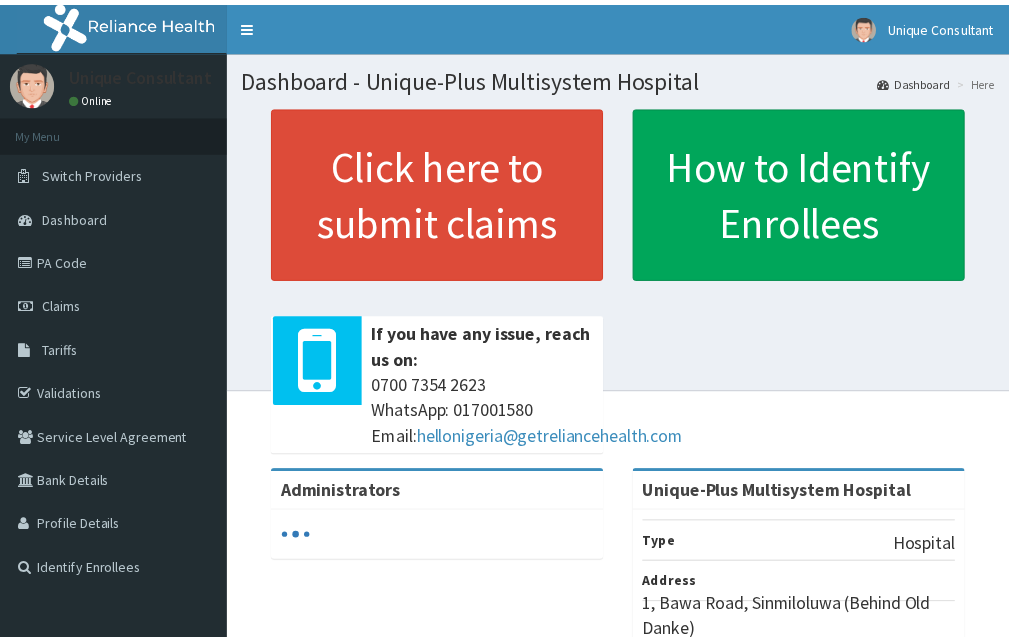 scroll, scrollTop: 0, scrollLeft: 0, axis: both 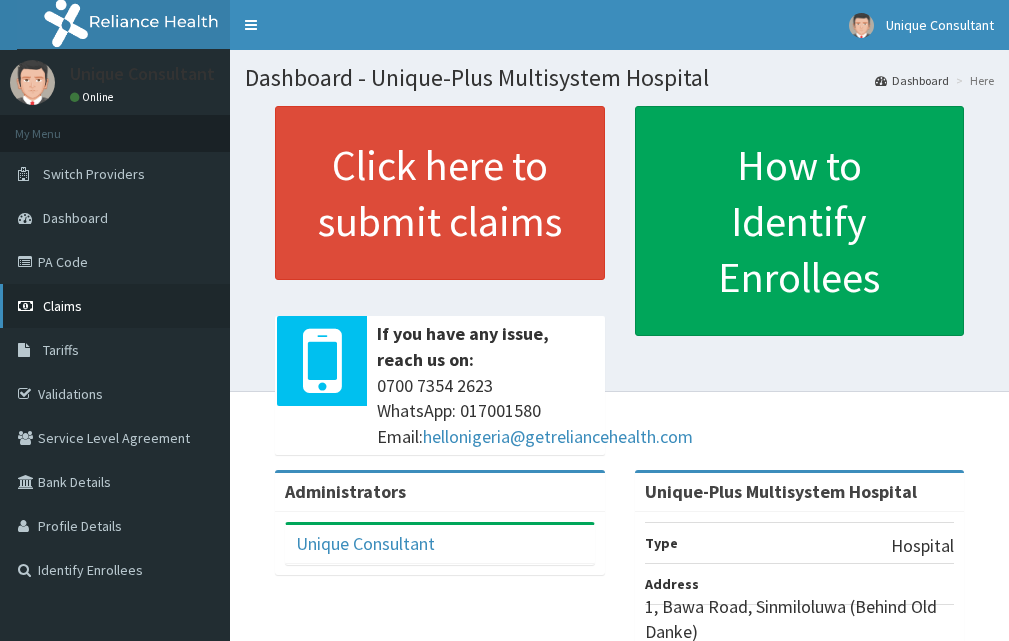 click on "Claims" at bounding box center (62, 306) 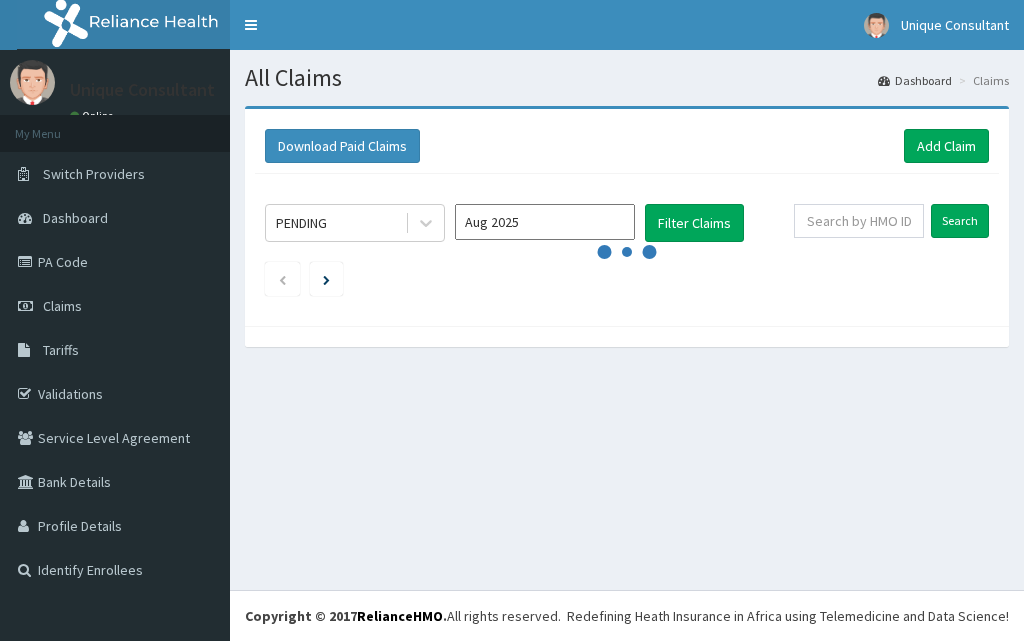 scroll, scrollTop: 0, scrollLeft: 0, axis: both 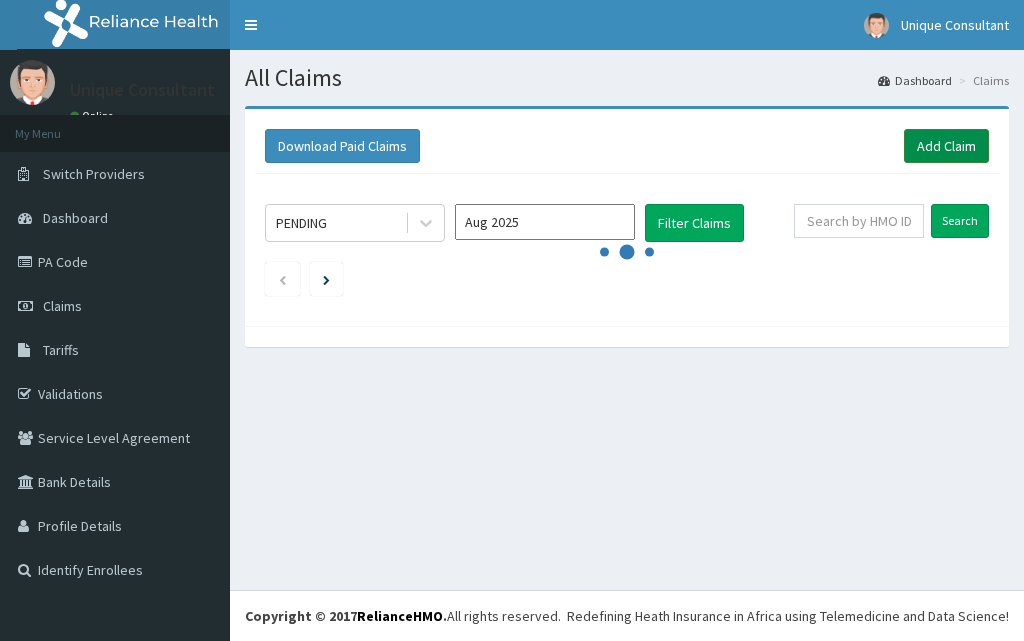 click on "Add Claim" at bounding box center [946, 146] 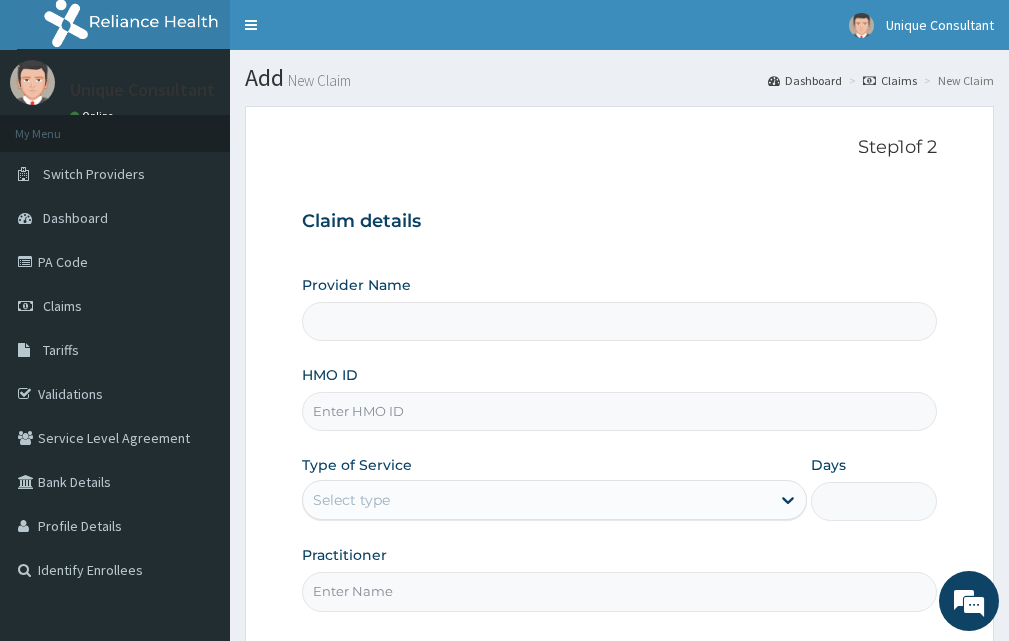 scroll, scrollTop: 0, scrollLeft: 0, axis: both 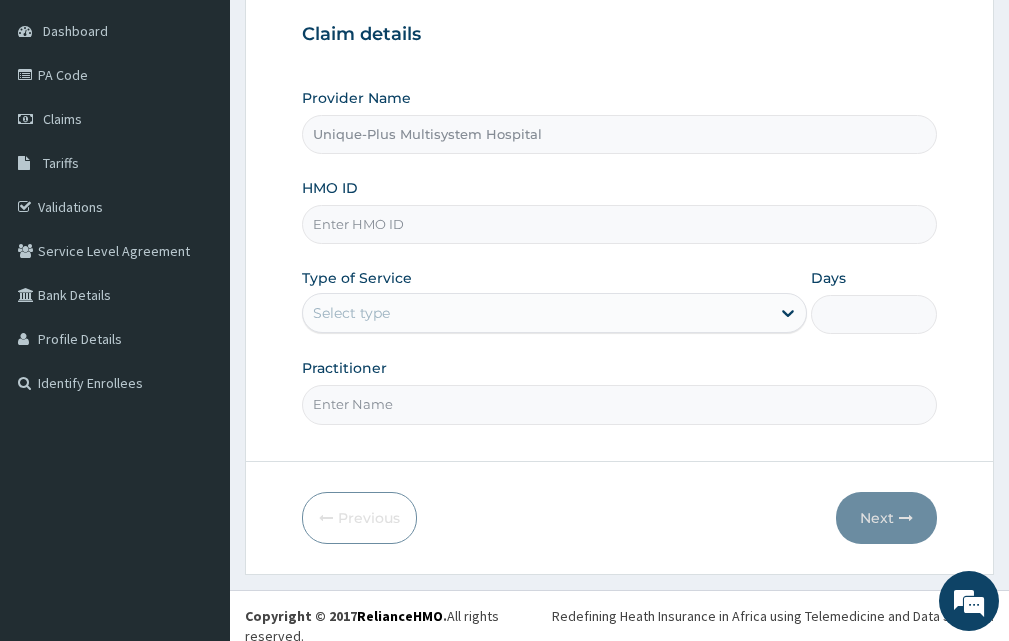 click on "HMO ID" at bounding box center [619, 224] 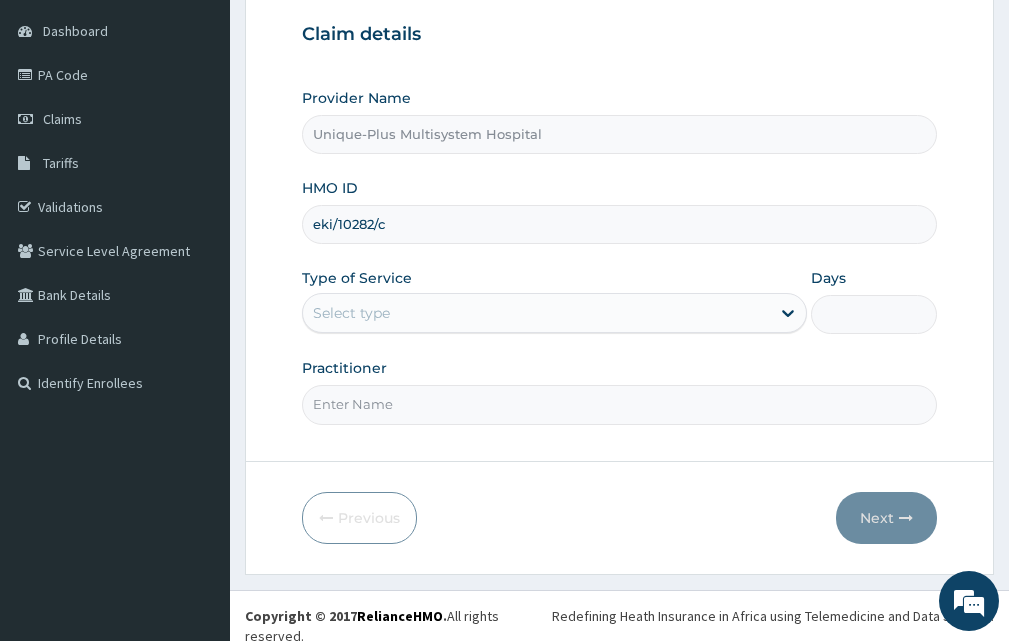type on "eki/10282/c" 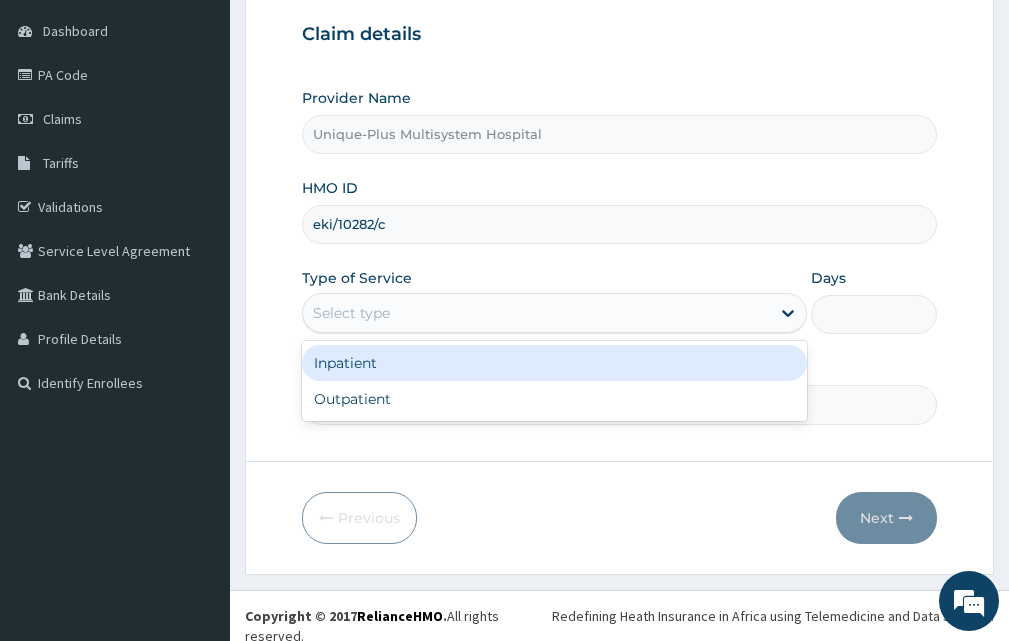 click on "Select type" at bounding box center (536, 313) 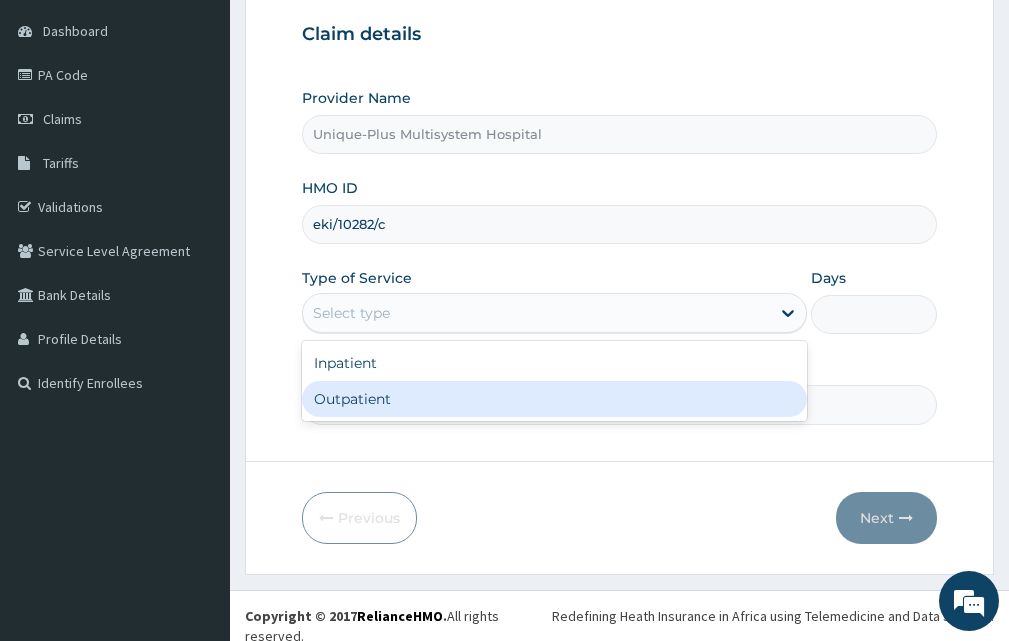 click on "Outpatient" at bounding box center (554, 399) 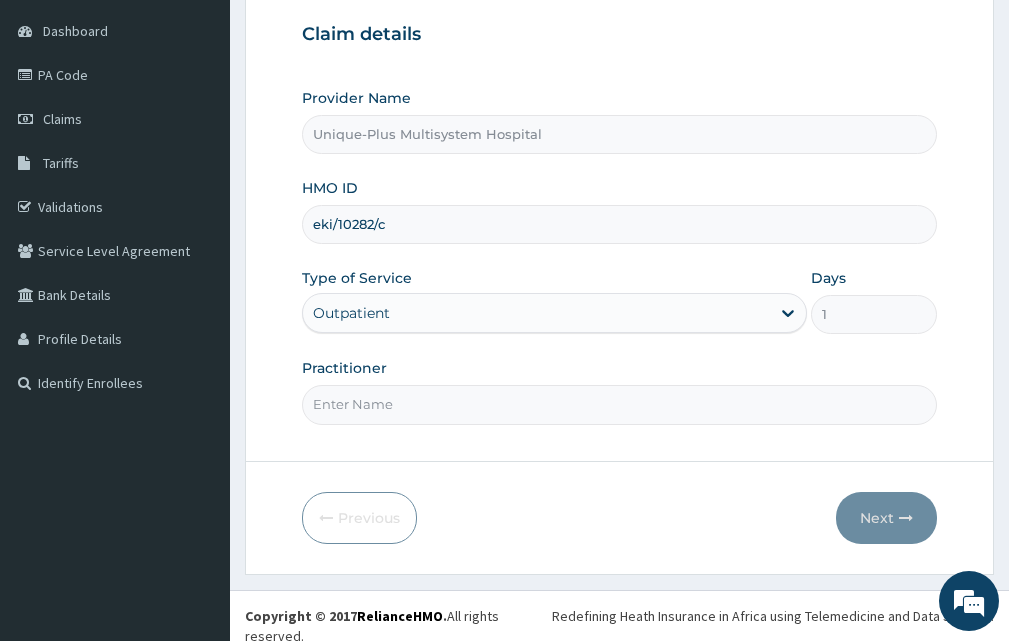 click on "Practitioner" at bounding box center [619, 404] 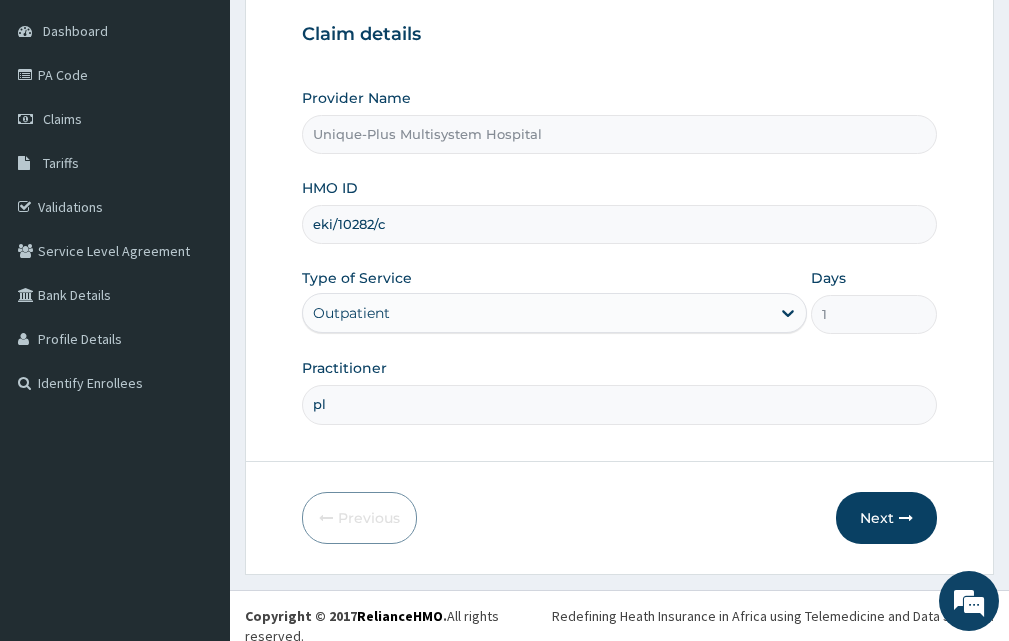 type on "p" 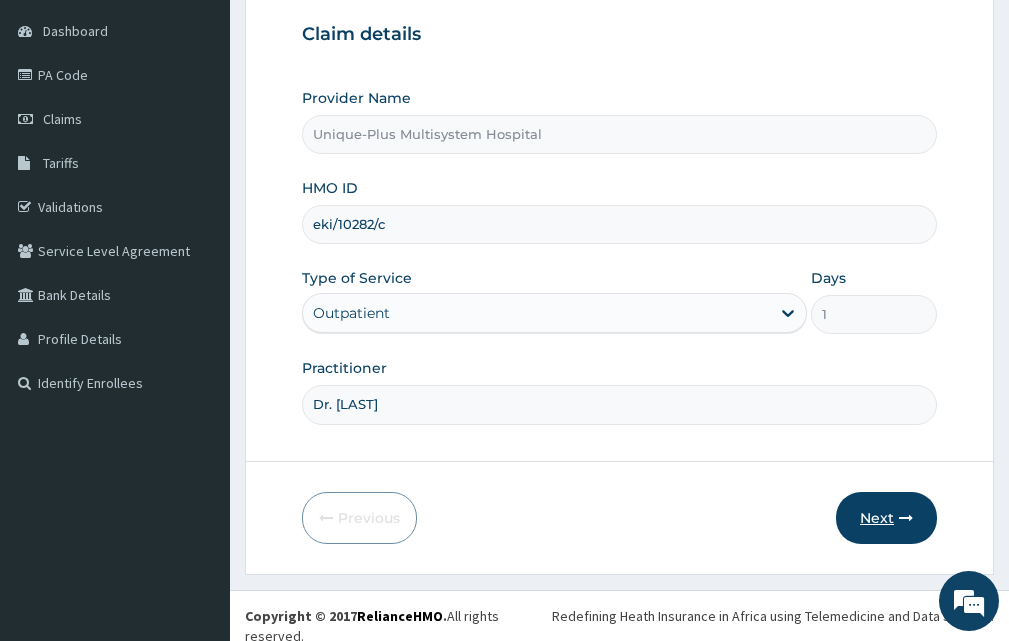 type on "Dr. Omotunde" 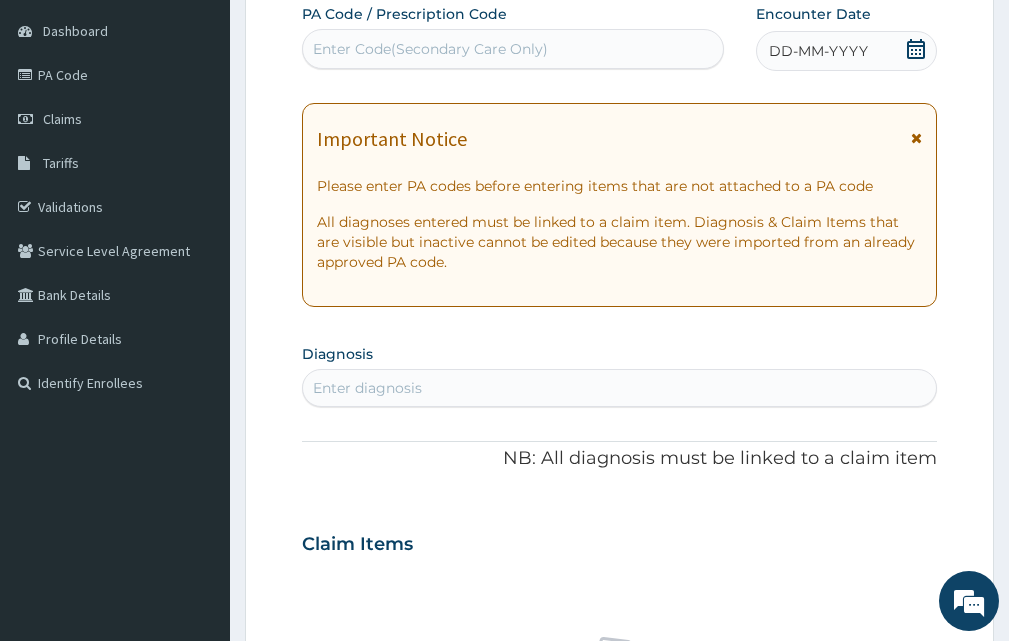 click on "DD-MM-YYYY" at bounding box center (818, 51) 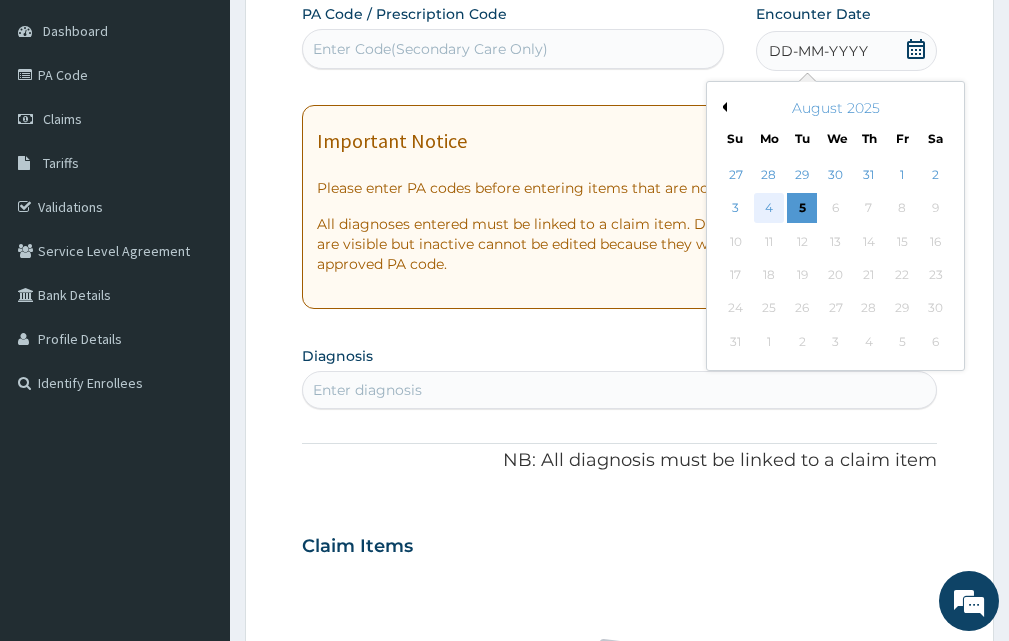 click on "4" at bounding box center [769, 209] 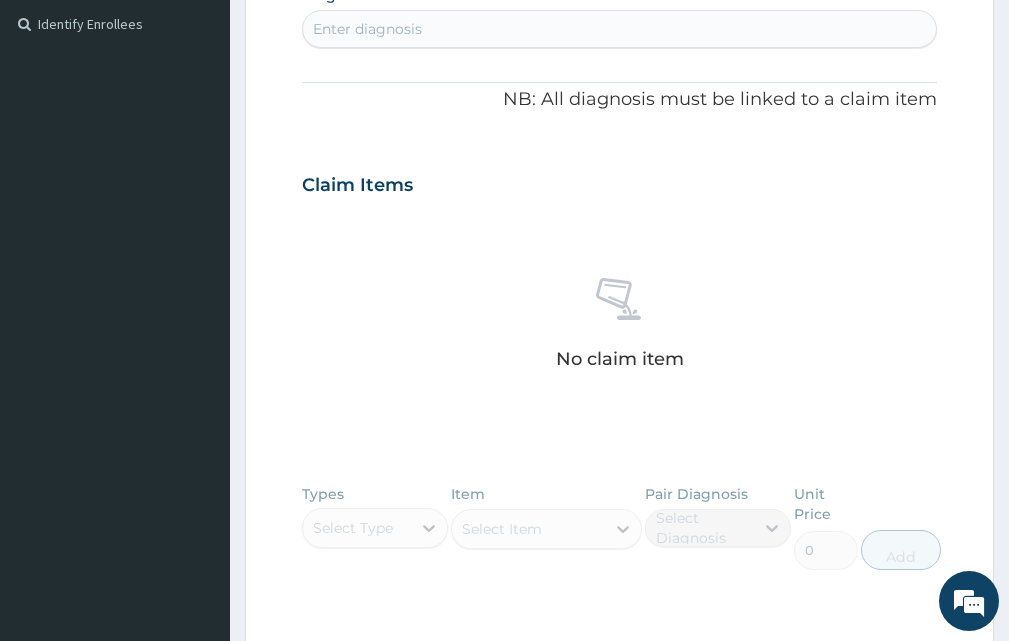 scroll, scrollTop: 541, scrollLeft: 0, axis: vertical 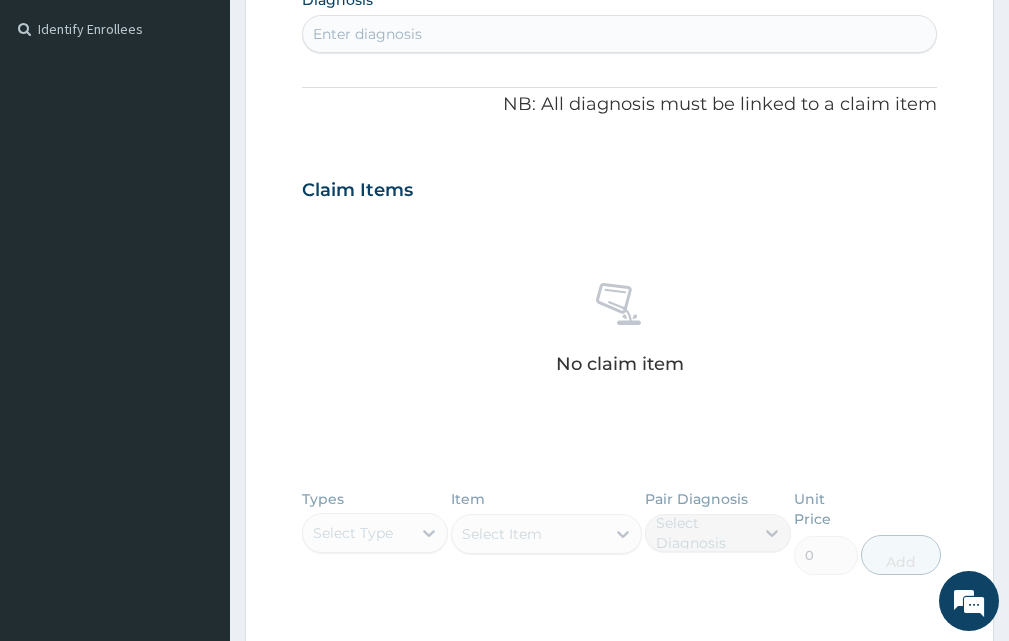 click on "Enter diagnosis" at bounding box center [619, 34] 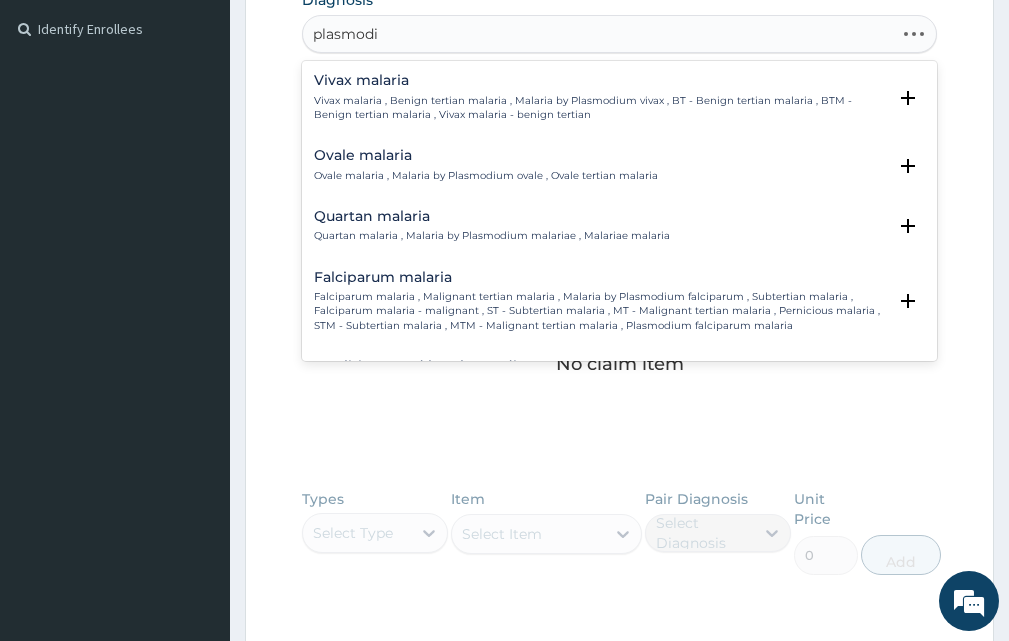 type on "plasmod" 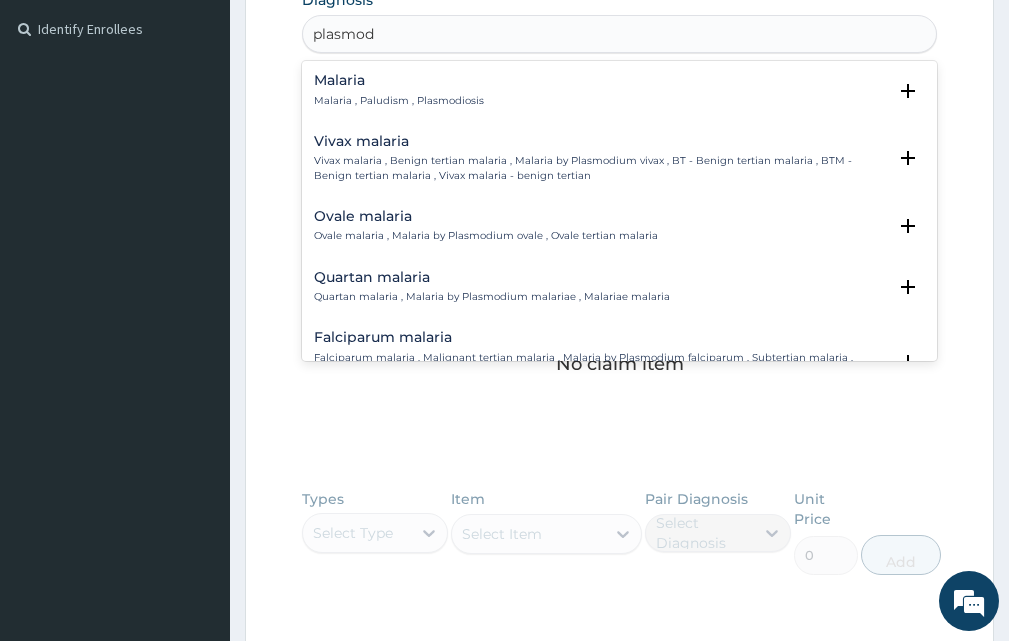 click on "Malaria Malaria , Paludism , Plasmodiosis" at bounding box center [399, 90] 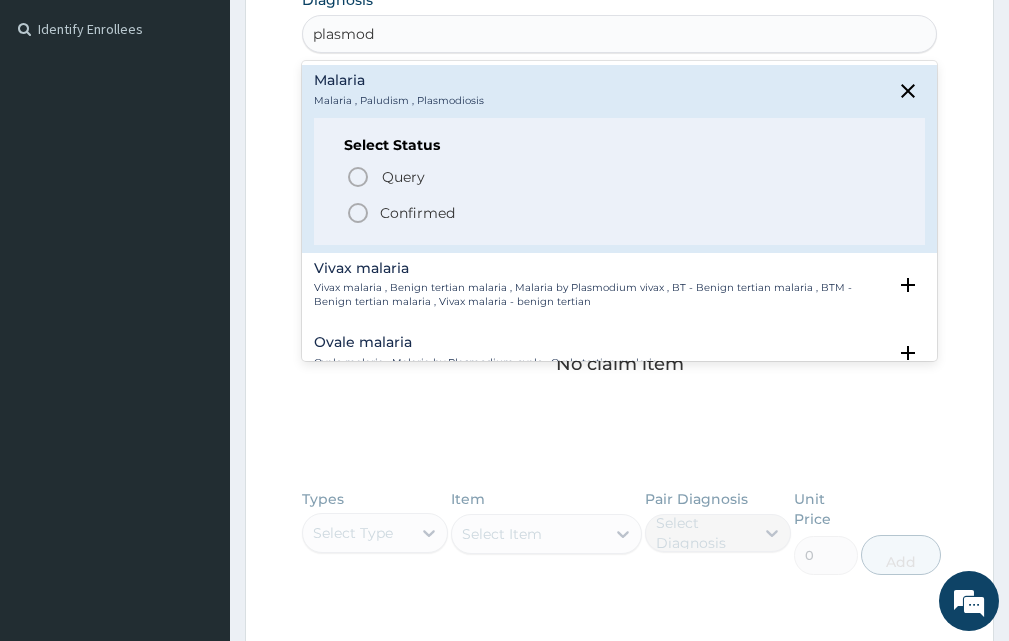 click 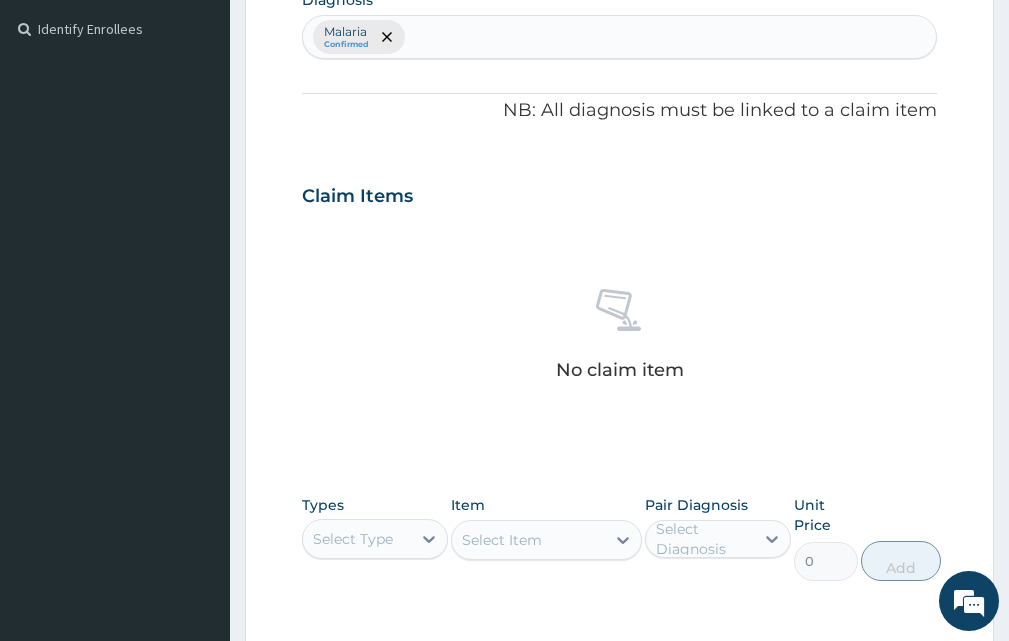 scroll, scrollTop: 841, scrollLeft: 0, axis: vertical 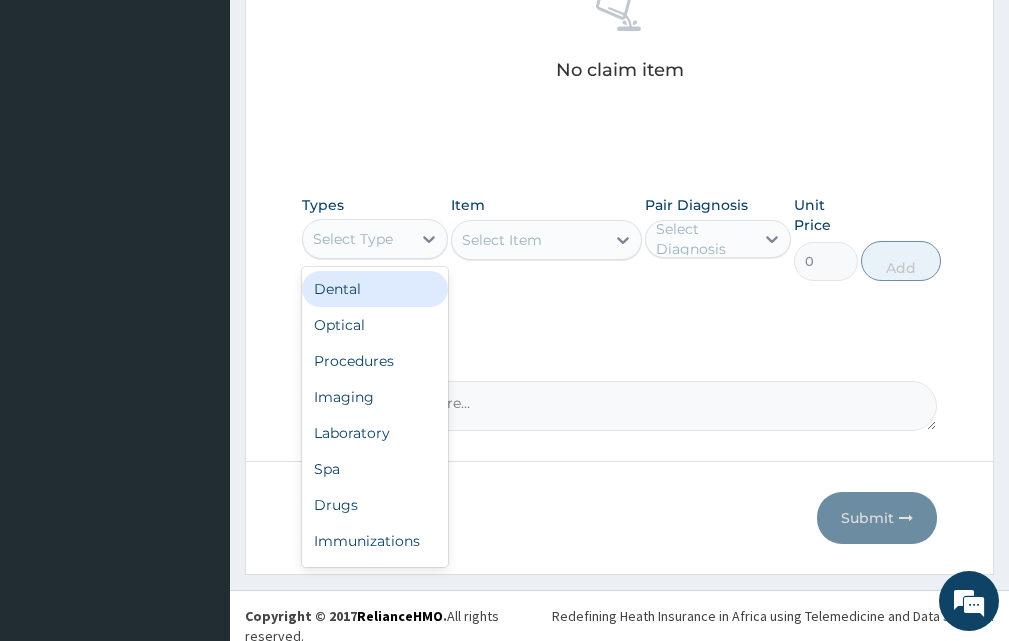 click on "Select Type" at bounding box center [353, 239] 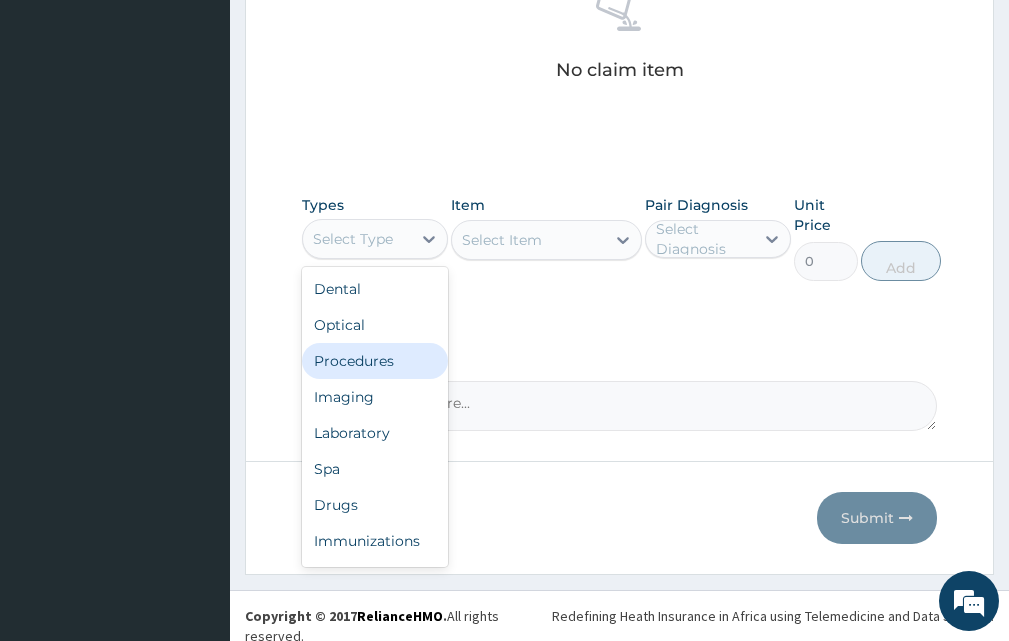 click on "Procedures" at bounding box center (375, 361) 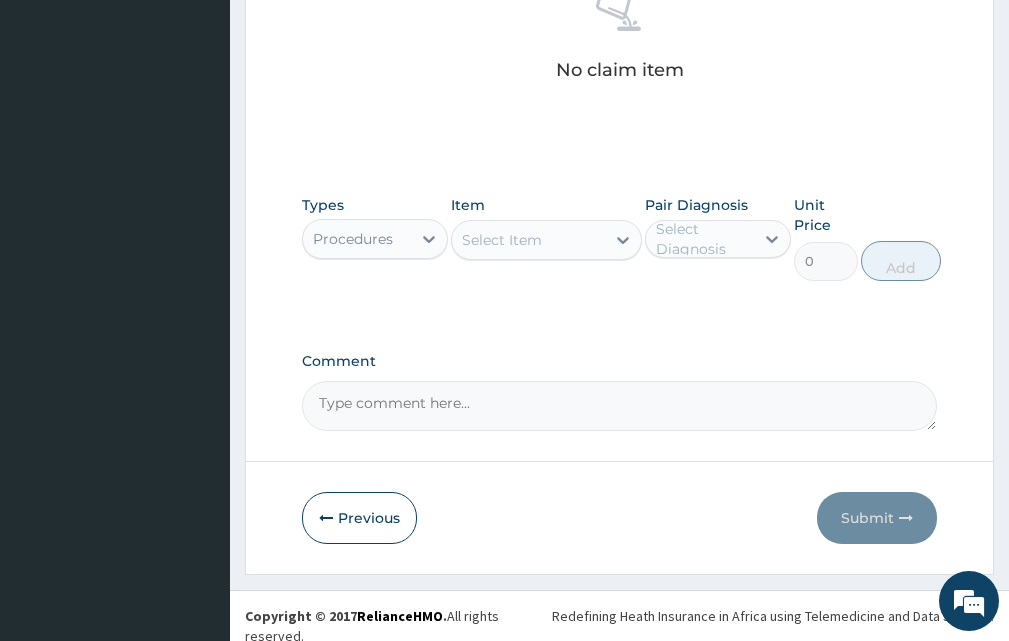 click on "Select Item" at bounding box center [528, 240] 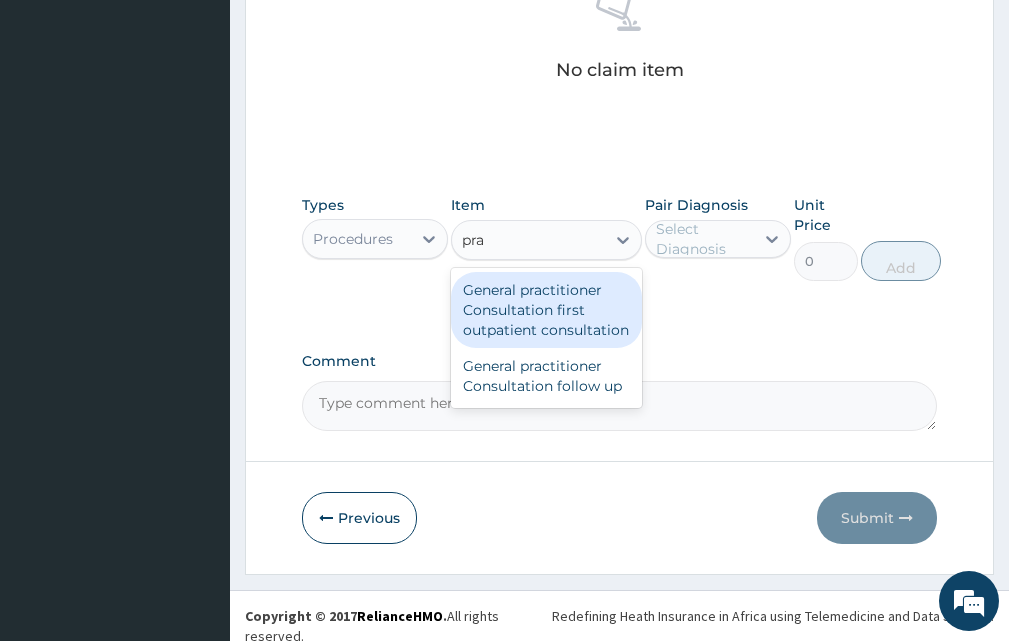 type on "prac" 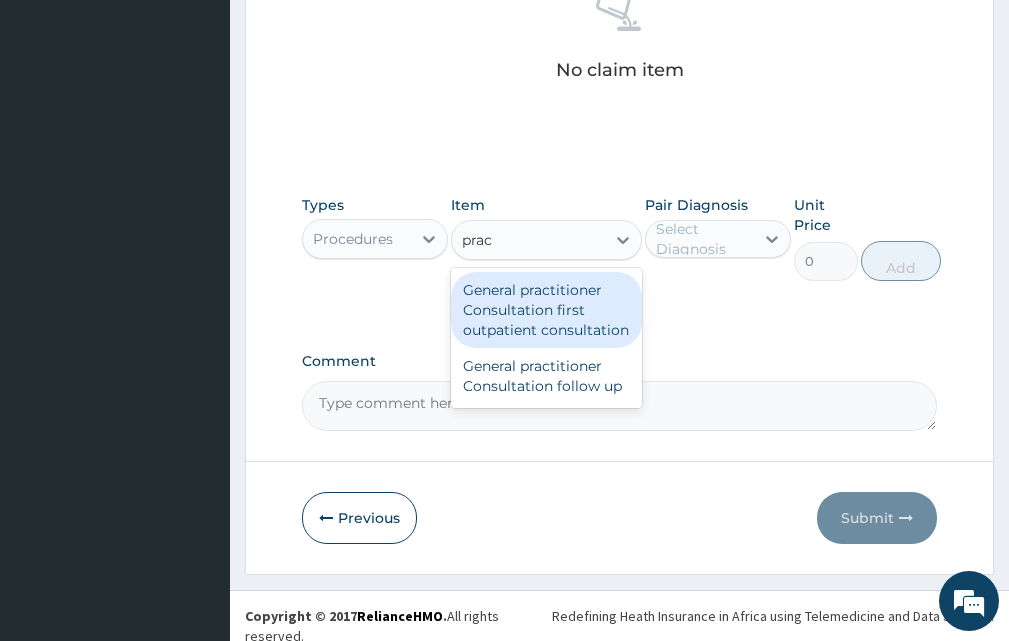 click on "General practitioner Consultation first outpatient consultation" at bounding box center (546, 310) 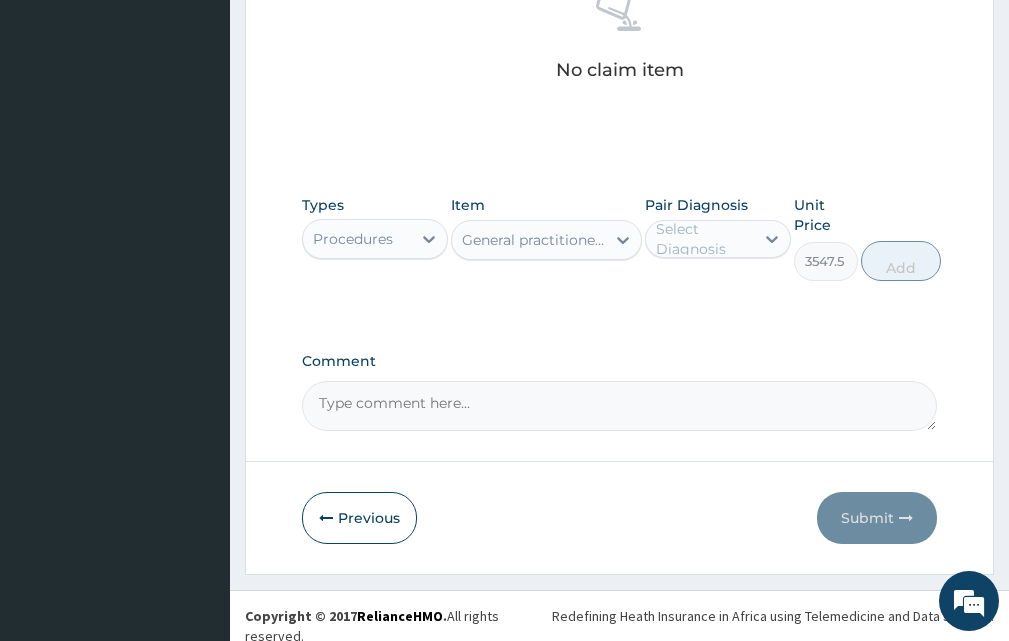 click on "Select Diagnosis" at bounding box center (704, 239) 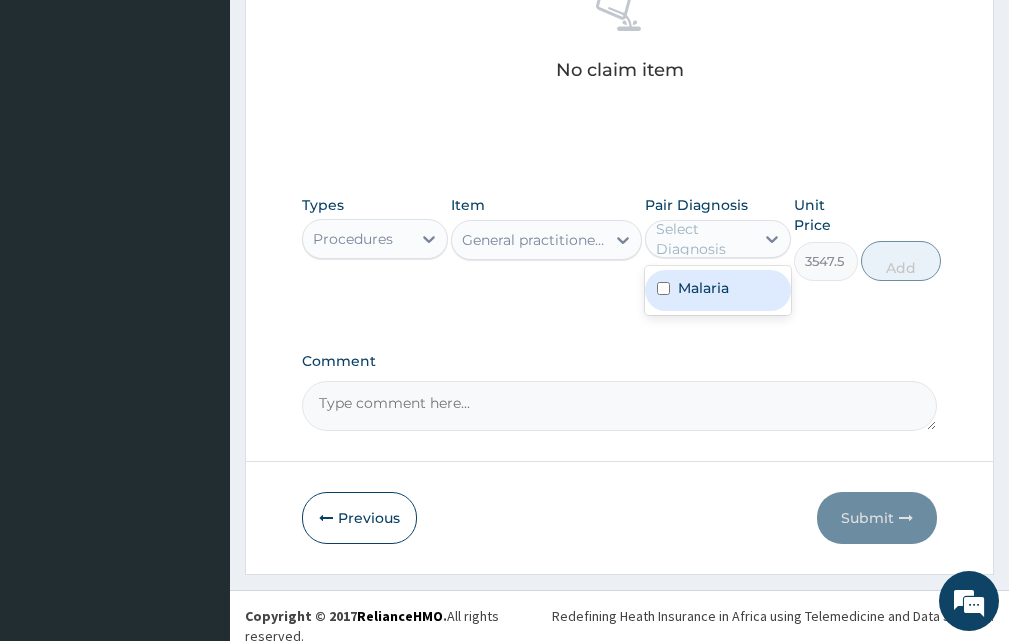 click on "Malaria" at bounding box center [703, 288] 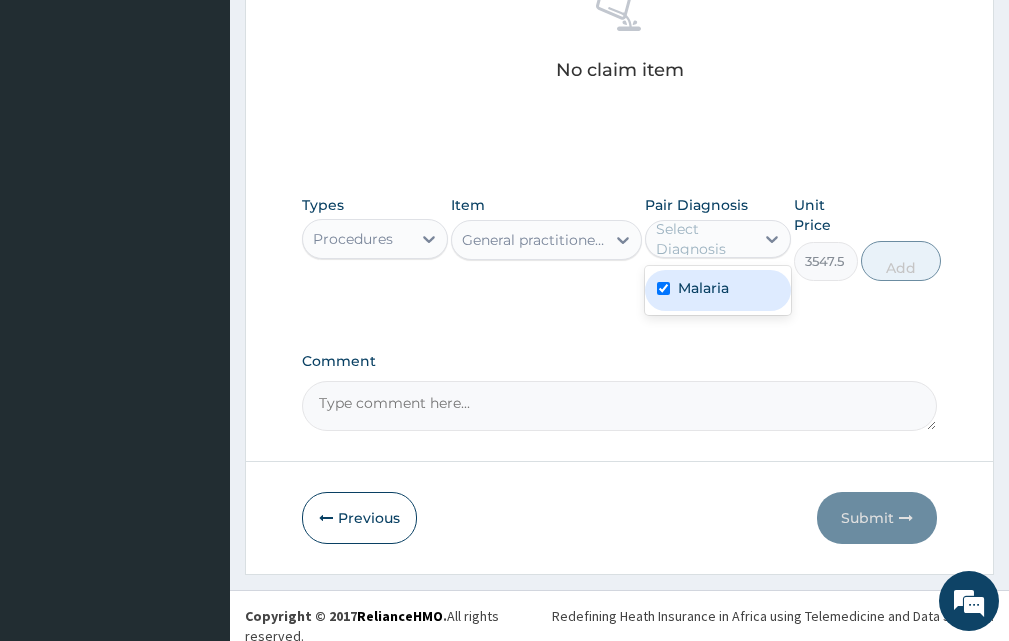checkbox on "true" 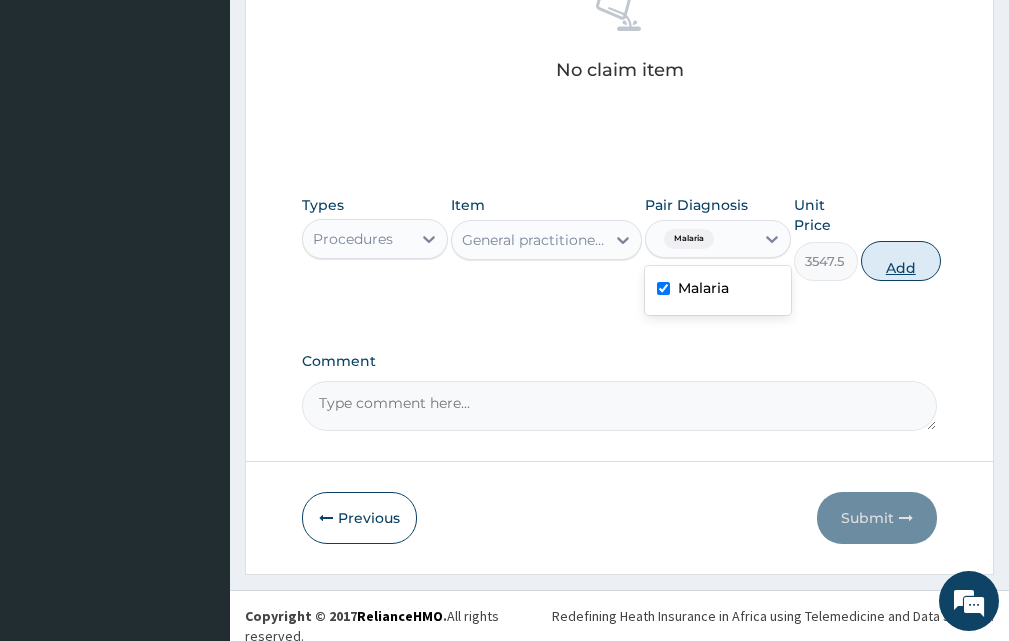 click on "Add" at bounding box center [901, 261] 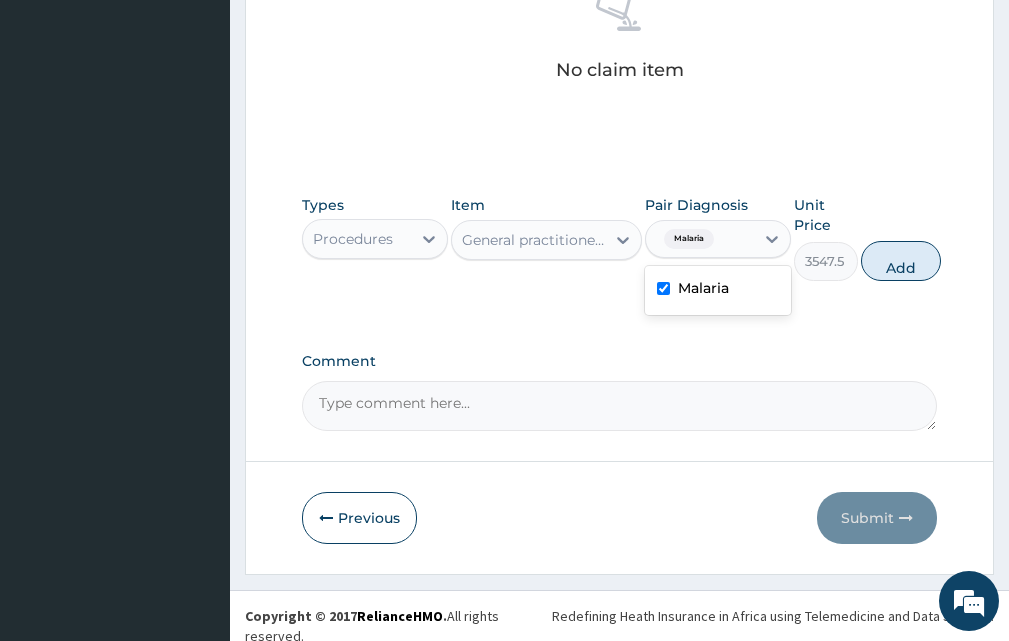 type on "0" 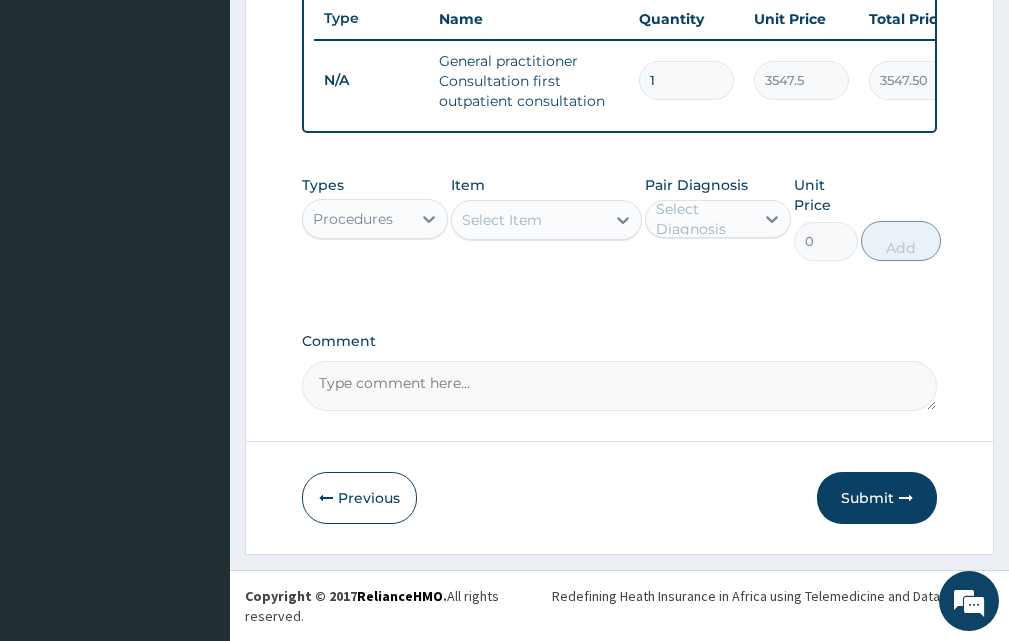 scroll, scrollTop: 772, scrollLeft: 0, axis: vertical 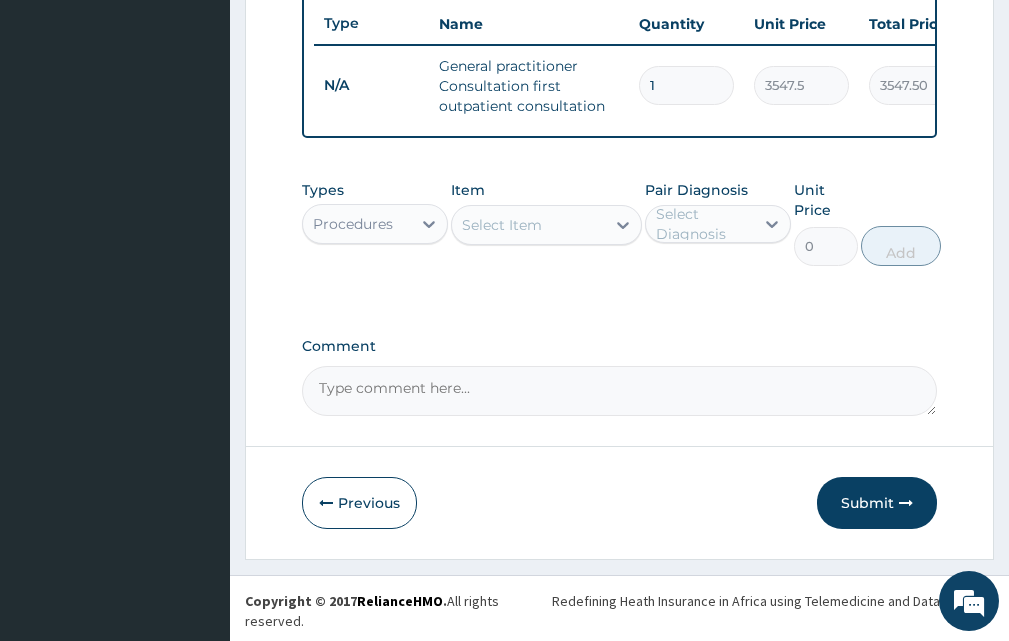 click on "Procedures" at bounding box center (357, 224) 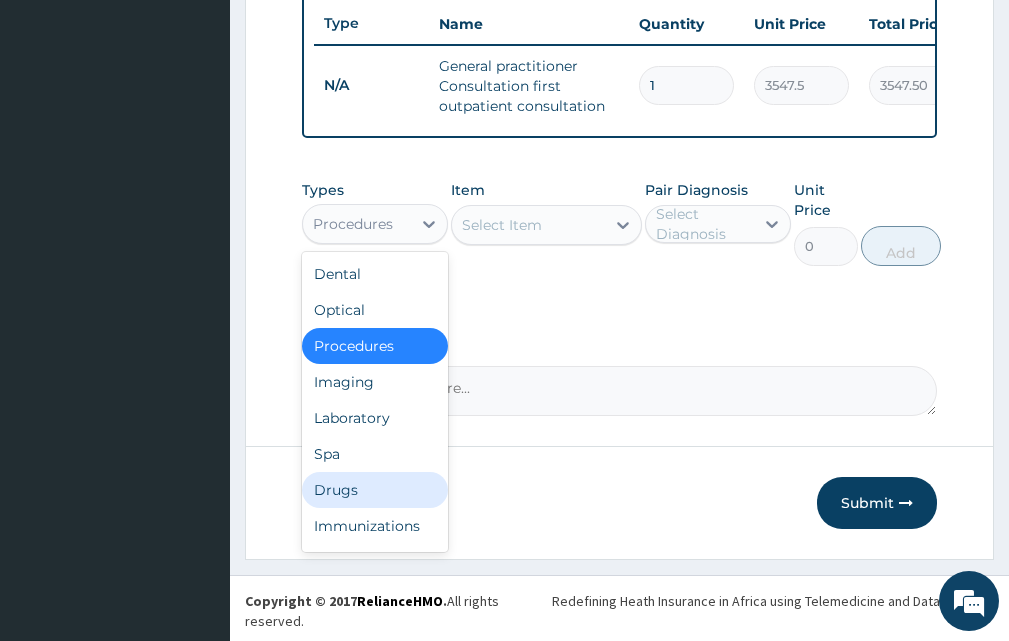 click on "Drugs" at bounding box center (375, 490) 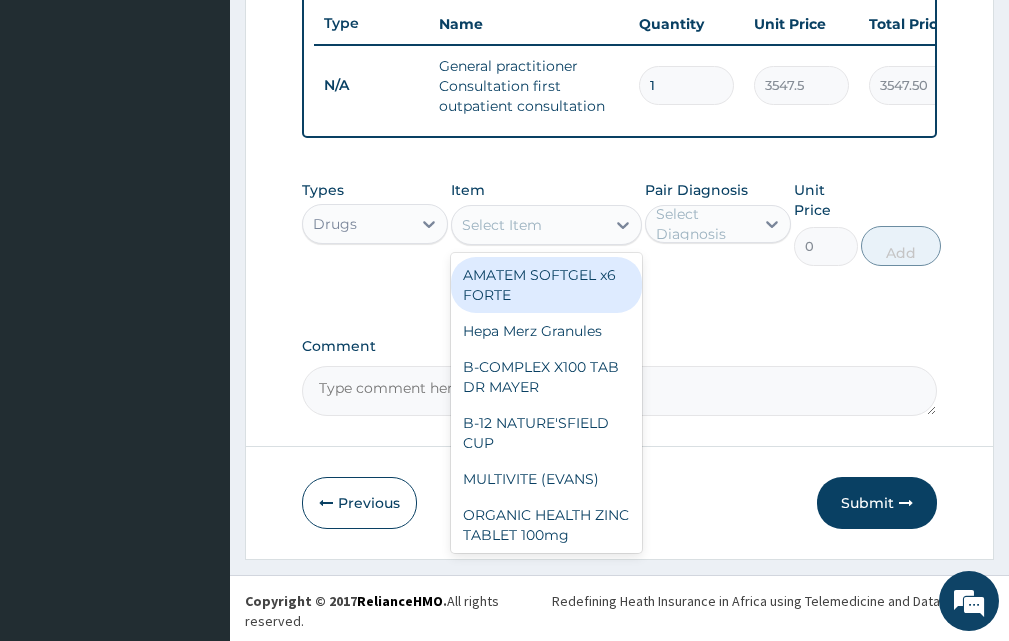 click on "Select Item" at bounding box center [528, 225] 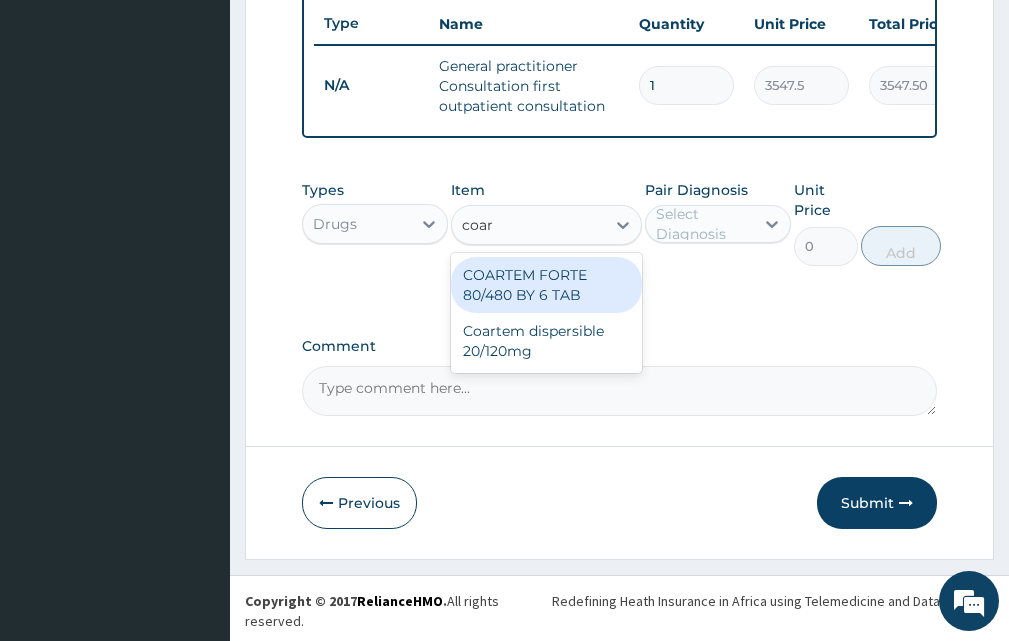 type on "coart" 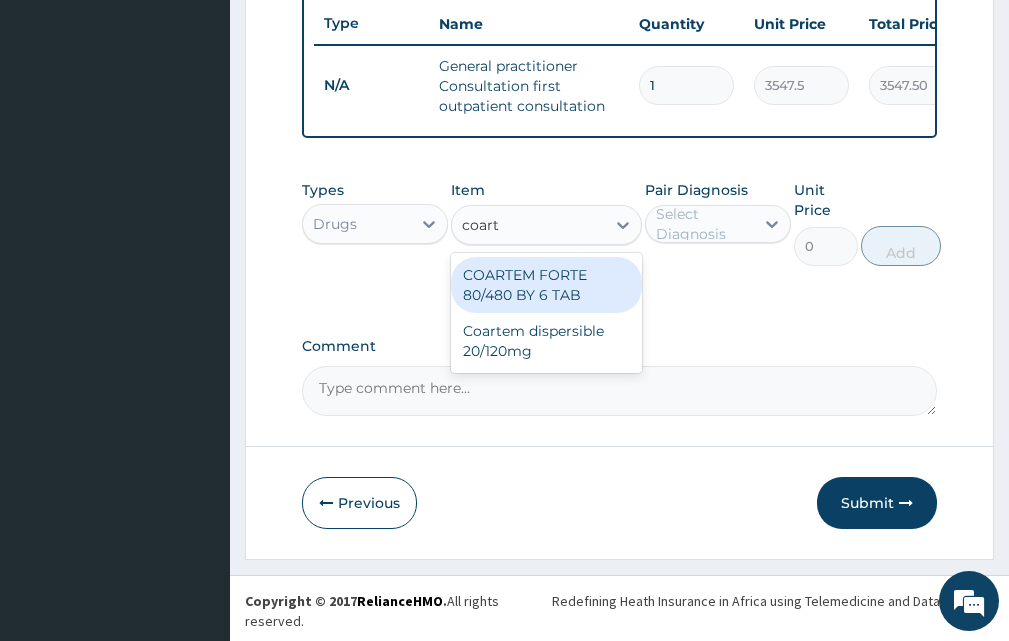 click on "COARTEM FORTE 80/480 BY 6 TAB" at bounding box center [546, 285] 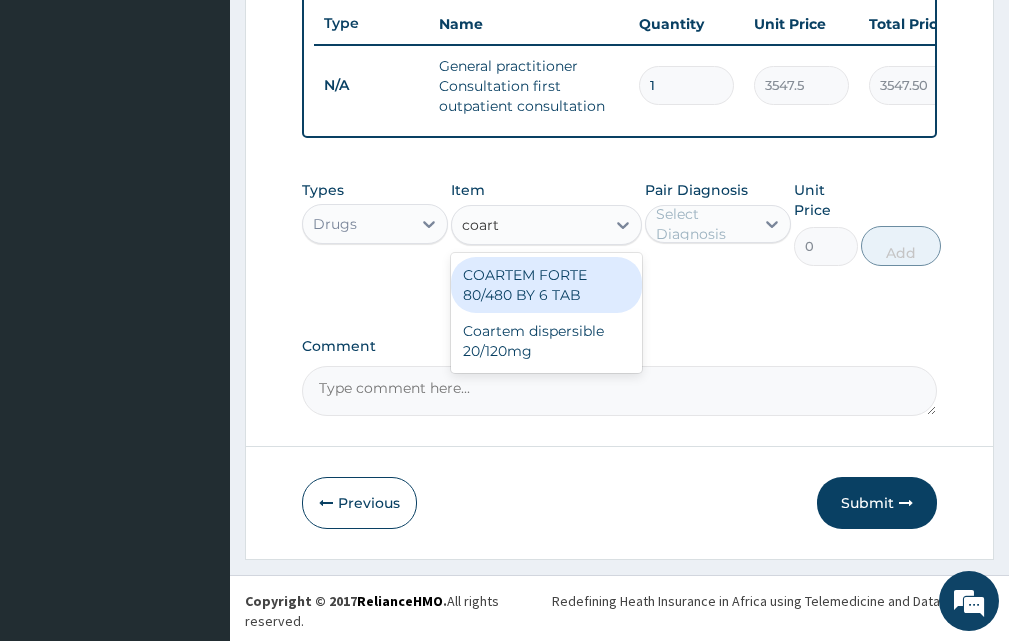 type 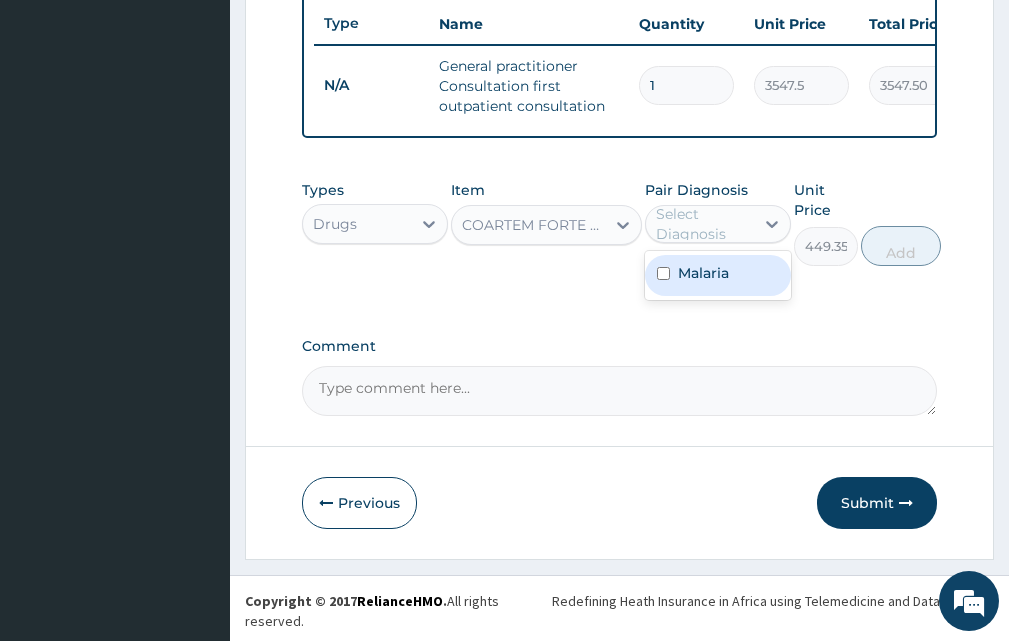 click on "Select Diagnosis" at bounding box center [704, 224] 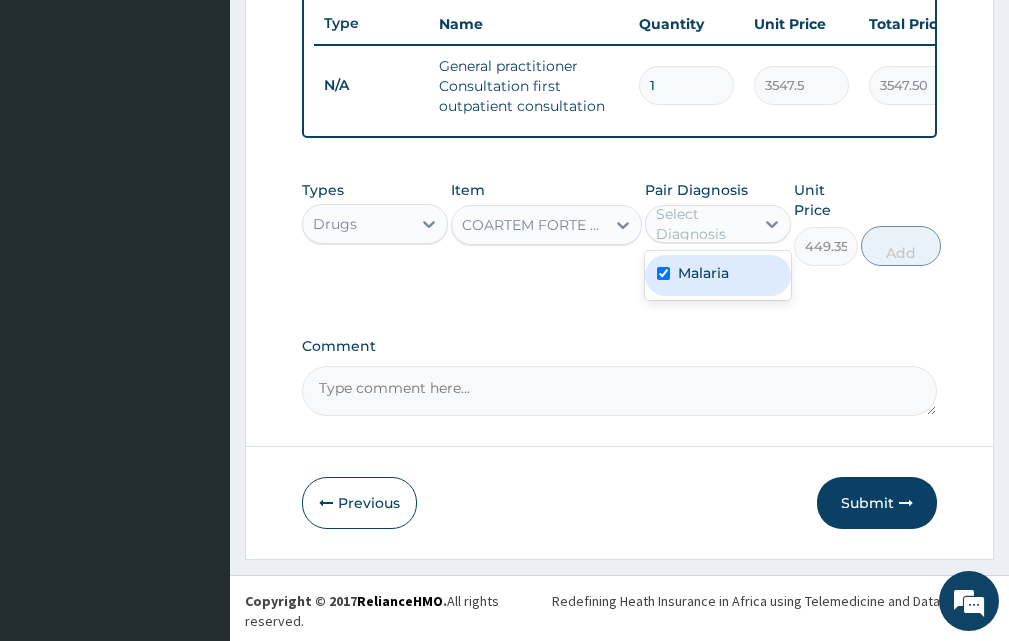 checkbox on "true" 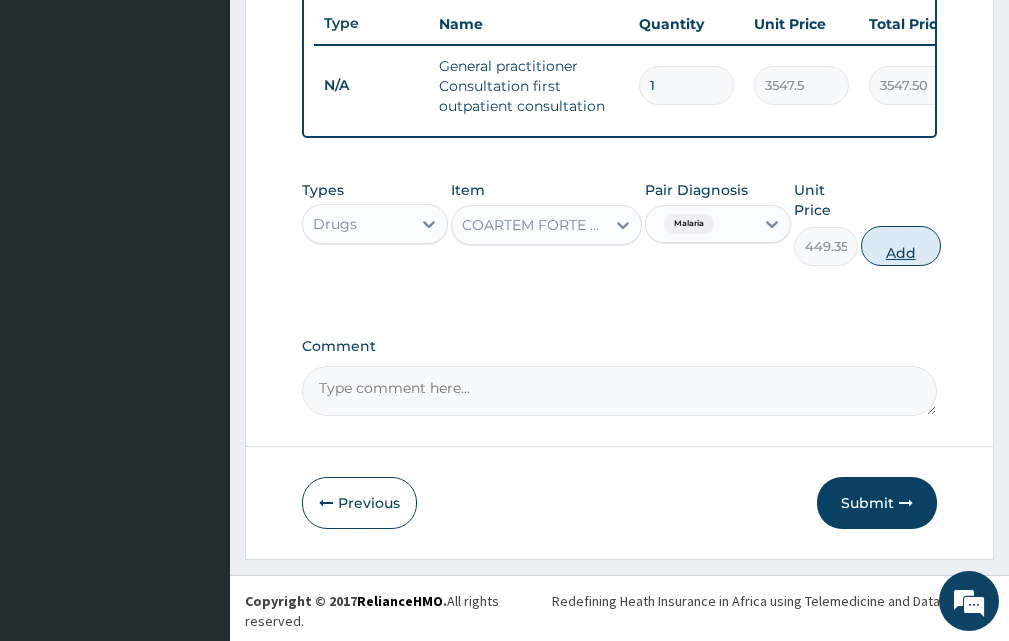 click on "Add" at bounding box center (901, 246) 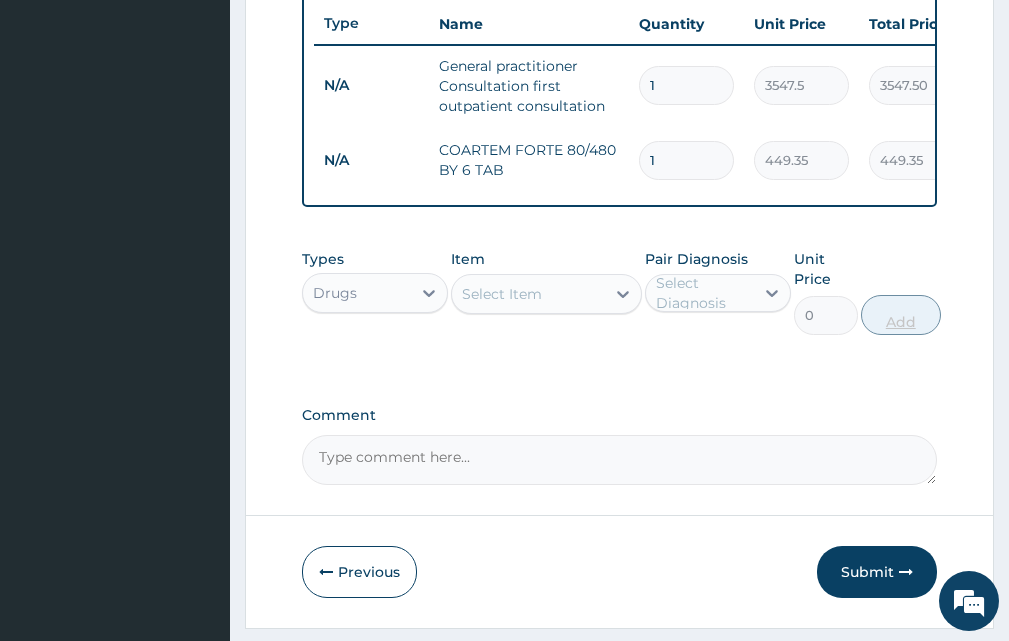 type on "2" 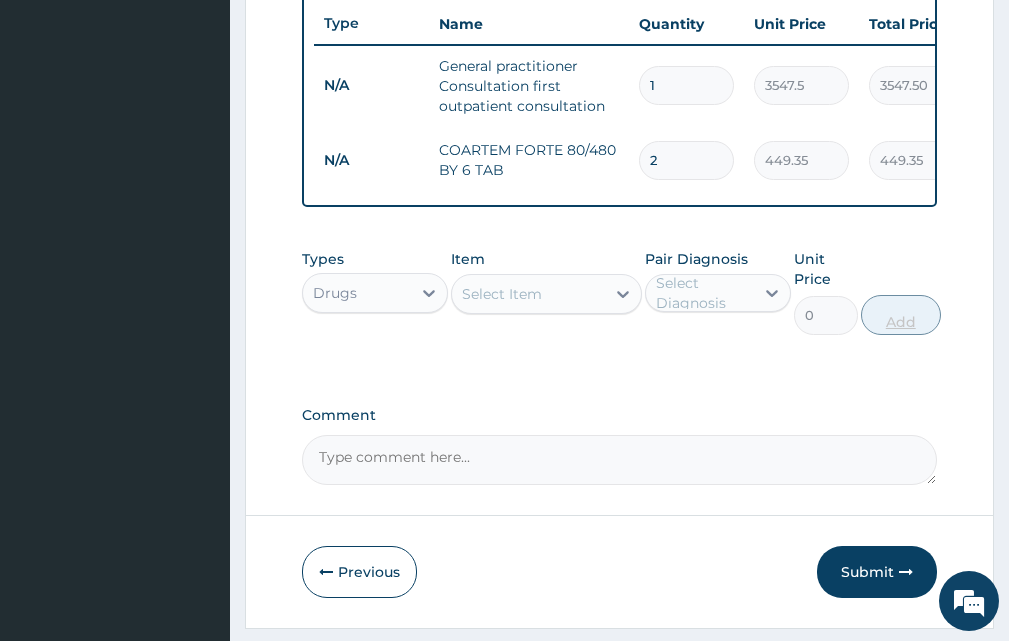 type on "898.70" 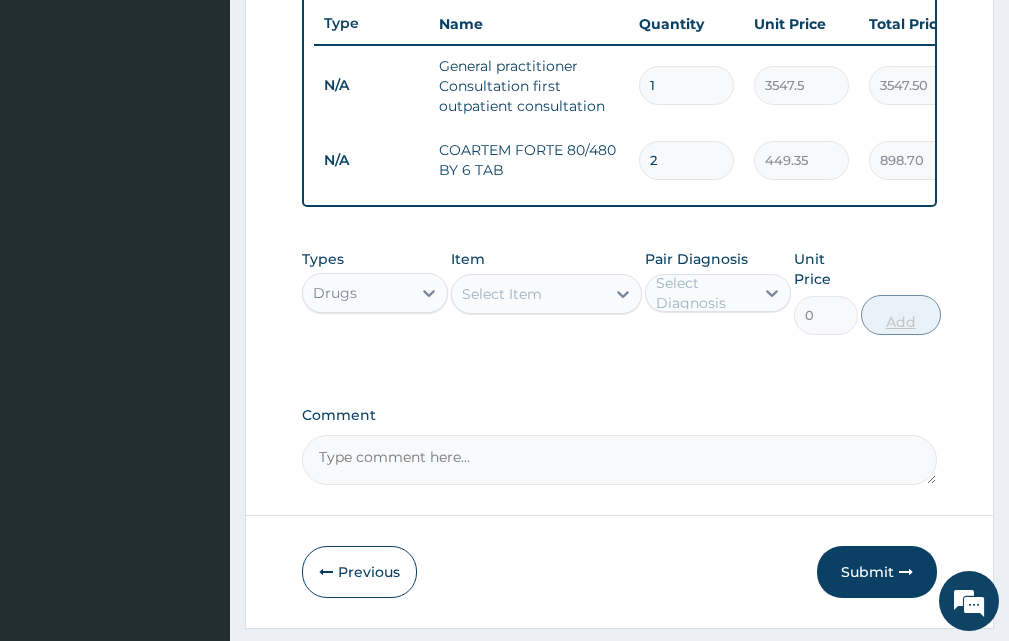type on "3" 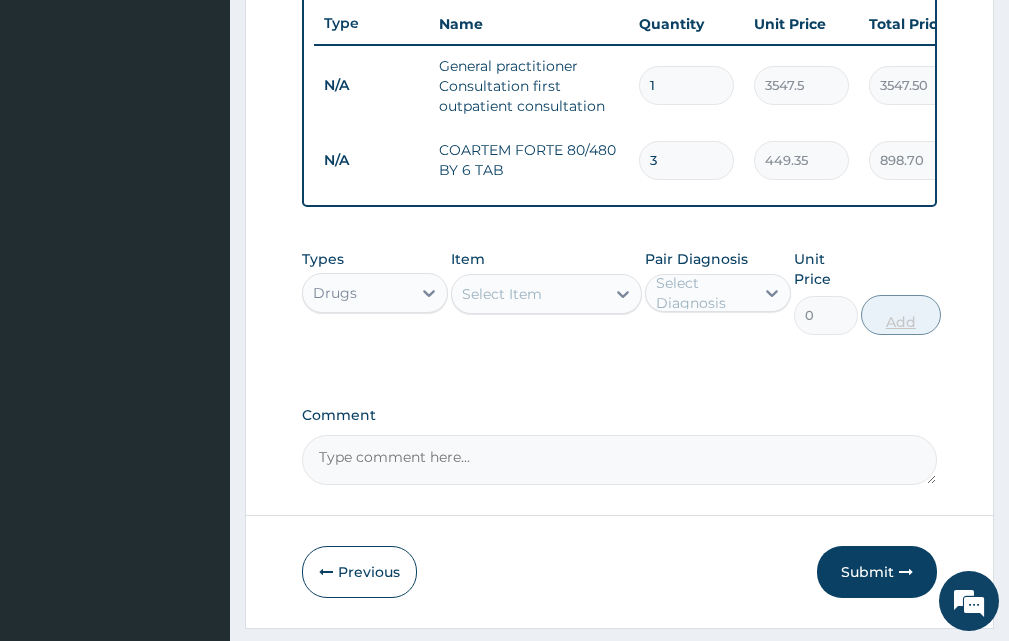 type on "1348.05" 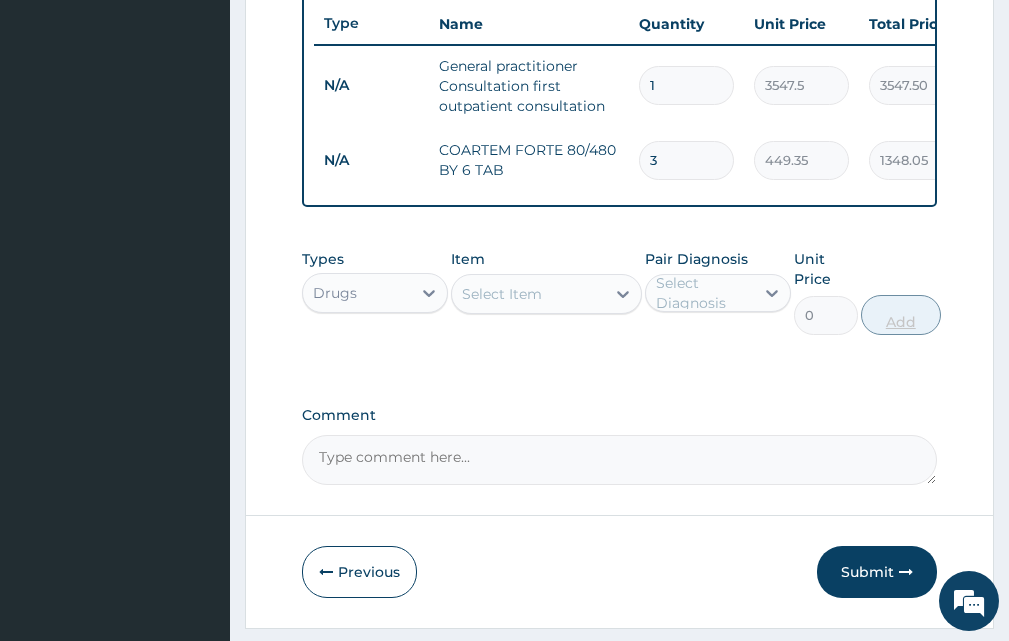 type on "4" 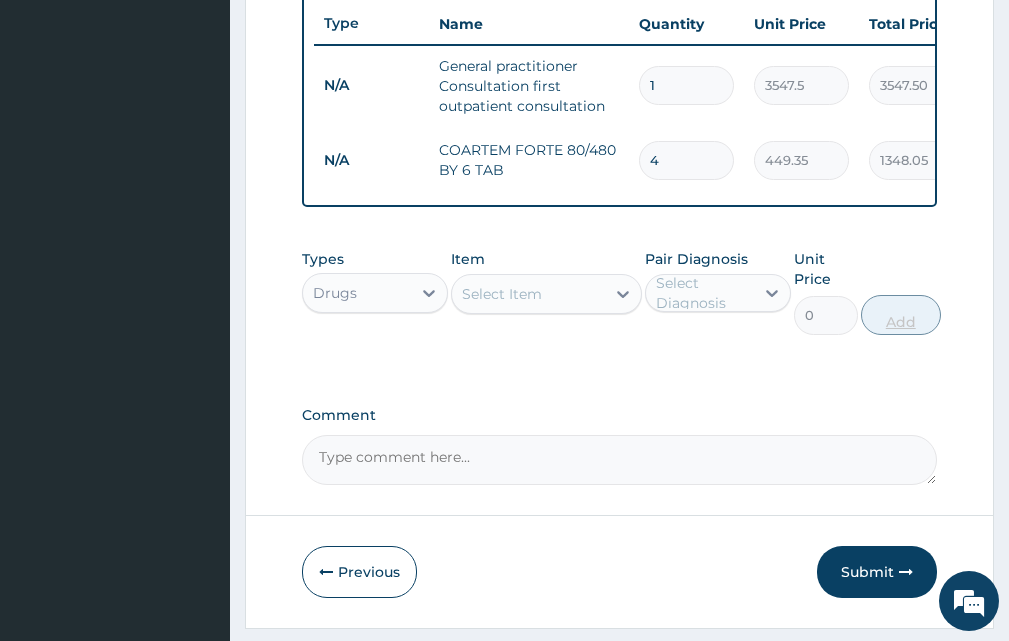 type on "1797.40" 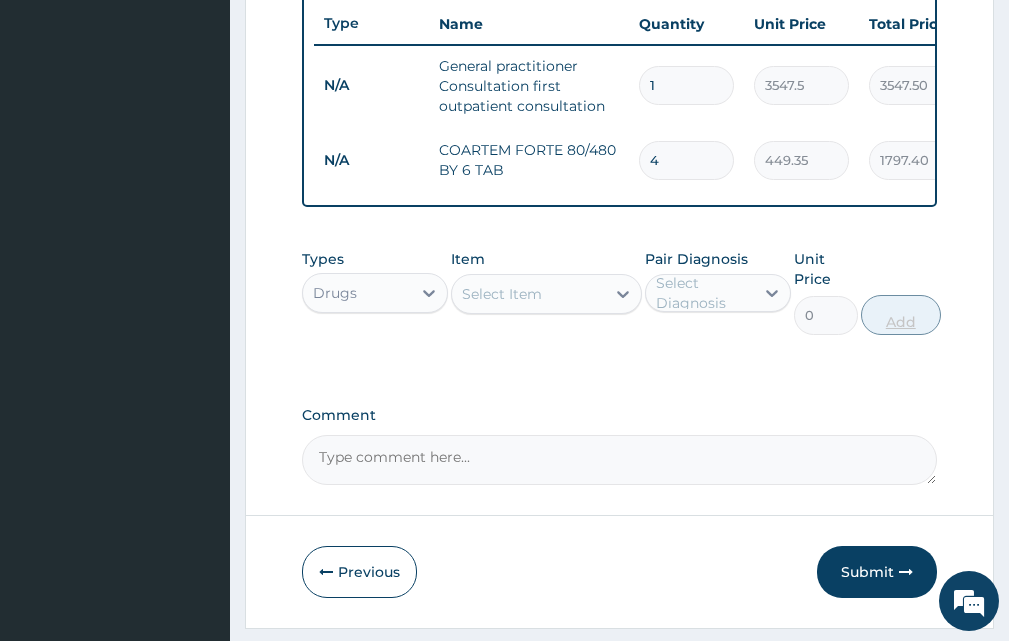 type on "5" 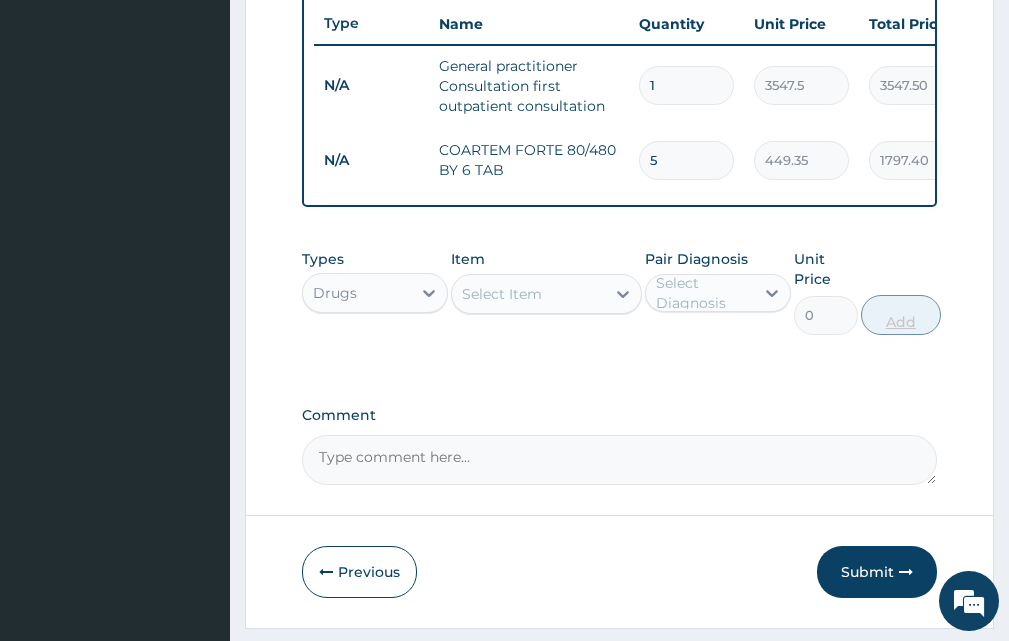 type on "2246.75" 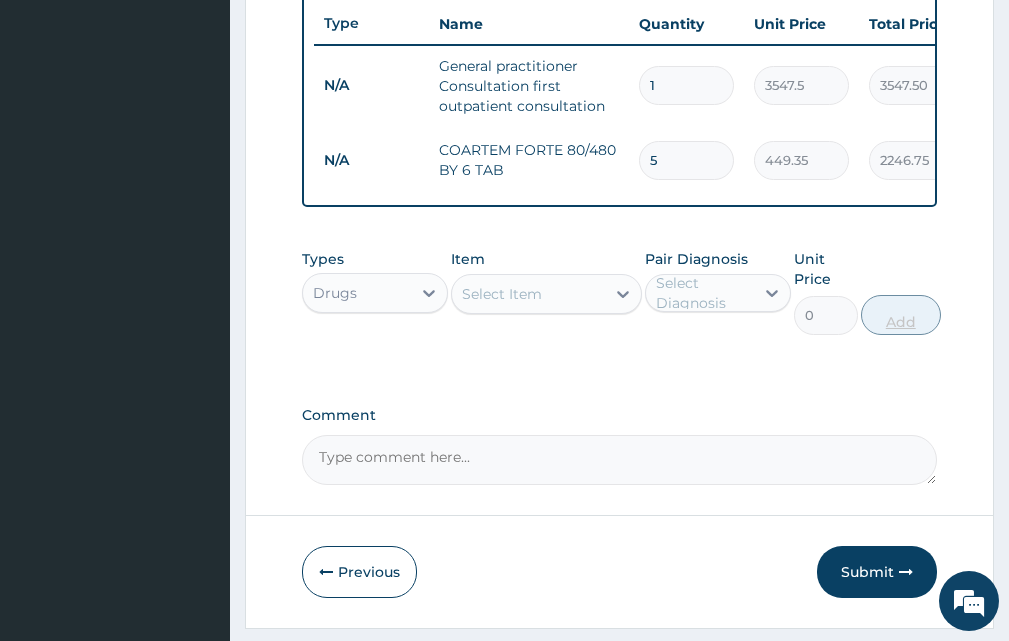 type on "6" 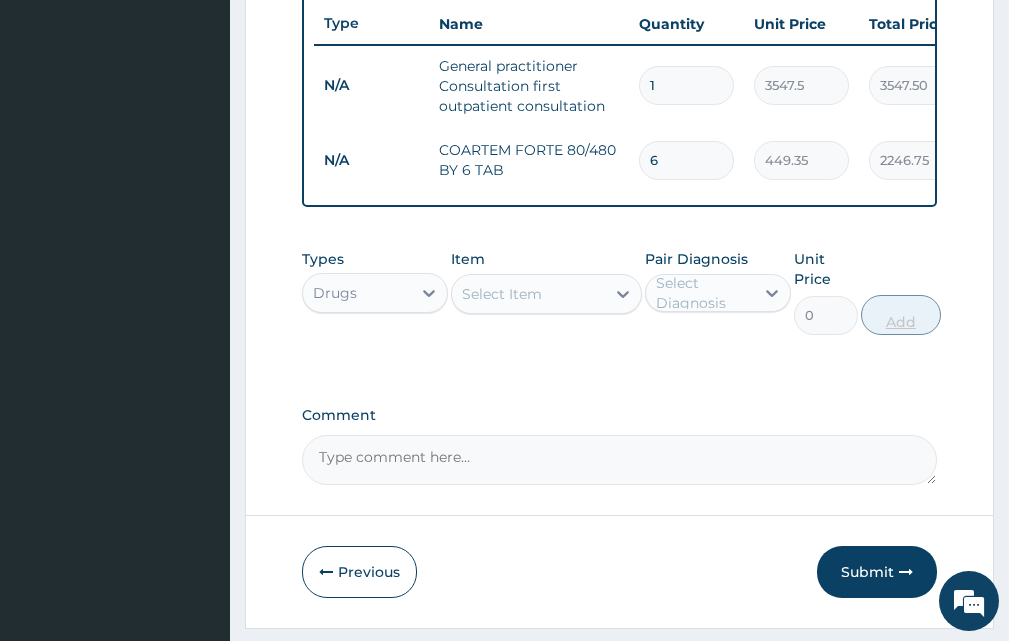 type on "2696.10" 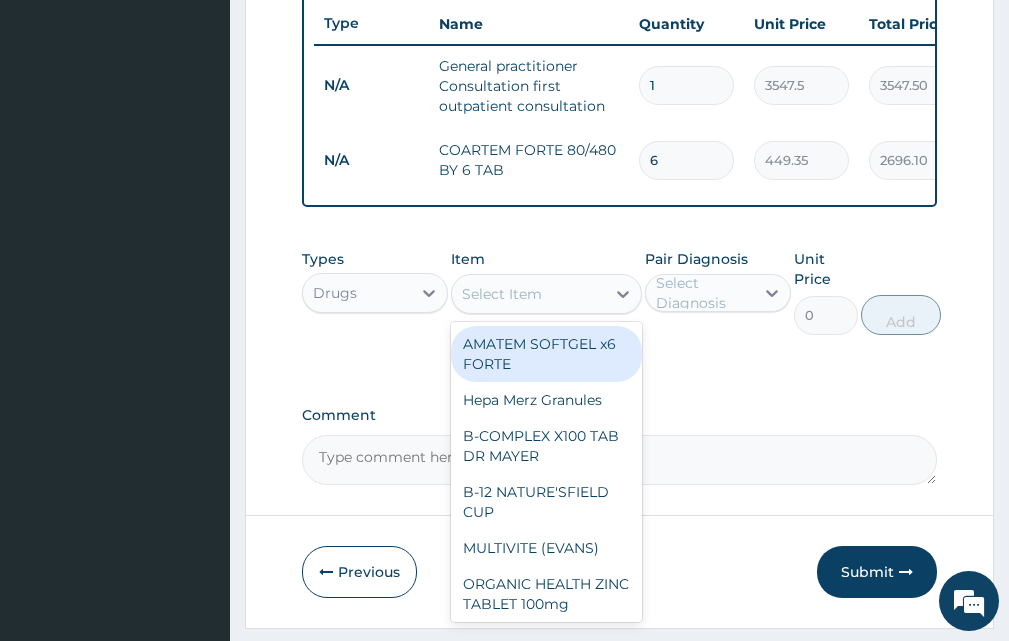 click on "Select Item" at bounding box center [502, 294] 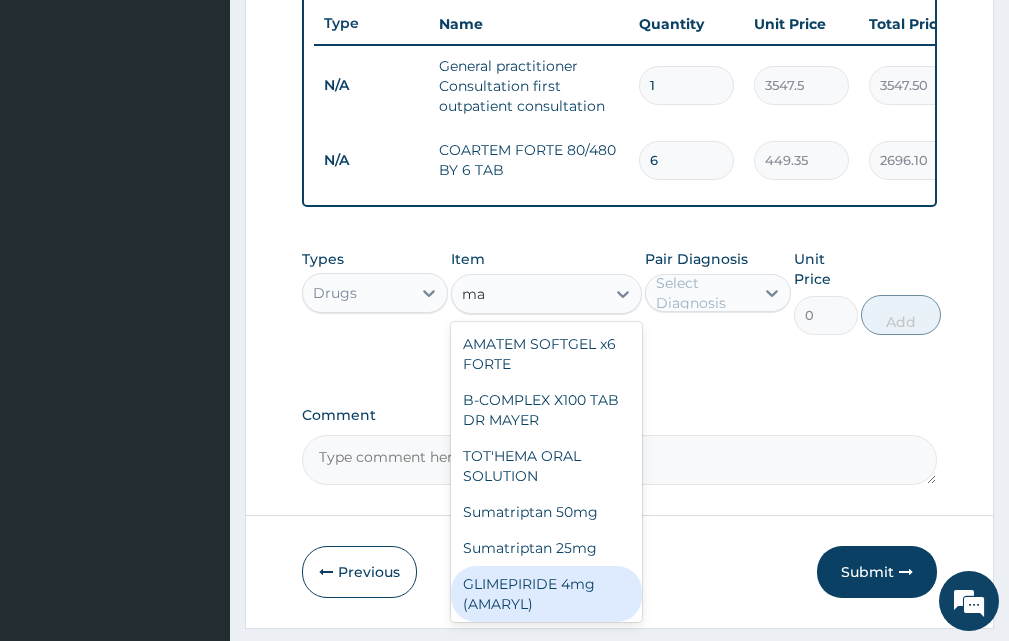 type on "m" 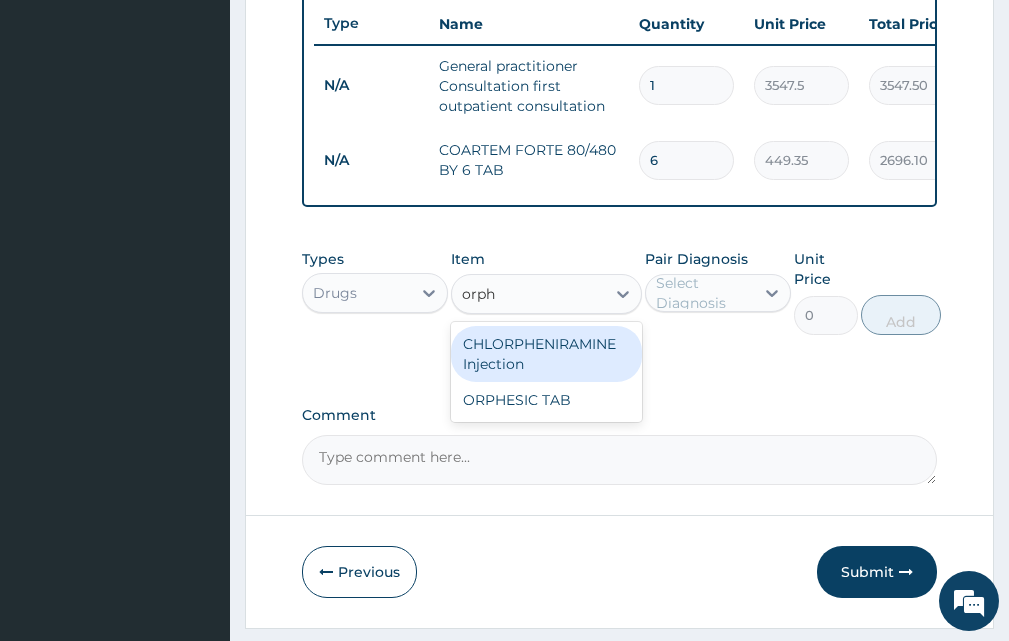 type on "orphe" 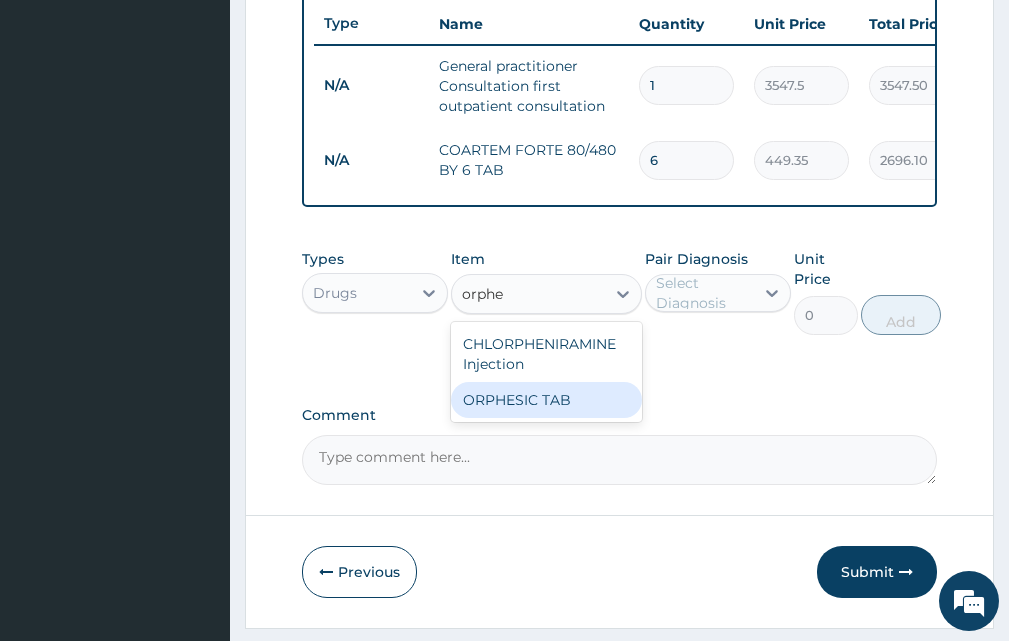 click on "ORPHESIC TAB" at bounding box center (546, 400) 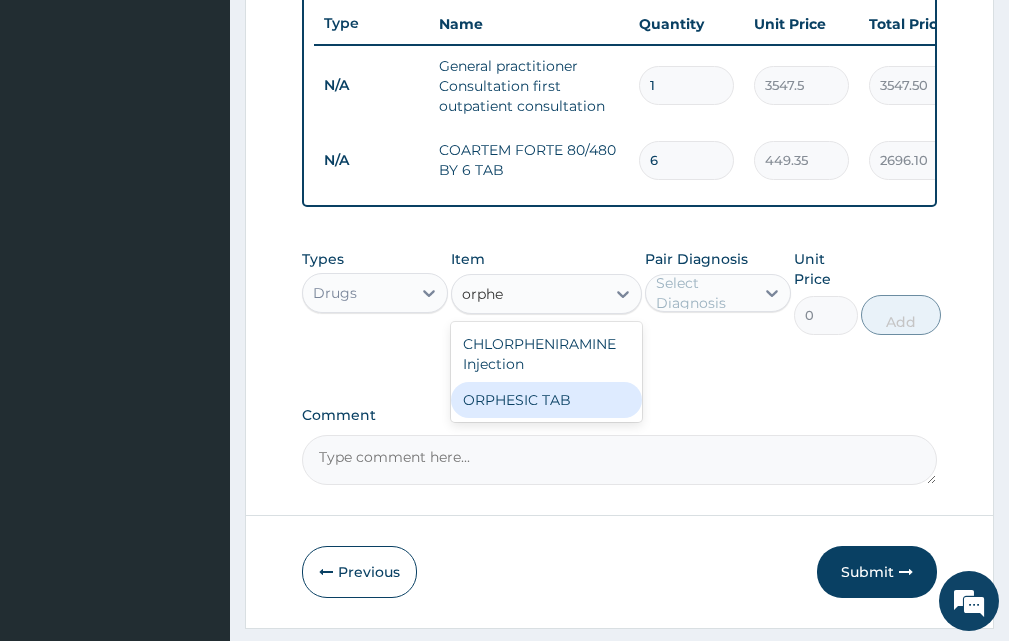 type 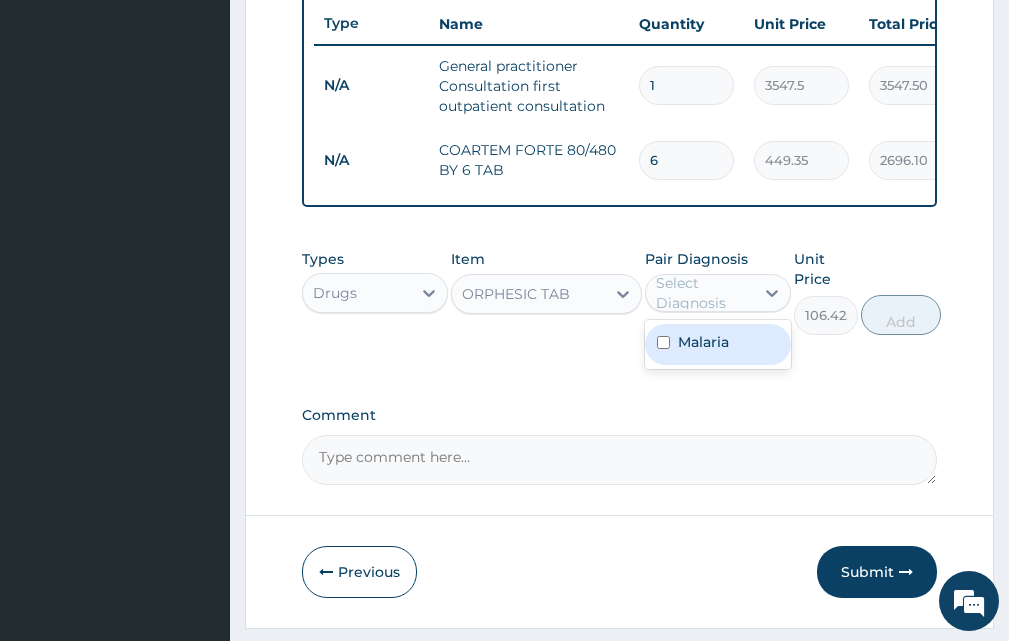 click on "Select Diagnosis" at bounding box center [704, 293] 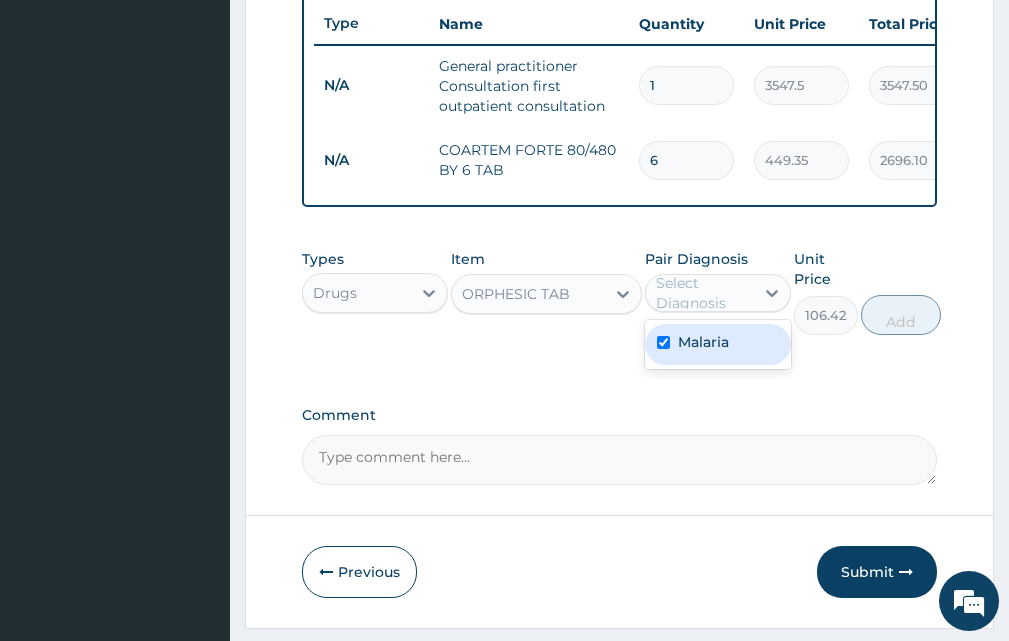 checkbox on "true" 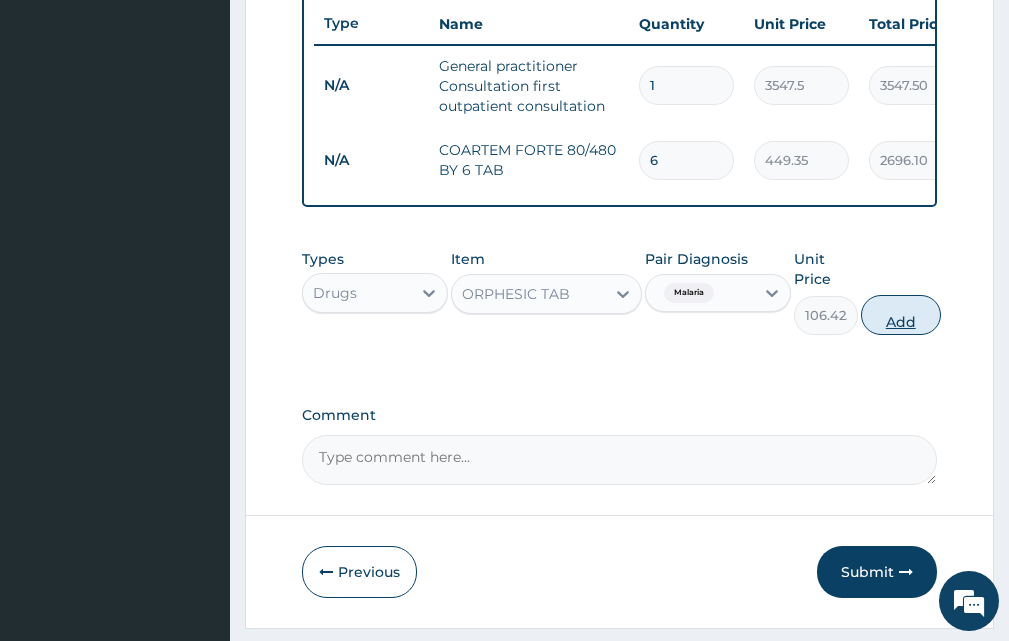 click on "Add" at bounding box center [901, 315] 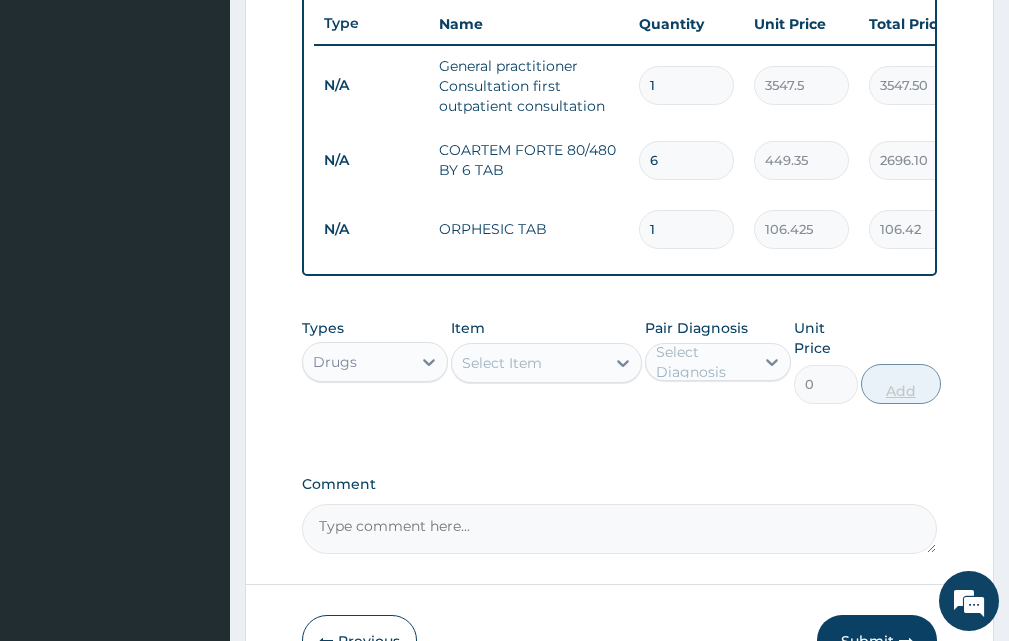 type on "12" 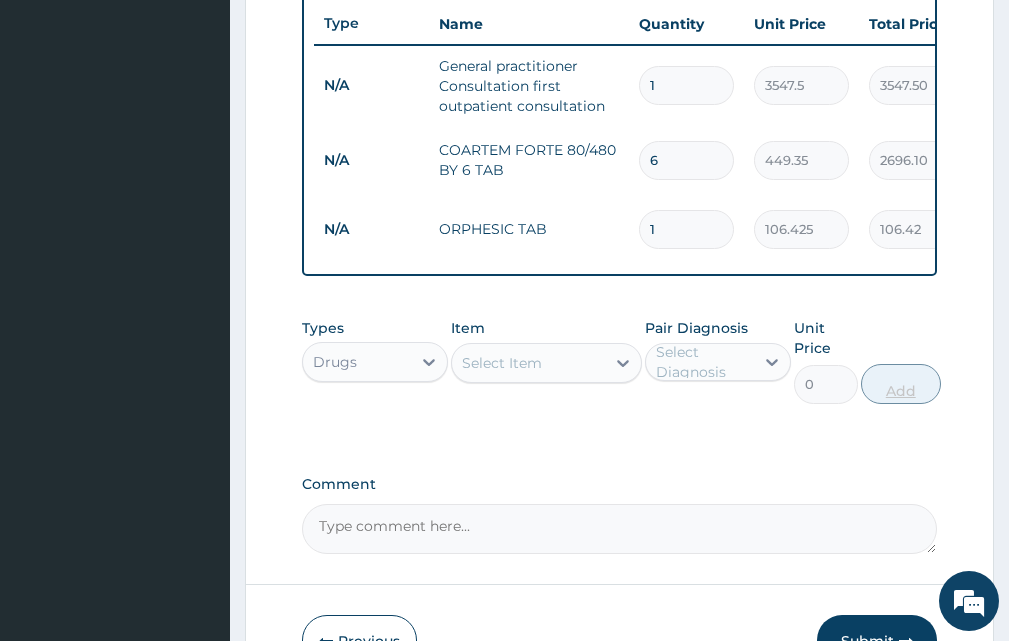 type on "1277.10" 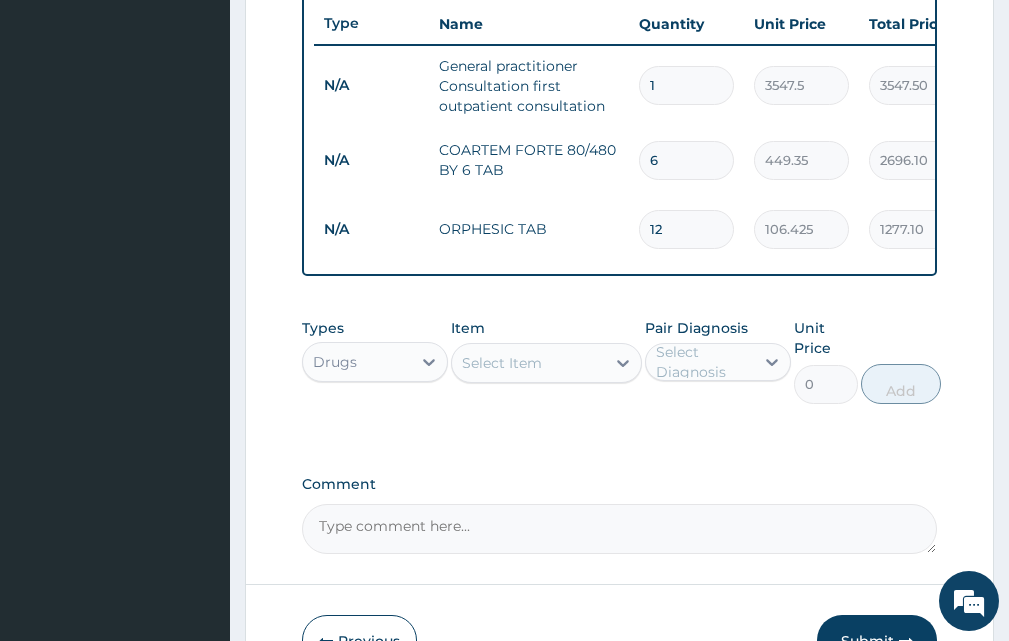 scroll, scrollTop: 910, scrollLeft: 0, axis: vertical 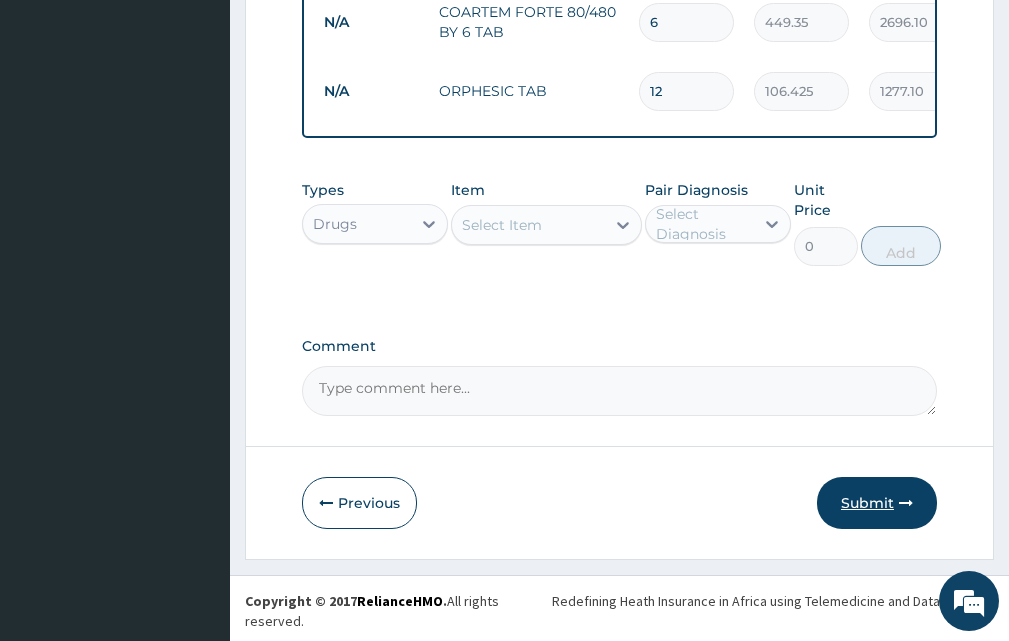 type on "12" 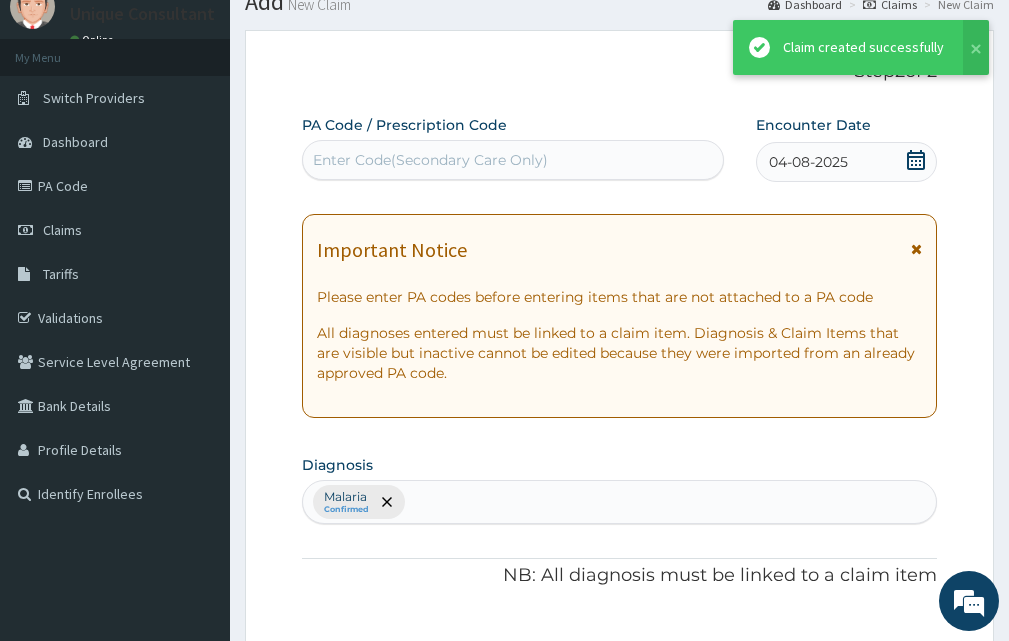 scroll, scrollTop: 910, scrollLeft: 0, axis: vertical 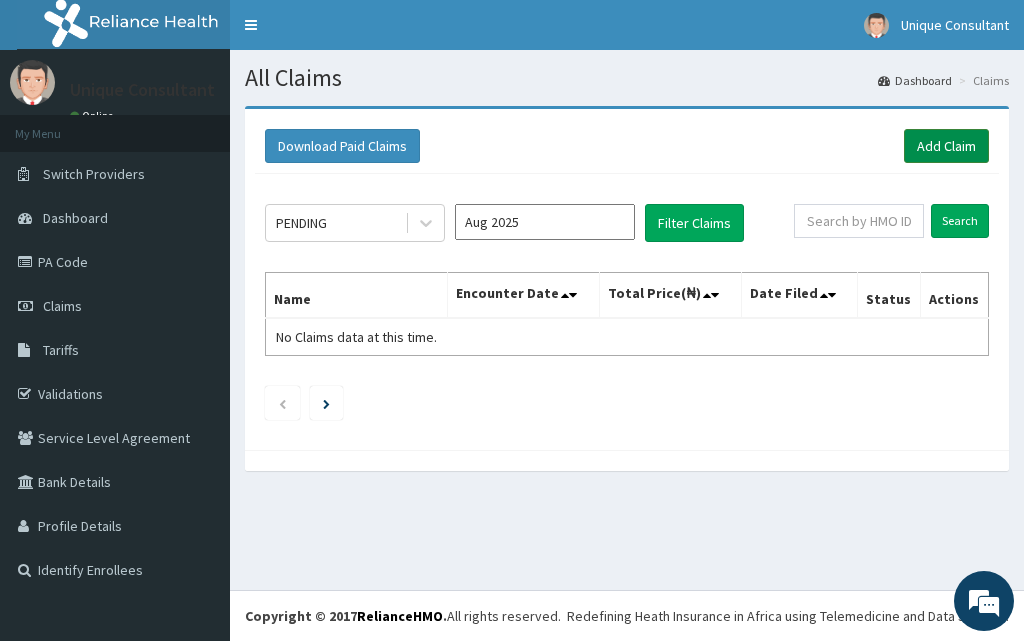 click on "Add Claim" at bounding box center (946, 146) 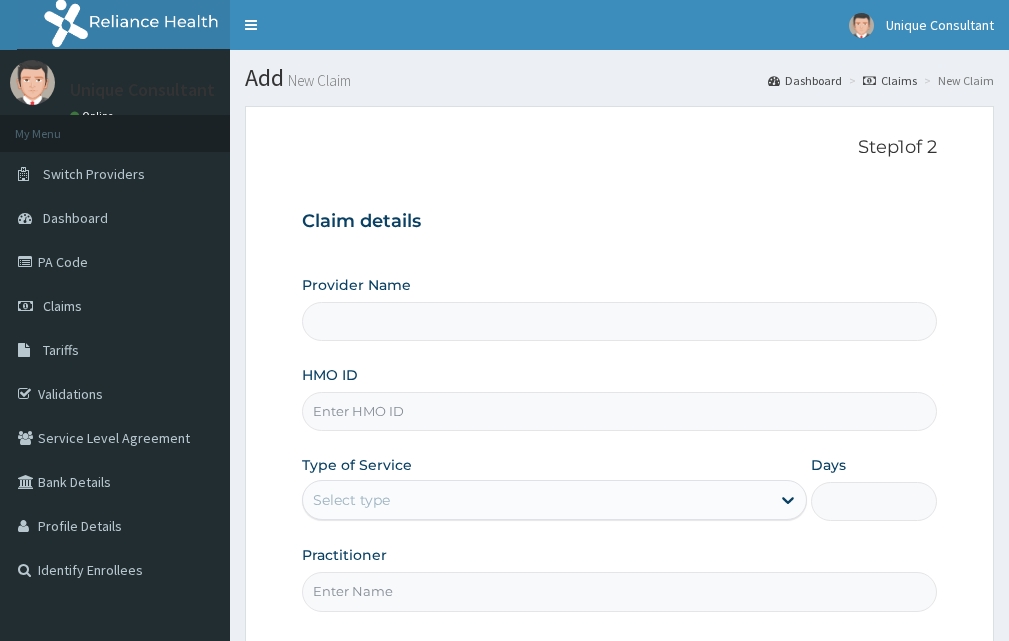 scroll, scrollTop: 0, scrollLeft: 0, axis: both 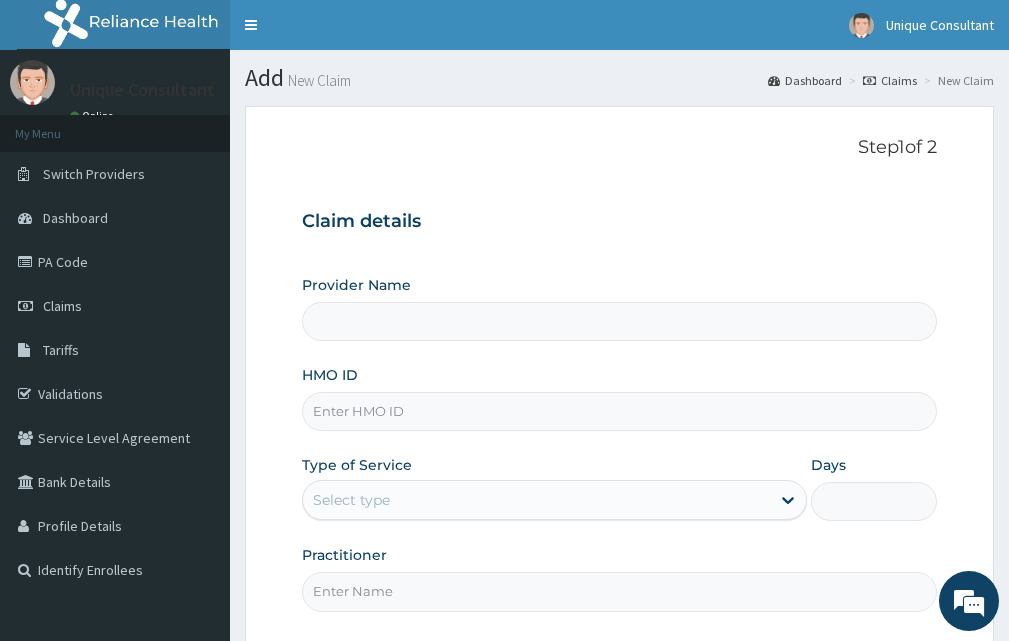 type on "Unique-Plus Multisystem Hospital" 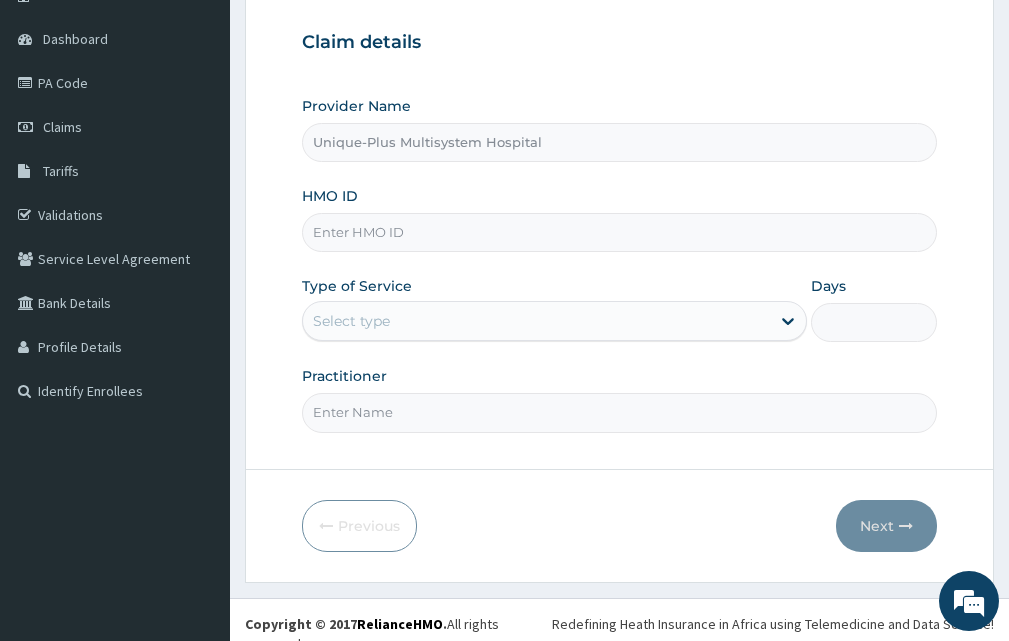 scroll, scrollTop: 187, scrollLeft: 0, axis: vertical 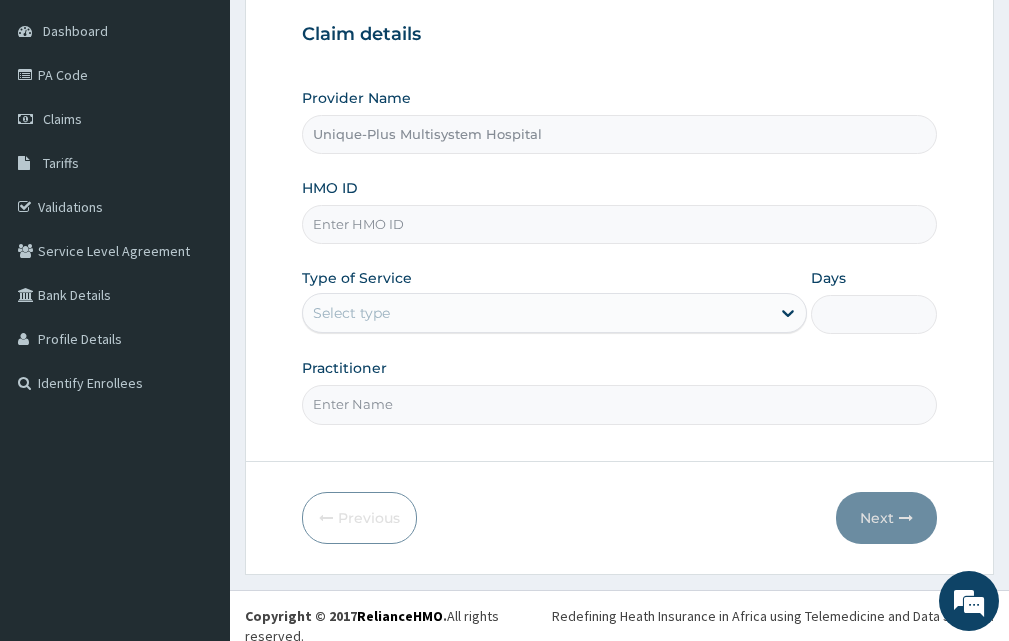 click on "HMO ID" at bounding box center [619, 224] 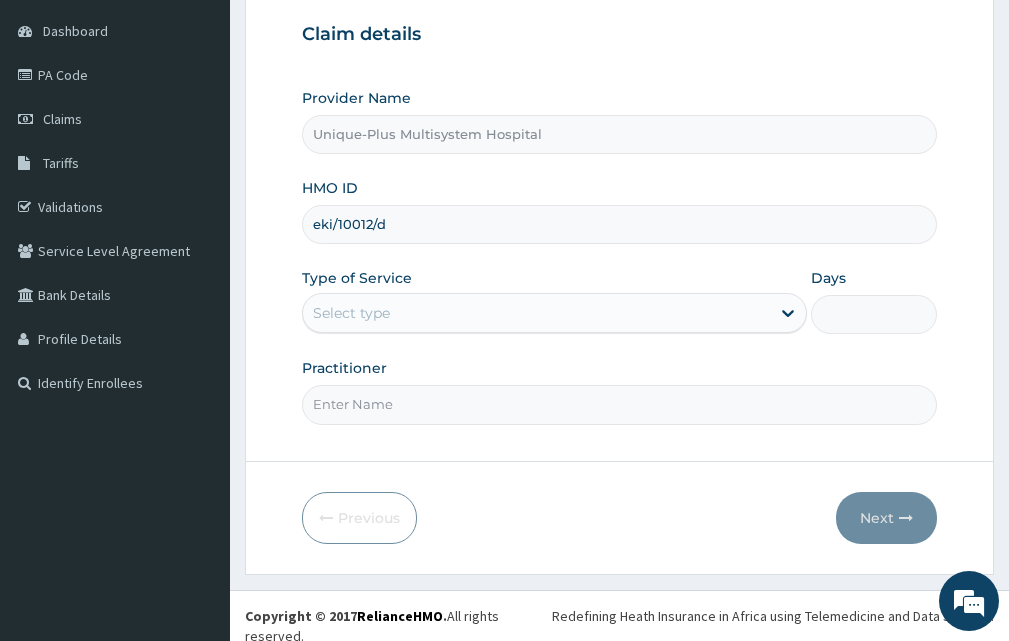 type on "eki/10012/d" 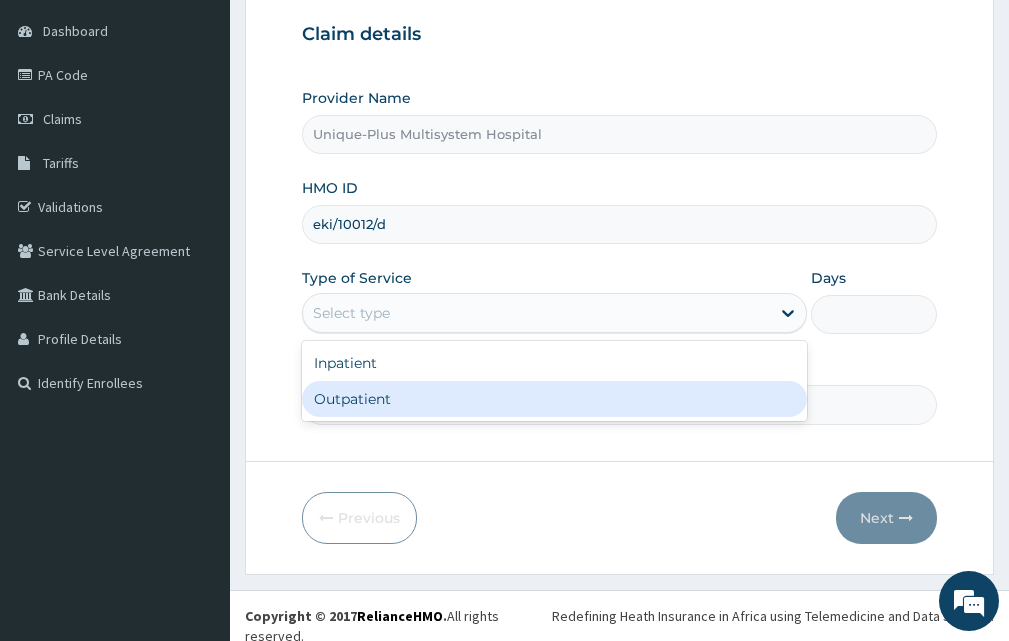 click on "Outpatient" at bounding box center (554, 399) 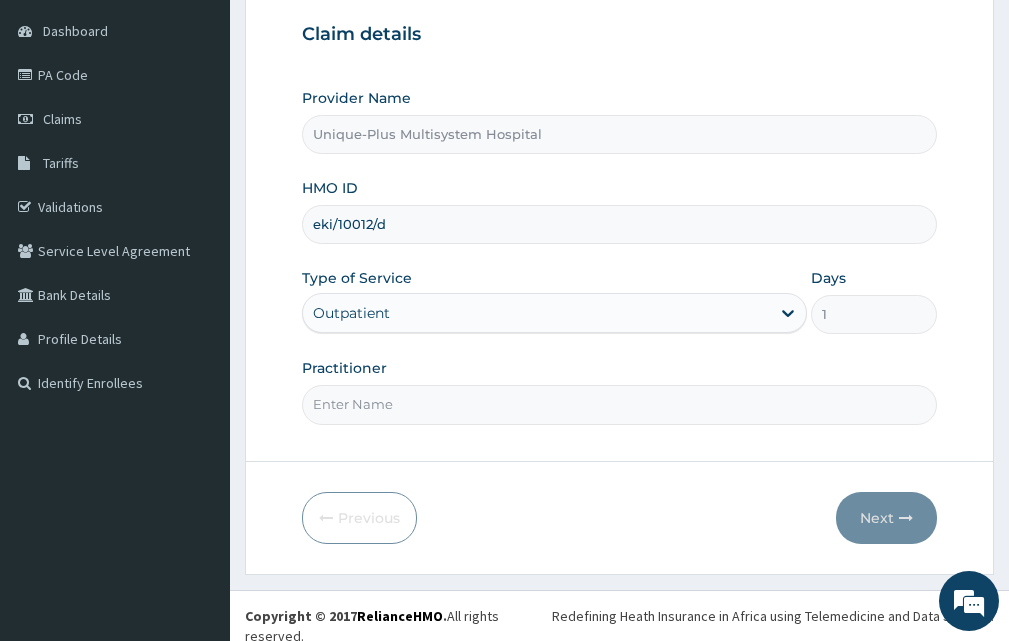 click on "Practitioner" at bounding box center [619, 404] 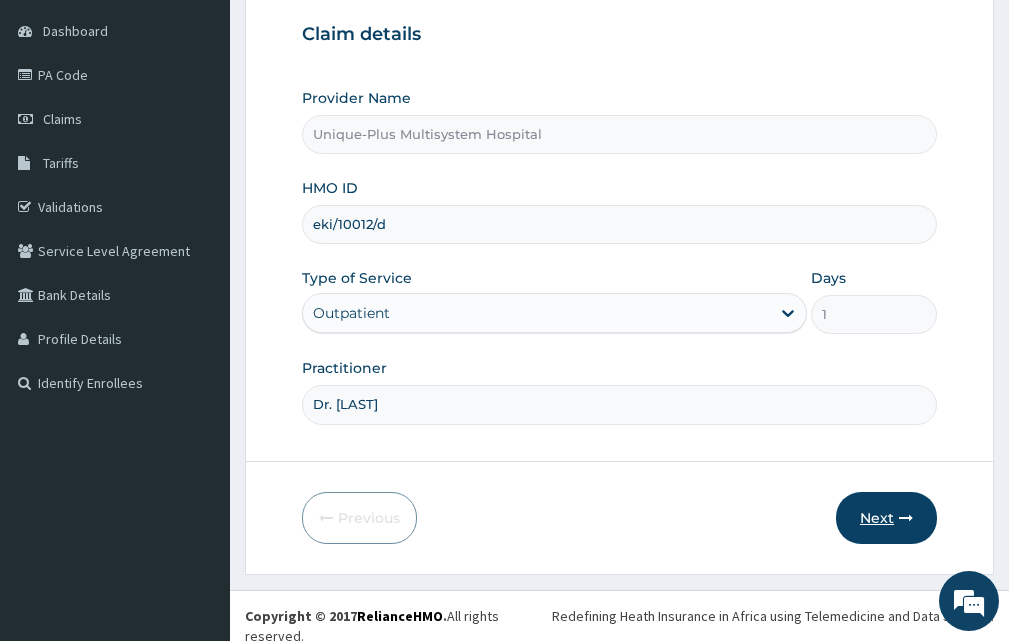 type on "Dr. Orire" 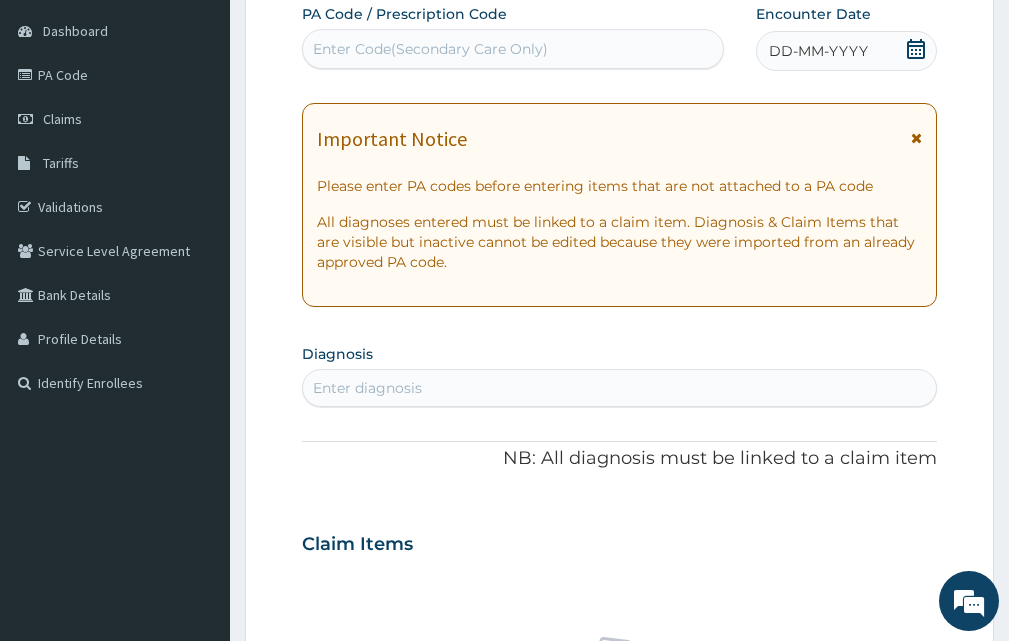 click on "DD-MM-YYYY" at bounding box center (818, 51) 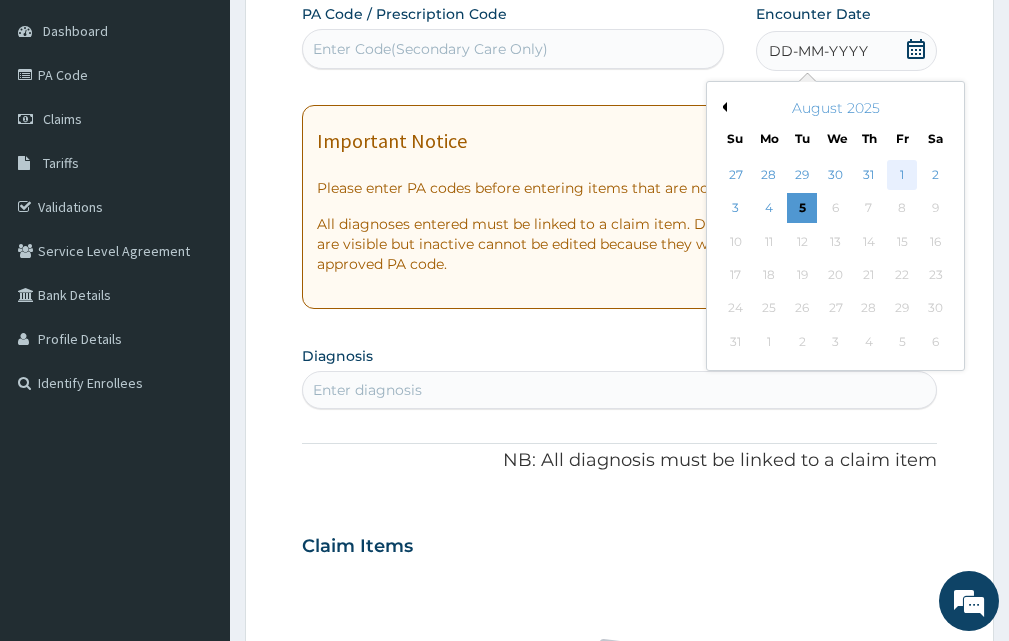 click on "1" at bounding box center (902, 175) 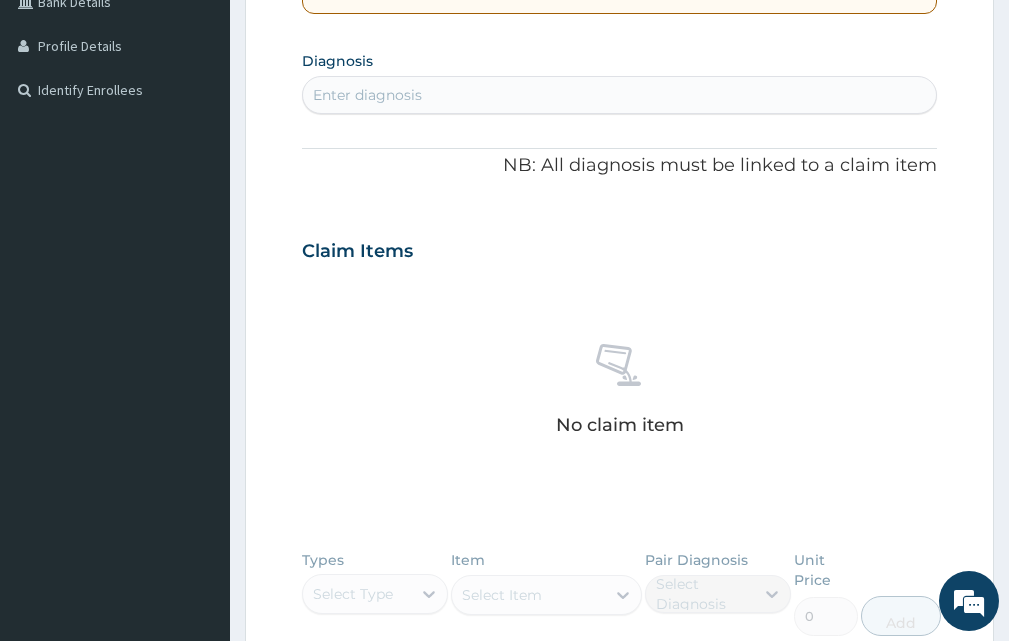 scroll, scrollTop: 551, scrollLeft: 0, axis: vertical 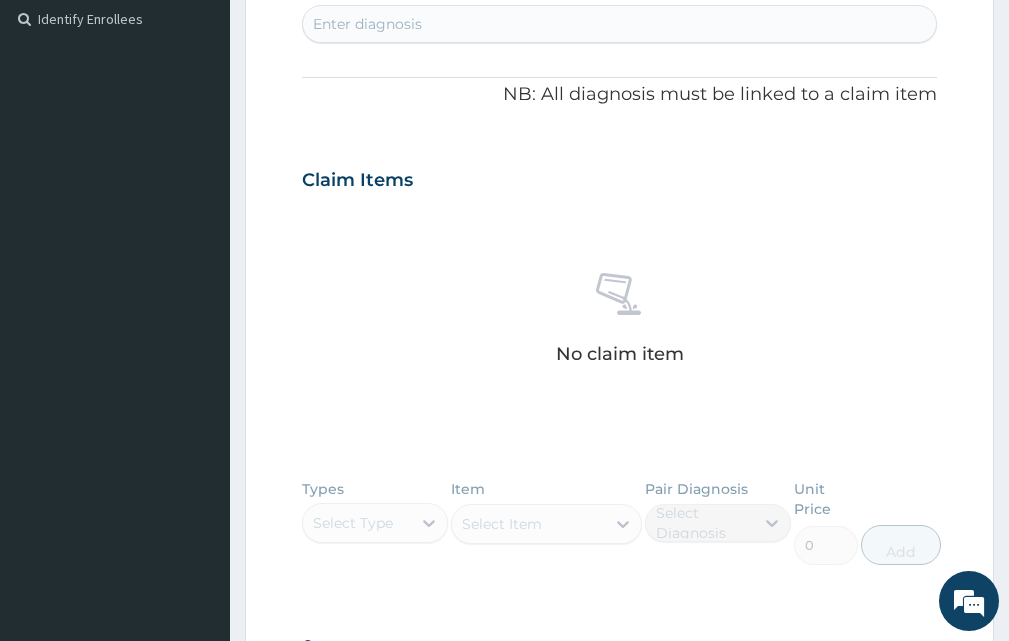 click on "Enter diagnosis" at bounding box center (367, 24) 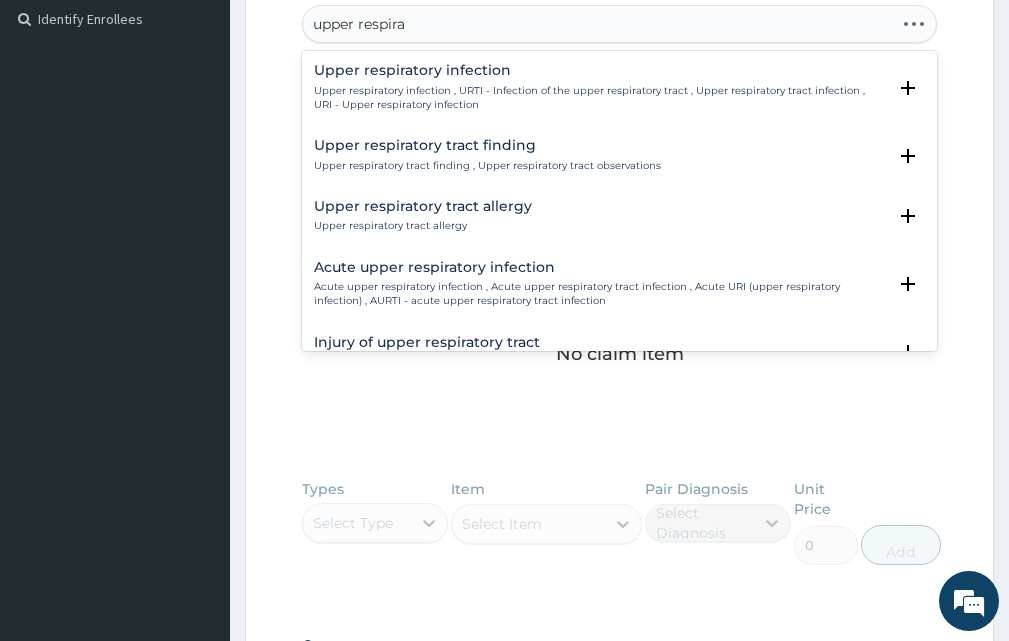 type on "upper respirat" 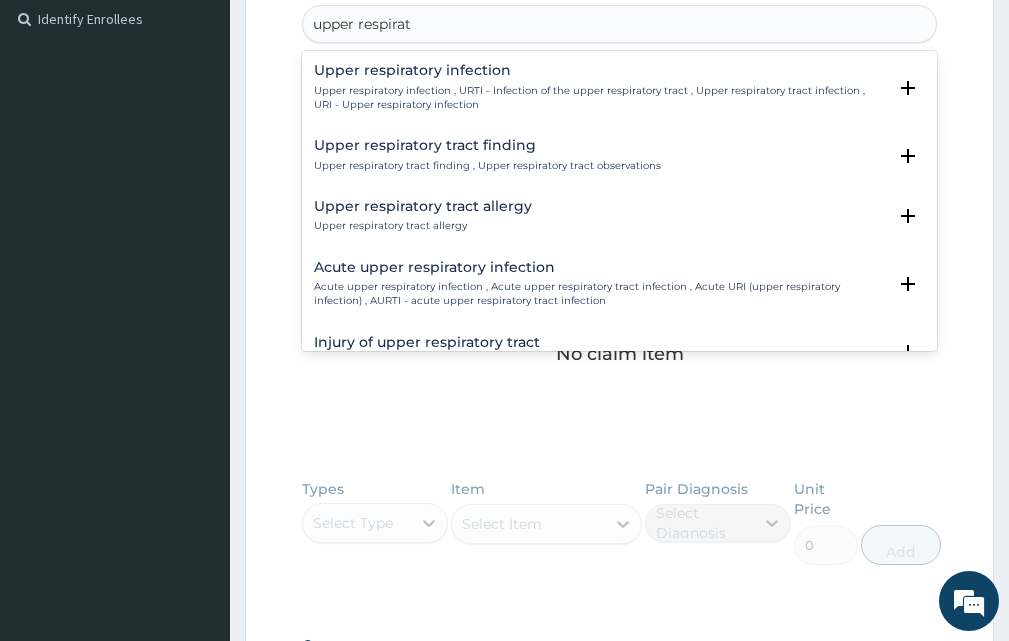 click on "Upper respiratory infection , URTI - Infection of the upper respiratory tract , Upper respiratory tract infection , URI - Upper respiratory infection" at bounding box center [600, 98] 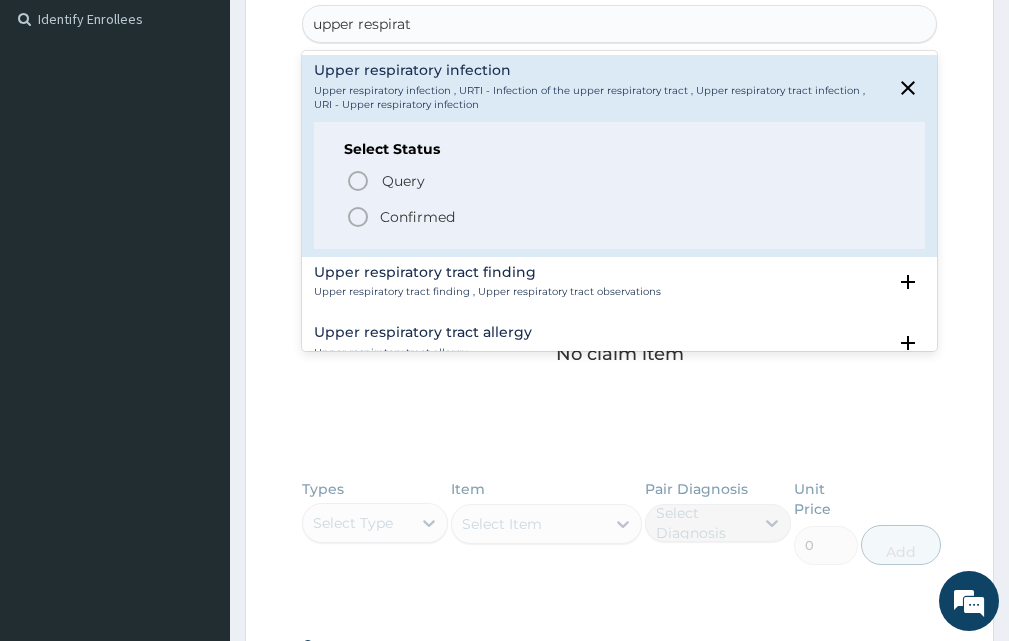 click on "Confirmed" at bounding box center (417, 217) 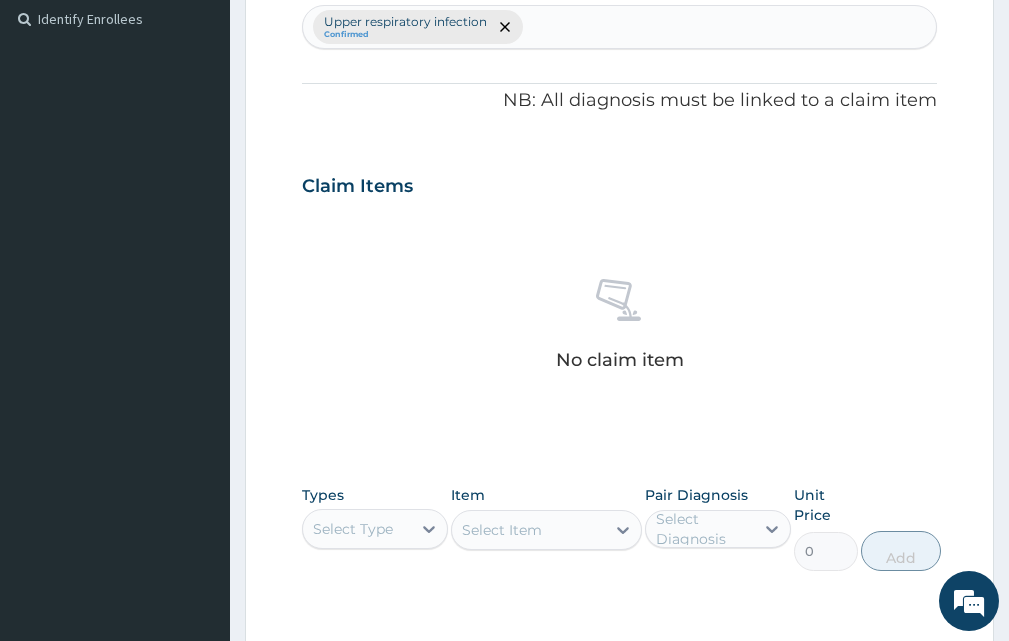 scroll, scrollTop: 841, scrollLeft: 0, axis: vertical 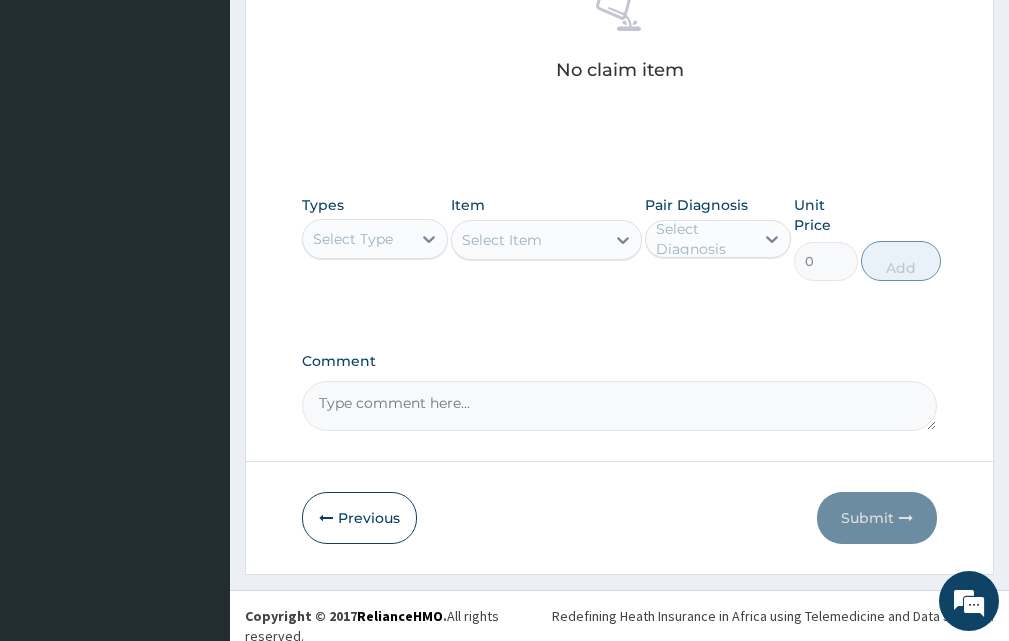 click on "Select Type" at bounding box center [353, 239] 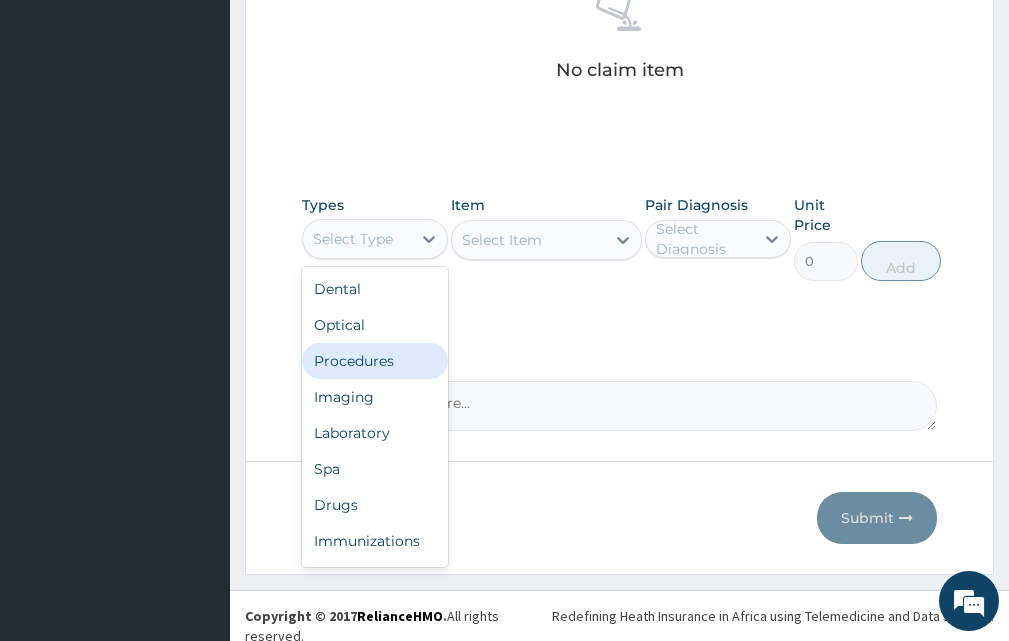 click on "Procedures" at bounding box center [375, 361] 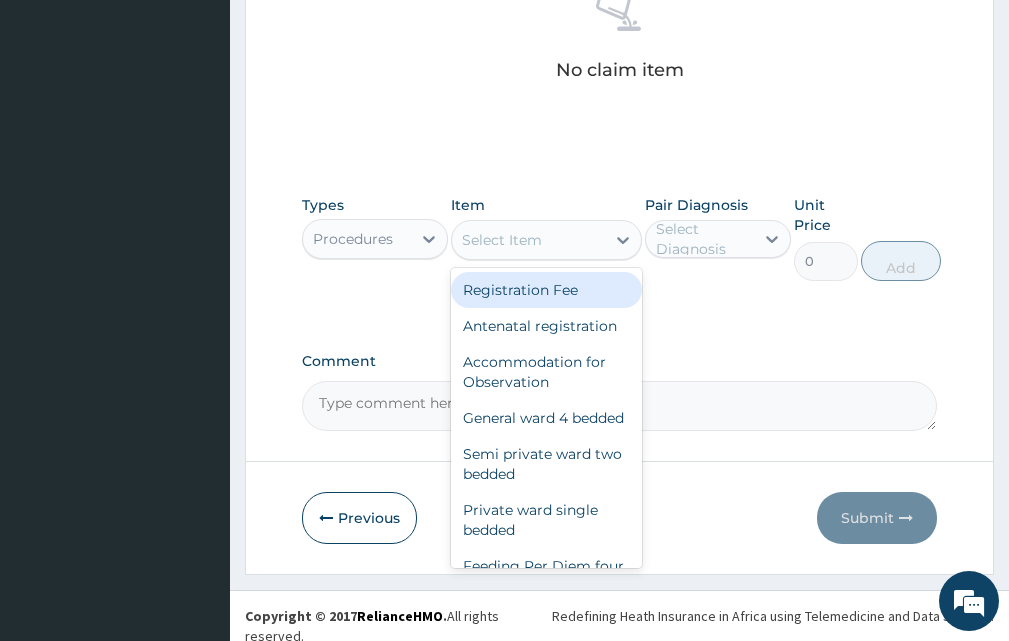 click on "Select Item" at bounding box center [528, 240] 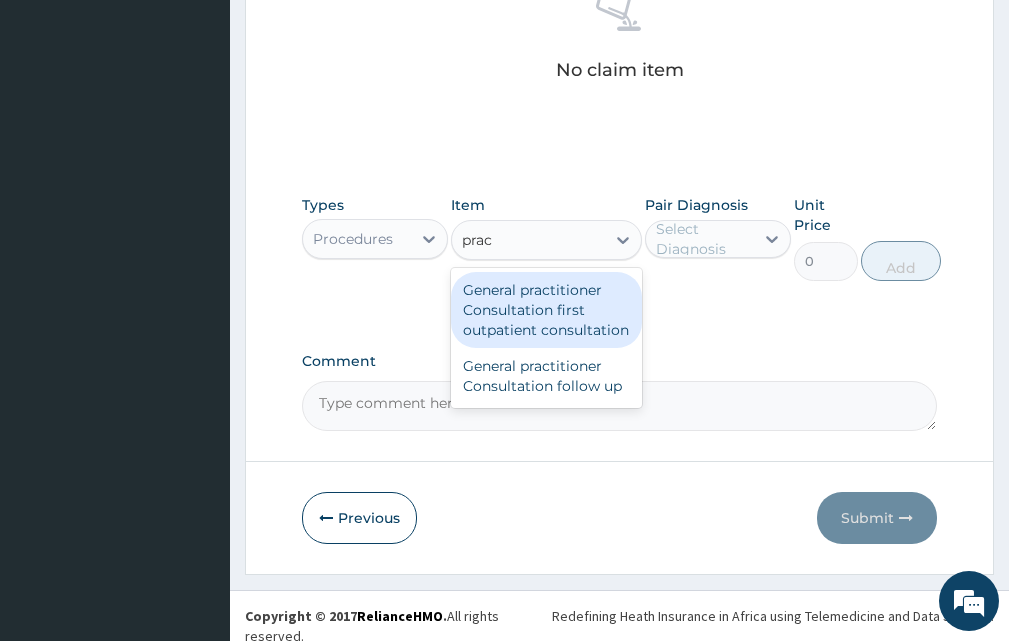 type on "pract" 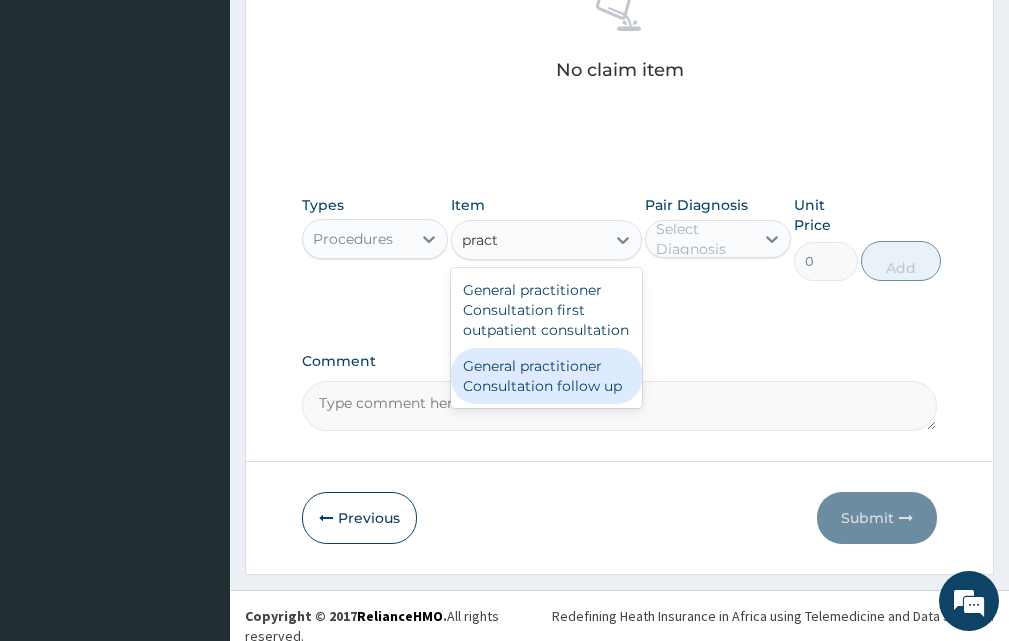 click on "General practitioner Consultation follow up" at bounding box center [546, 376] 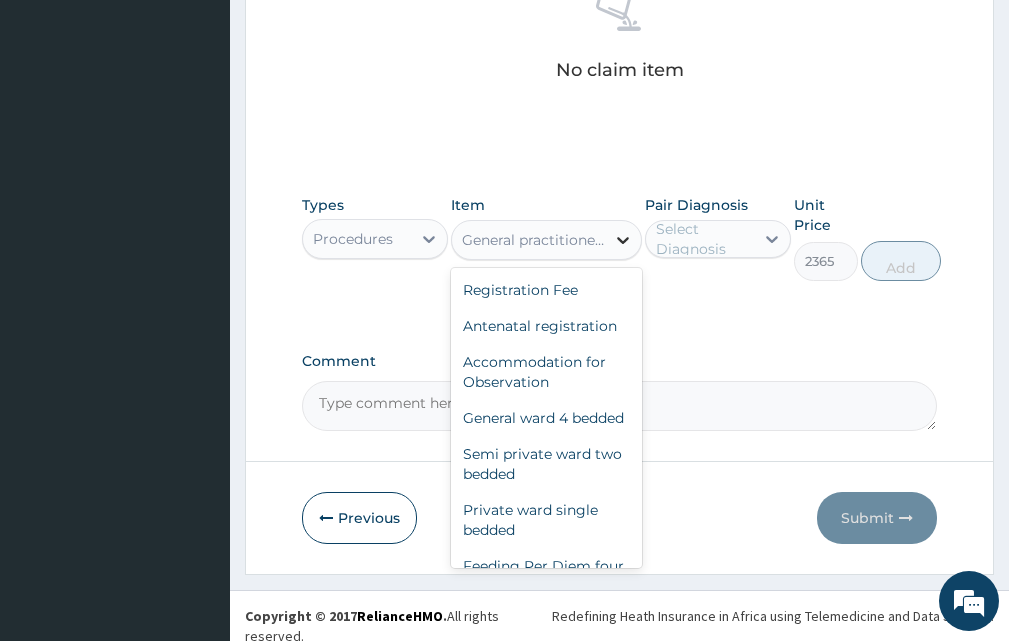 click at bounding box center (623, 240) 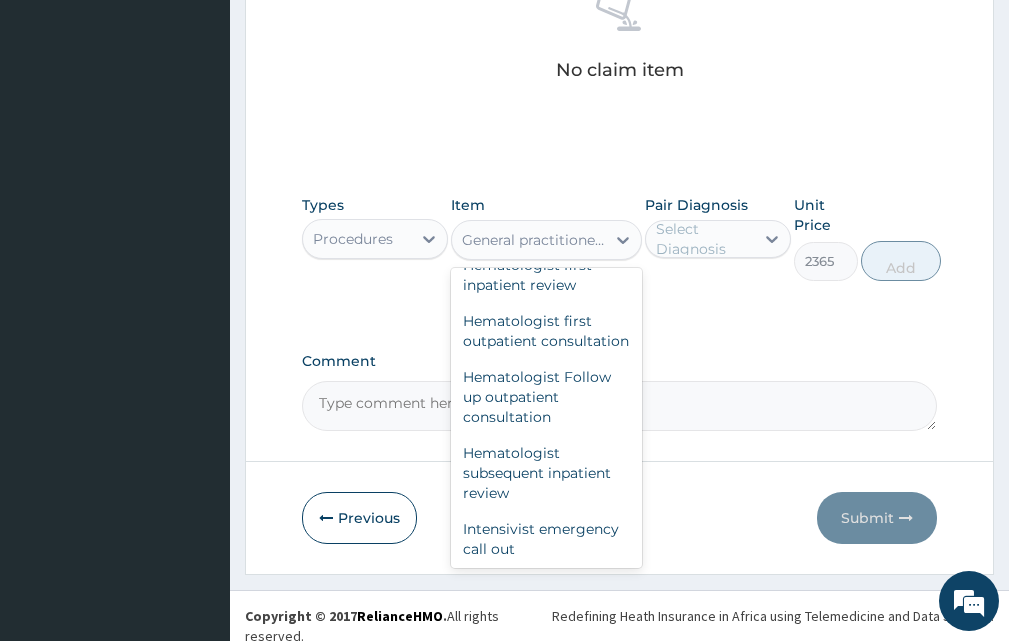 click on "General practitioner Consultation first outpatient consultation" at bounding box center (546, -111) 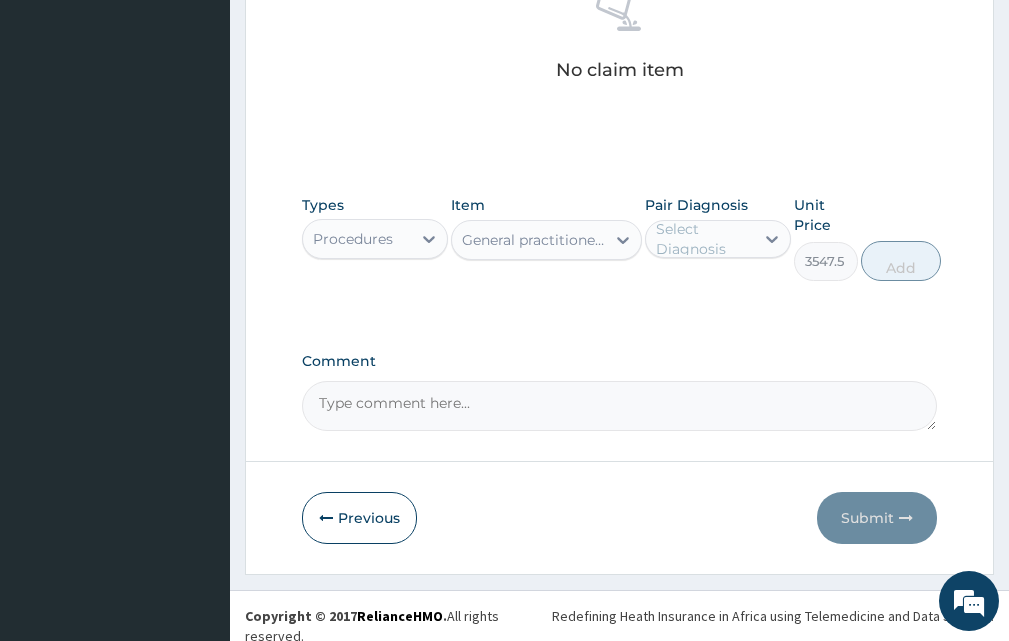 click on "Select Diagnosis" at bounding box center [704, 239] 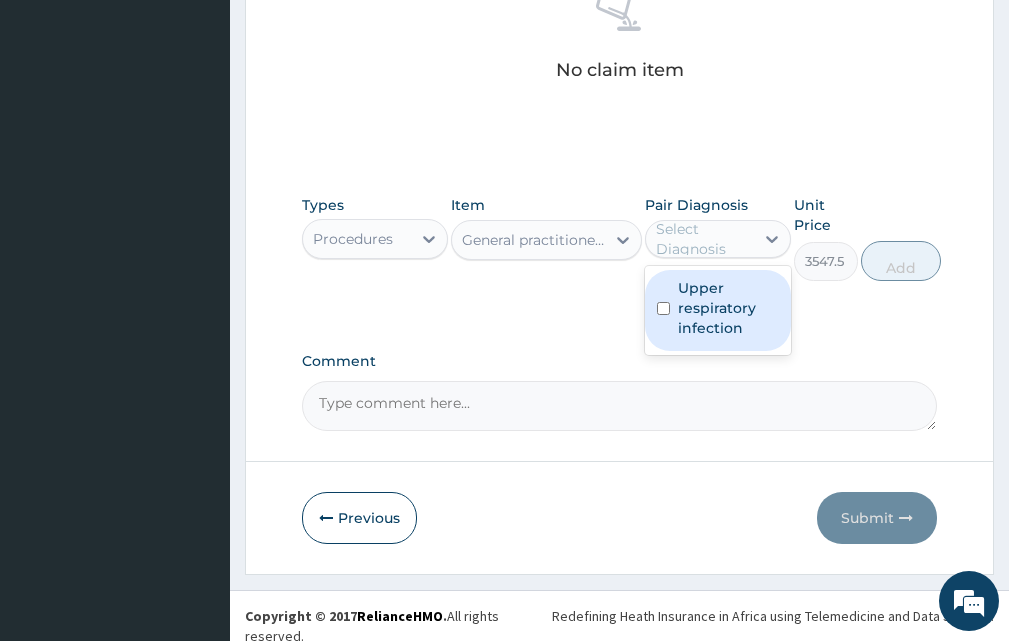 click on "Upper respiratory infection" at bounding box center (728, 308) 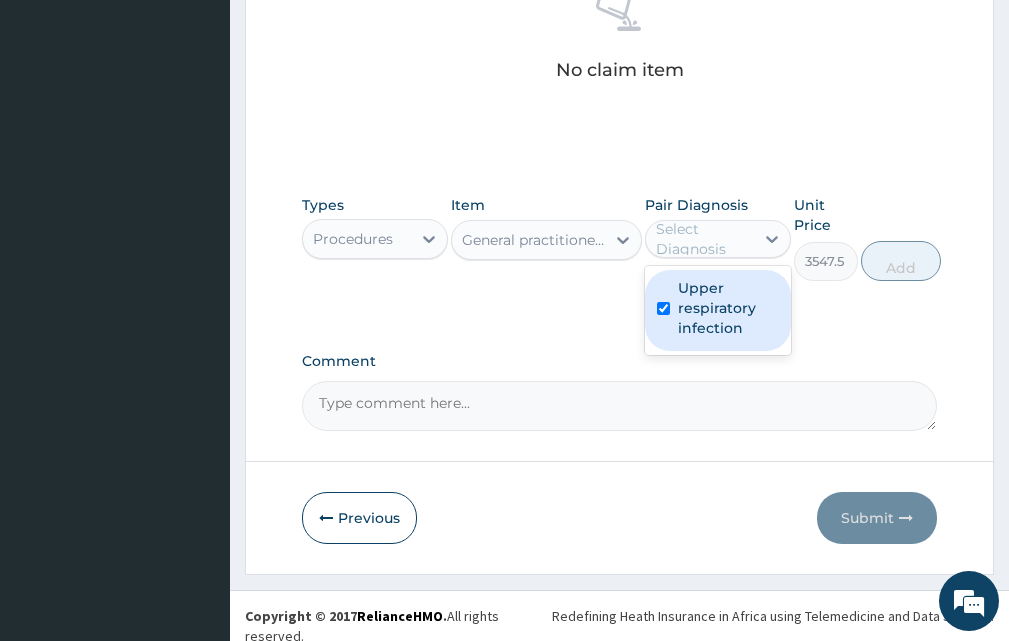 checkbox on "true" 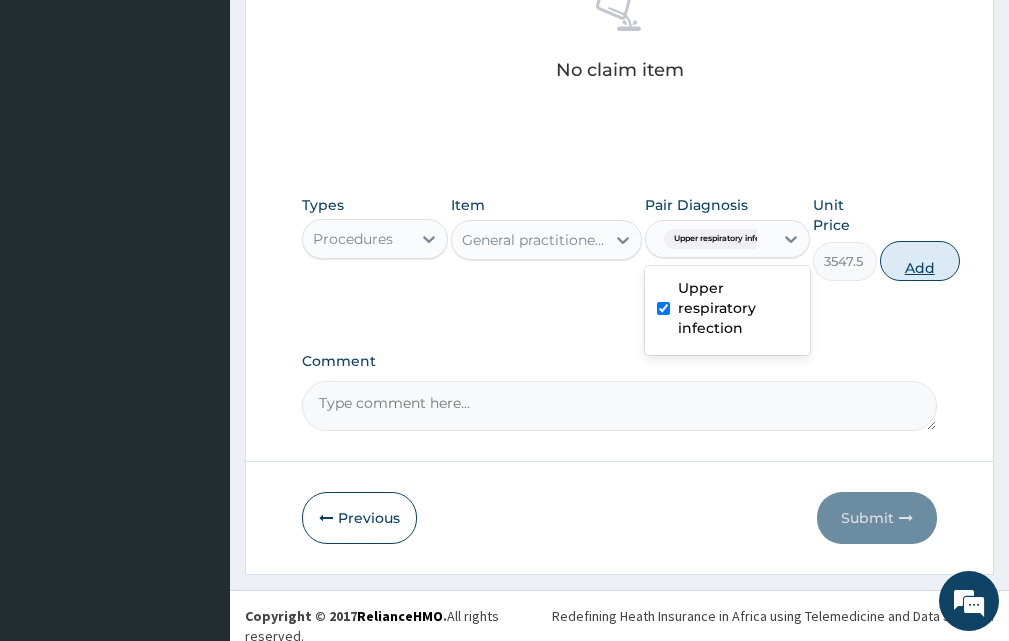 click on "Add" at bounding box center [920, 261] 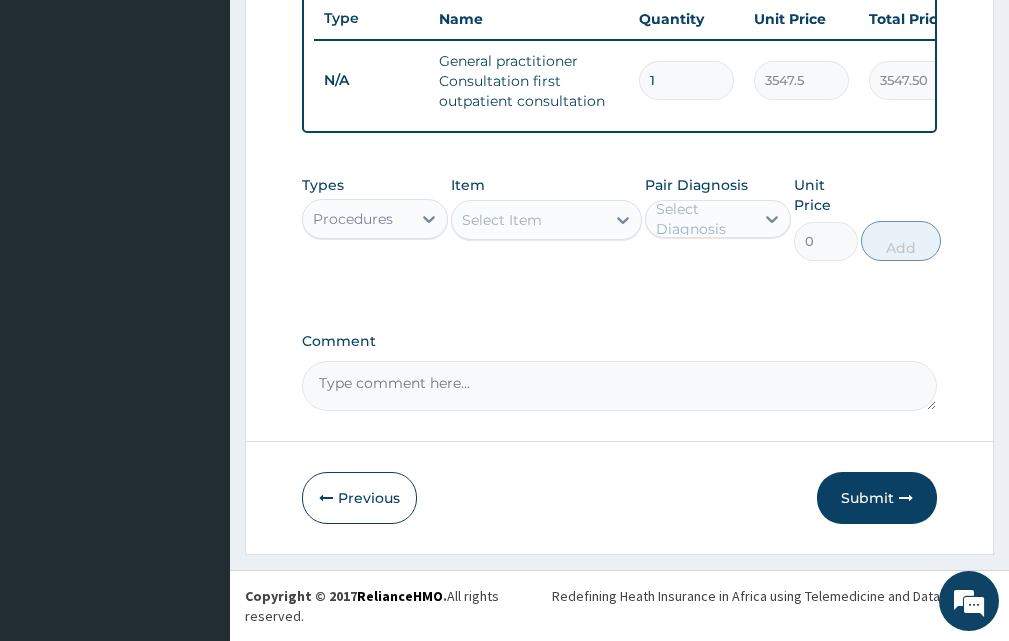 scroll, scrollTop: 772, scrollLeft: 0, axis: vertical 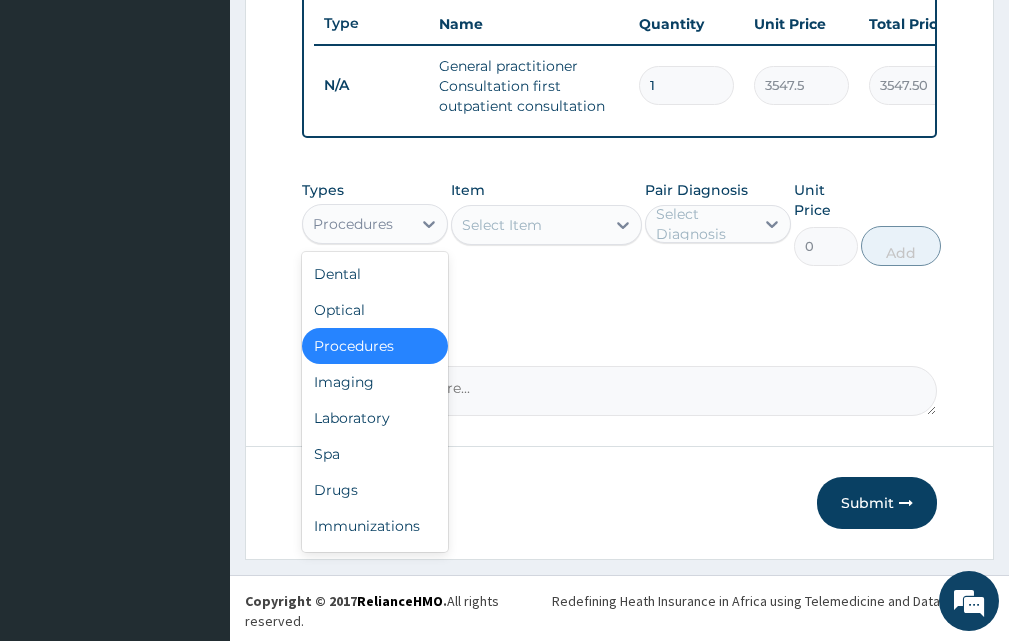 click on "Procedures" at bounding box center [357, 224] 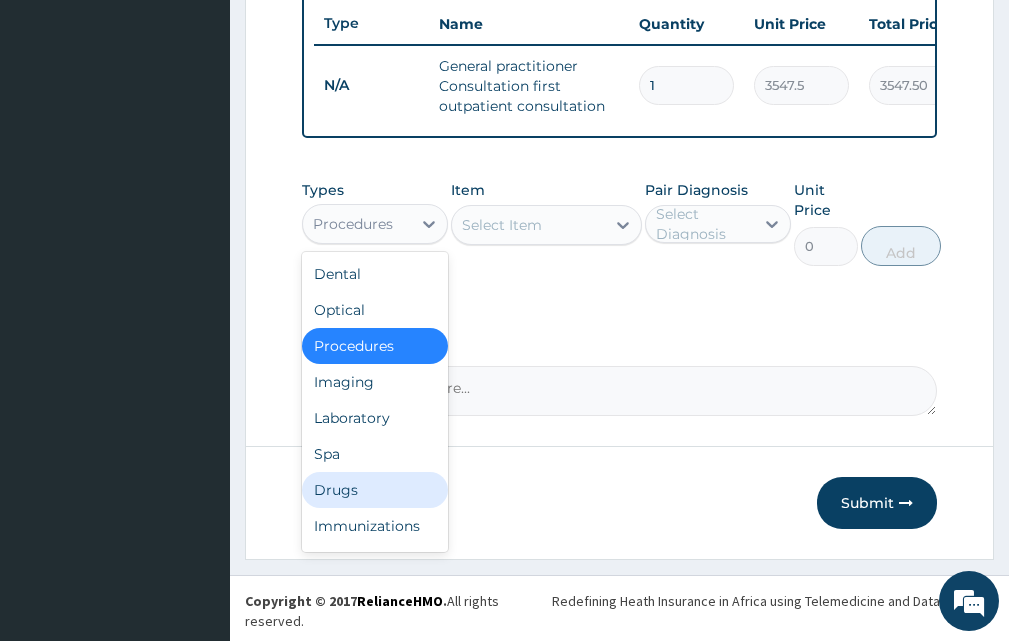 click on "Drugs" at bounding box center [375, 490] 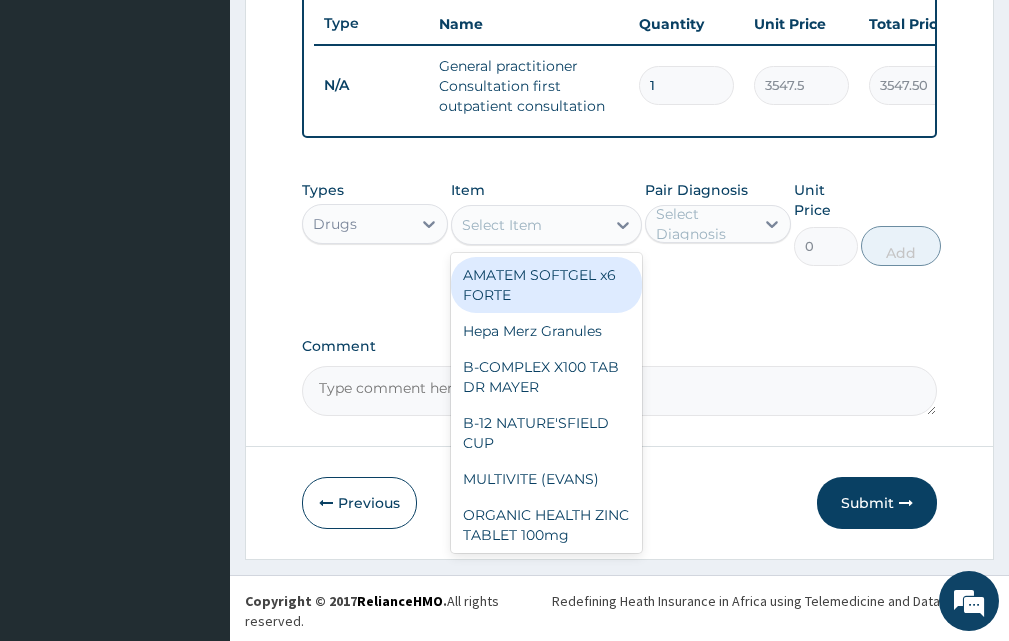 click on "Select Item" at bounding box center (528, 225) 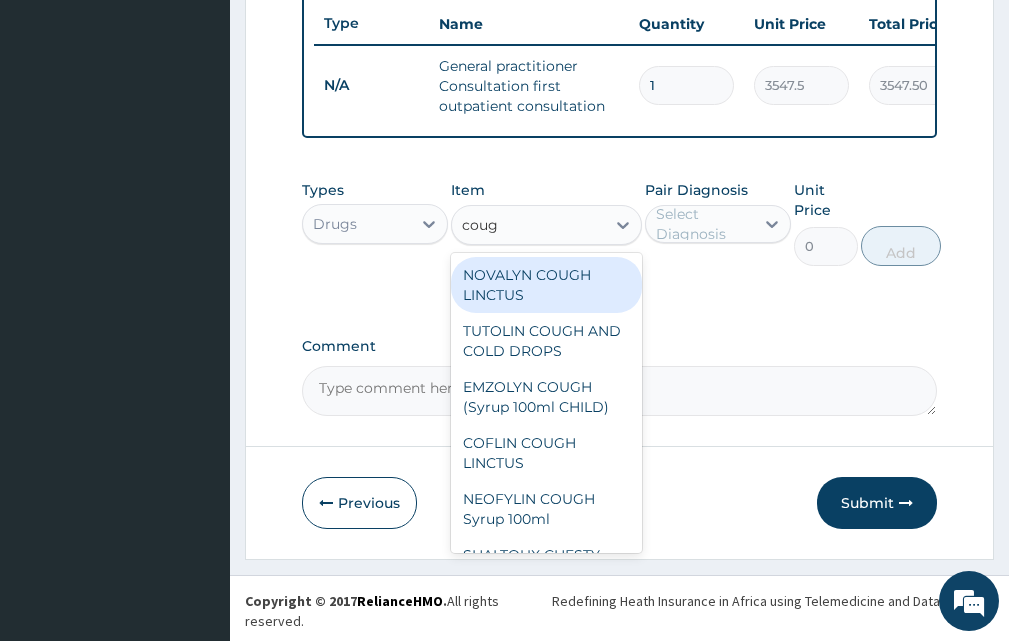 type on "cough" 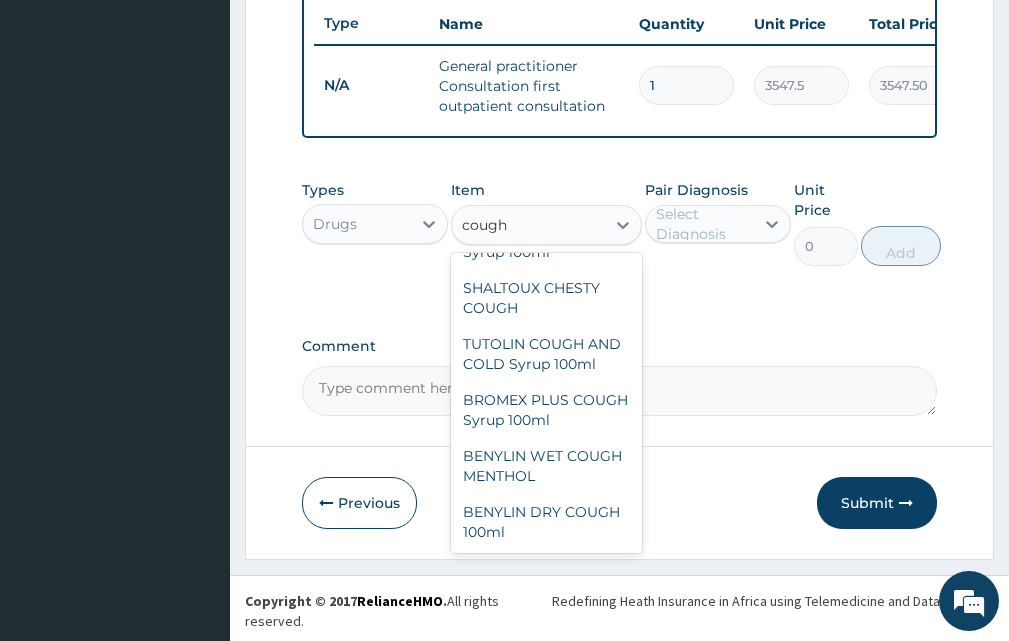 scroll, scrollTop: 272, scrollLeft: 0, axis: vertical 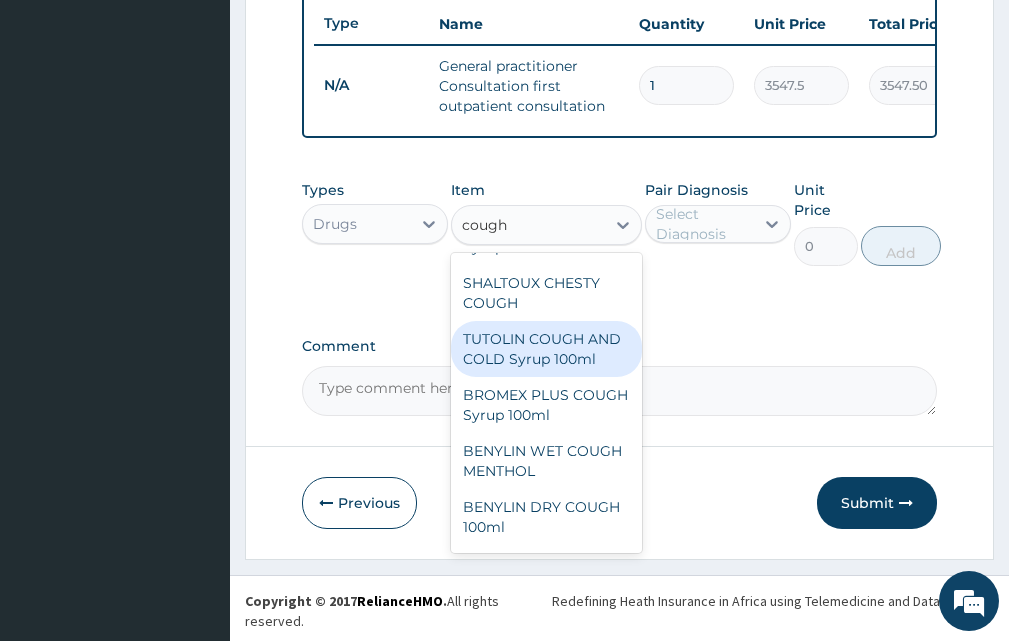click on "TUTOLIN COUGH AND COLD Syrup 100ml" at bounding box center (546, 349) 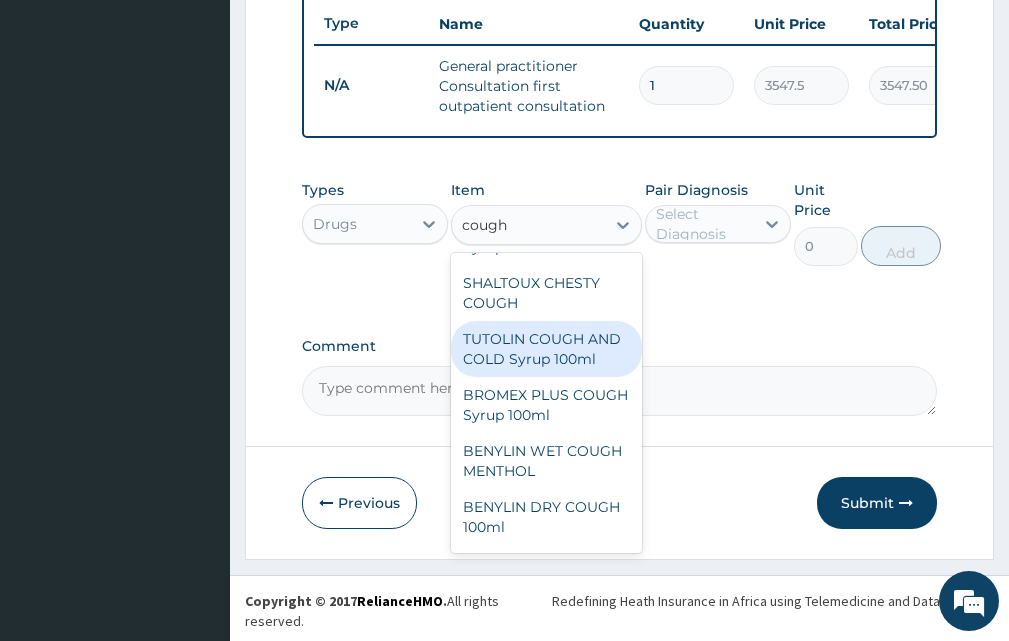 type 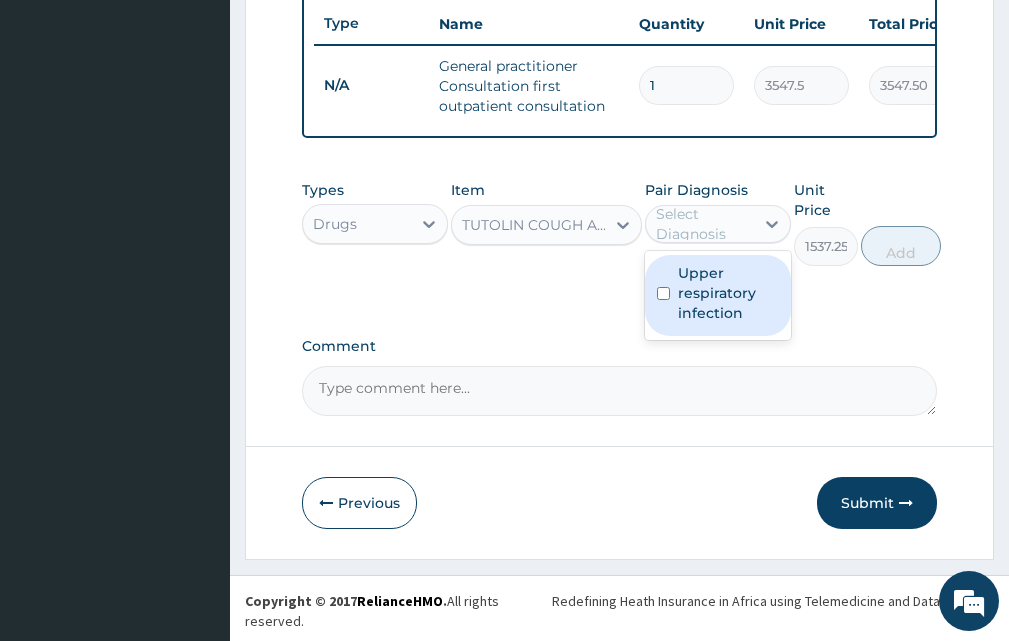 click on "Select Diagnosis" at bounding box center [704, 224] 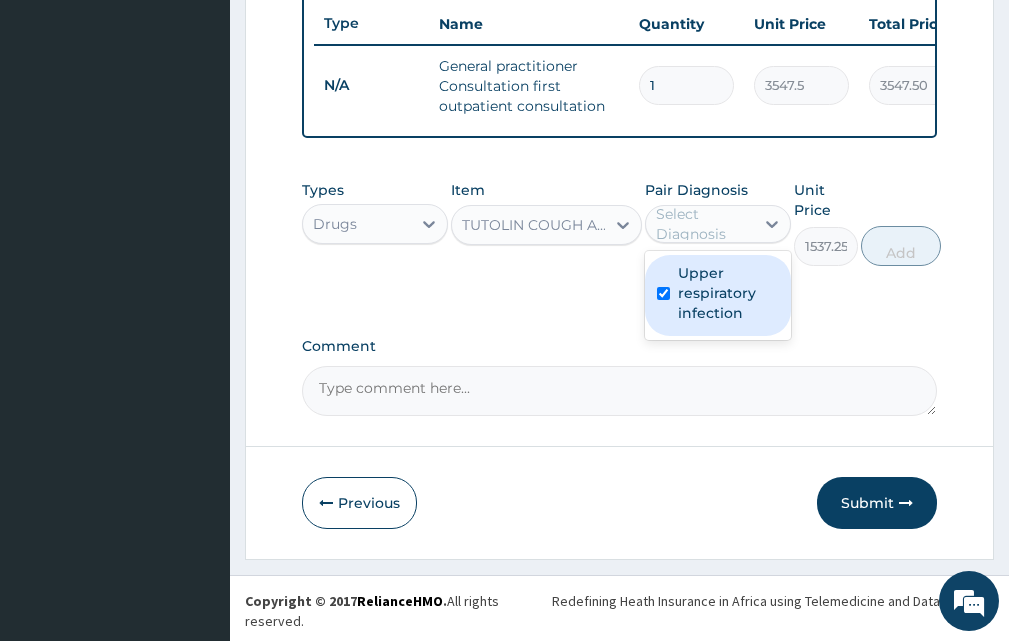 checkbox on "true" 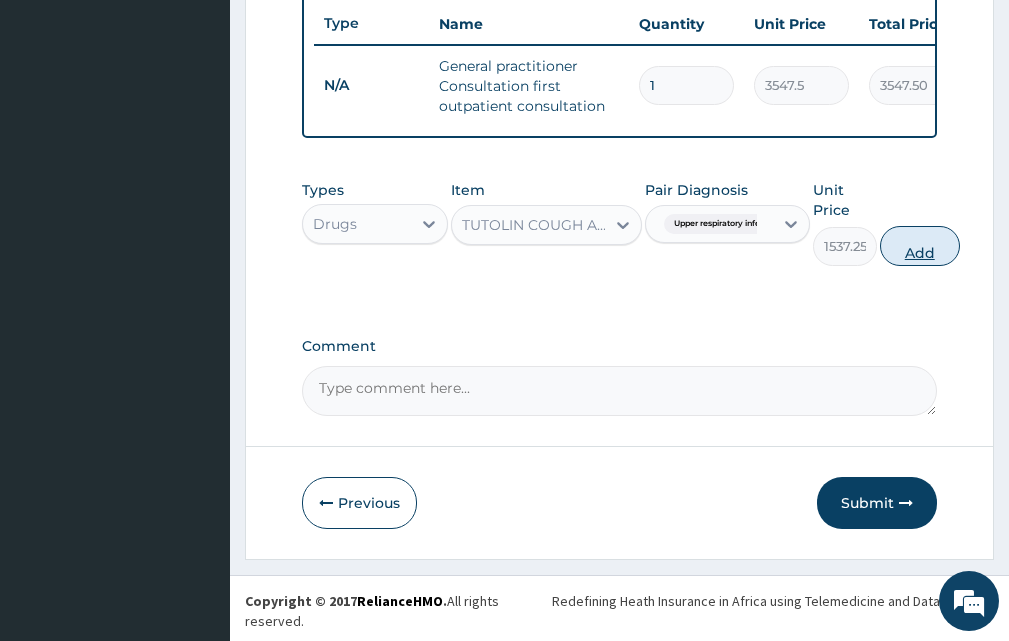 click on "Add" at bounding box center (920, 246) 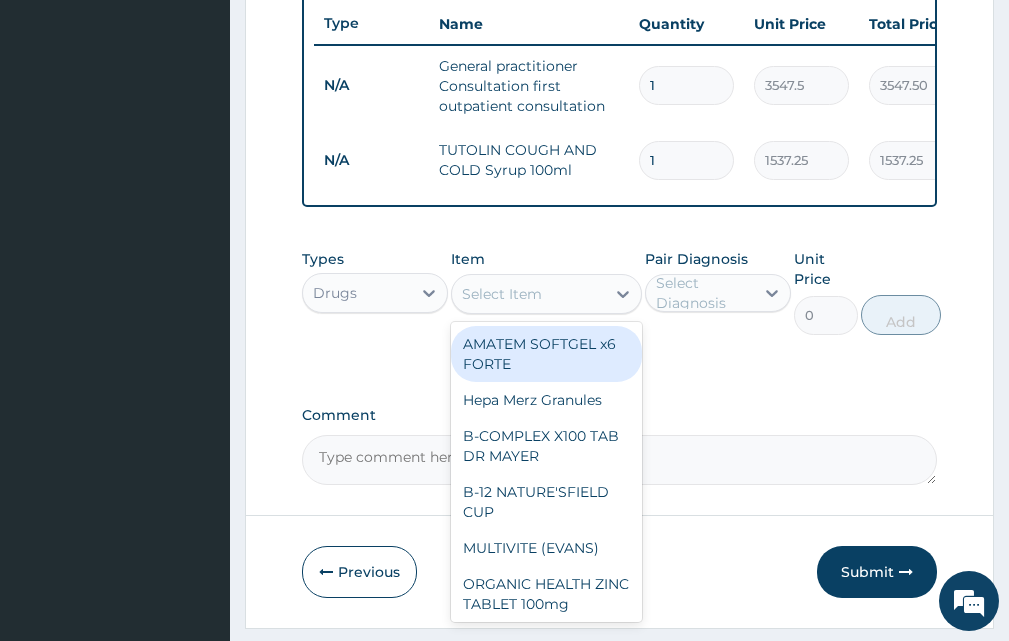 click on "Select Item" at bounding box center (528, 294) 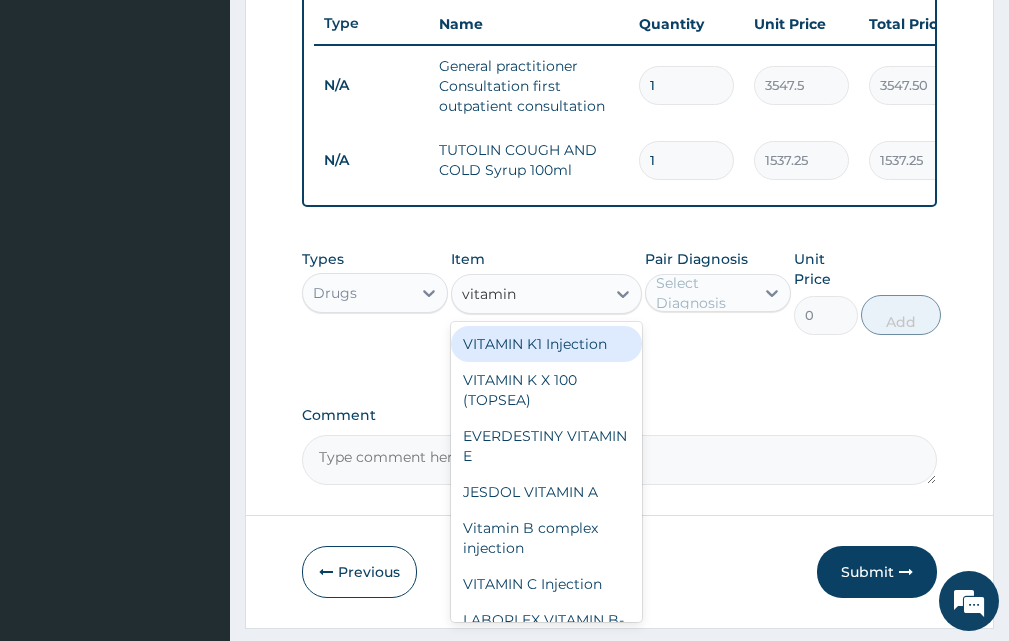 type on "vitamin c" 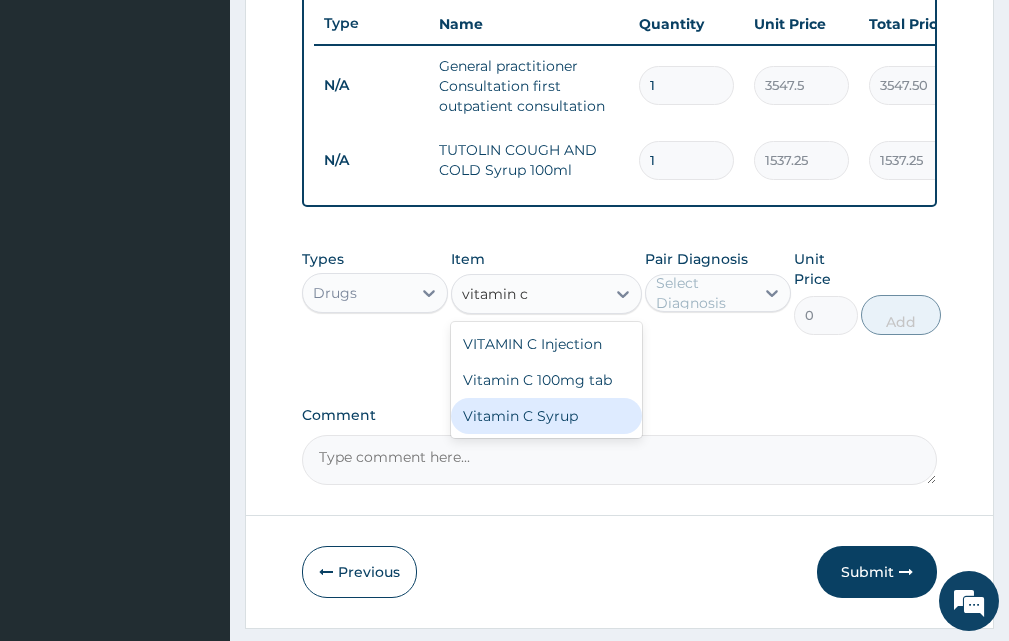 click on "Vitamin C Syrup" at bounding box center (546, 416) 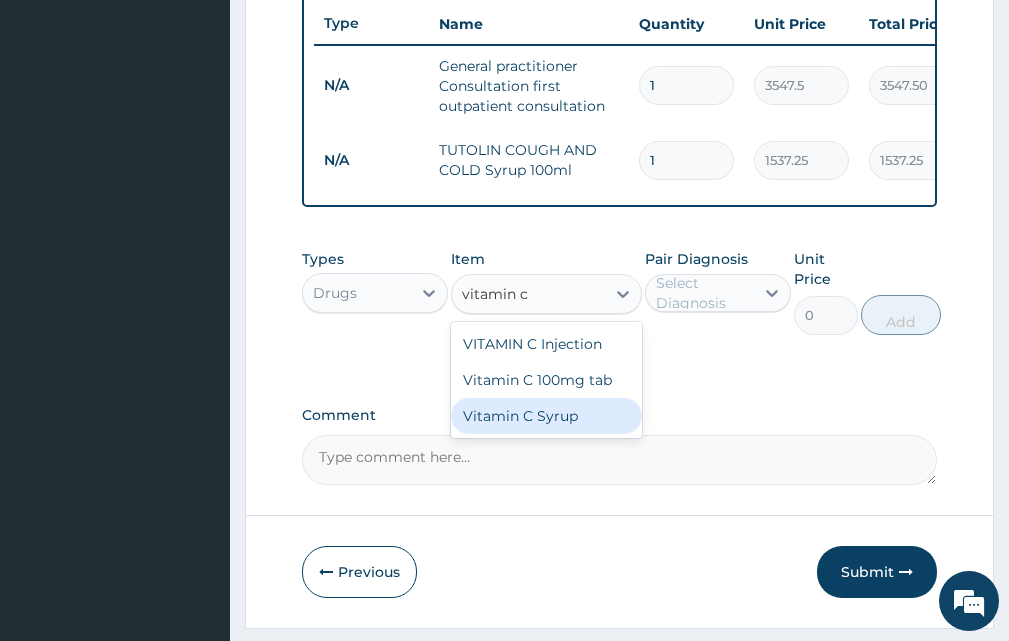 type 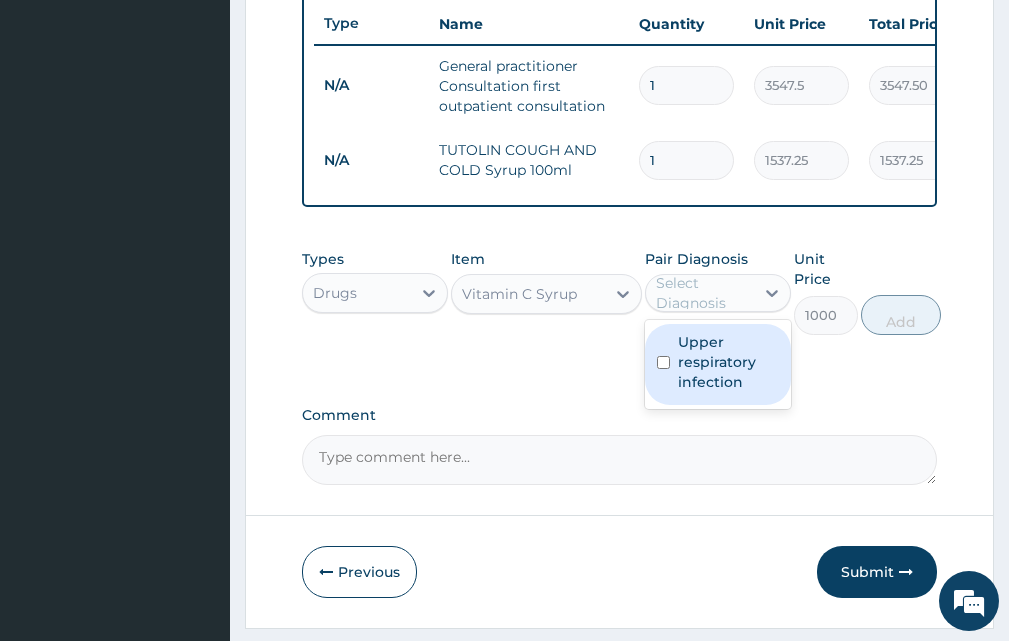 click on "Select Diagnosis" at bounding box center [704, 293] 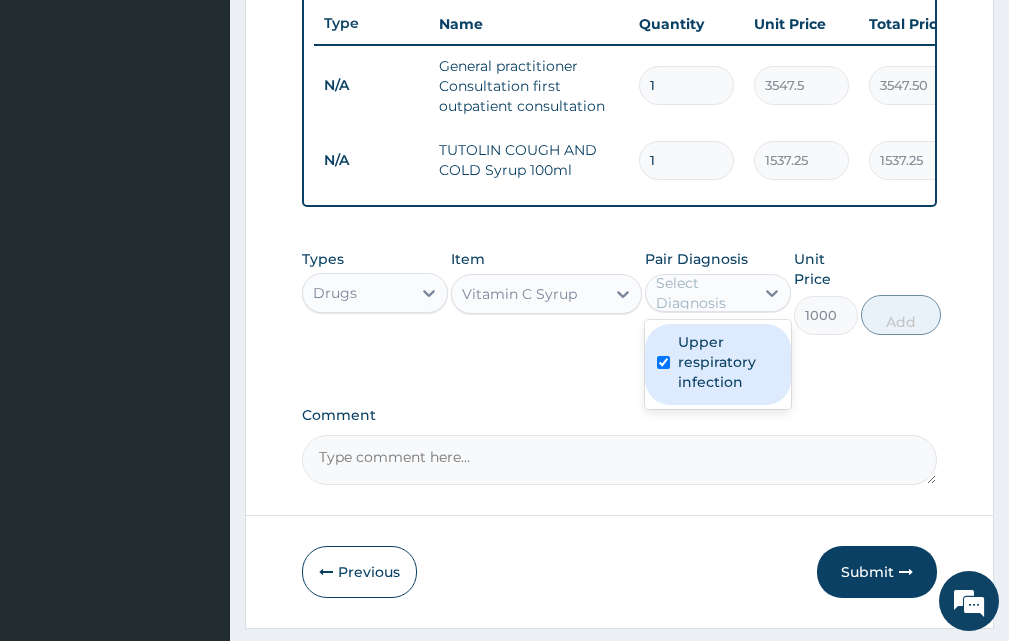 checkbox on "true" 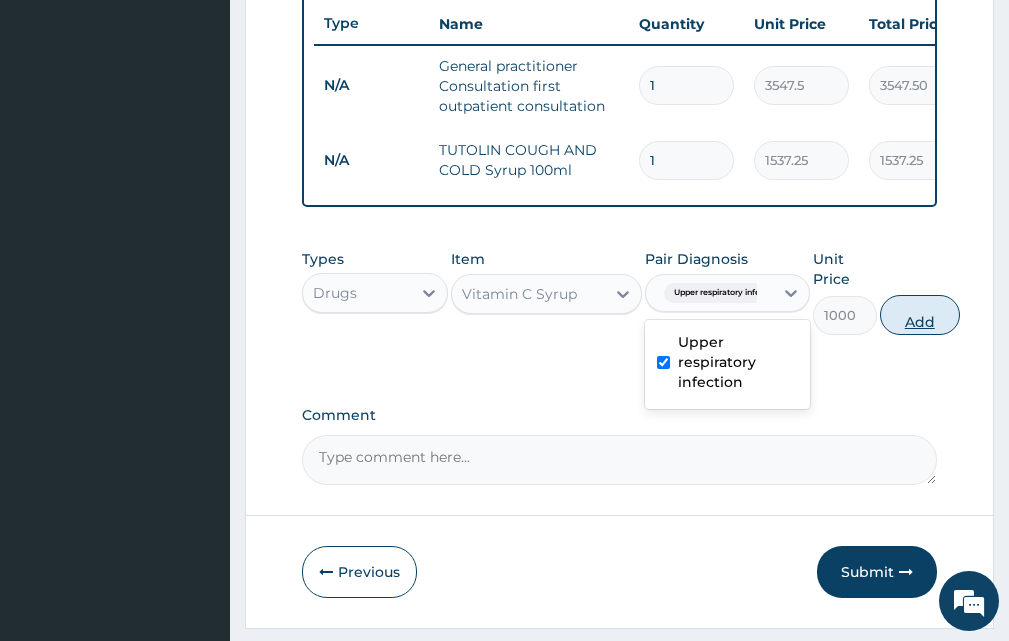 click on "Add" at bounding box center [920, 315] 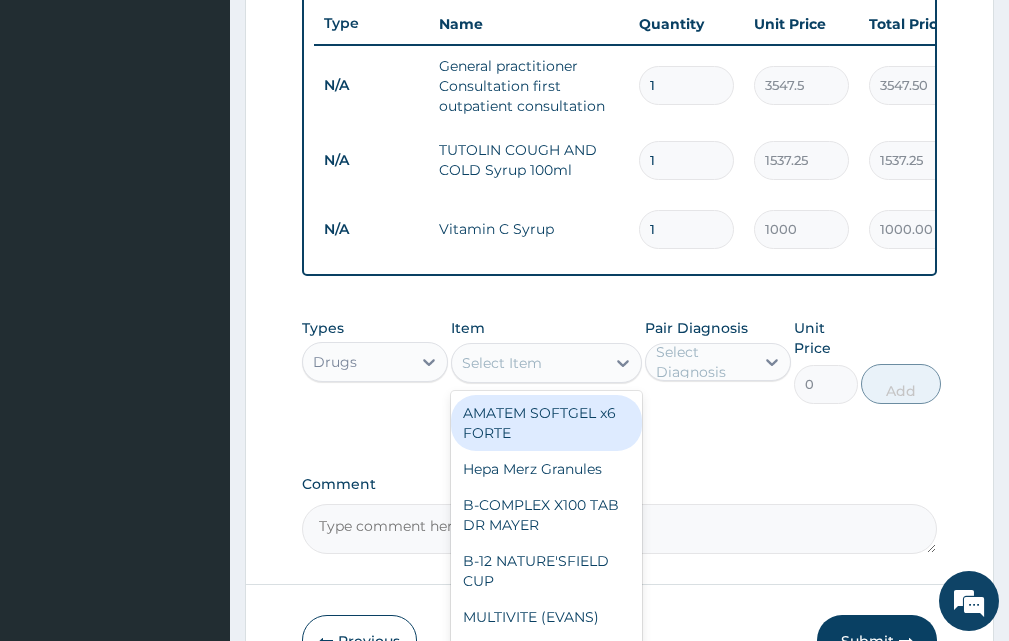 click on "Select Item" at bounding box center [528, 363] 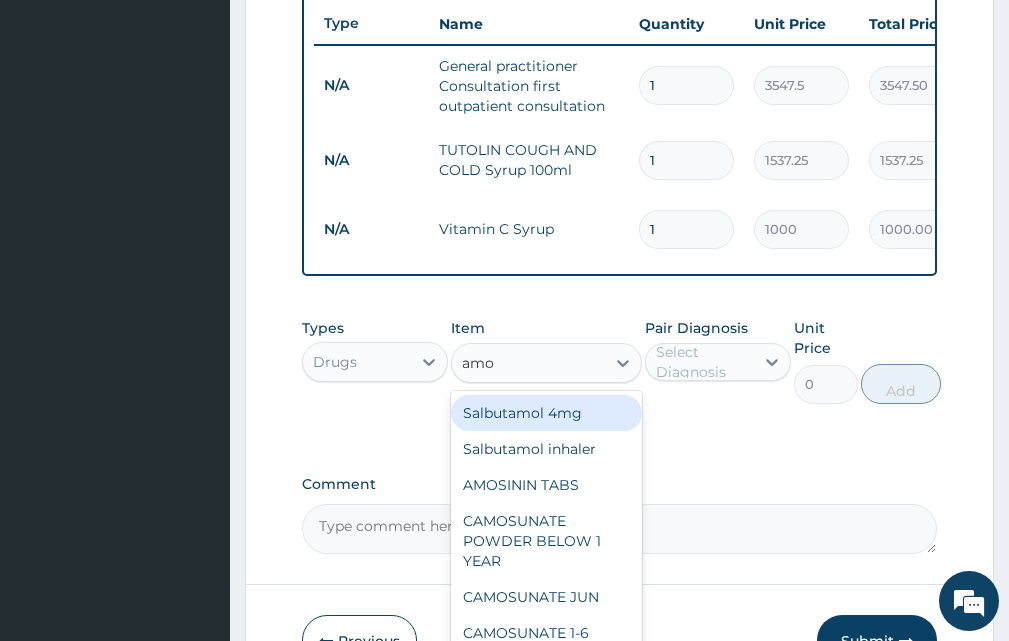 type on "amox" 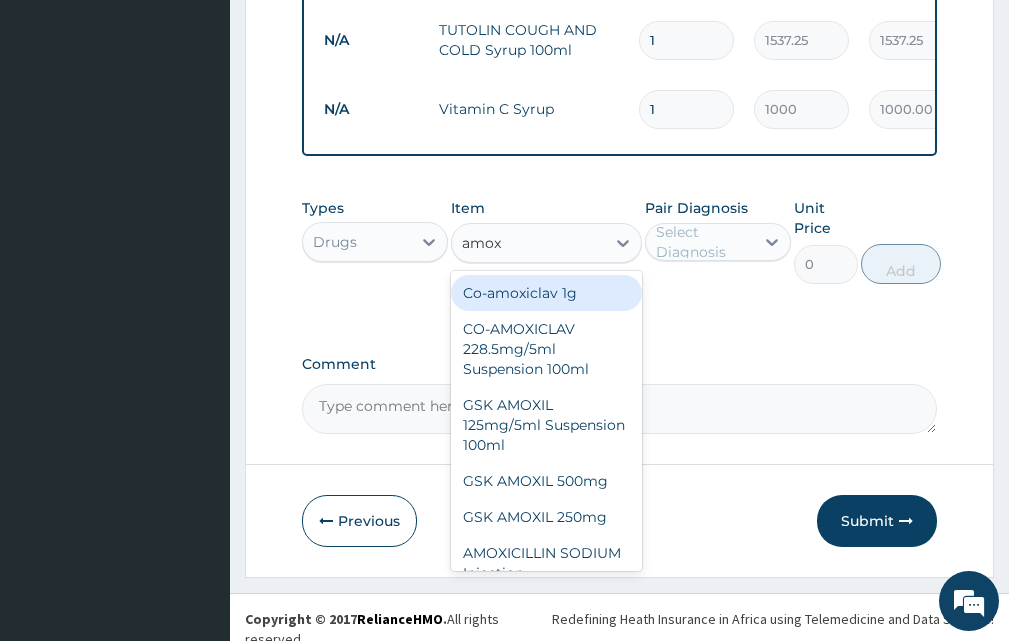 scroll, scrollTop: 910, scrollLeft: 0, axis: vertical 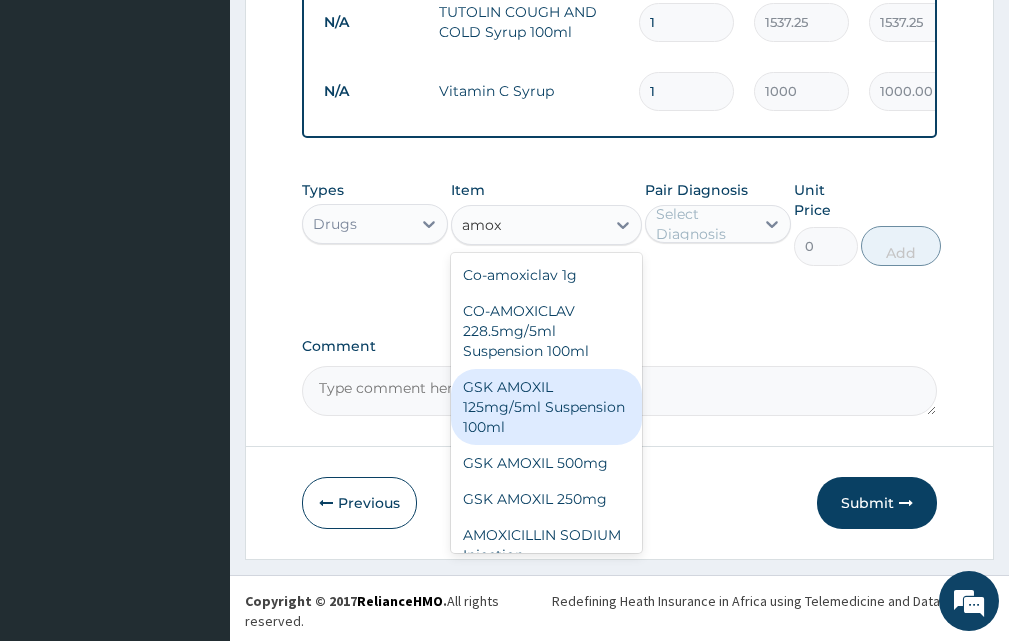 click on "GSK AMOXIL 125mg/5ml Suspension 100ml" at bounding box center [546, 407] 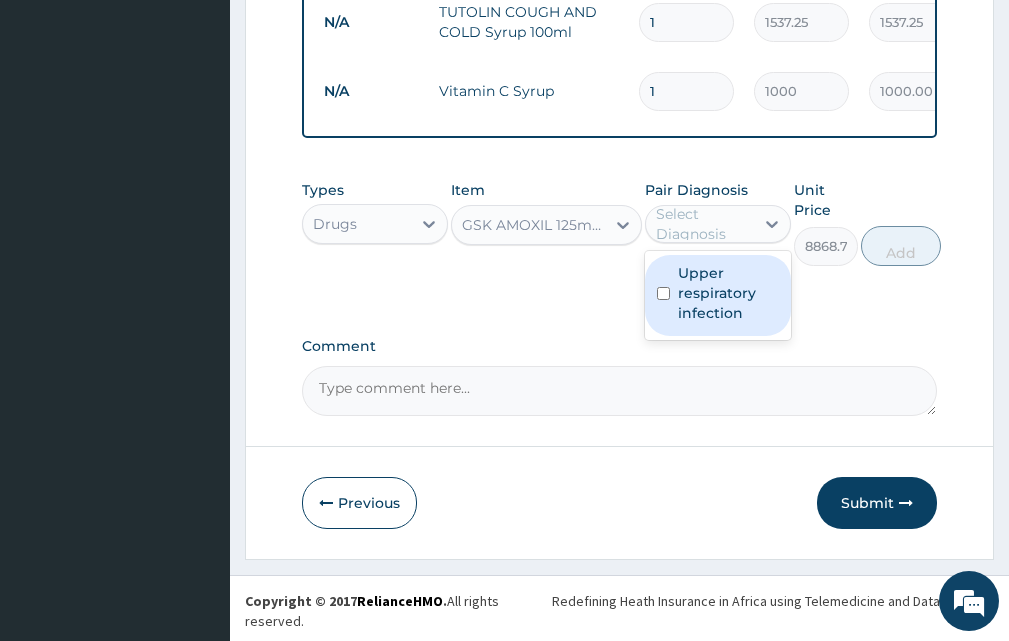 click on "Select Diagnosis" at bounding box center [718, 224] 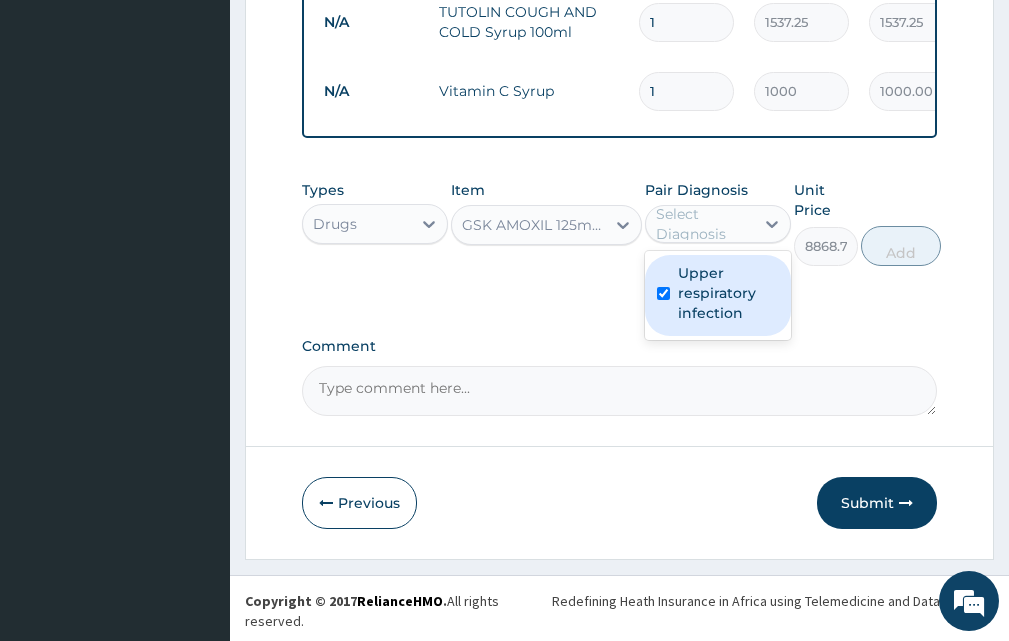 checkbox on "true" 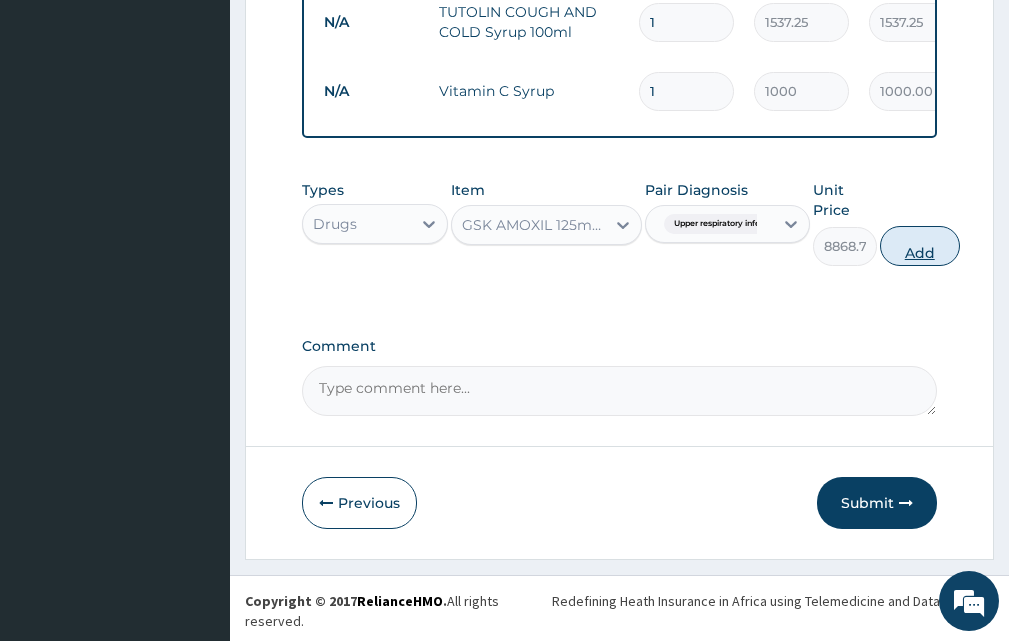 click on "Add" at bounding box center [920, 246] 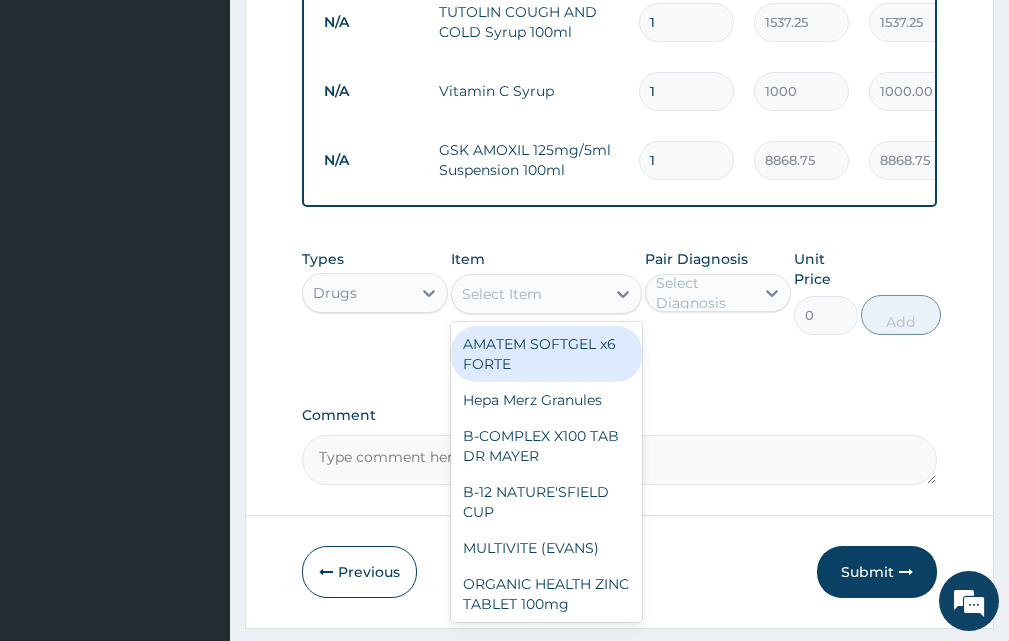 click on "Select Item" at bounding box center (502, 294) 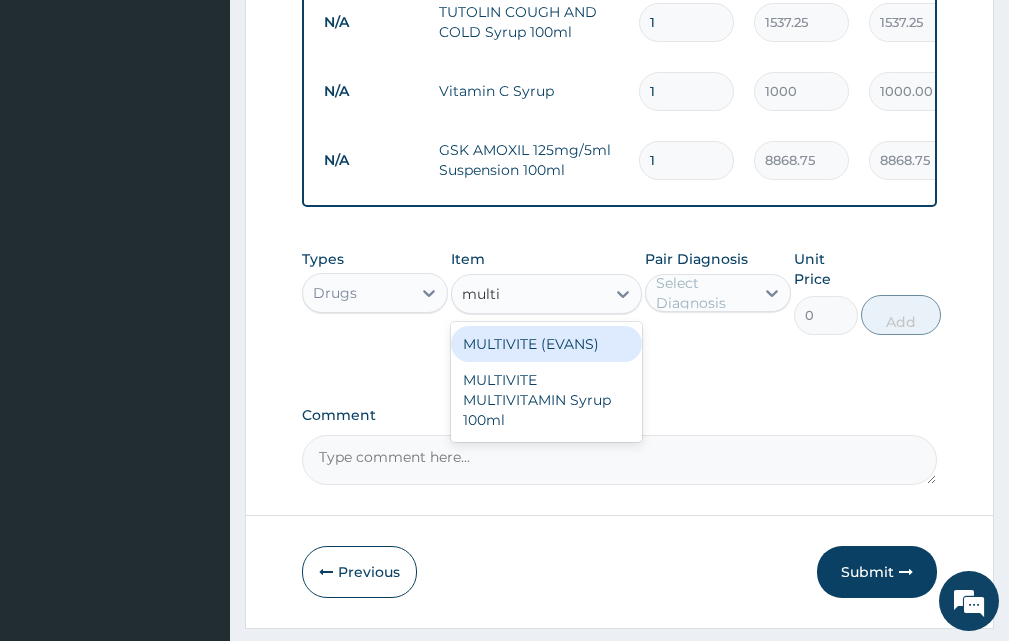 type on "multiv" 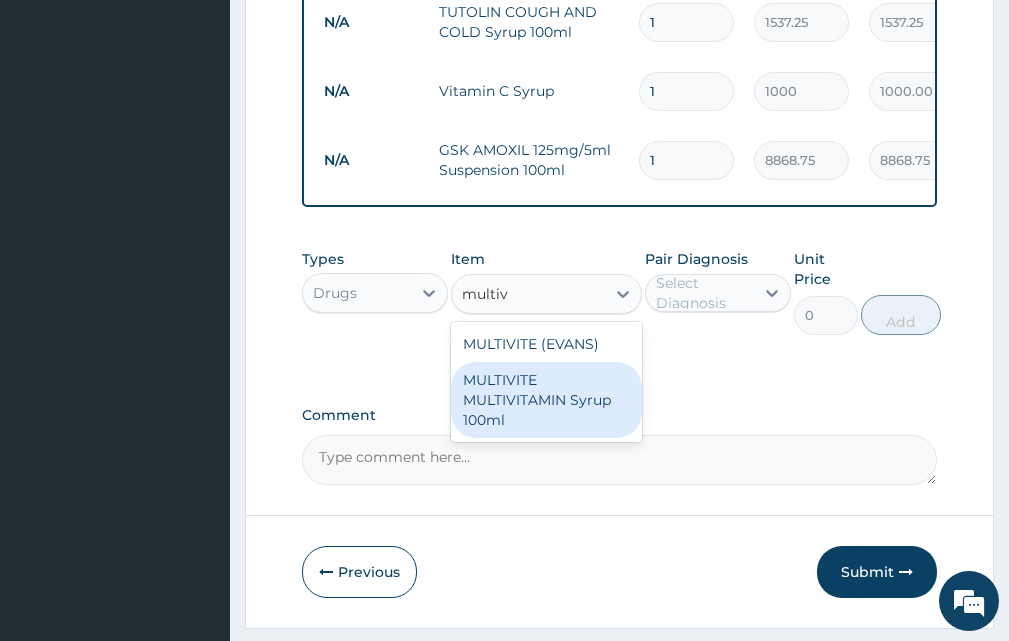 click on "MULTIVITE MULTIVITAMIN Syrup 100ml" at bounding box center [546, 400] 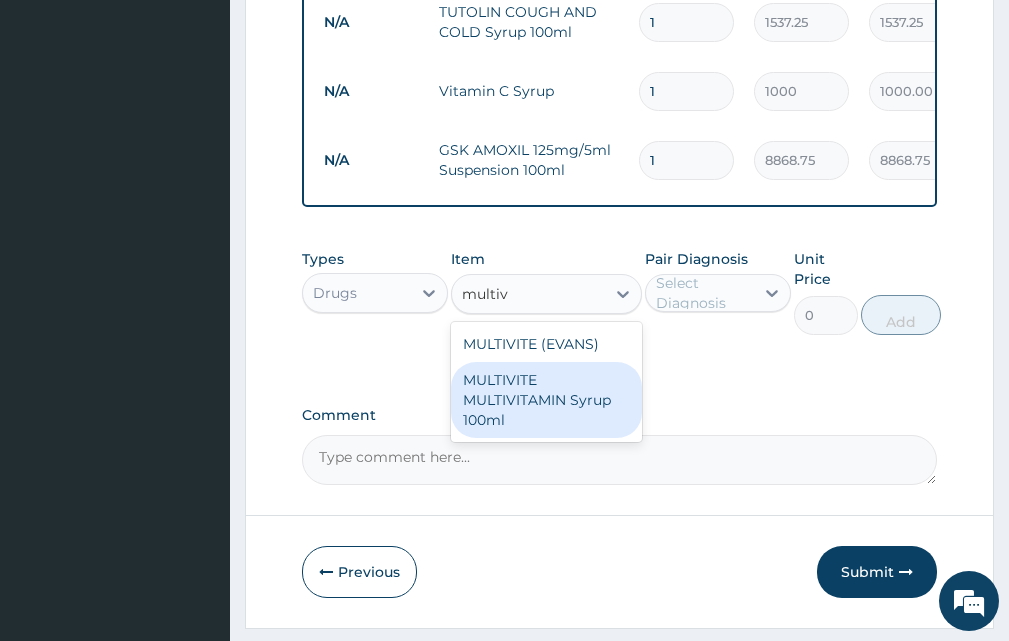type 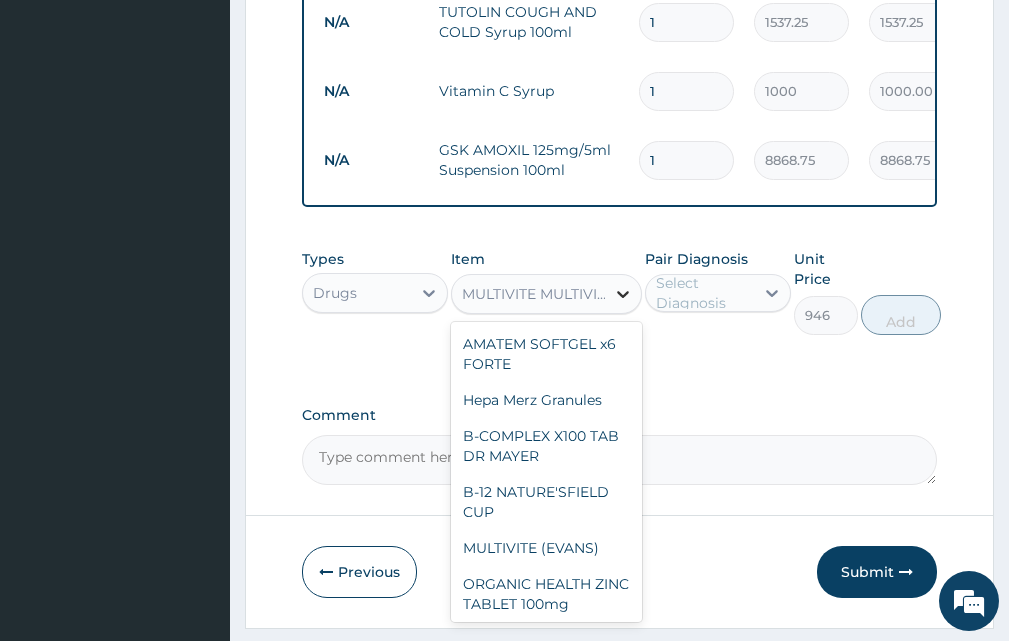 click 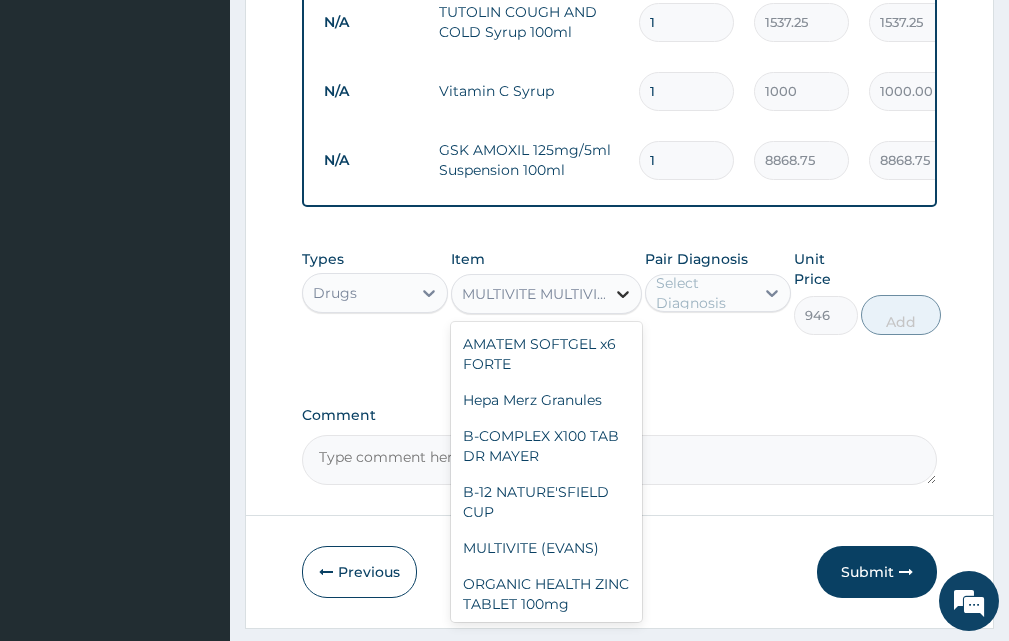 scroll, scrollTop: 1225, scrollLeft: 0, axis: vertical 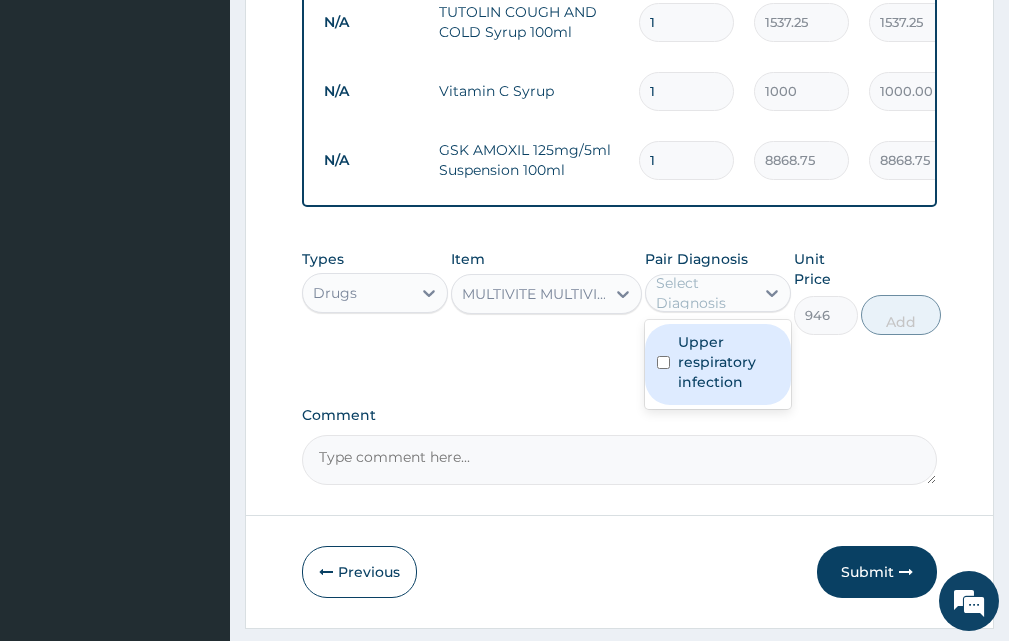 click on "Select Diagnosis" at bounding box center [704, 293] 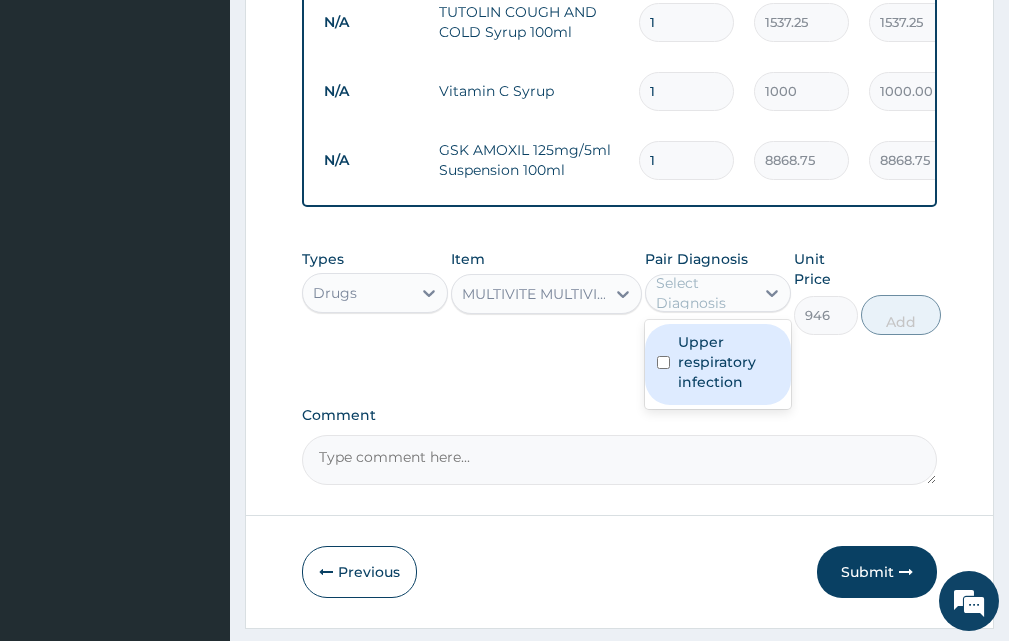click on "Upper respiratory infection" at bounding box center [728, 362] 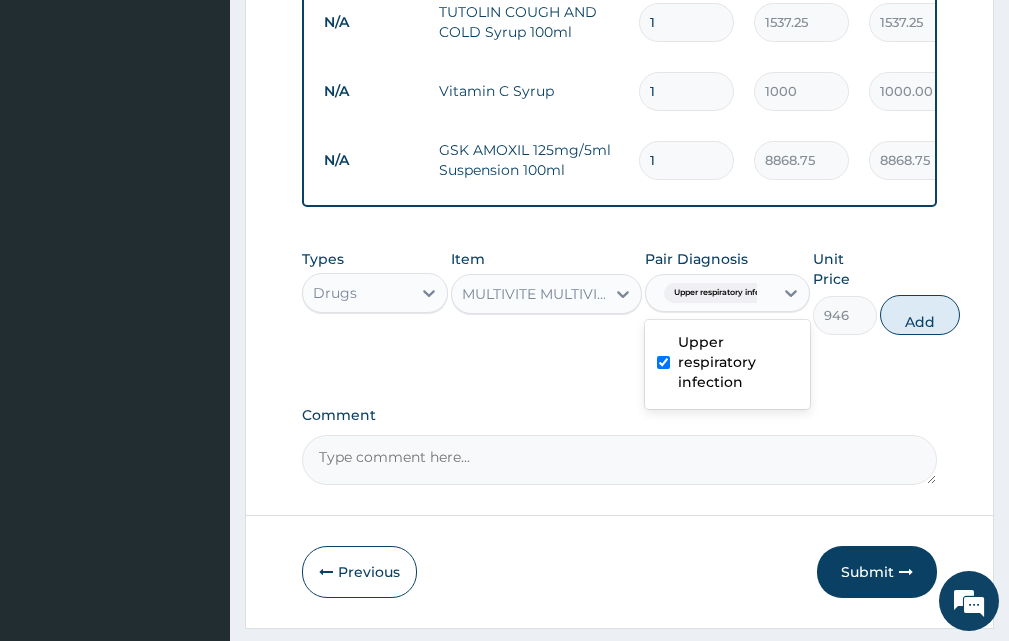 checkbox on "true" 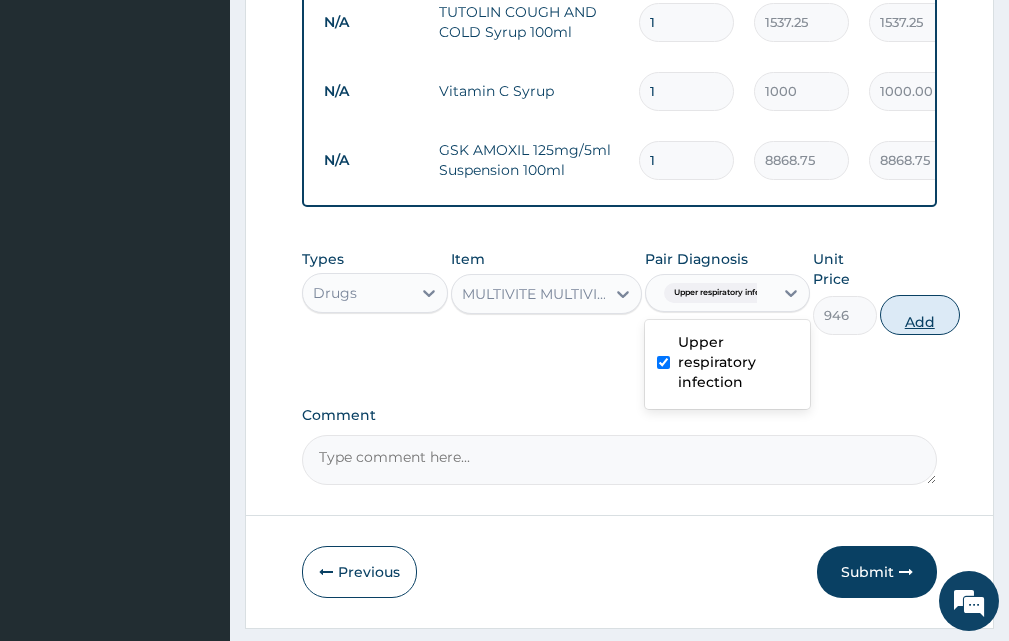 click on "Add" at bounding box center (920, 315) 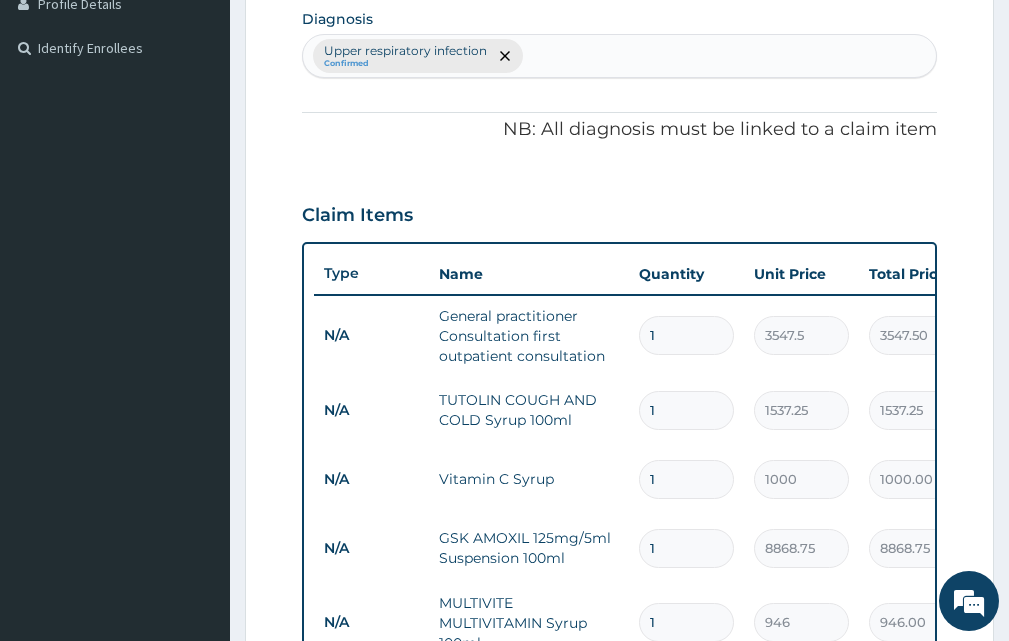 scroll, scrollTop: 508, scrollLeft: 0, axis: vertical 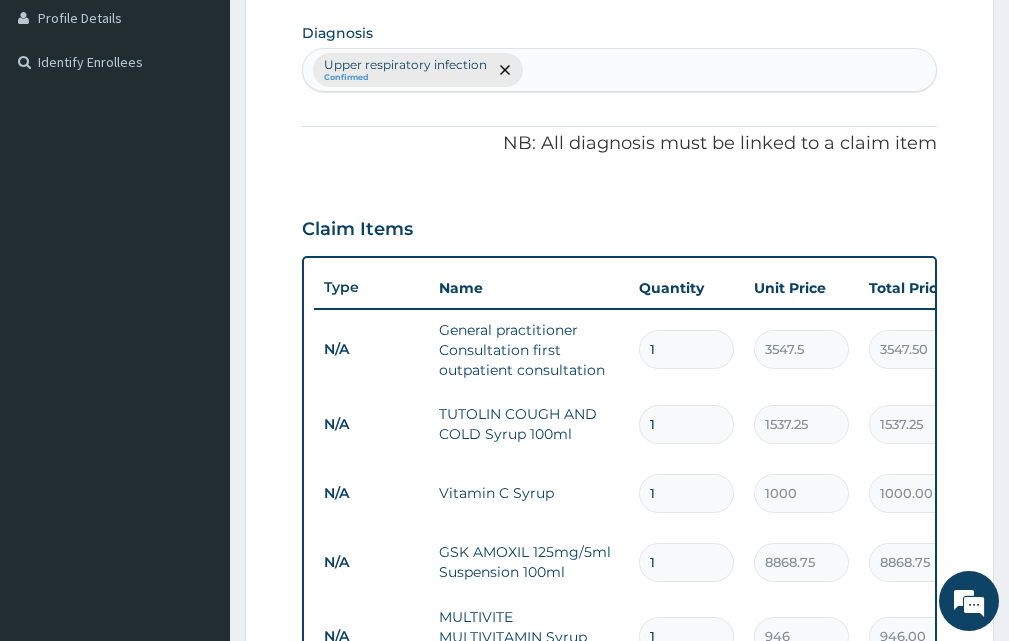 click on "Upper respiratory infection Confirmed" at bounding box center [619, 70] 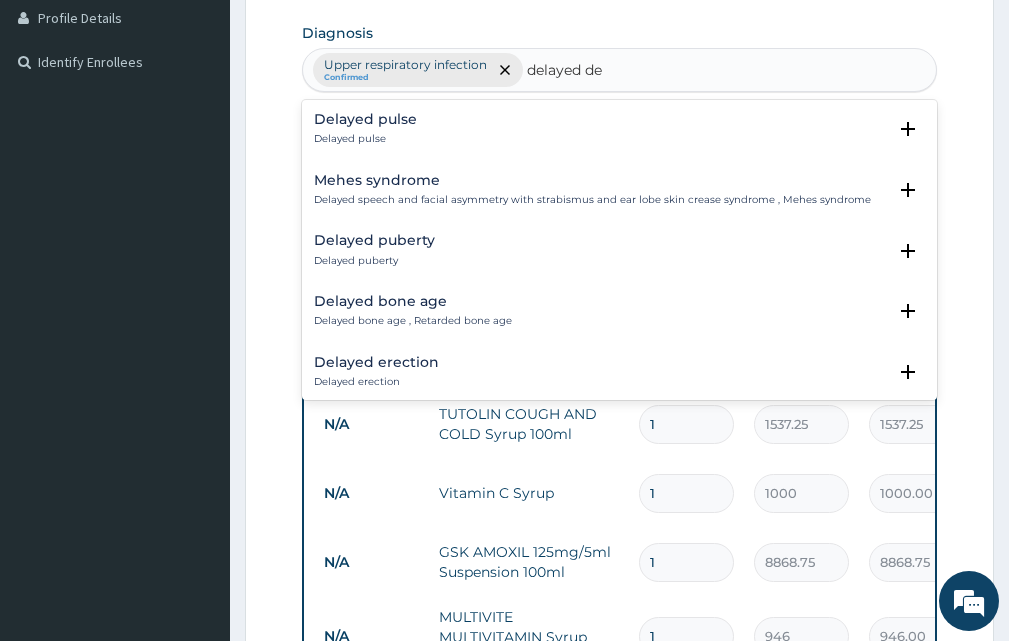 type on "delayed dev" 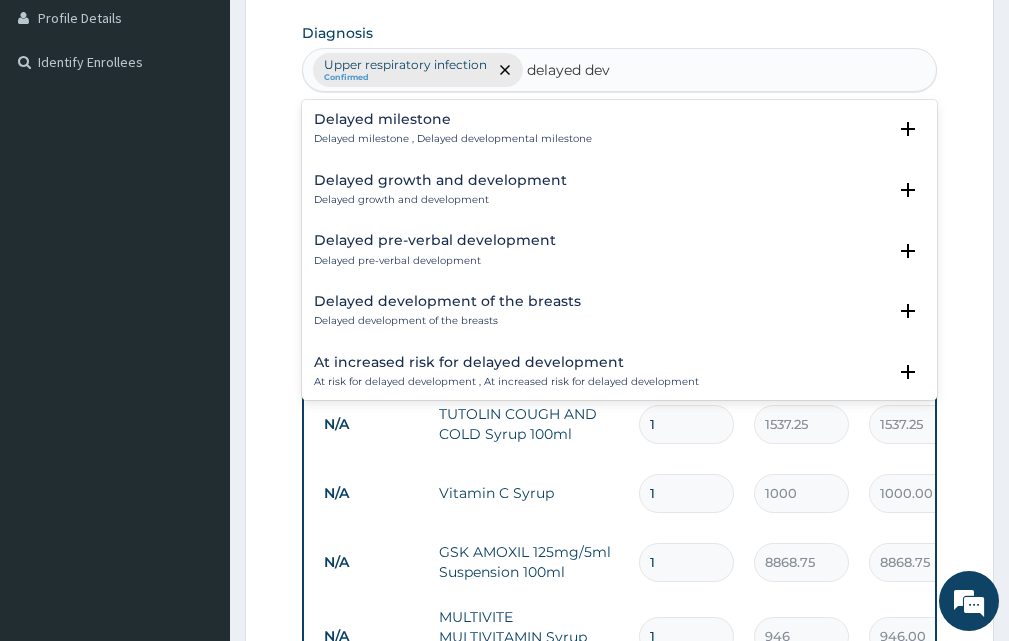 click on "Delayed growth and development" at bounding box center (440, 180) 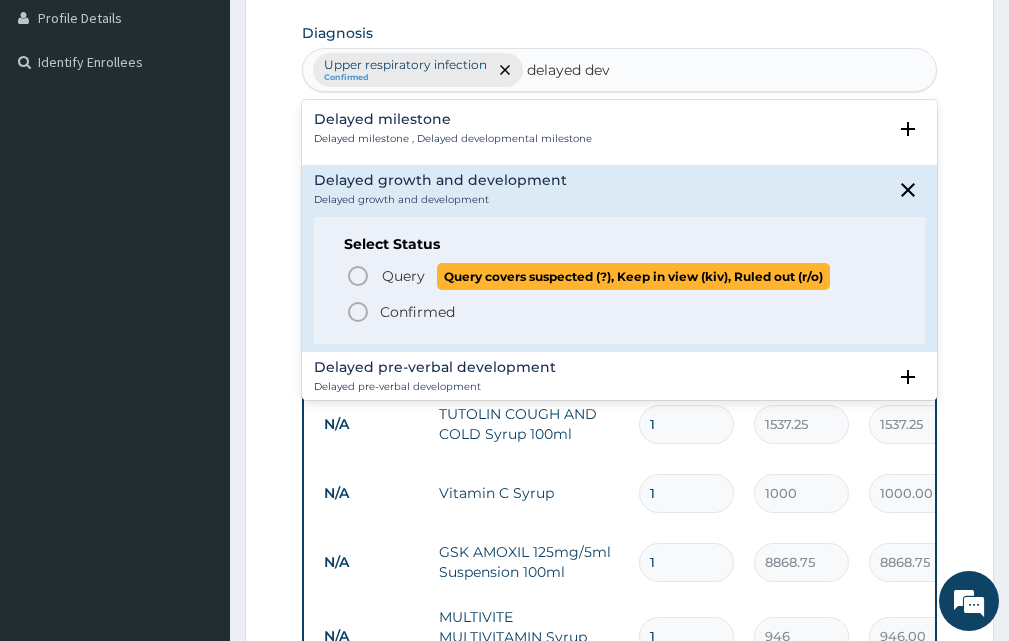 click on "Query" at bounding box center [403, 276] 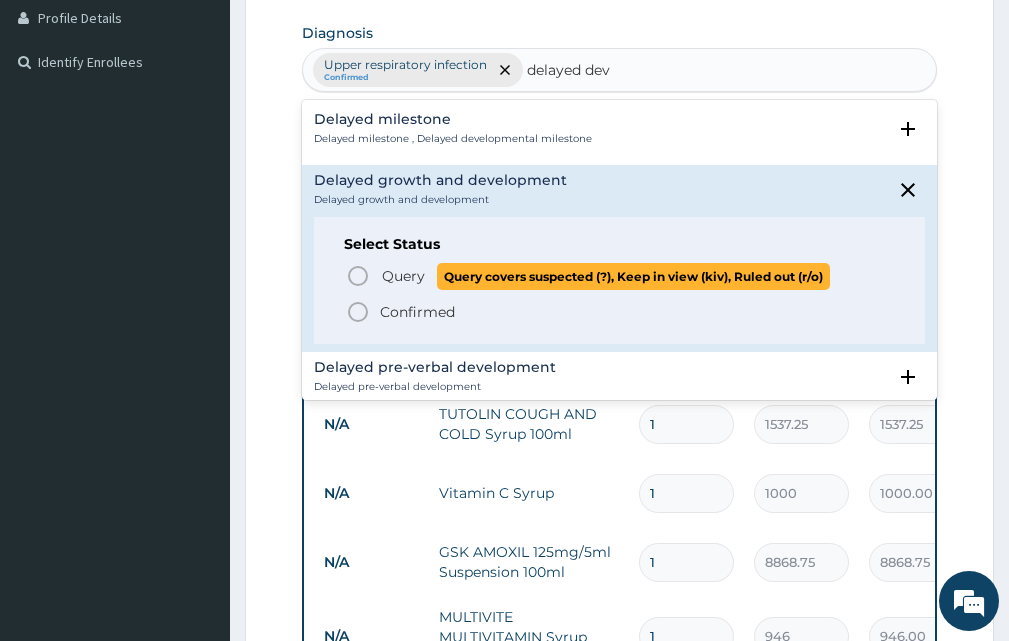 type 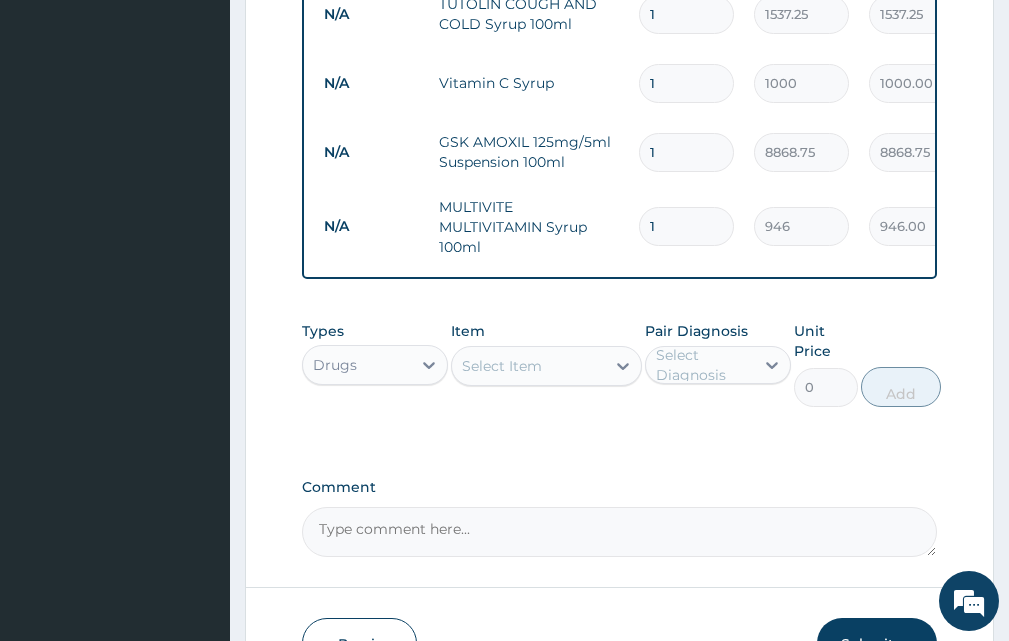 scroll, scrollTop: 935, scrollLeft: 0, axis: vertical 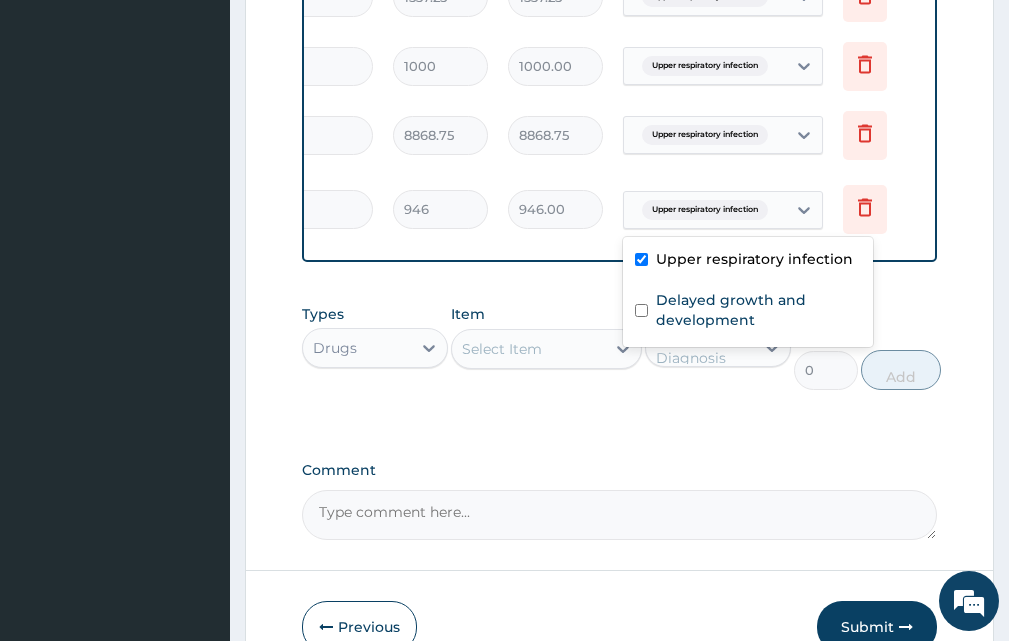 click on "Upper respiratory infection" at bounding box center [702, 210] 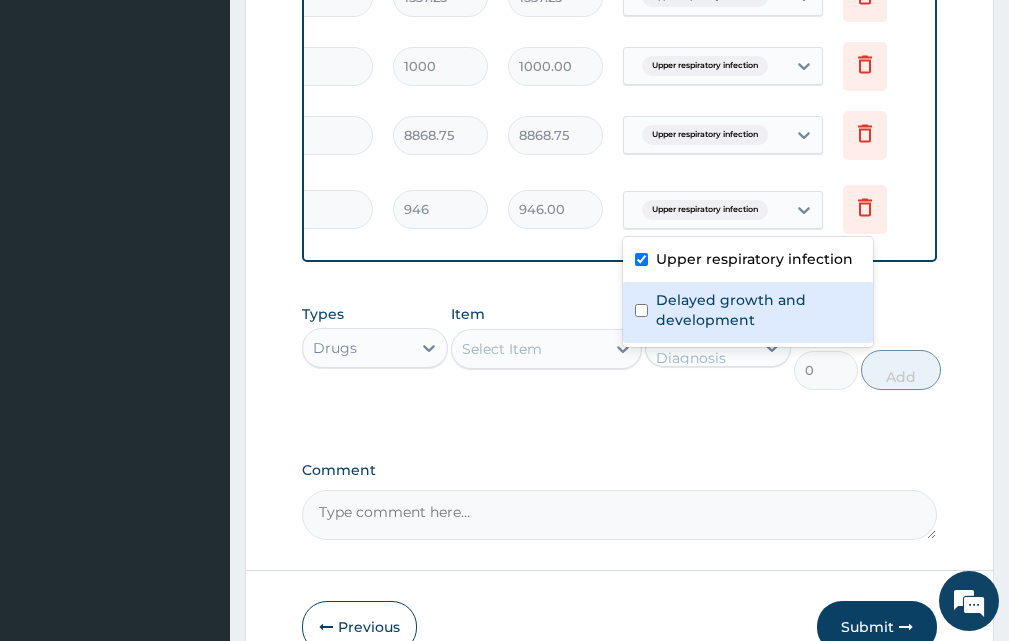 click on "Delayed growth and development" at bounding box center [748, 312] 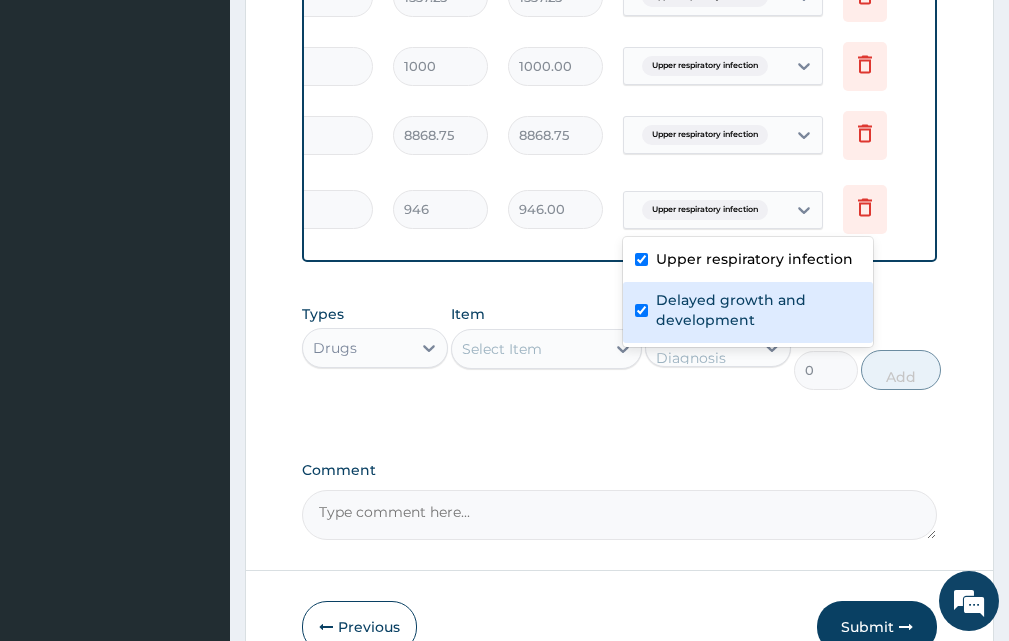 checkbox on "true" 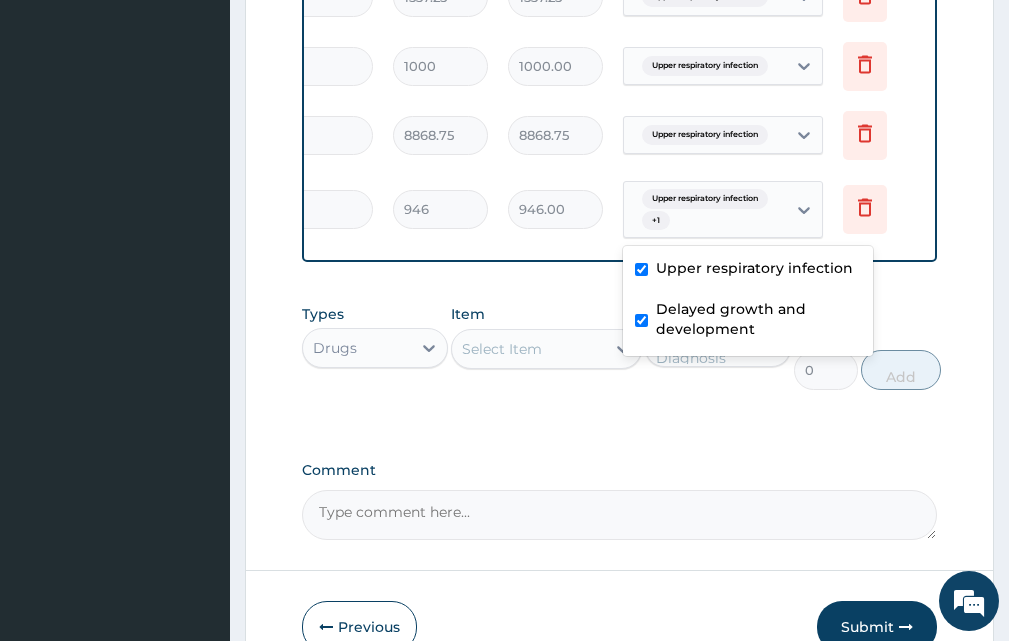 click on "Upper respiratory infection" at bounding box center [705, 135] 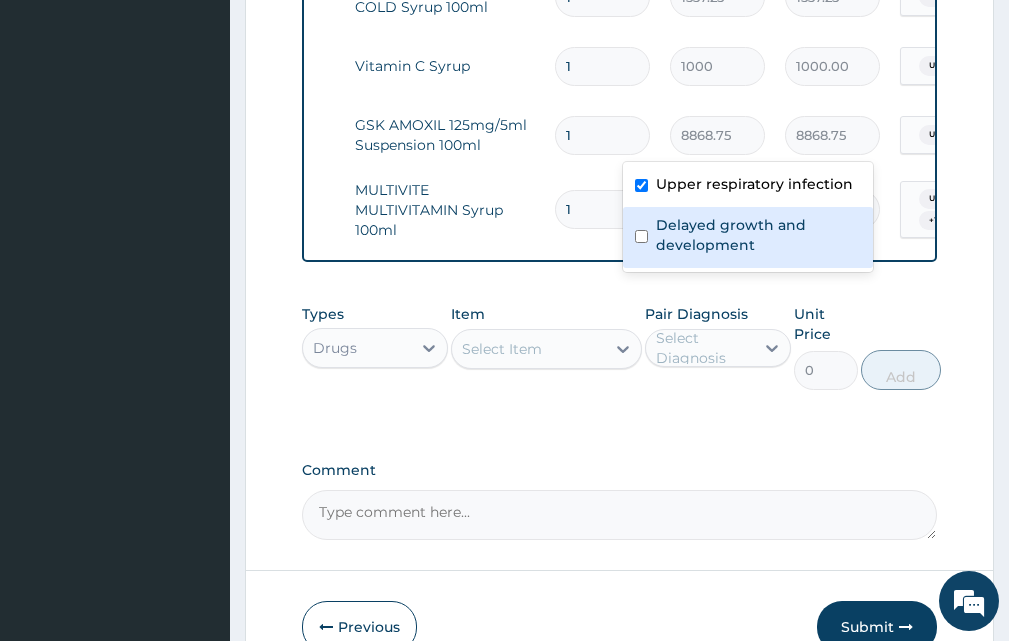 scroll, scrollTop: 0, scrollLeft: 77, axis: horizontal 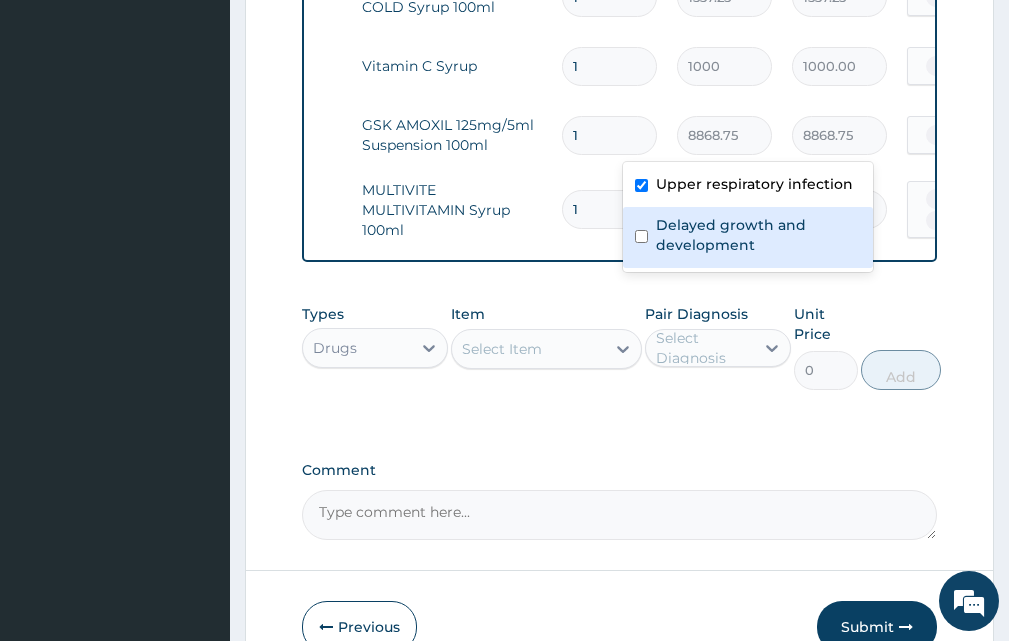 click on "MULTIVITE MULTIVITAMIN Syrup 100ml" at bounding box center (452, 210) 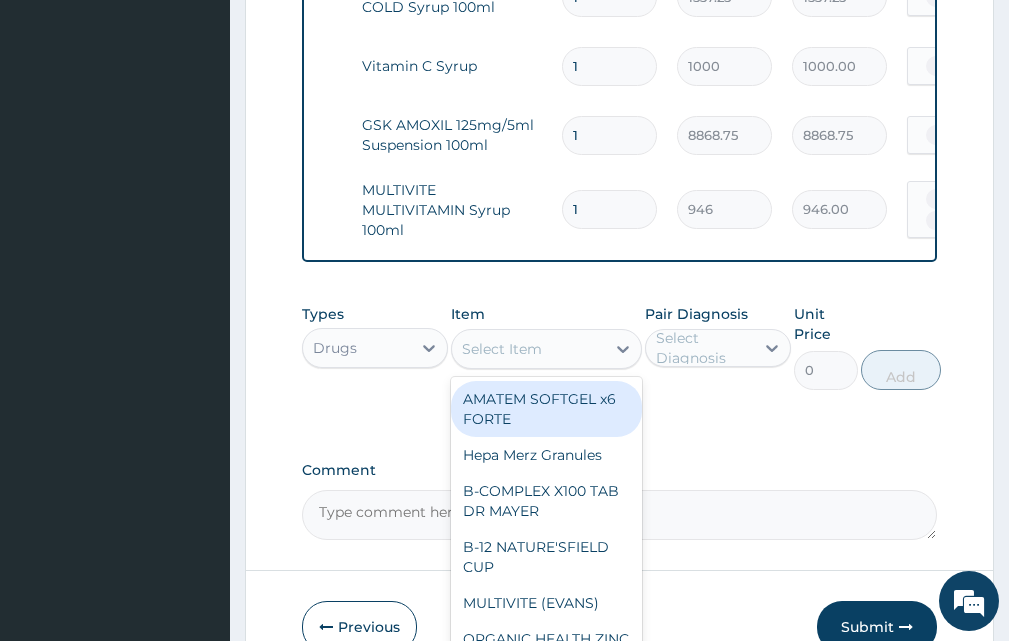 click on "Select Item" at bounding box center (528, 349) 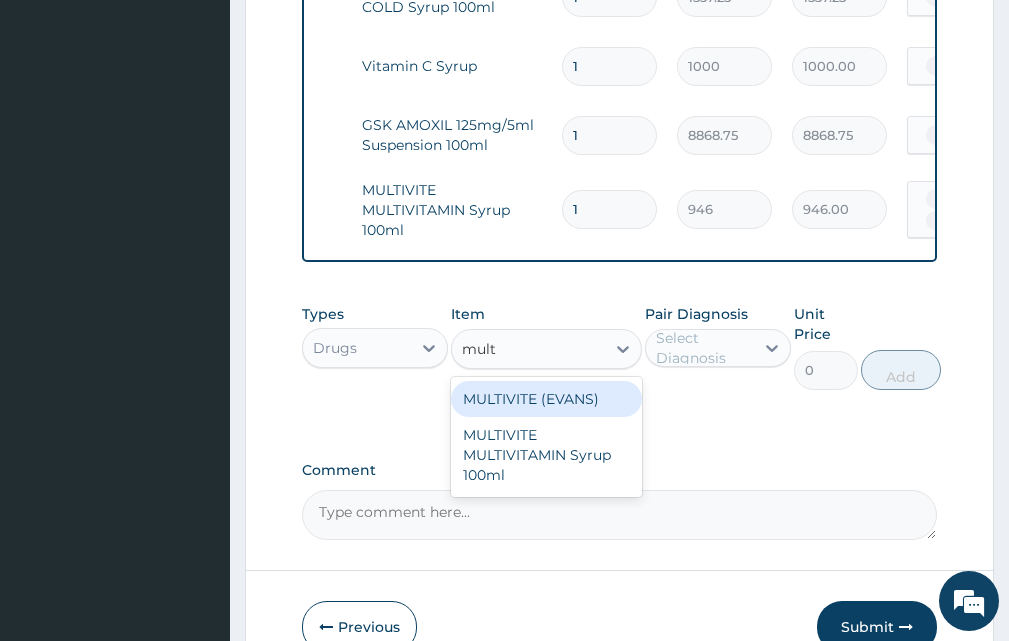 type on "multi" 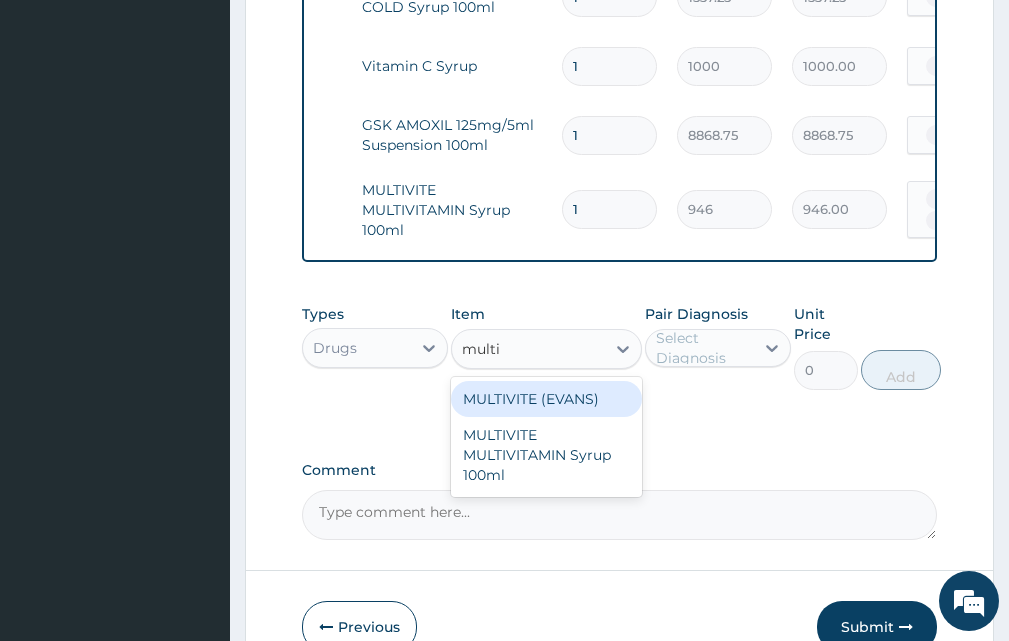 click on "MULTIVITE (EVANS)" at bounding box center (546, 399) 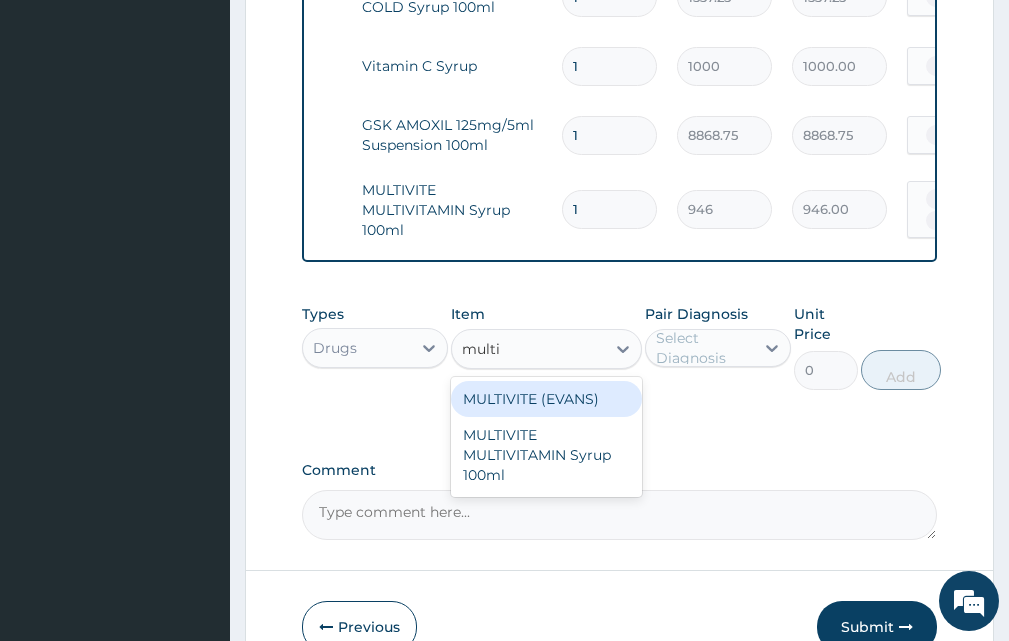 type 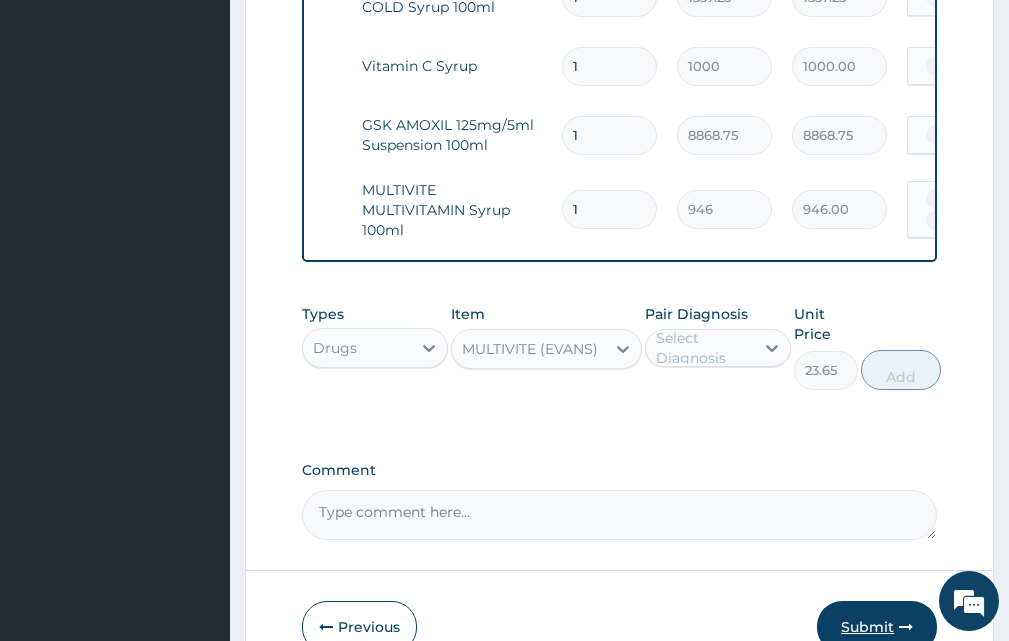 click on "Submit" at bounding box center [877, 627] 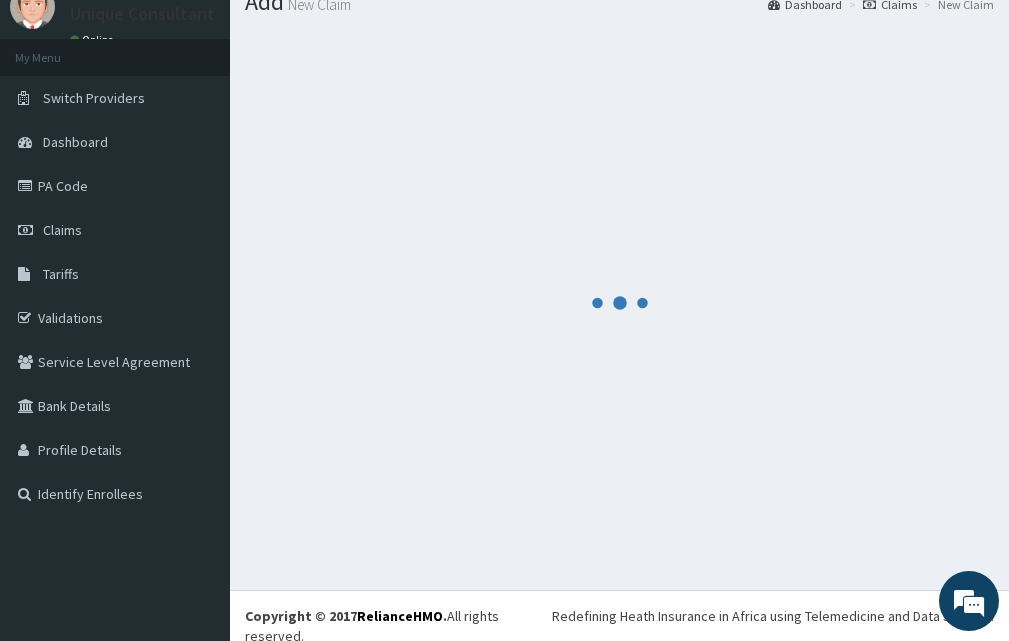 scroll, scrollTop: 935, scrollLeft: 0, axis: vertical 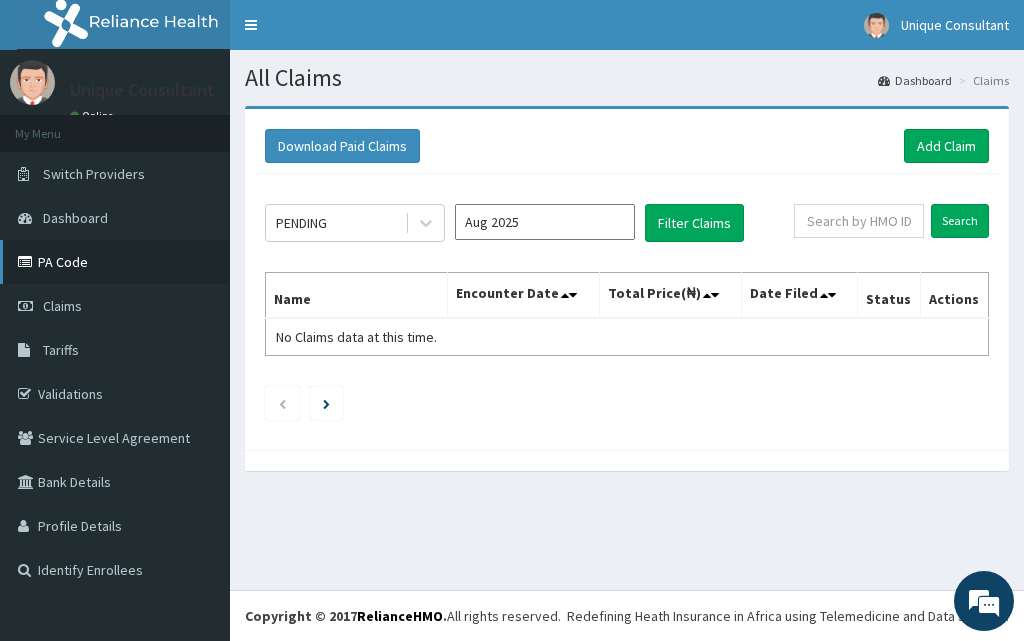 click on "PA Code" at bounding box center (115, 262) 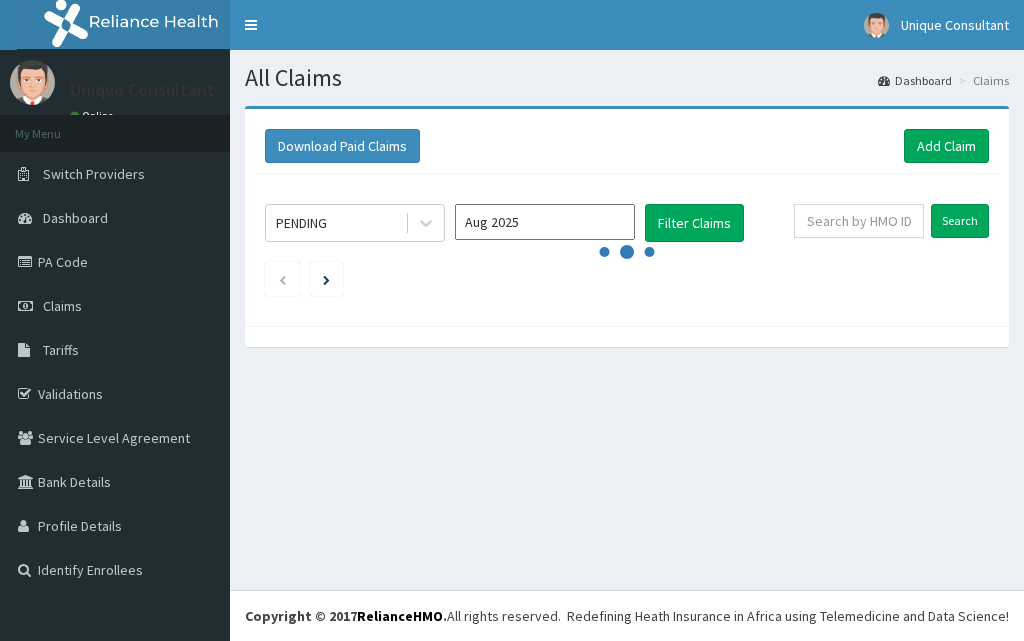 scroll, scrollTop: 0, scrollLeft: 0, axis: both 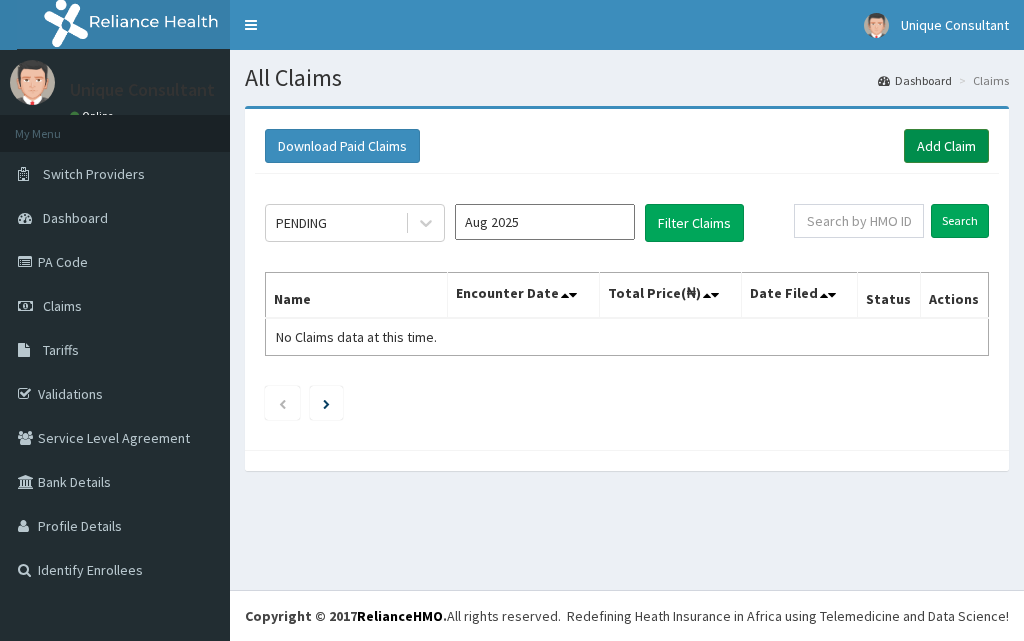 click on "Add Claim" at bounding box center (946, 146) 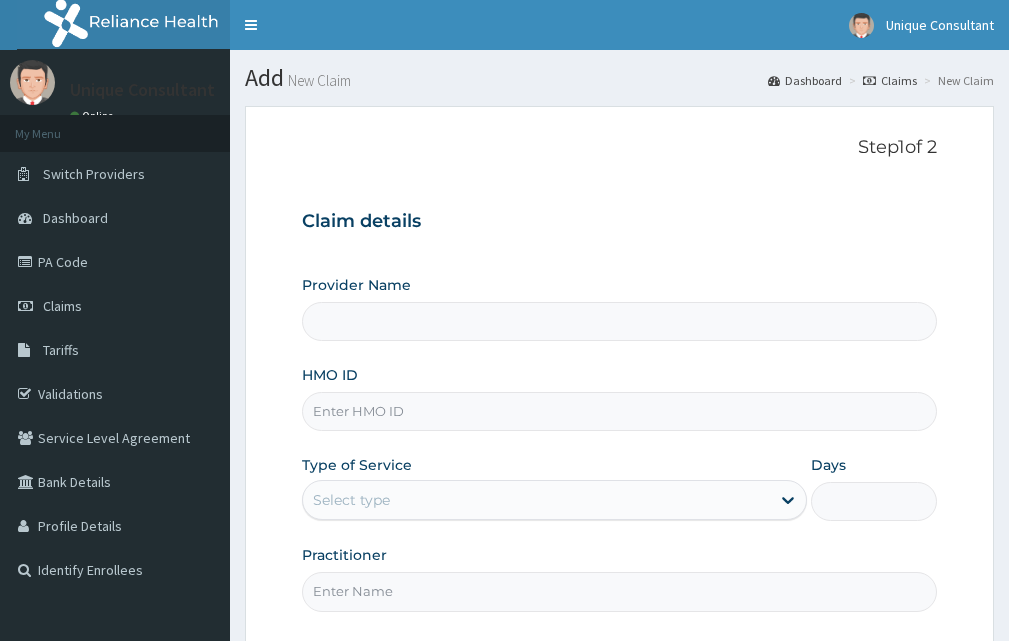 scroll, scrollTop: 0, scrollLeft: 0, axis: both 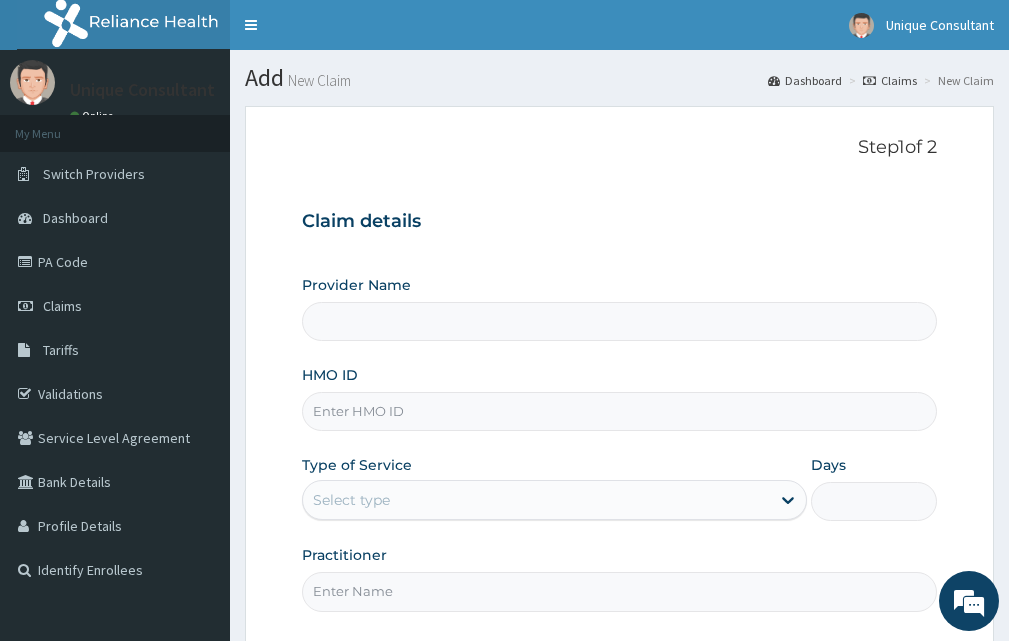 click on "HMO ID" at bounding box center [619, 411] 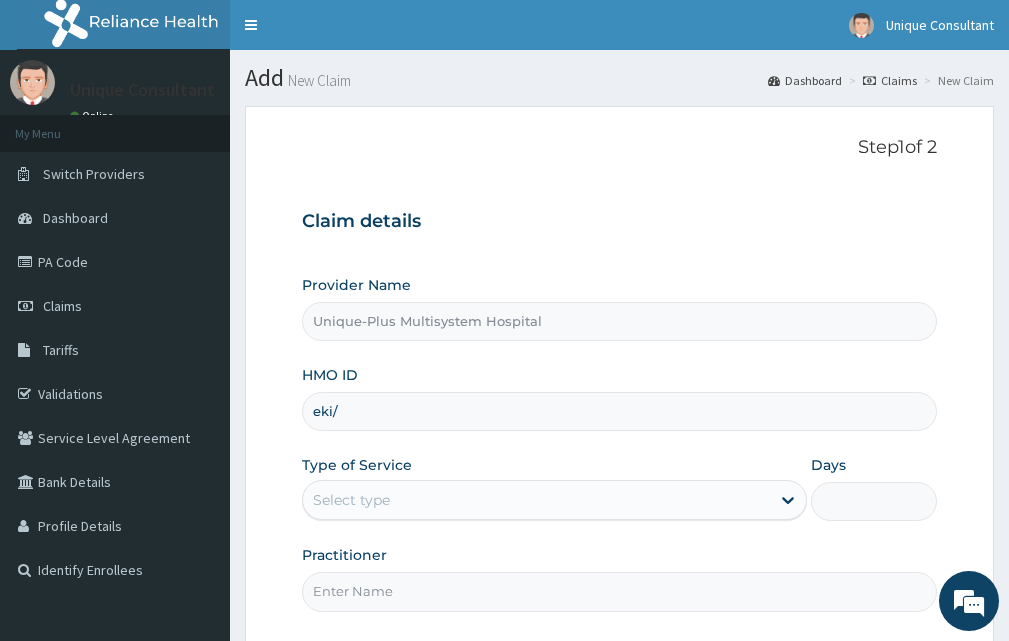 scroll, scrollTop: 0, scrollLeft: 0, axis: both 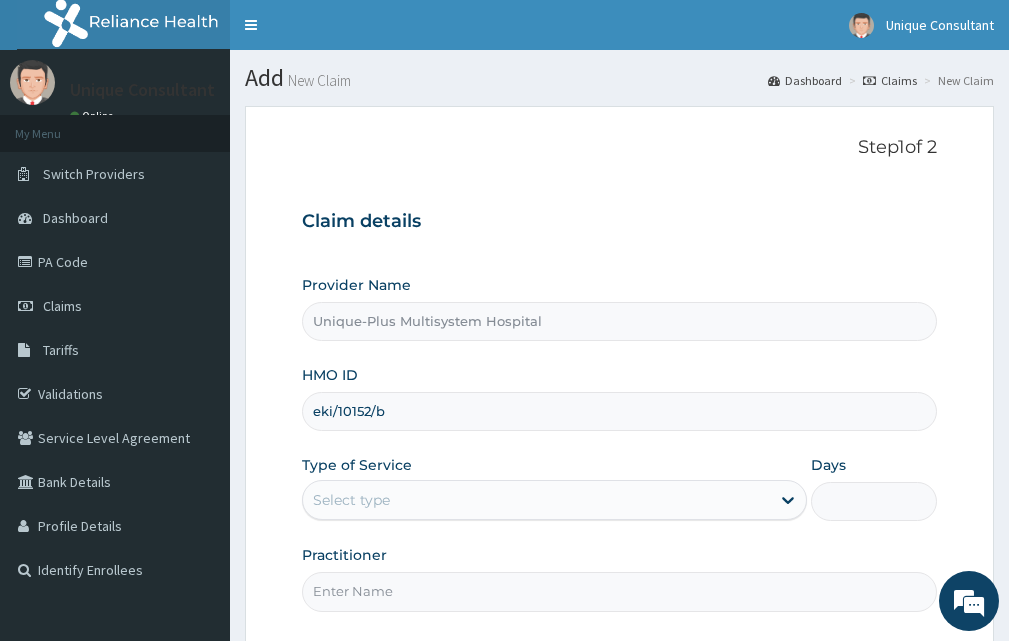 type on "eki/10152/b" 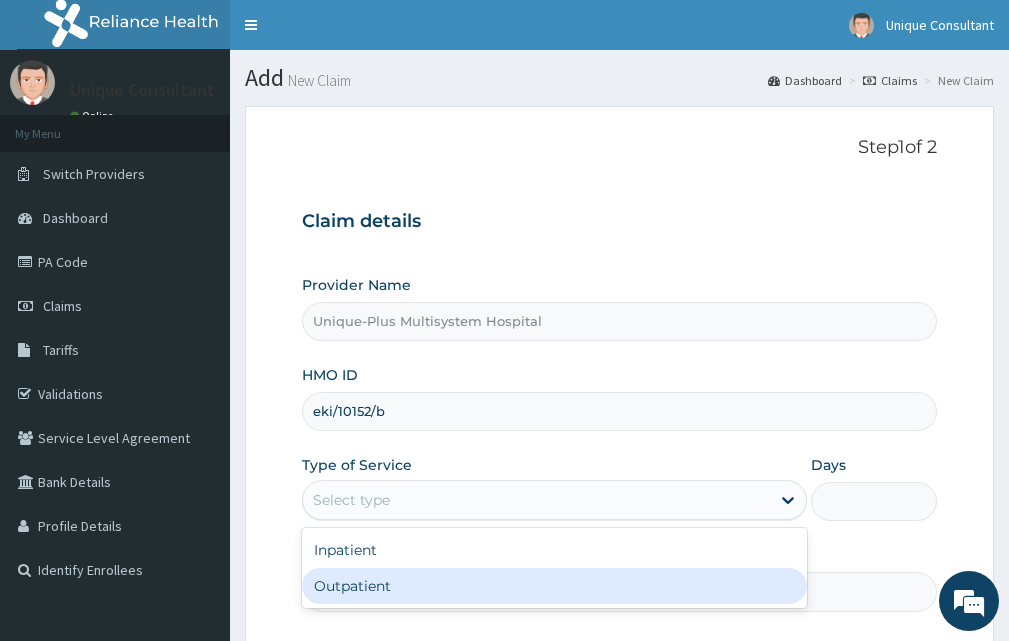 click on "Outpatient" at bounding box center (554, 586) 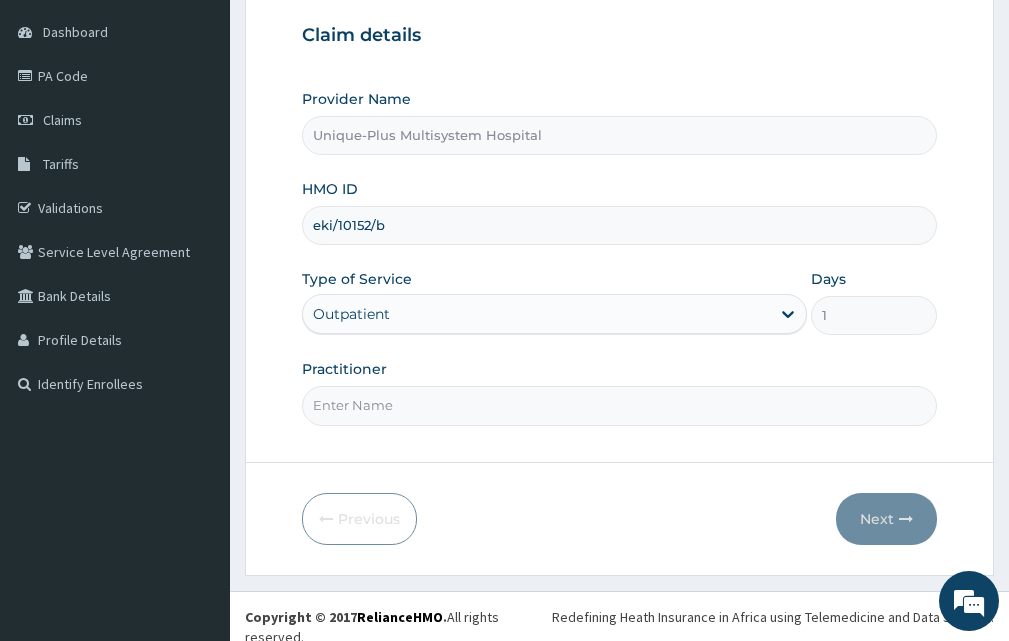 scroll, scrollTop: 187, scrollLeft: 0, axis: vertical 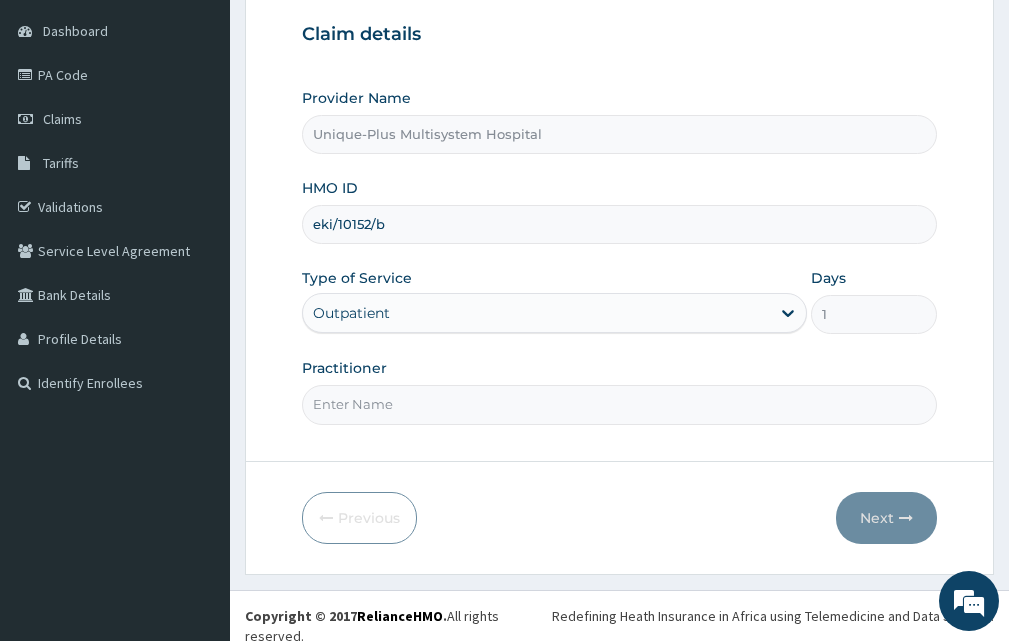 click on "Practitioner" at bounding box center [619, 404] 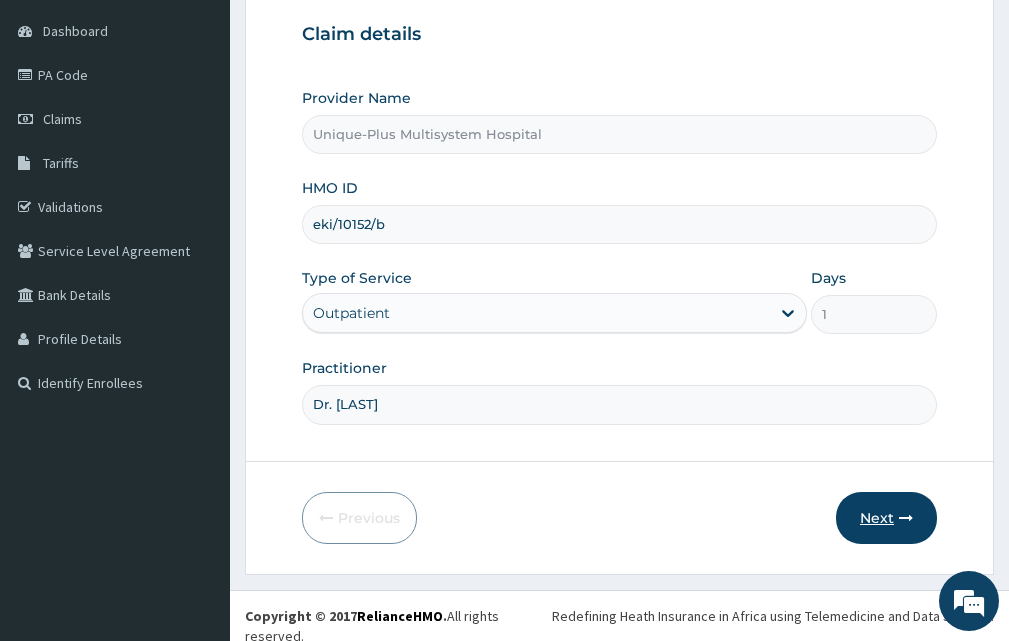 type on "Dr. Orire" 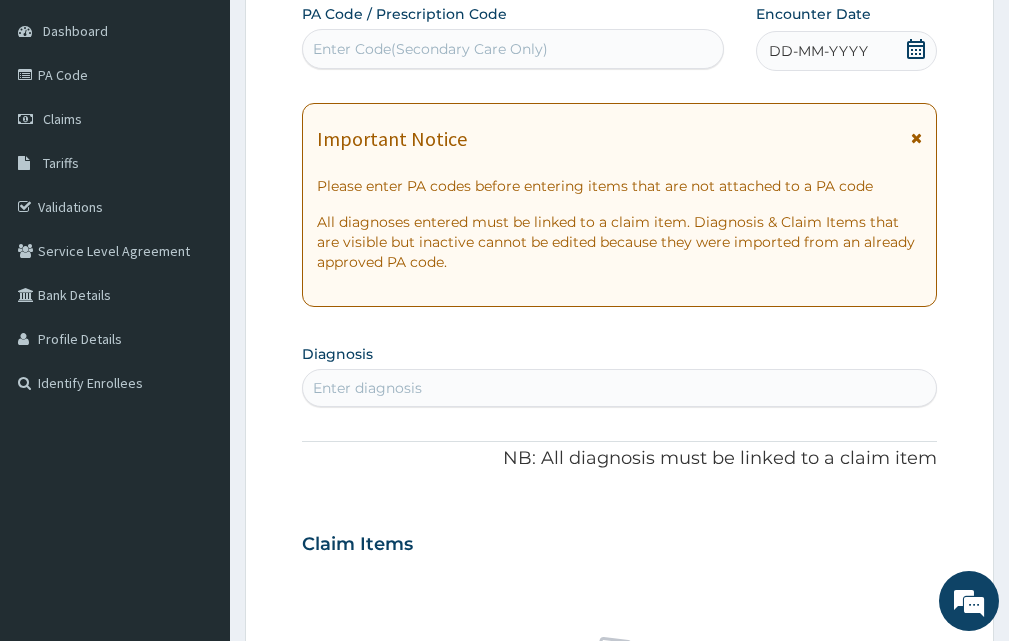 click on "Enter Code(Secondary Care Only)" at bounding box center (513, 49) 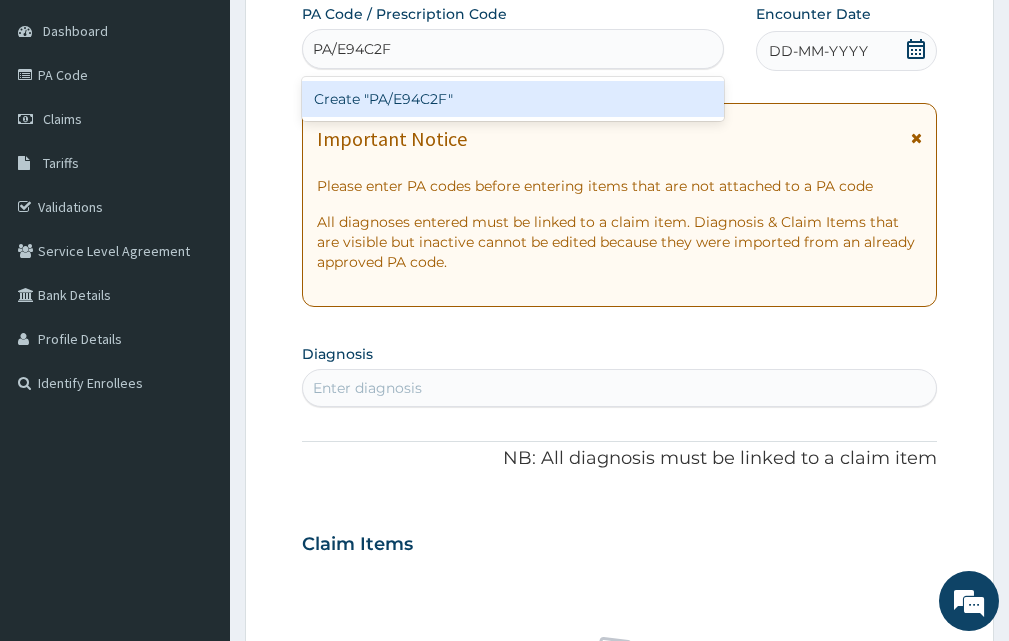 click on "Create "PA/E94C2F"" at bounding box center (513, 99) 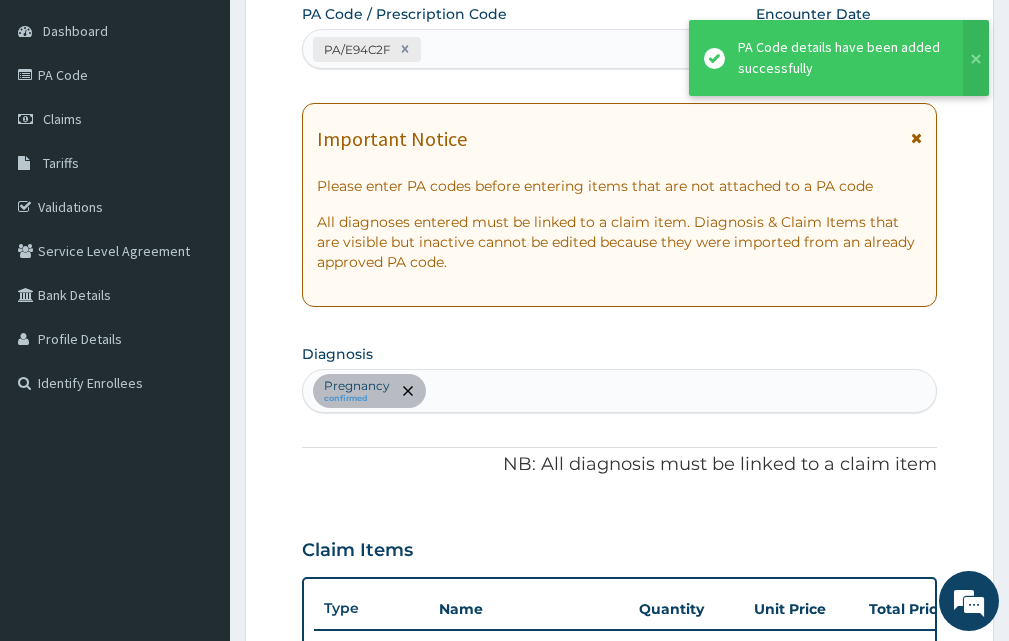 scroll, scrollTop: 532, scrollLeft: 0, axis: vertical 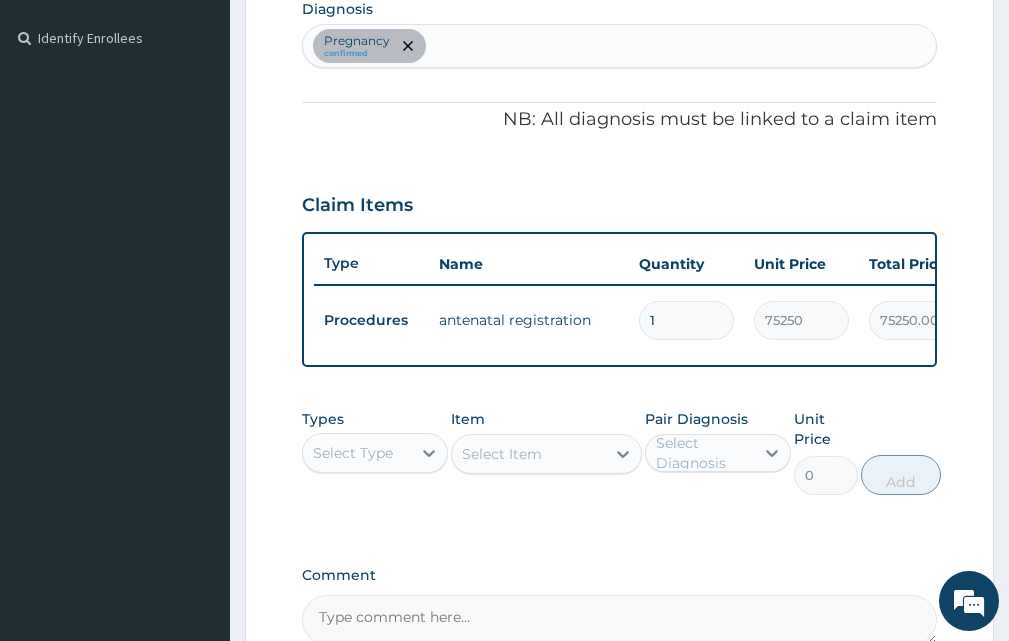 click on "Pregnancy confirmed" at bounding box center (619, 46) 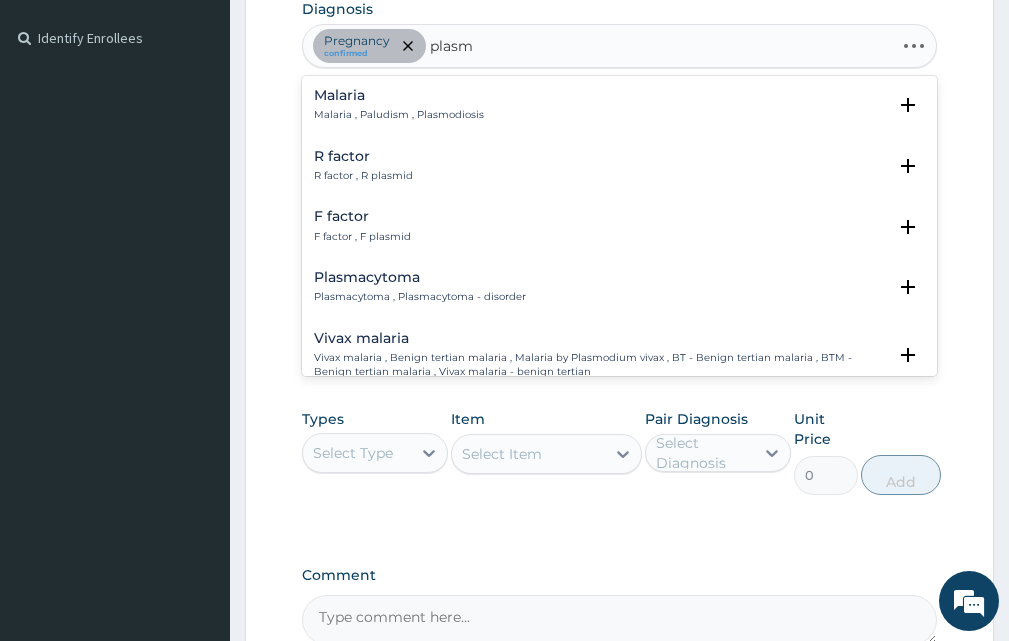 type on "plasmo" 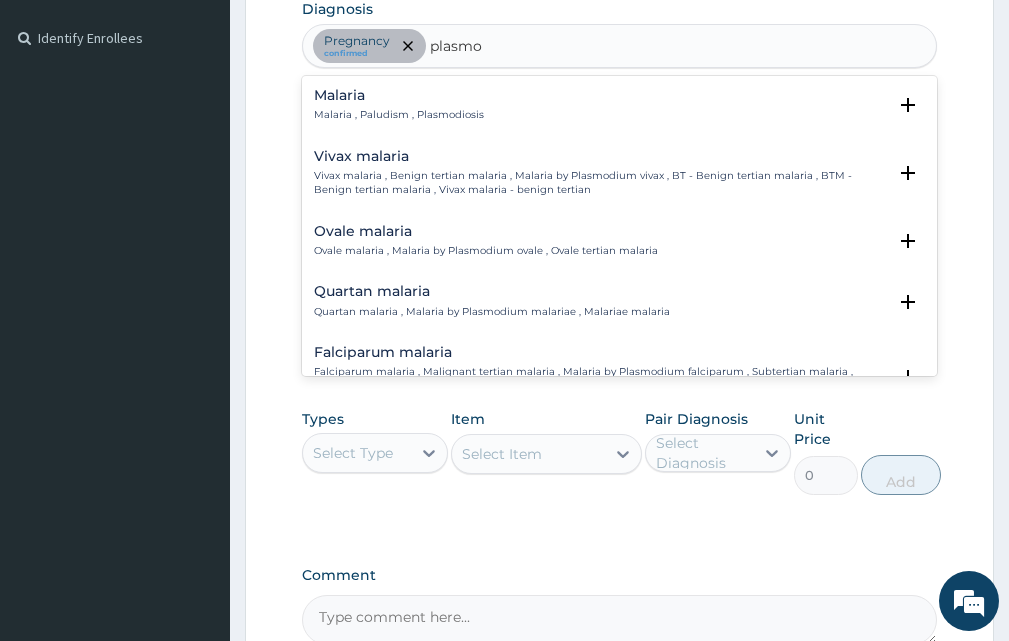 click on "Malaria , Paludism , Plasmodiosis" at bounding box center [399, 115] 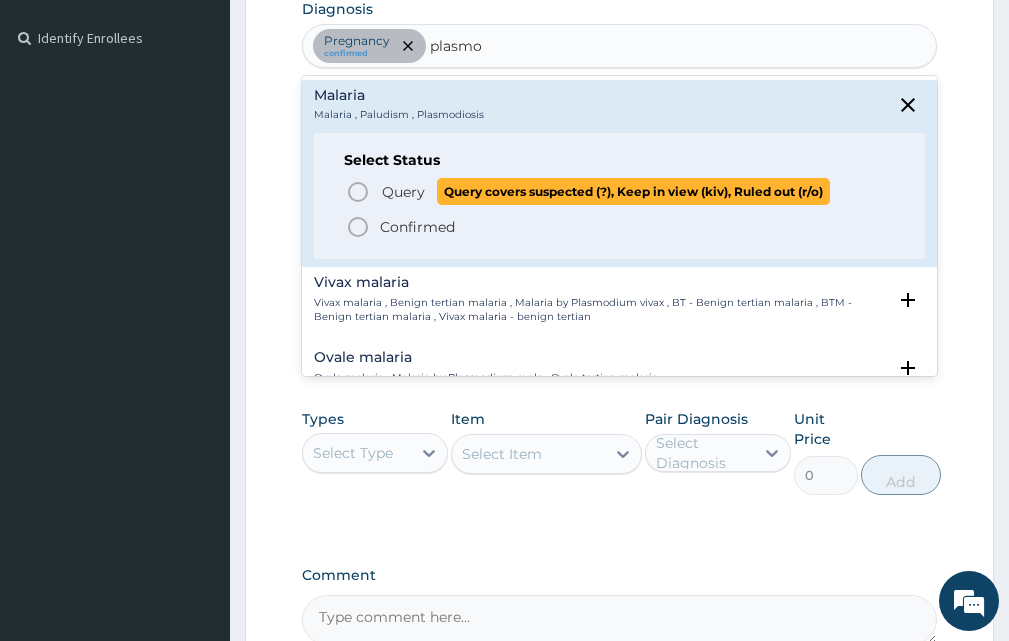 click on "Query Query covers suspected (?), Keep in view (kiv), Ruled out (r/o)" at bounding box center [620, 191] 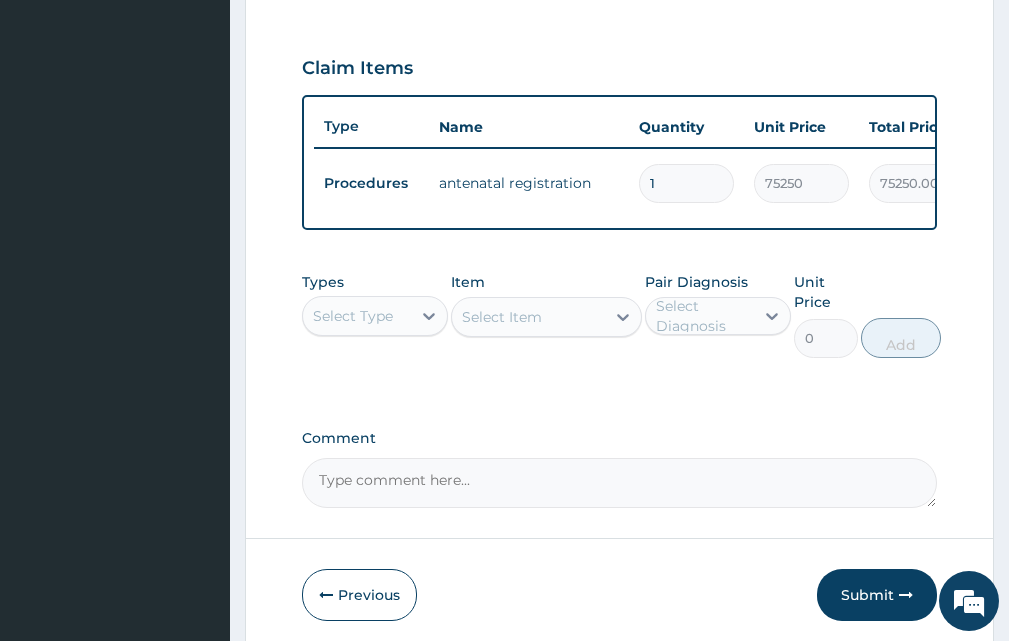 scroll, scrollTop: 761, scrollLeft: 0, axis: vertical 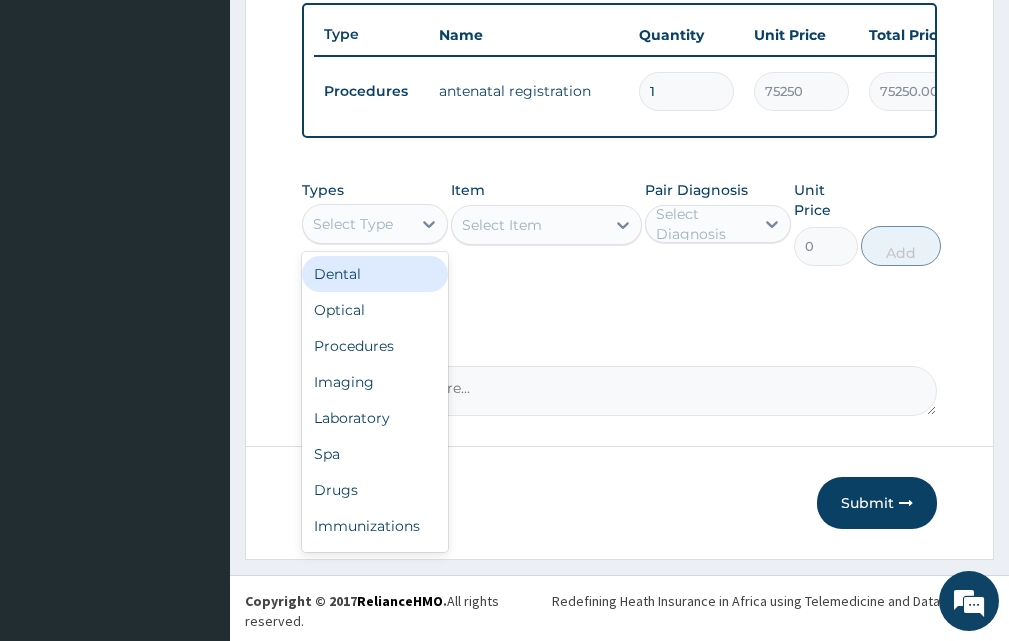 click on "Select Type" at bounding box center (357, 224) 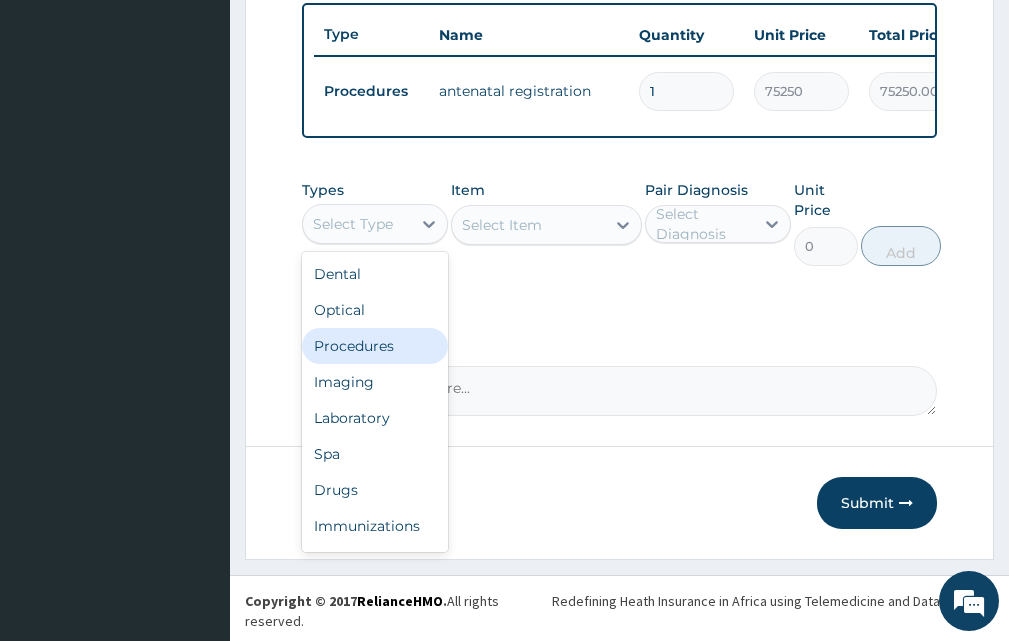 click on "Procedures" at bounding box center (375, 346) 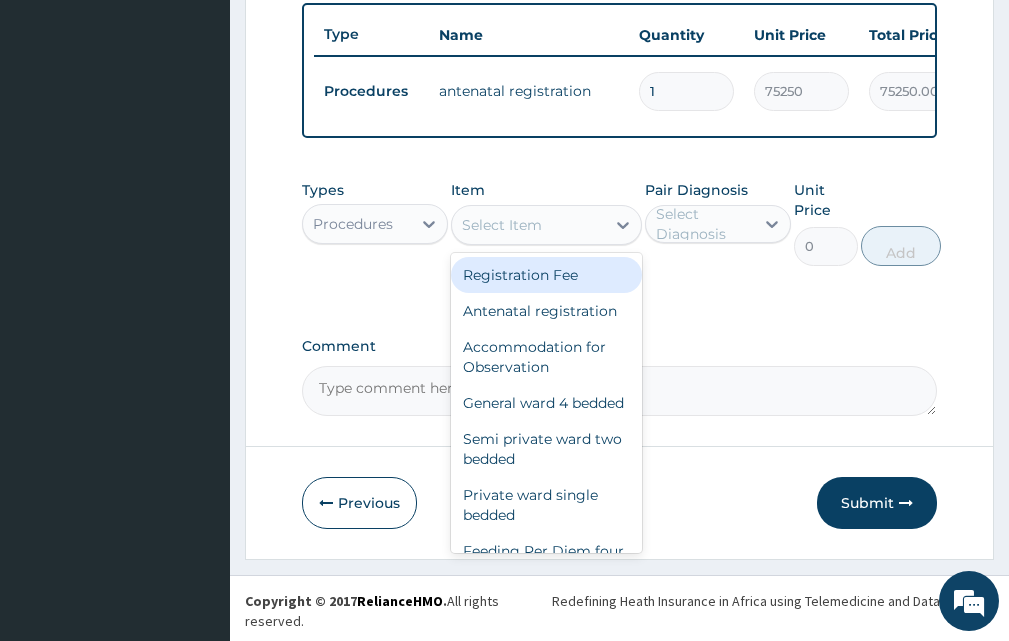 click on "Select Item" at bounding box center [528, 225] 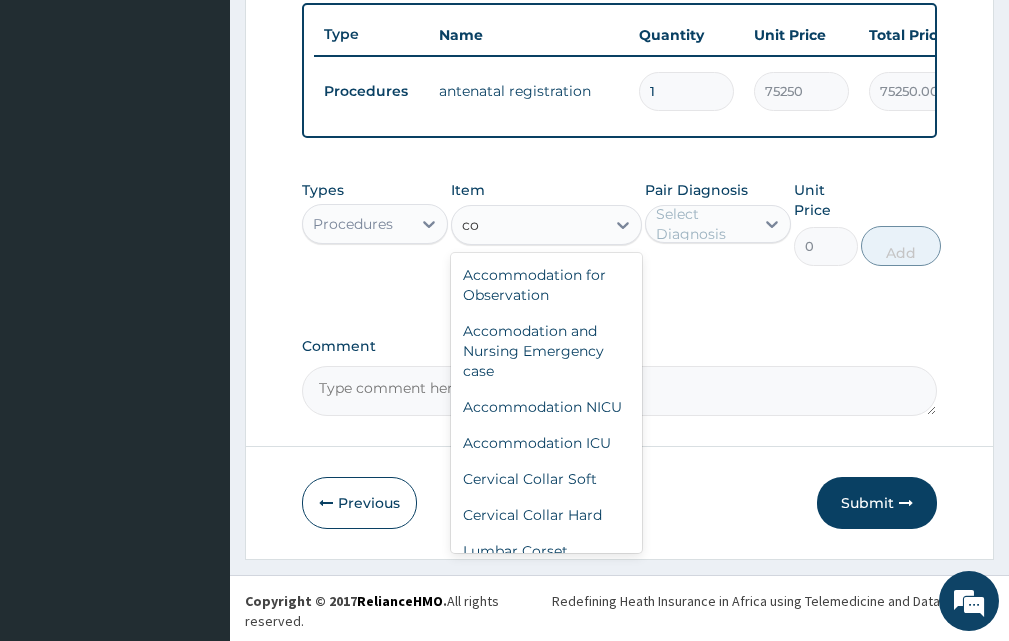 type on "c" 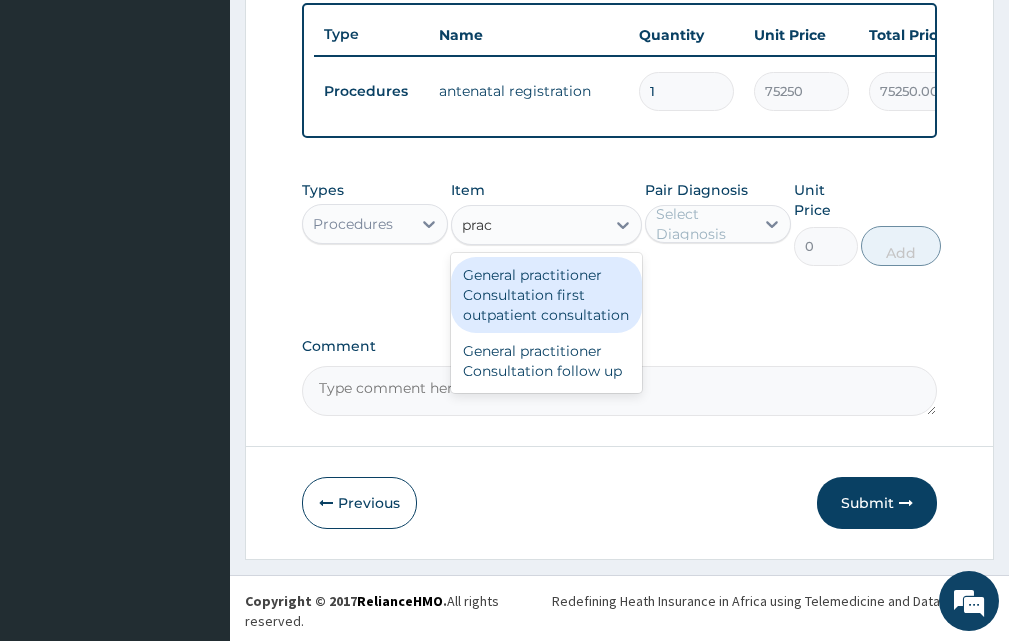 type on "pract" 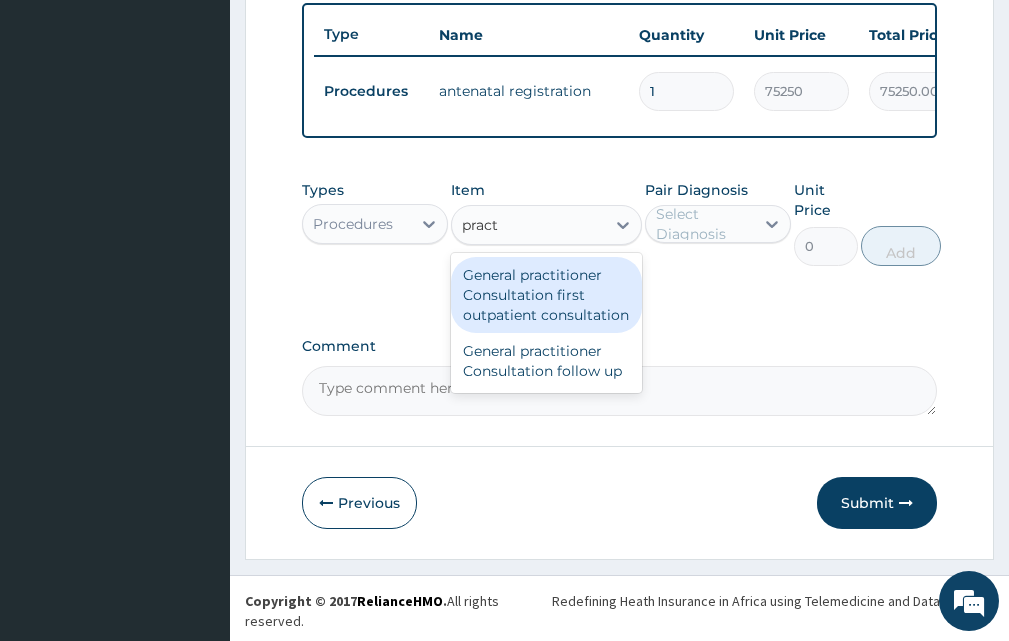 click on "General practitioner Consultation first outpatient consultation" at bounding box center (546, 295) 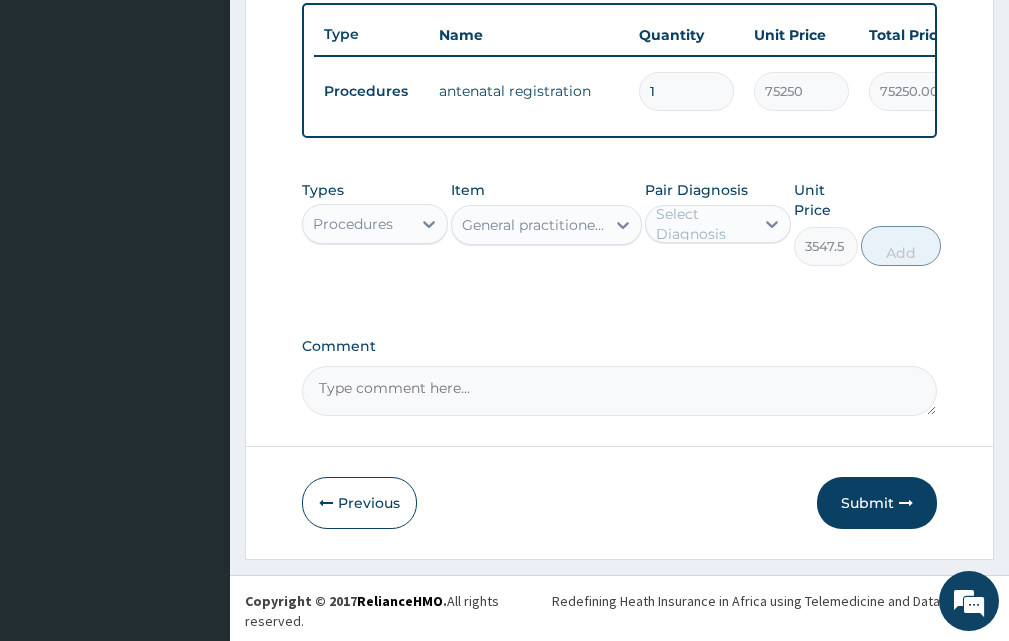 click on "Select Diagnosis" at bounding box center (704, 224) 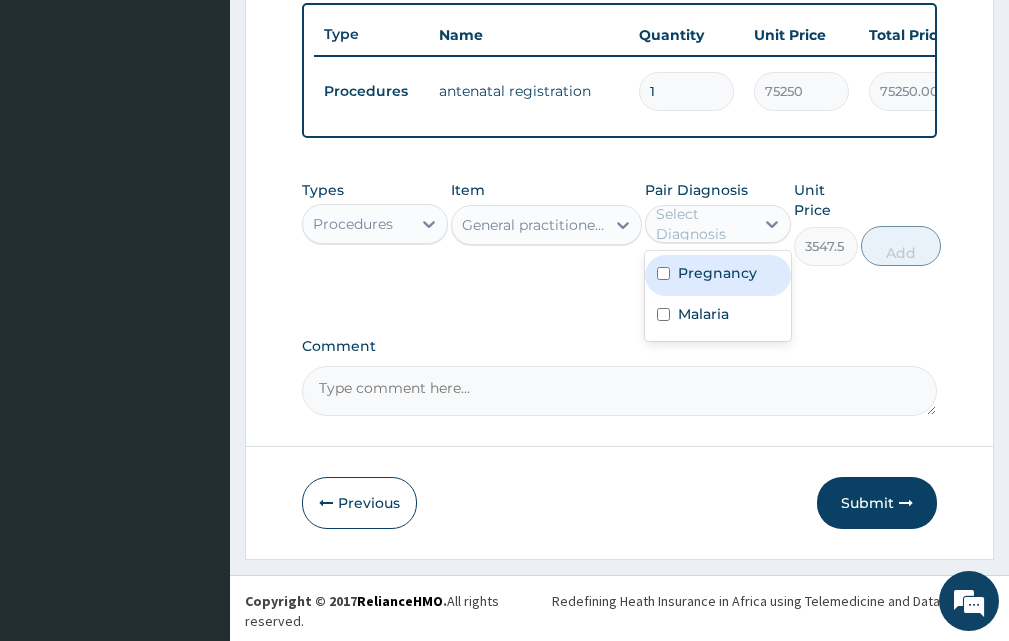 click on "Pregnancy" at bounding box center (718, 275) 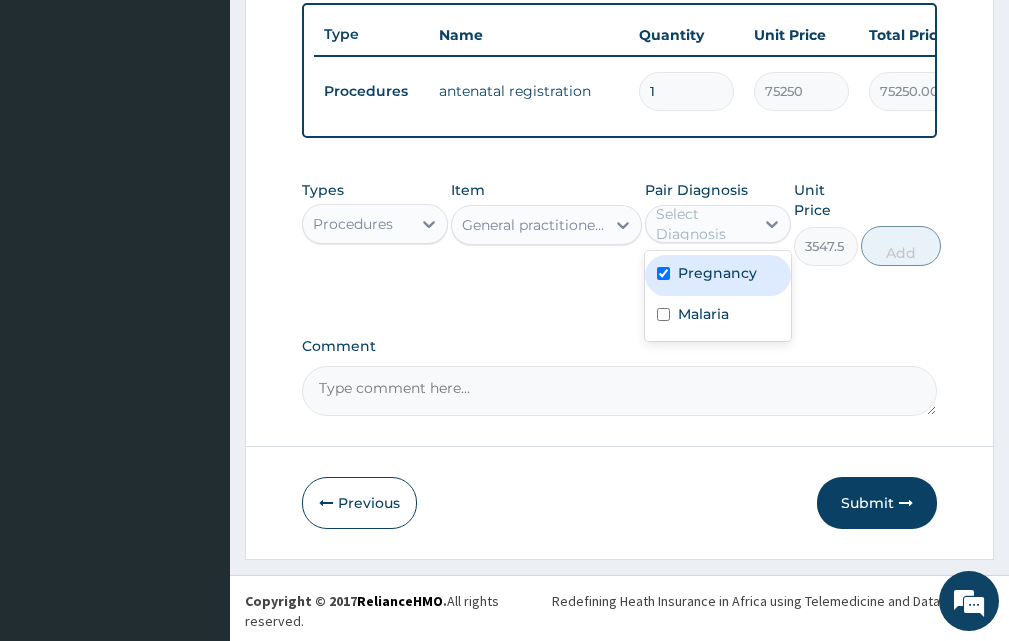checkbox on "true" 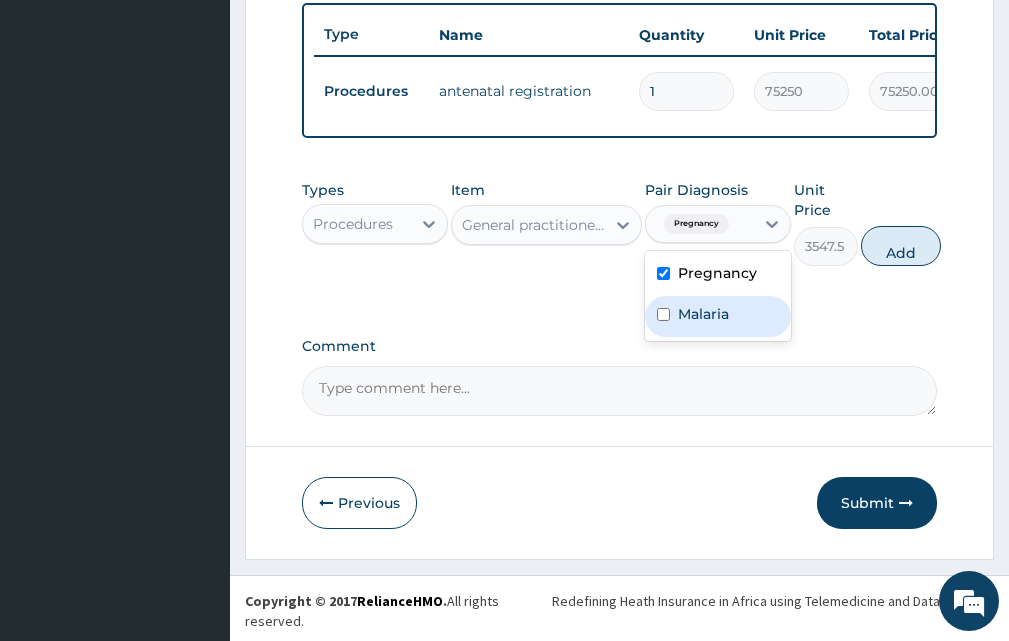 click on "Malaria" at bounding box center [703, 314] 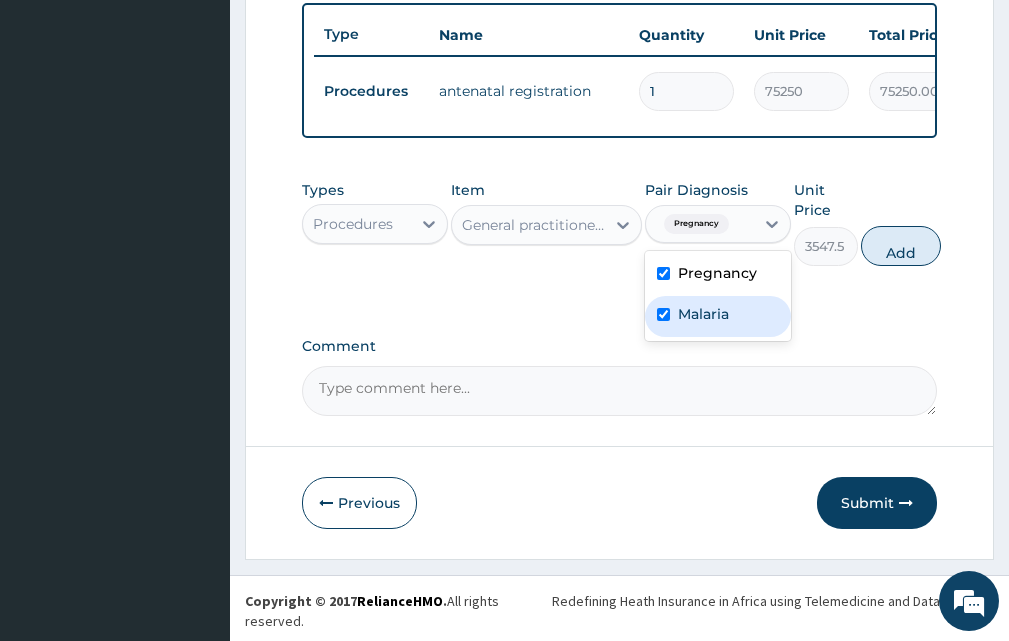checkbox on "true" 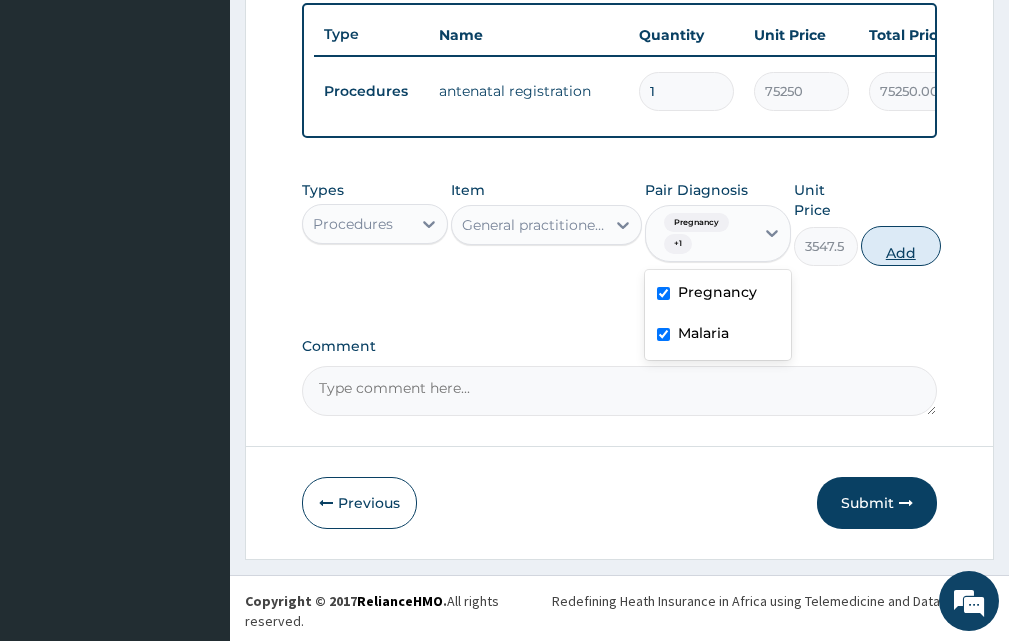 click on "Add" at bounding box center [901, 246] 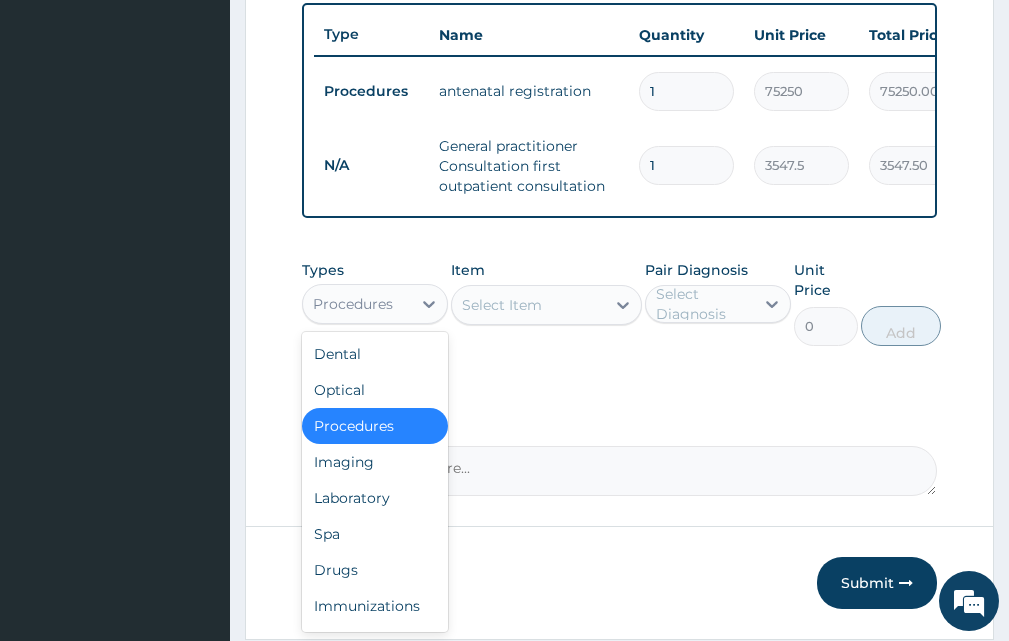 click on "Procedures" at bounding box center (353, 304) 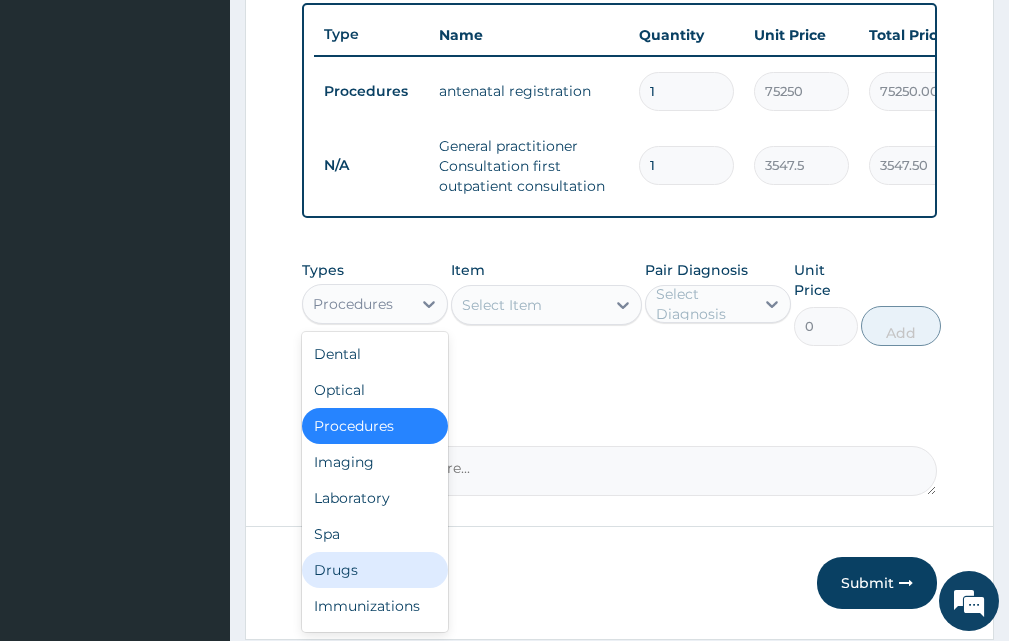 click on "Drugs" at bounding box center [375, 570] 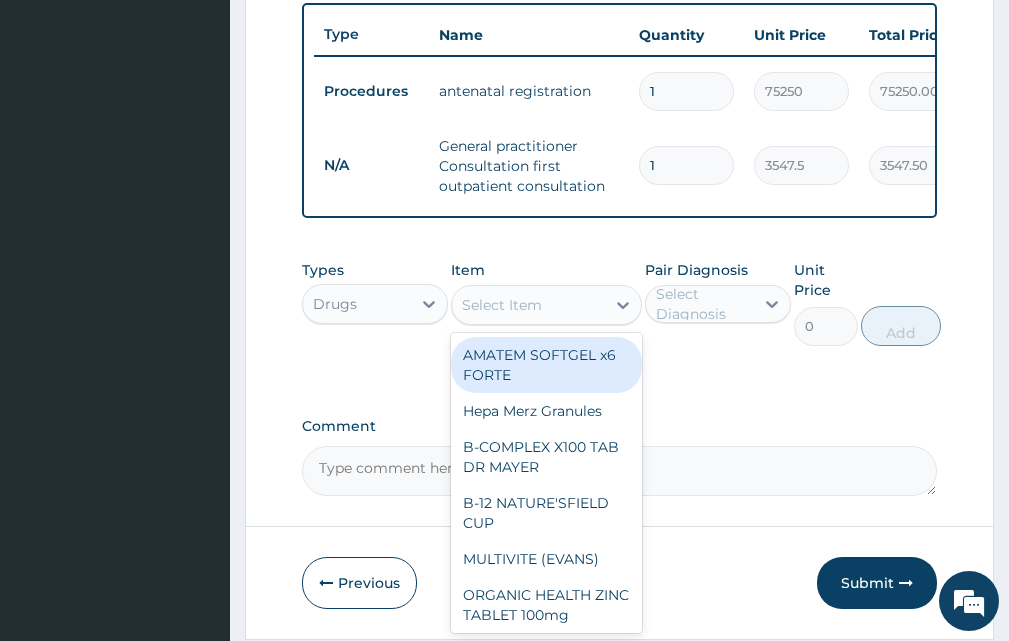 click on "Select Item" at bounding box center (502, 305) 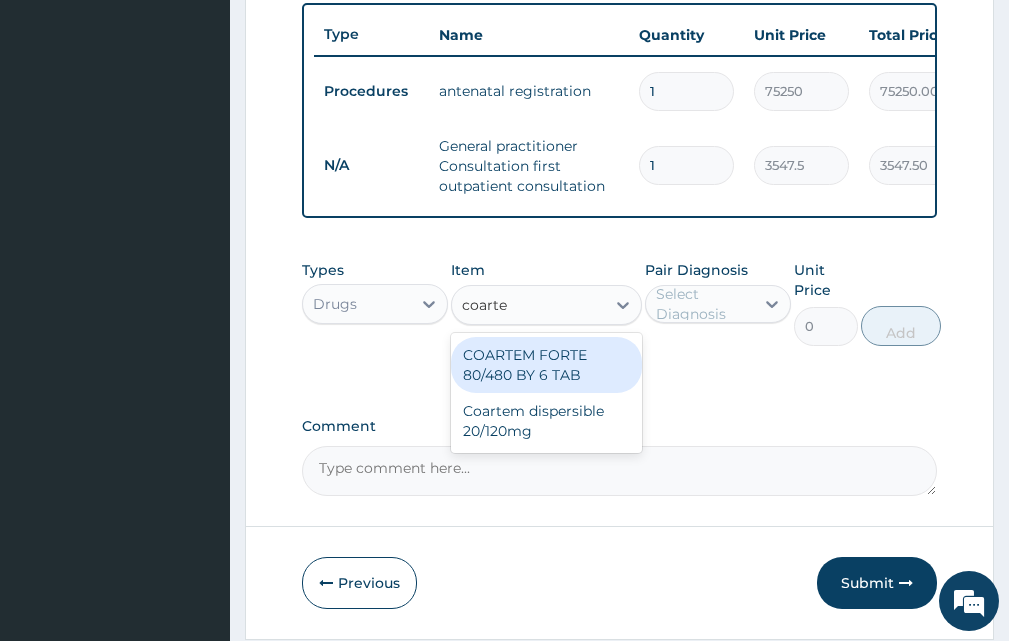 type on "coartem" 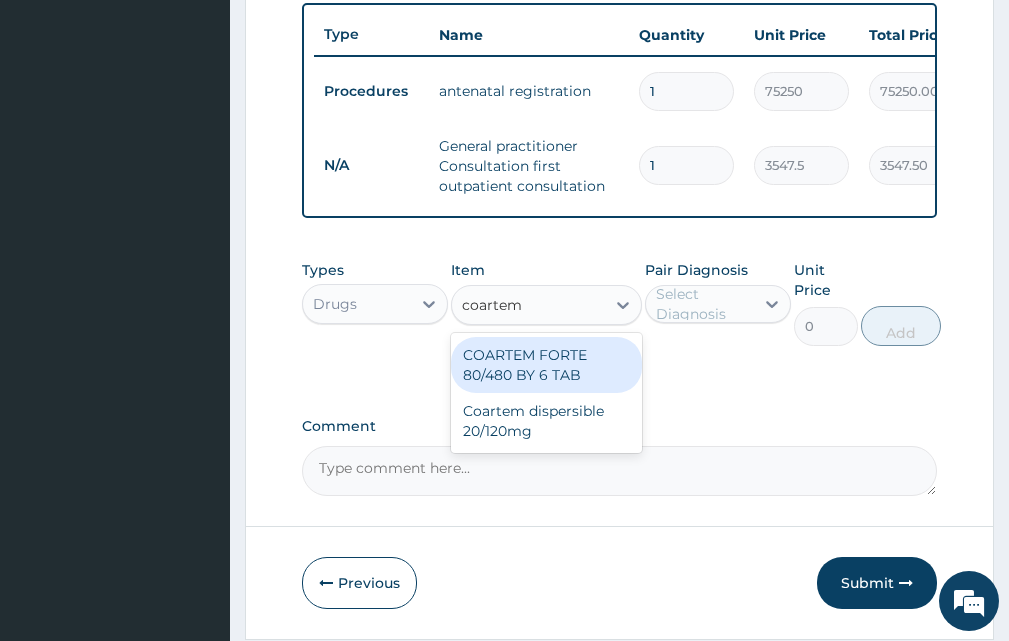 click on "COARTEM FORTE 80/480 BY 6 TAB" at bounding box center [546, 365] 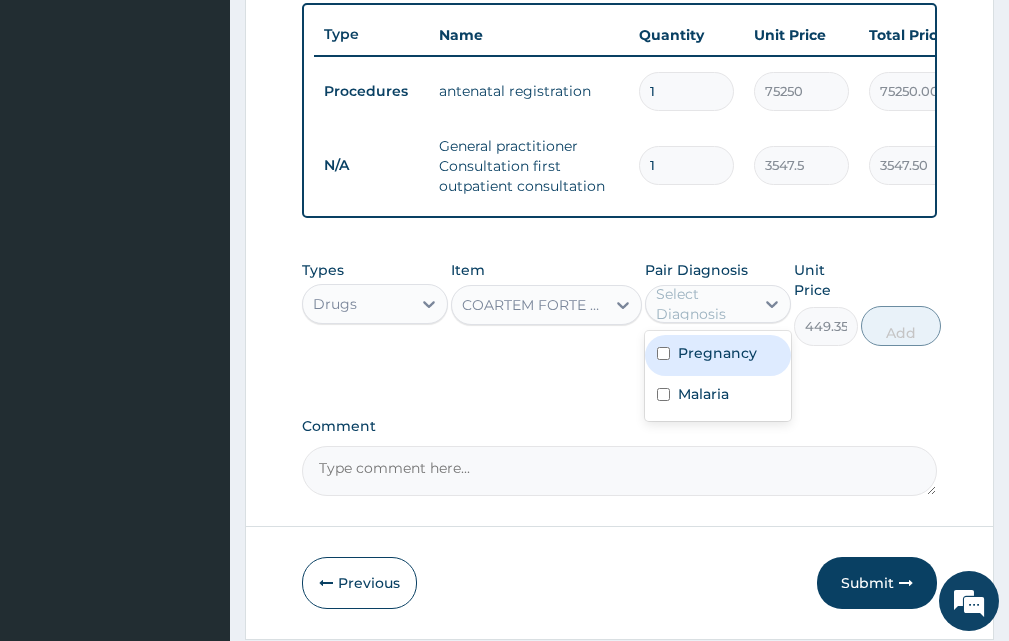 click on "Select Diagnosis" at bounding box center (704, 304) 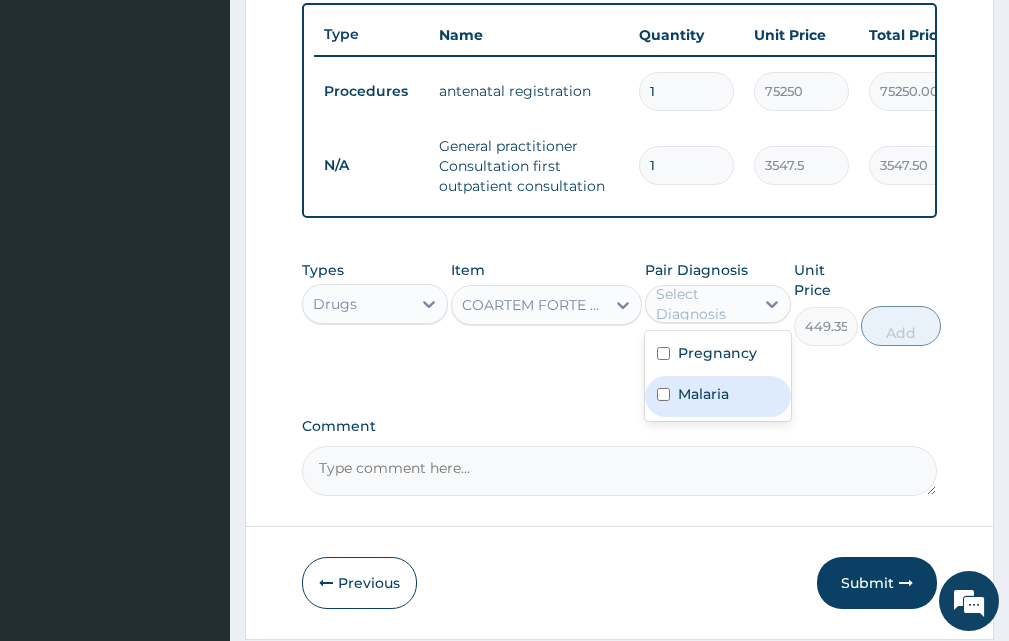 click on "Malaria" at bounding box center [703, 394] 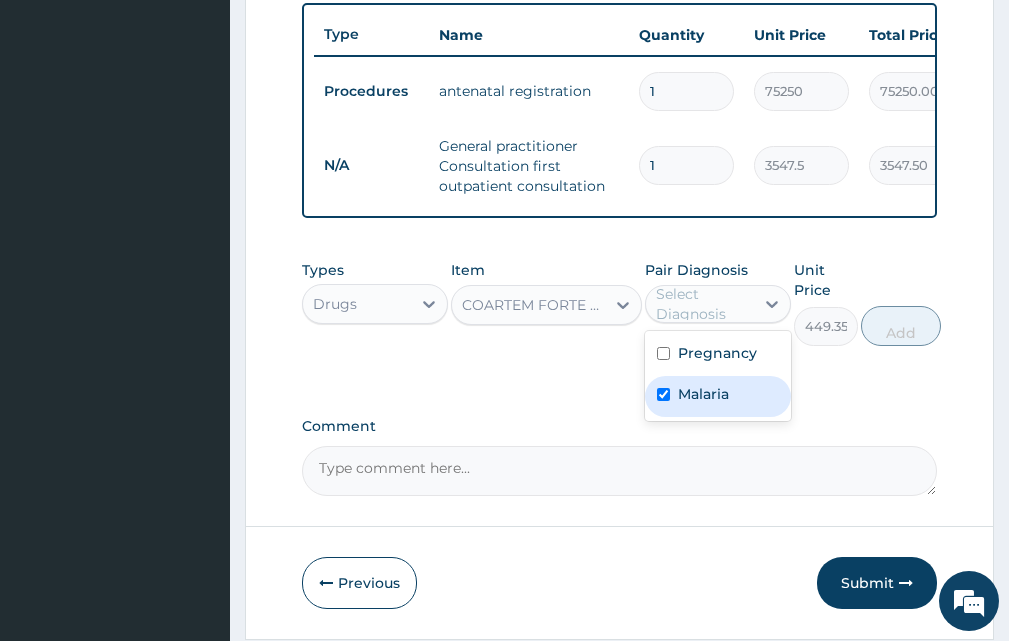 checkbox on "true" 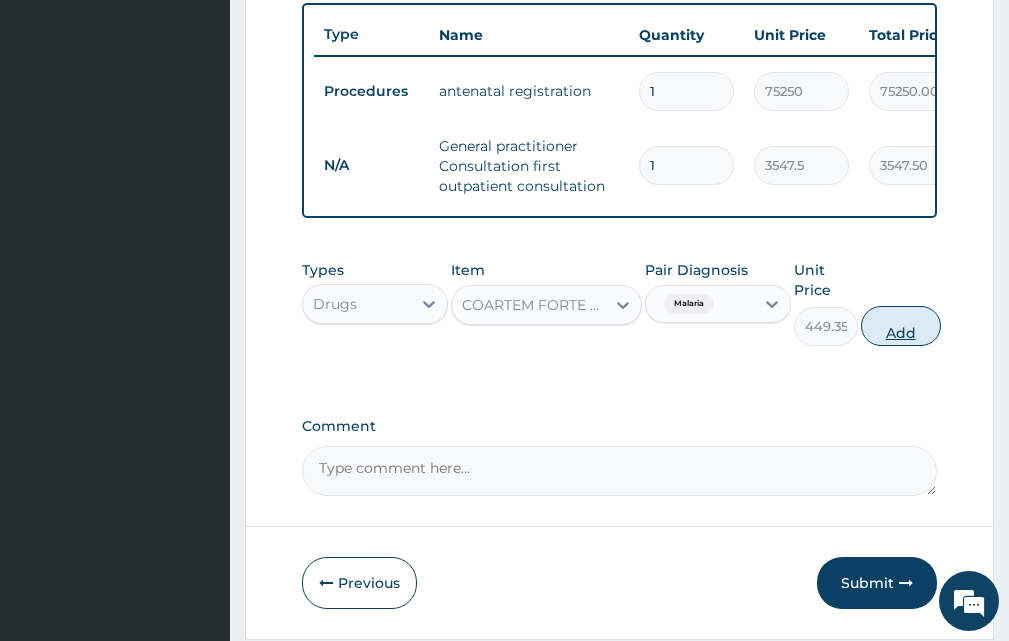 click on "Add" at bounding box center [901, 326] 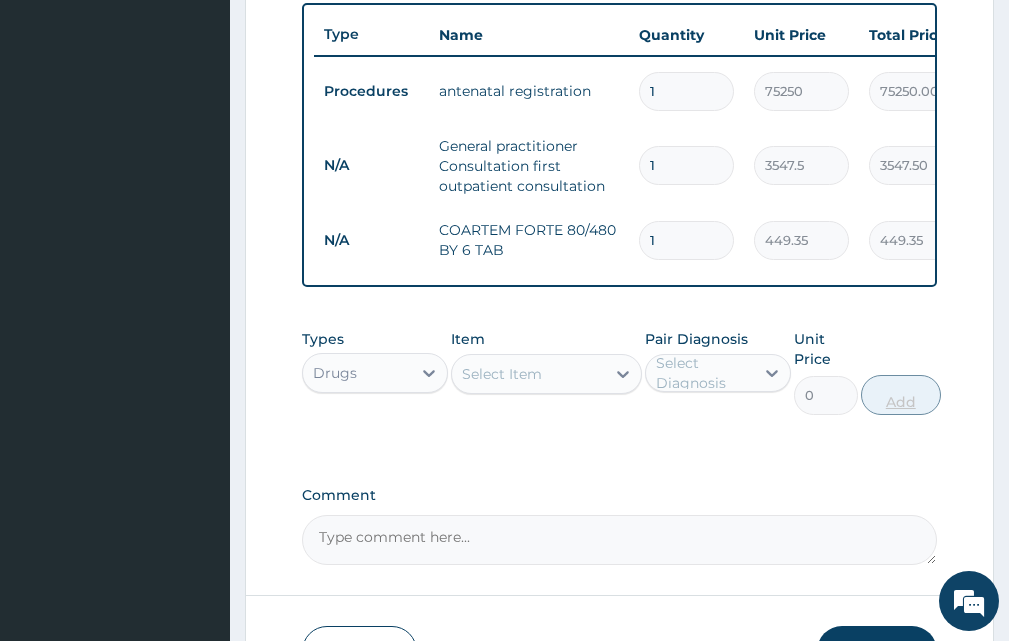 type on "2" 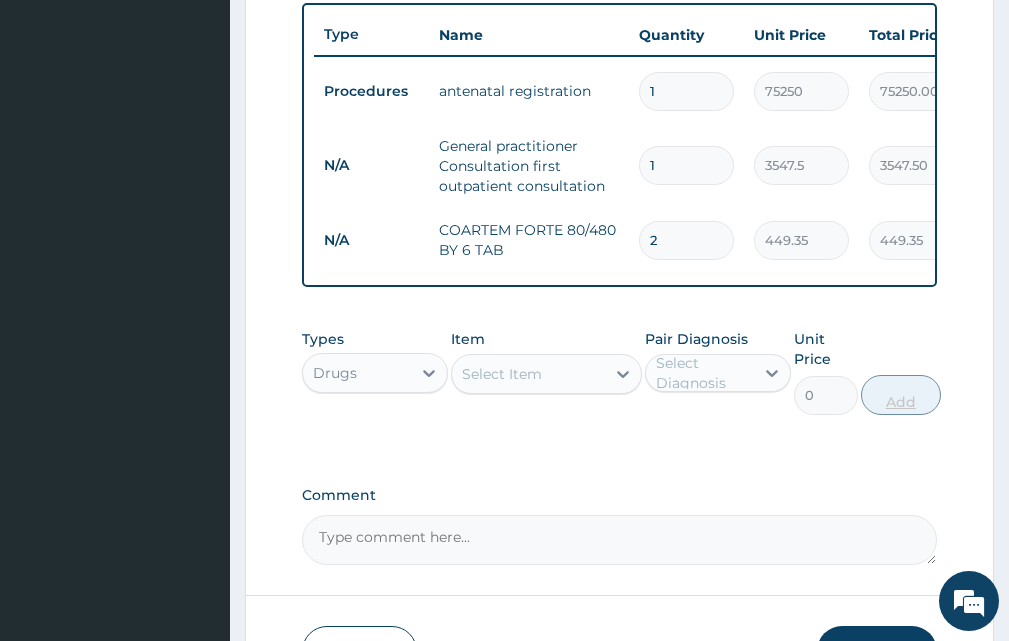 type on "898.70" 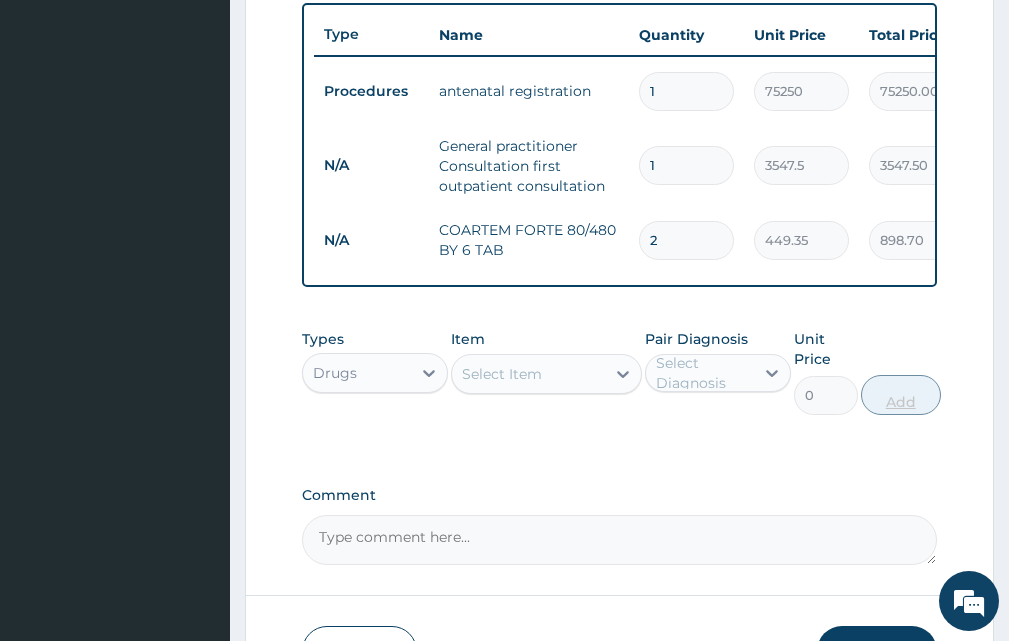 type on "3" 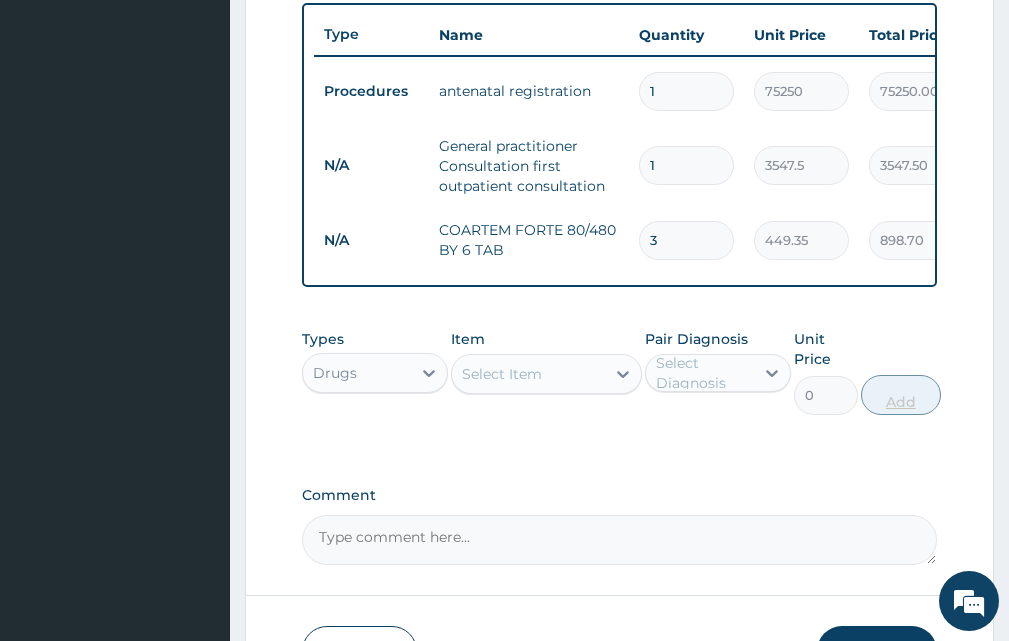 type on "1348.05" 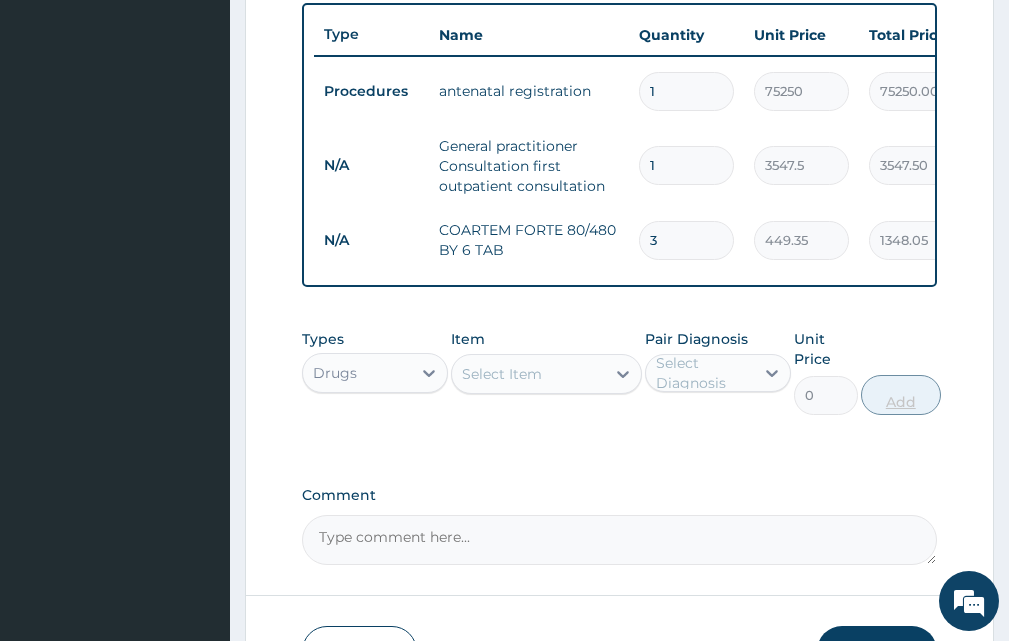 type on "4" 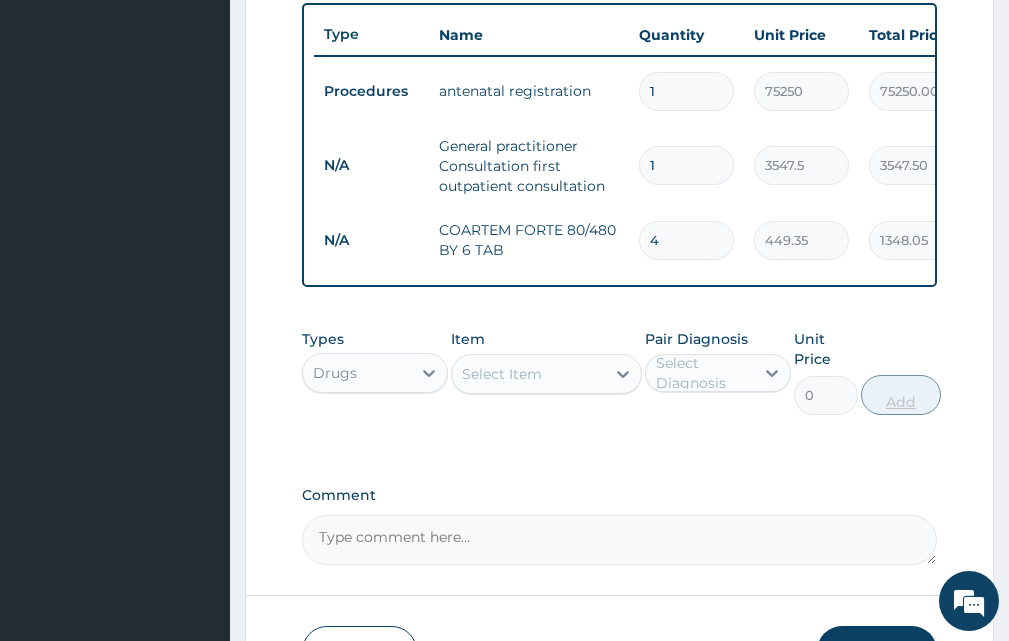 type on "1797.40" 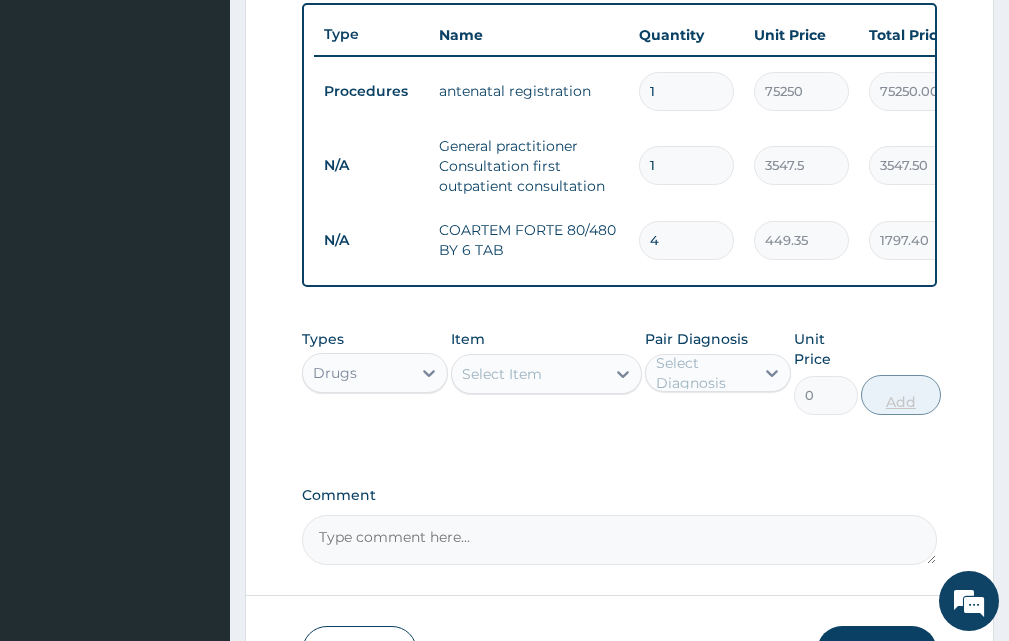 type on "5" 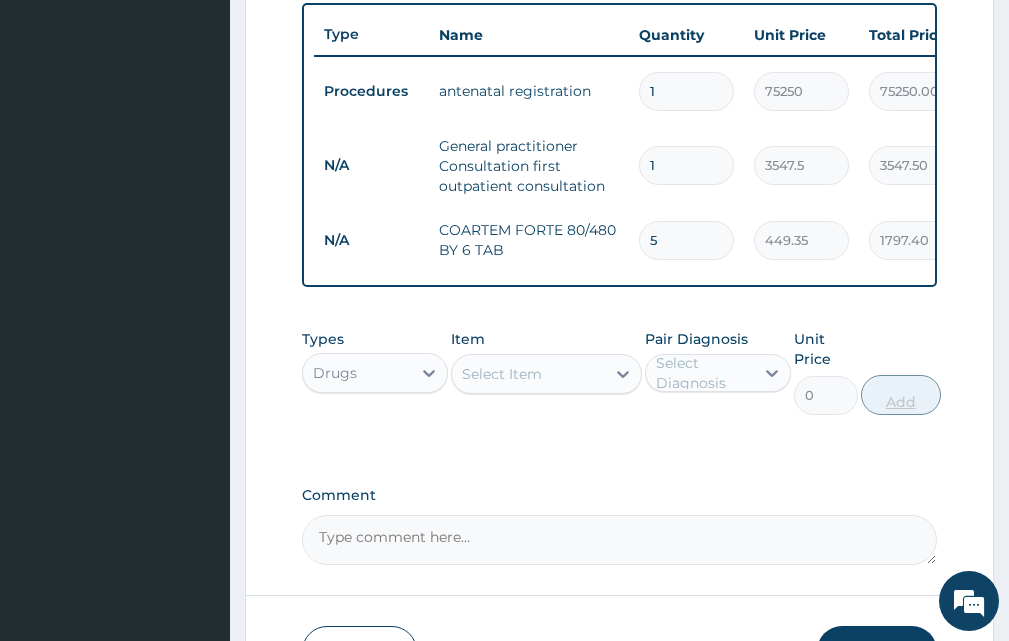 type on "2246.75" 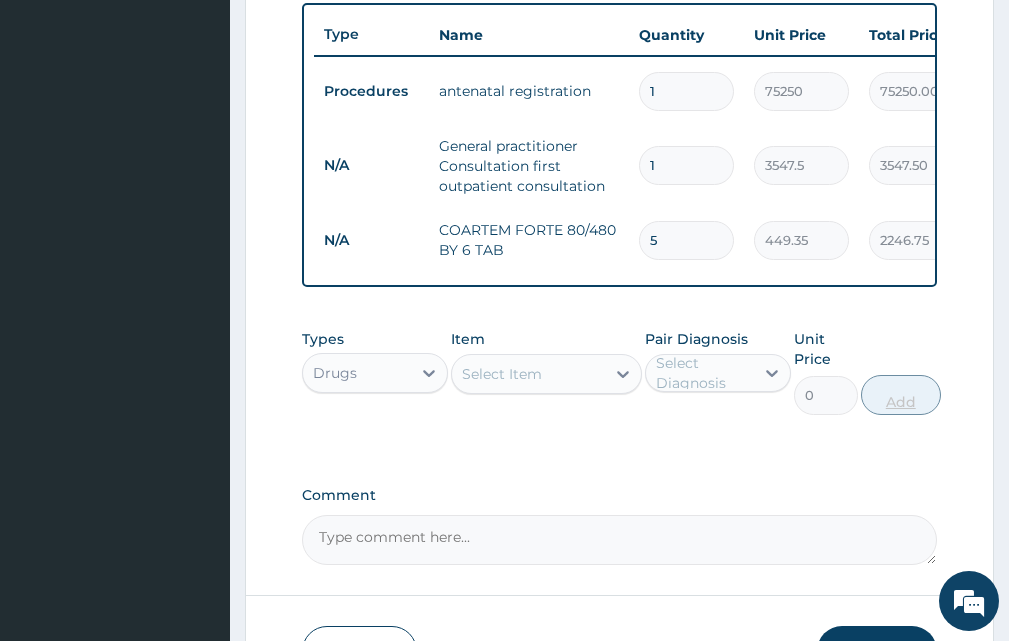 type on "6" 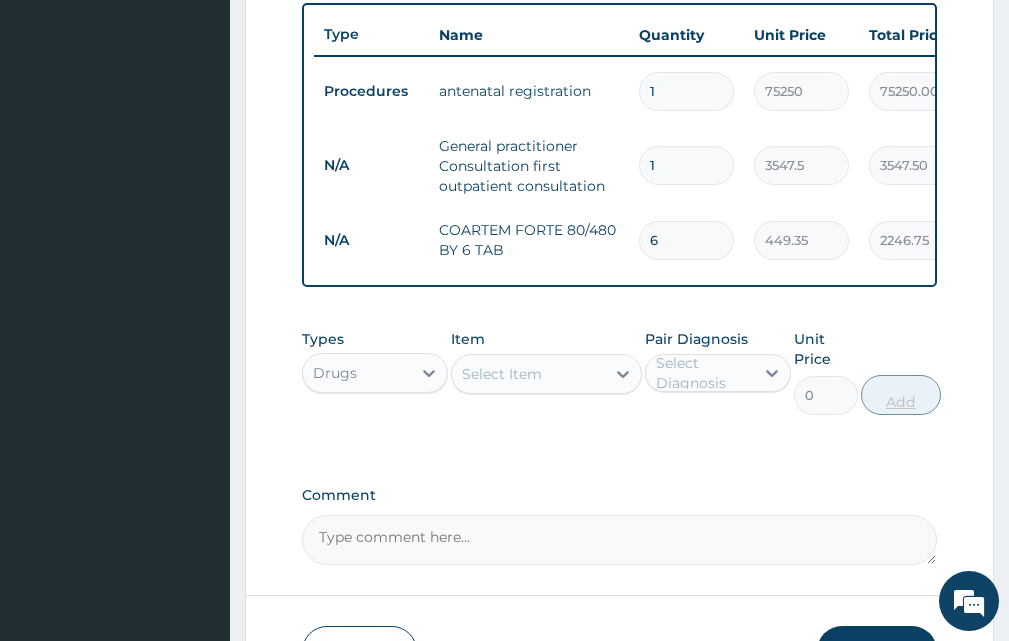 type on "2696.10" 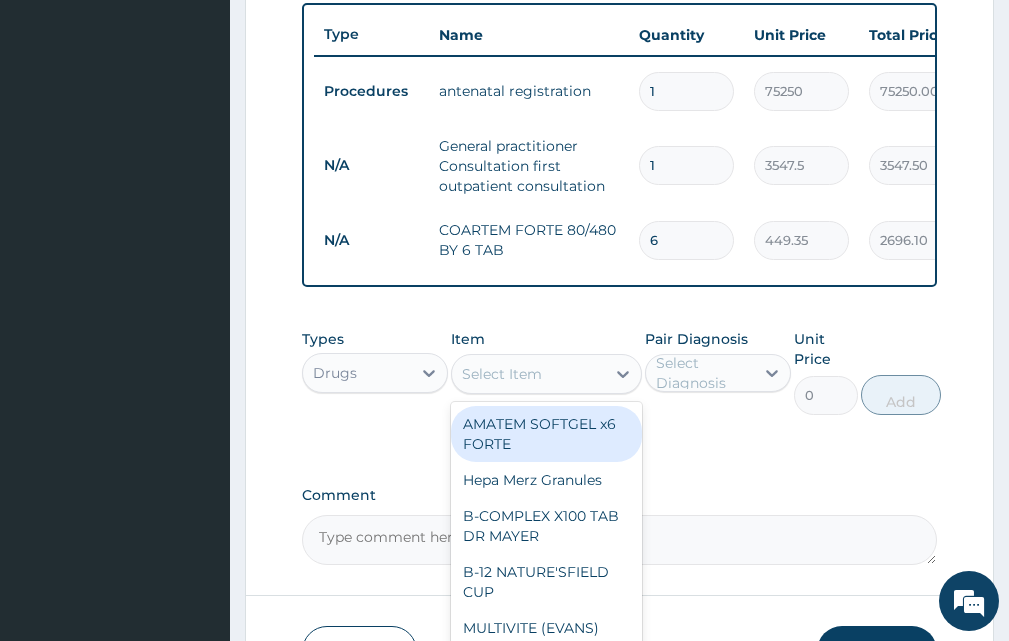 click on "Select Item" at bounding box center (502, 374) 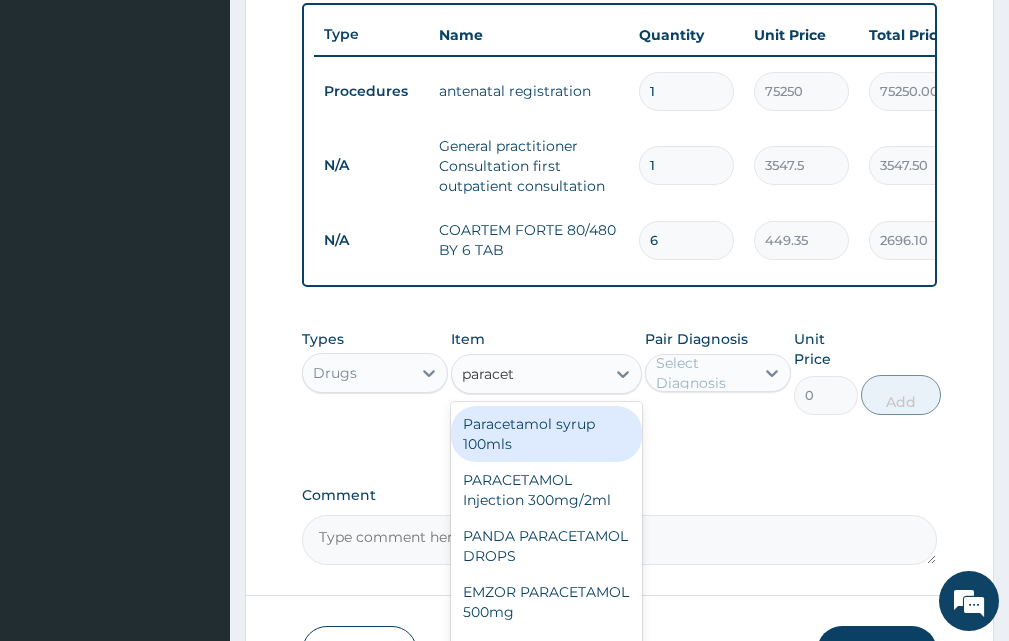 type on "paraceta" 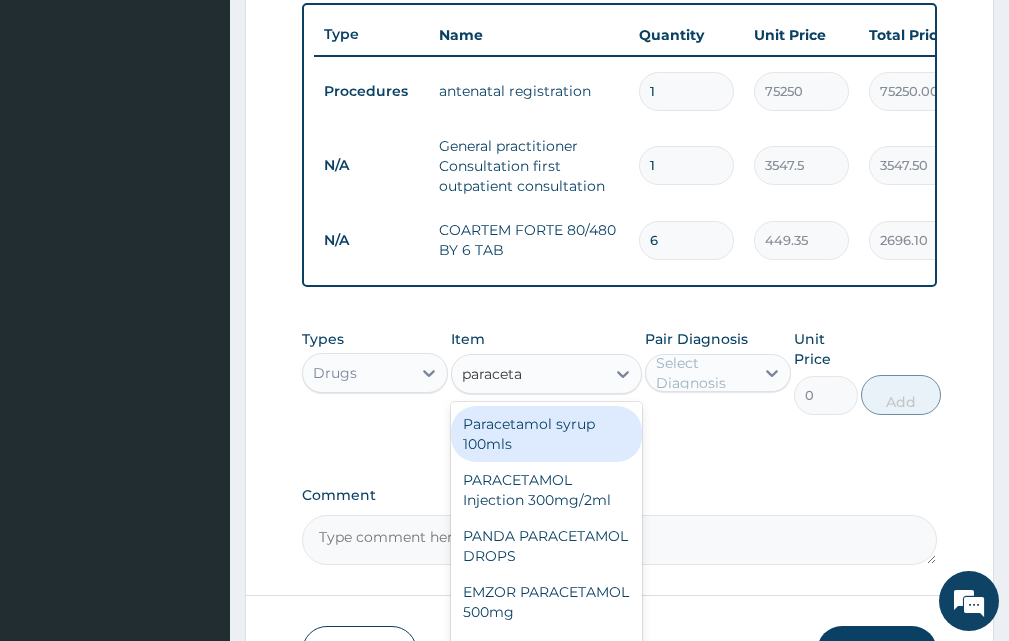 scroll, scrollTop: 910, scrollLeft: 0, axis: vertical 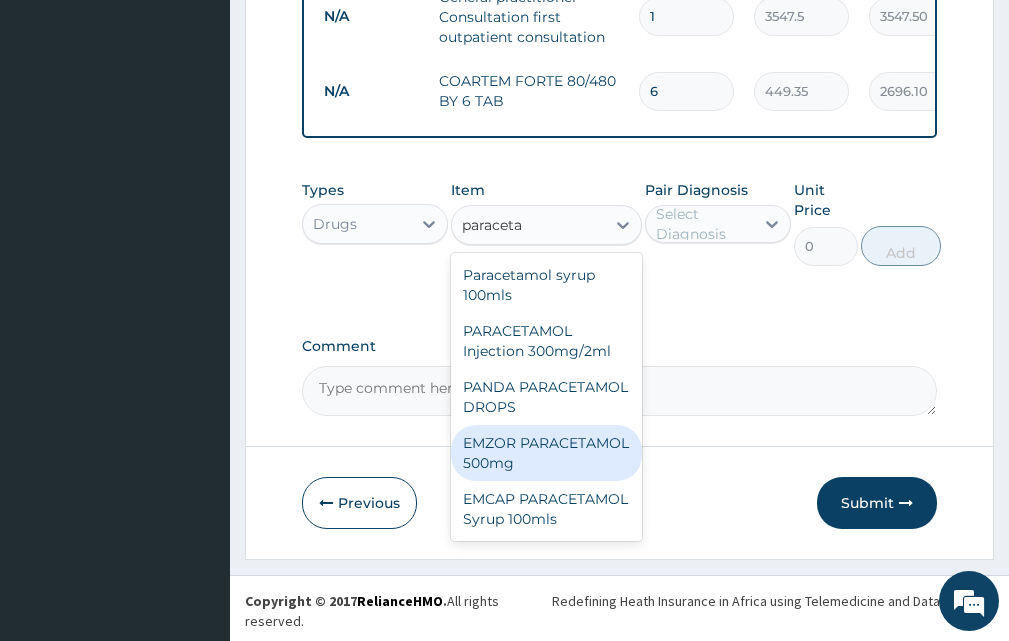 click on "EMZOR PARACETAMOL 500mg" at bounding box center [546, 453] 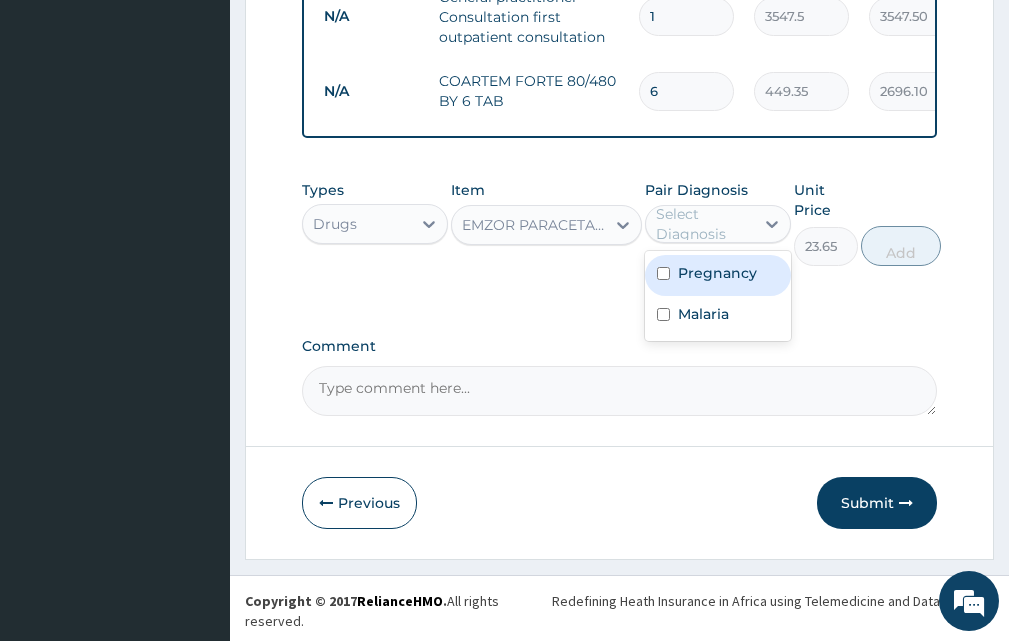 click on "Select Diagnosis" at bounding box center (704, 224) 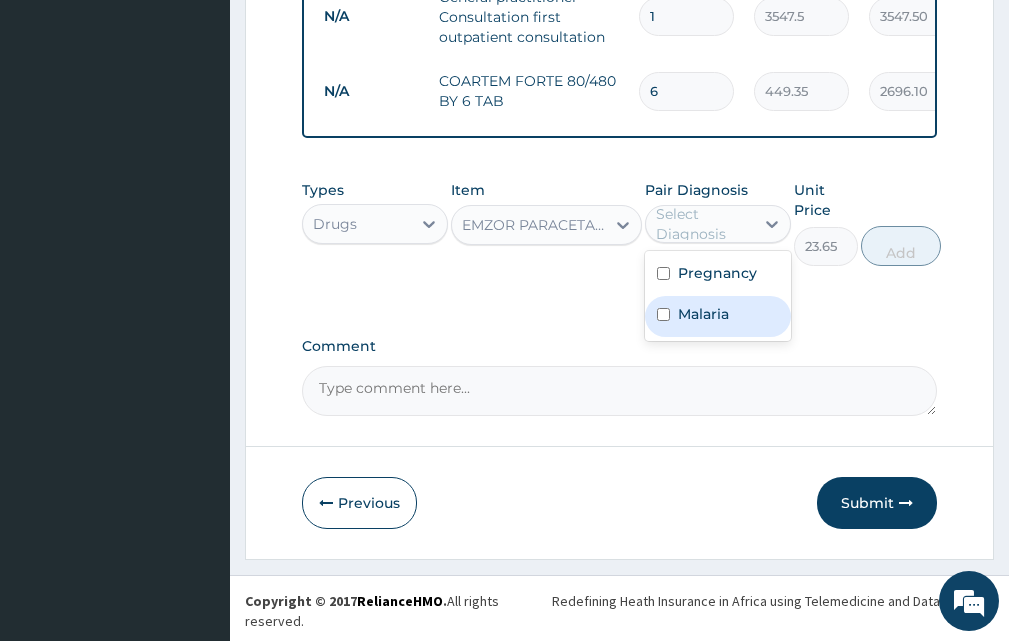 click on "Malaria" at bounding box center (718, 316) 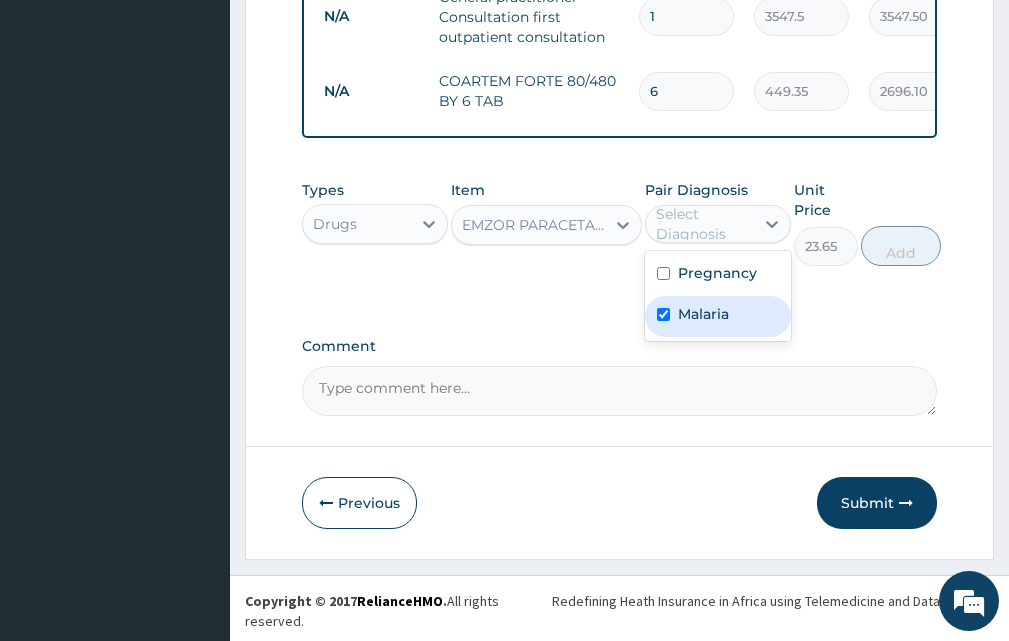 checkbox on "true" 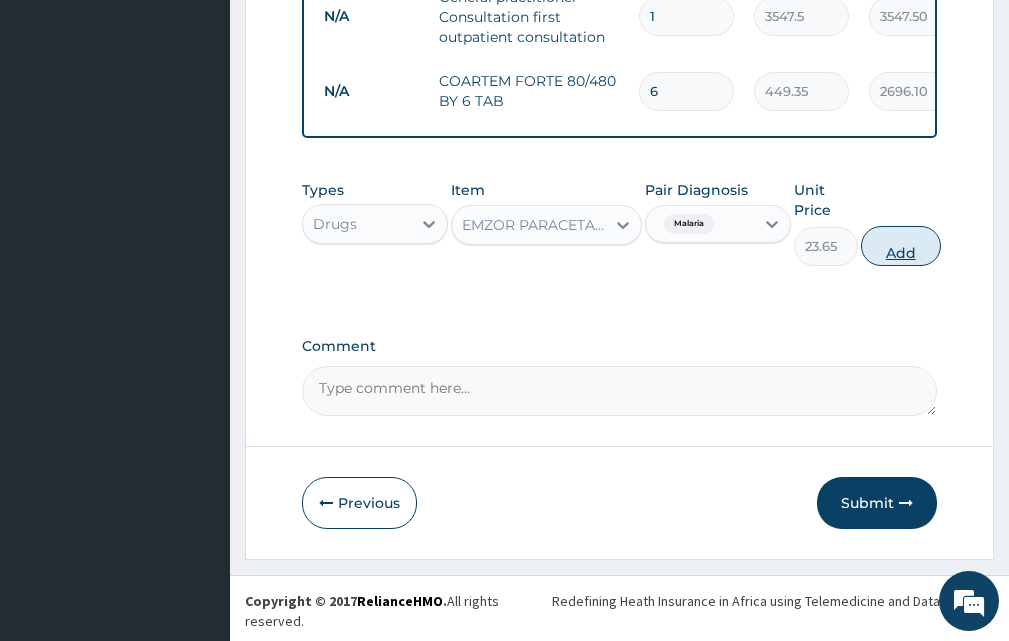 click on "Add" at bounding box center (901, 246) 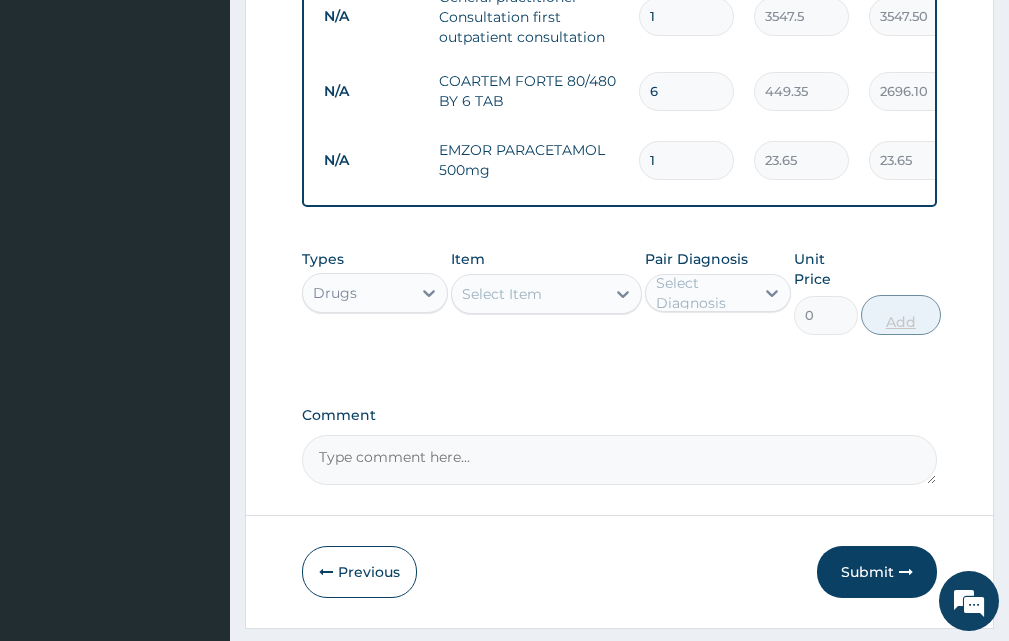 type 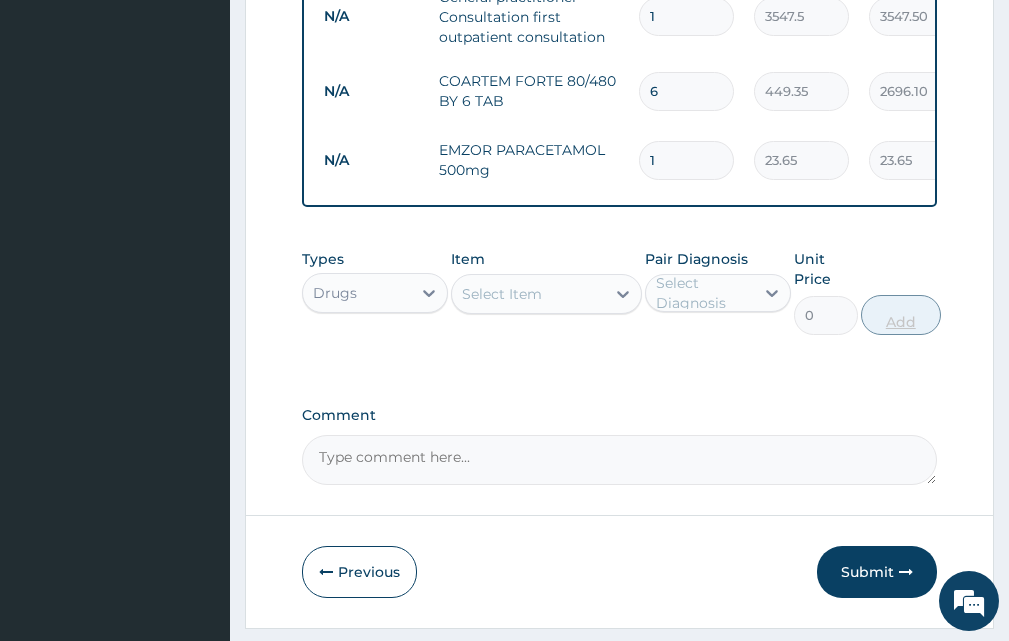 type on "0.00" 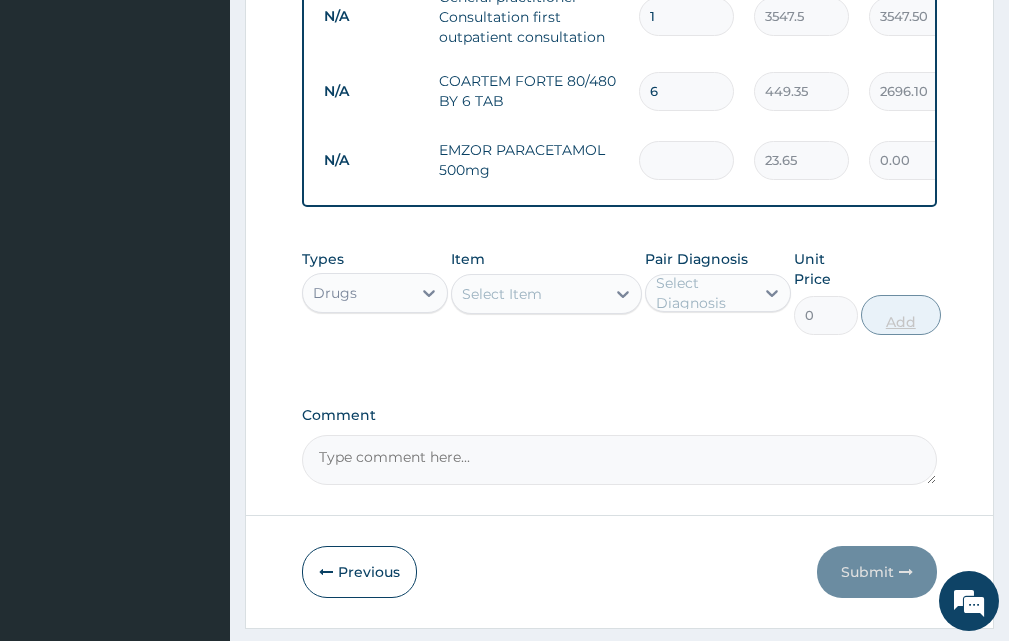 type on "2" 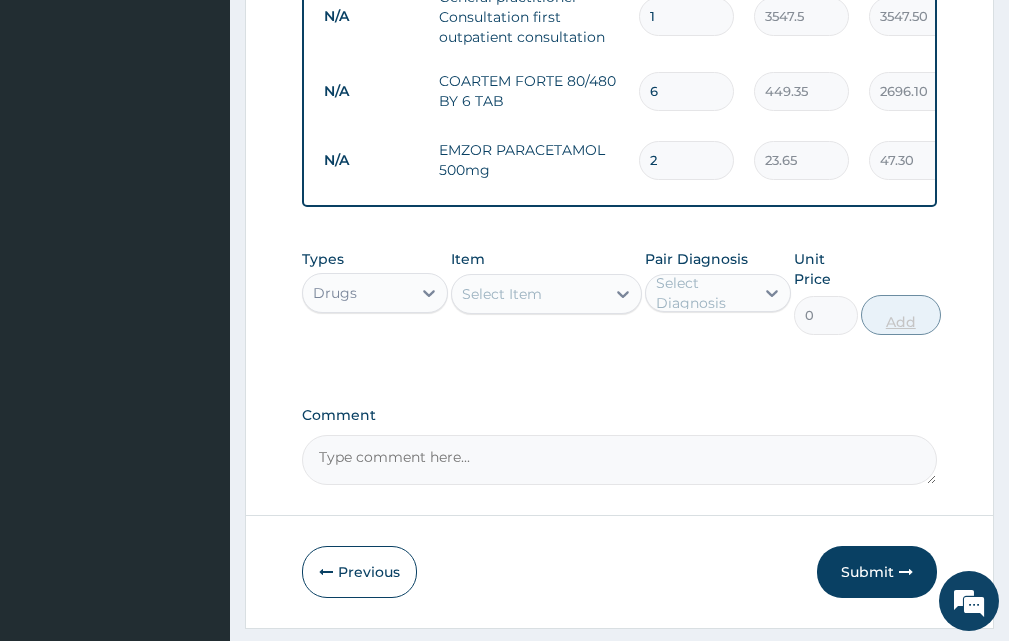type on "20" 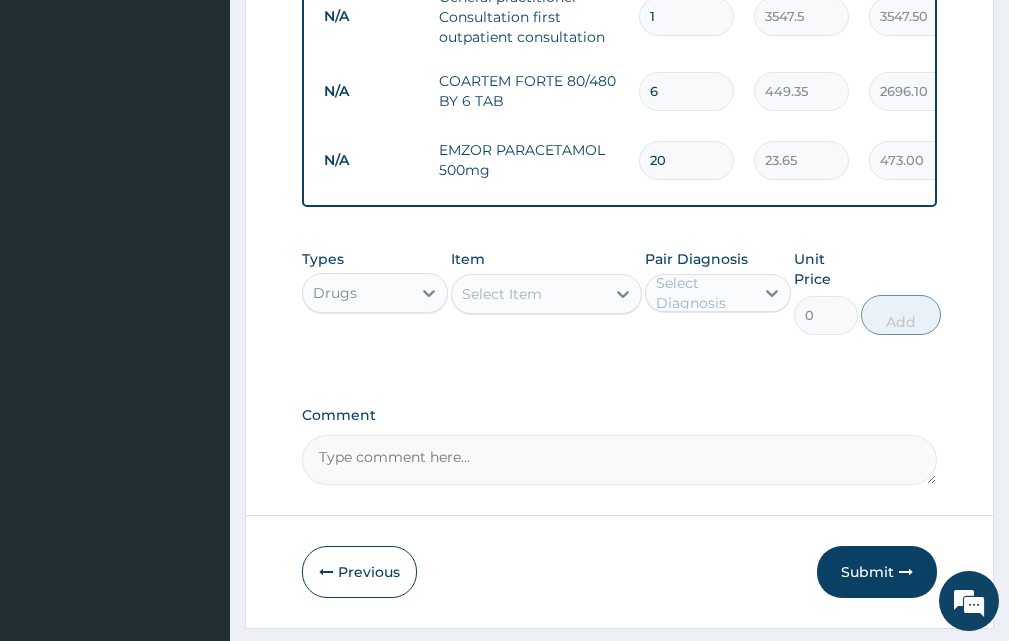 type on "20" 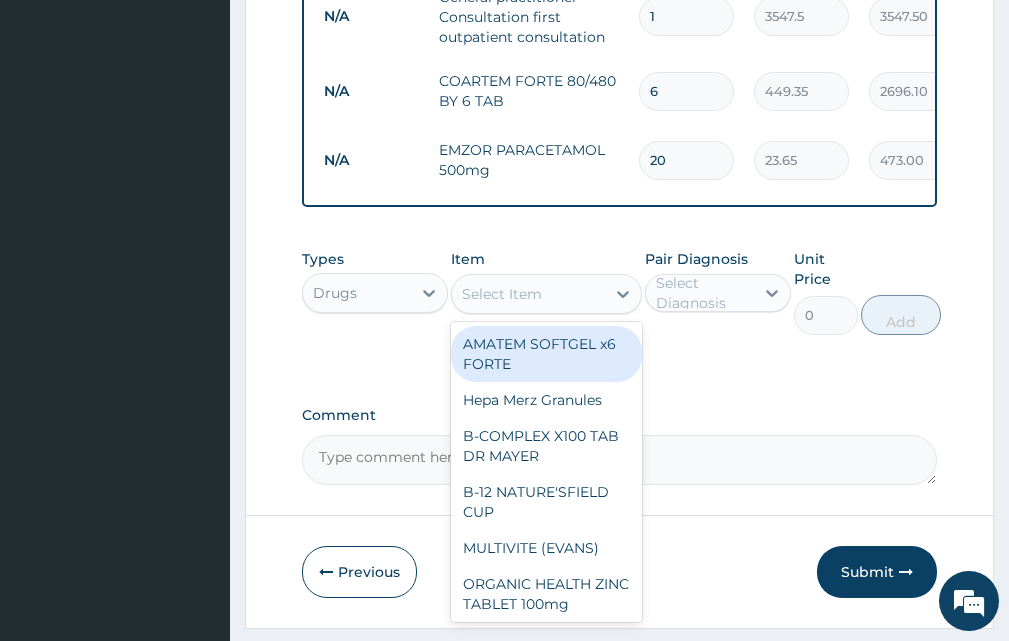 click on "Select Item" at bounding box center [528, 294] 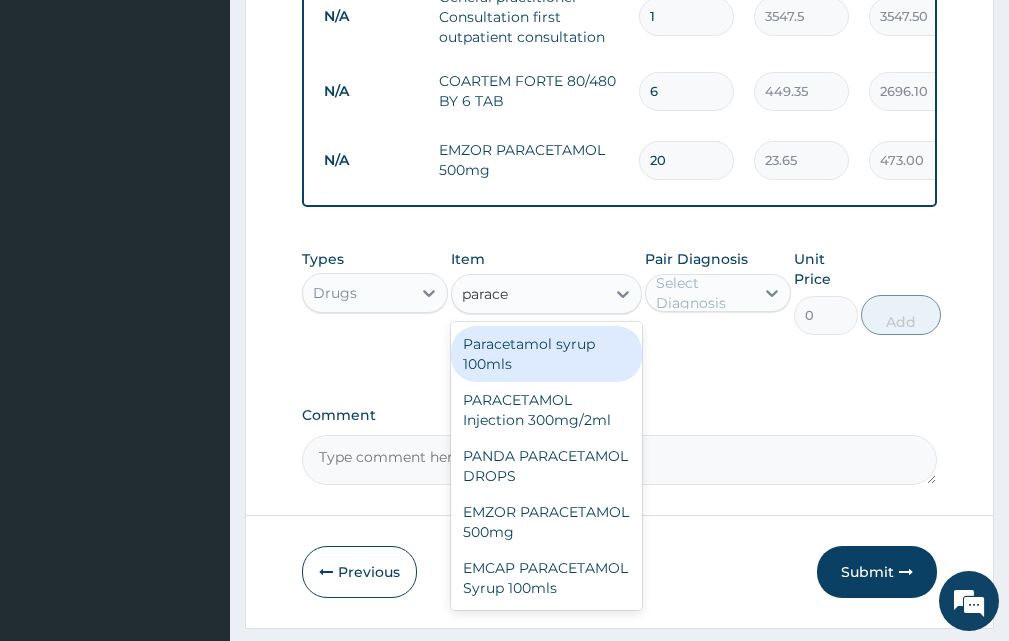 type on "paracet" 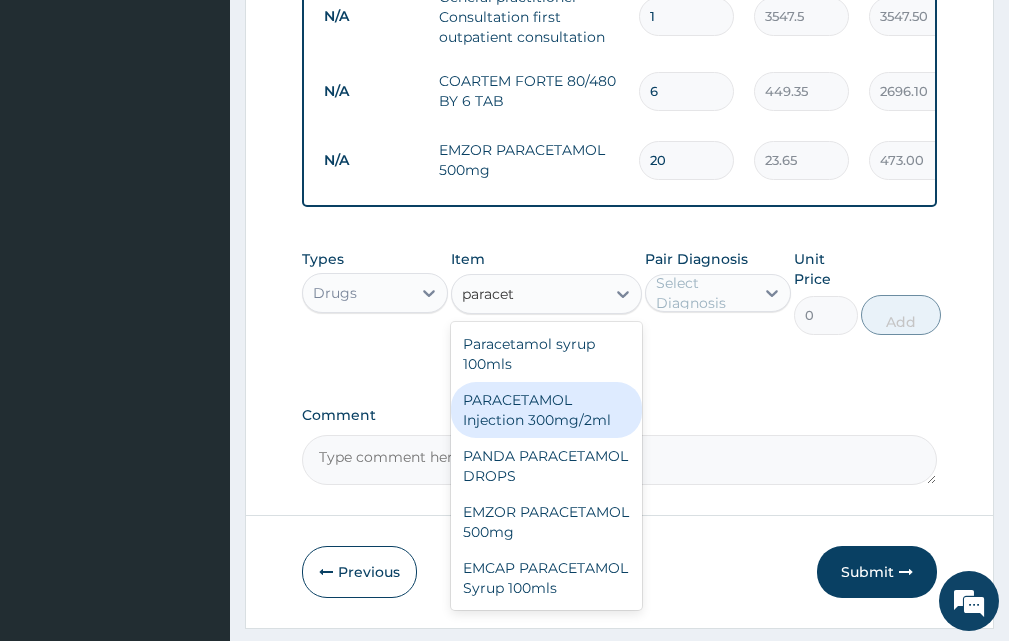 click on "PARACETAMOL Injection 300mg/2ml" at bounding box center (546, 410) 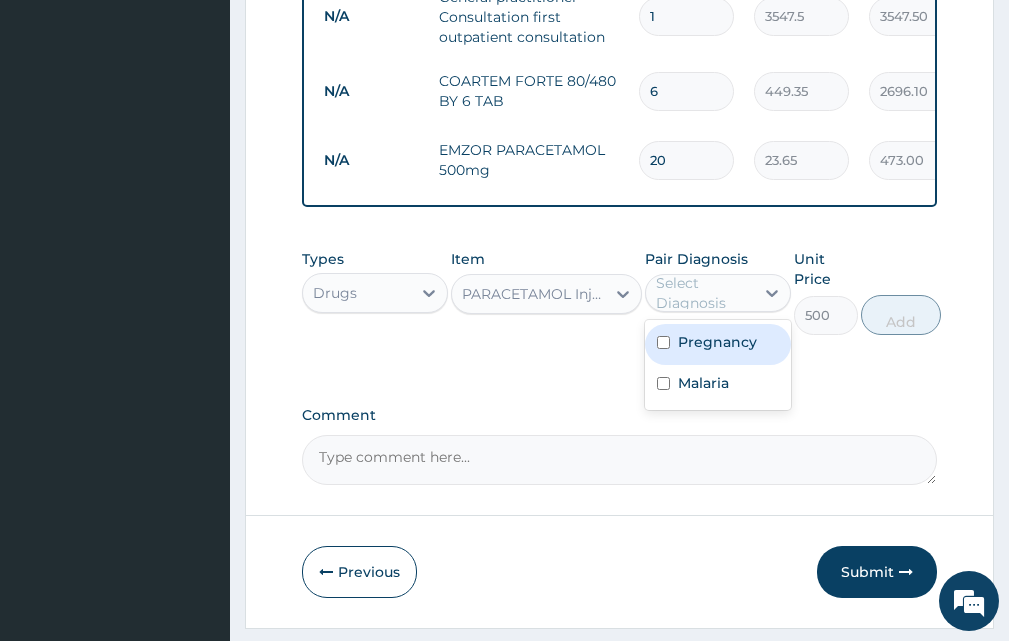 click on "Select Diagnosis" at bounding box center [704, 293] 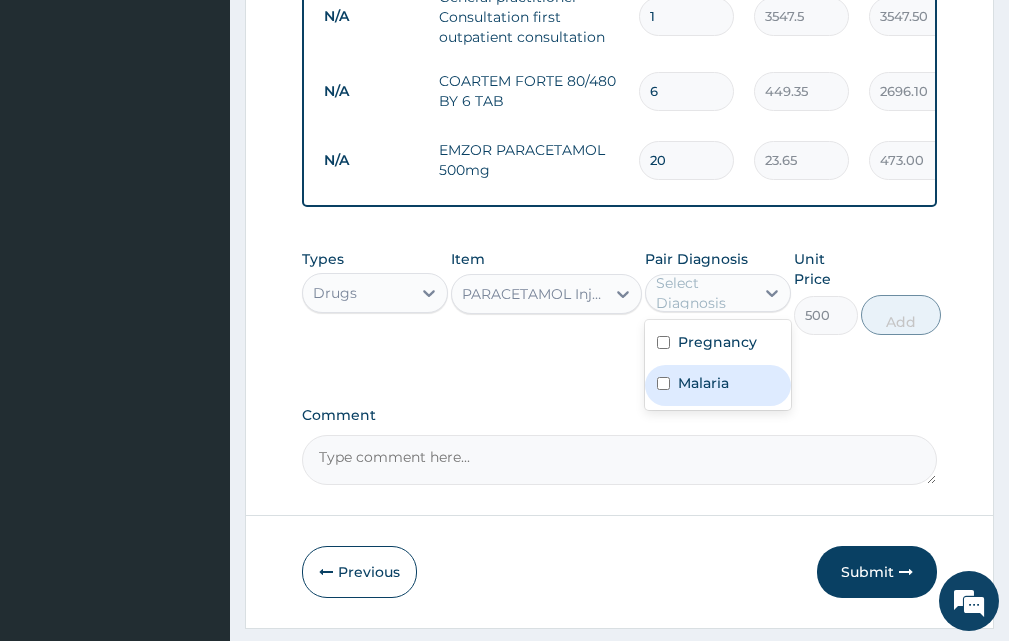 click on "Malaria" at bounding box center [703, 383] 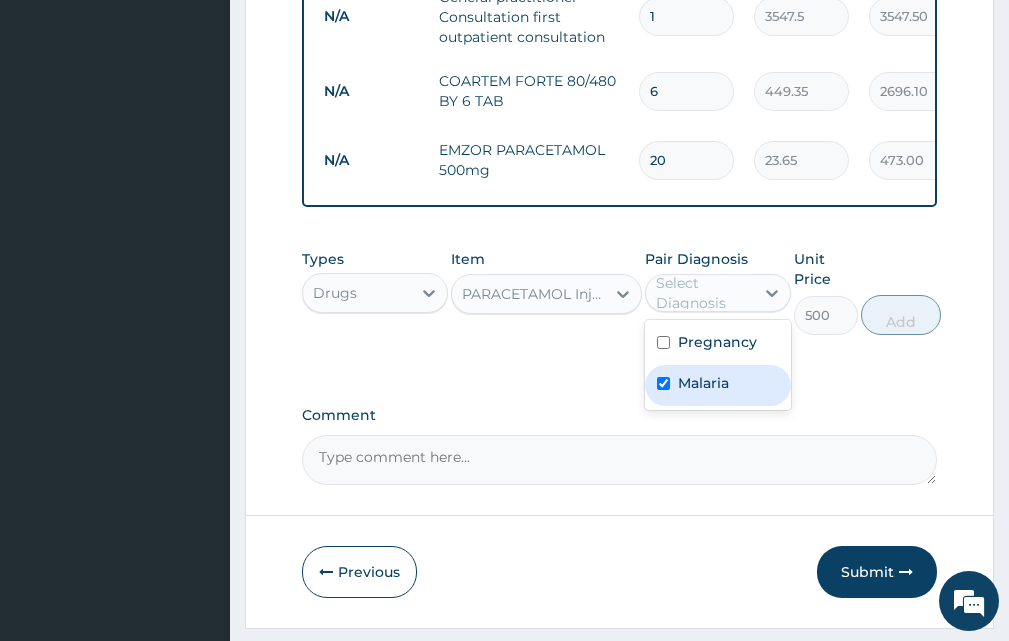 checkbox on "true" 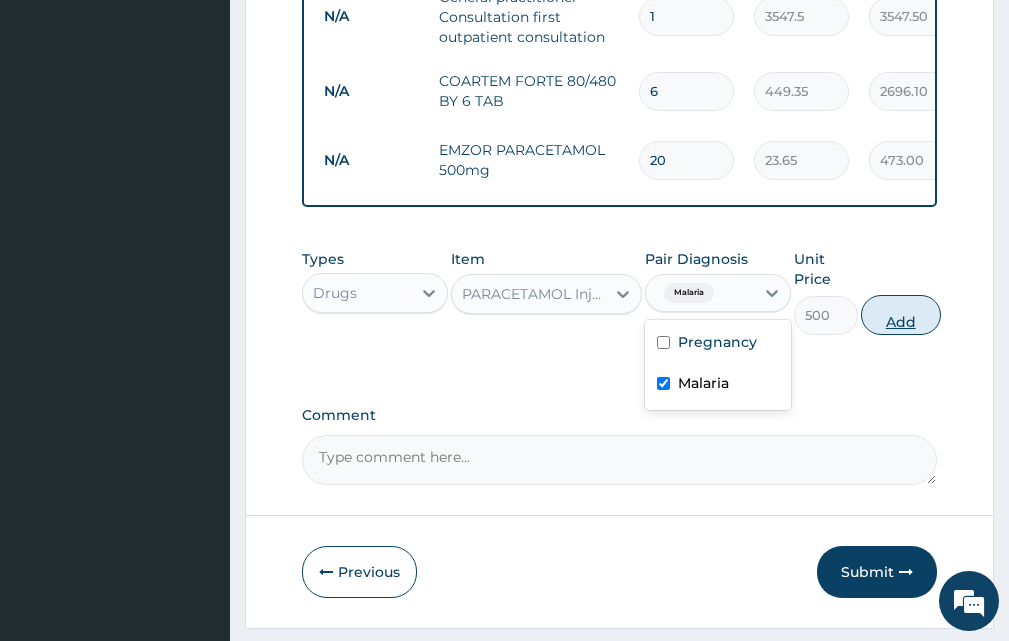 click on "Add" at bounding box center [901, 315] 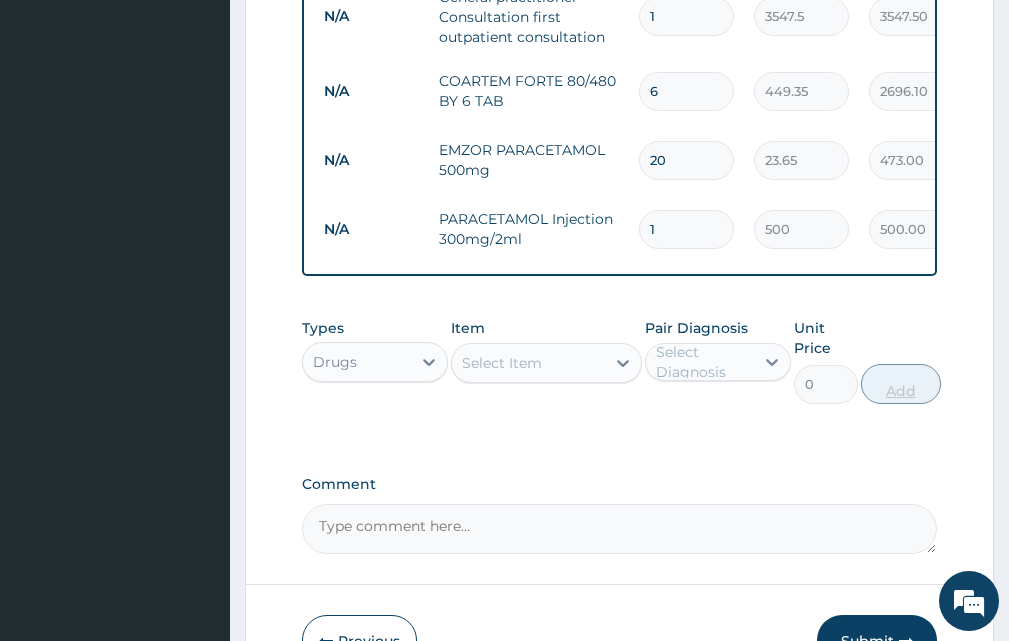 type on "2" 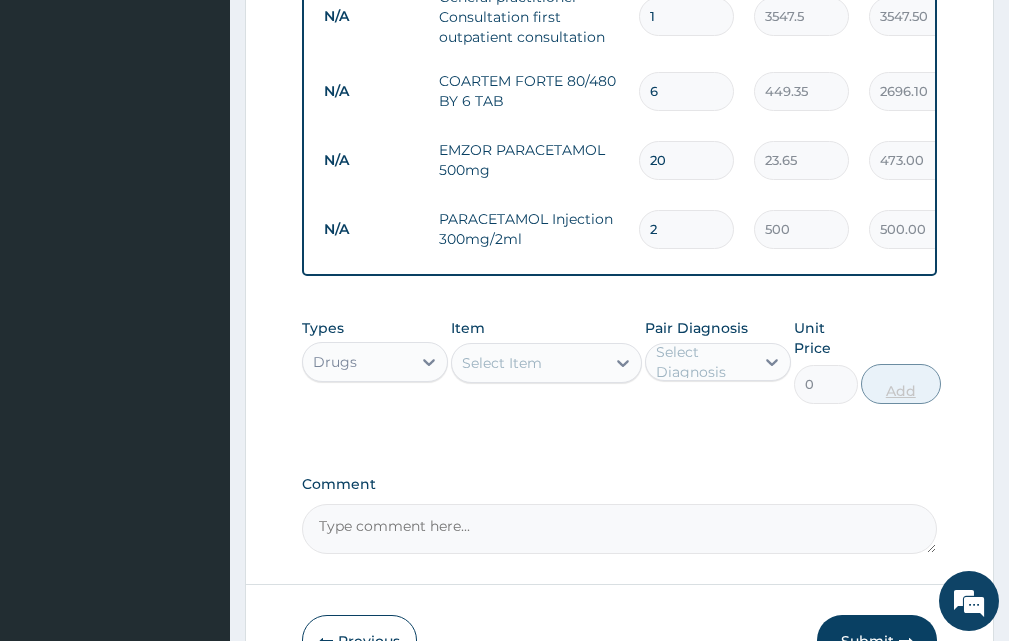 type on "1000.00" 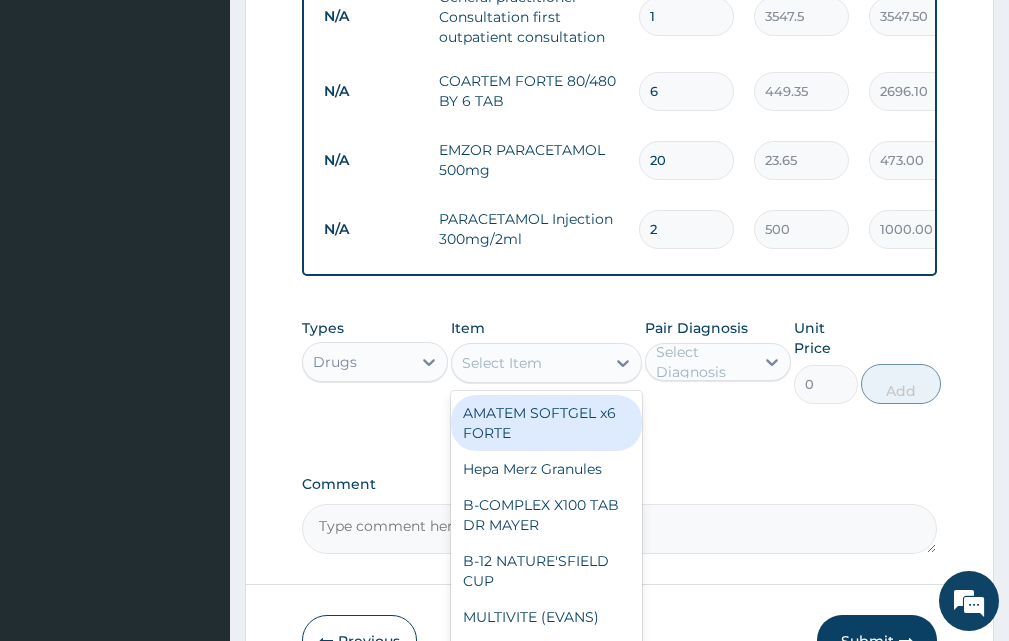 click on "Select Item" at bounding box center (528, 363) 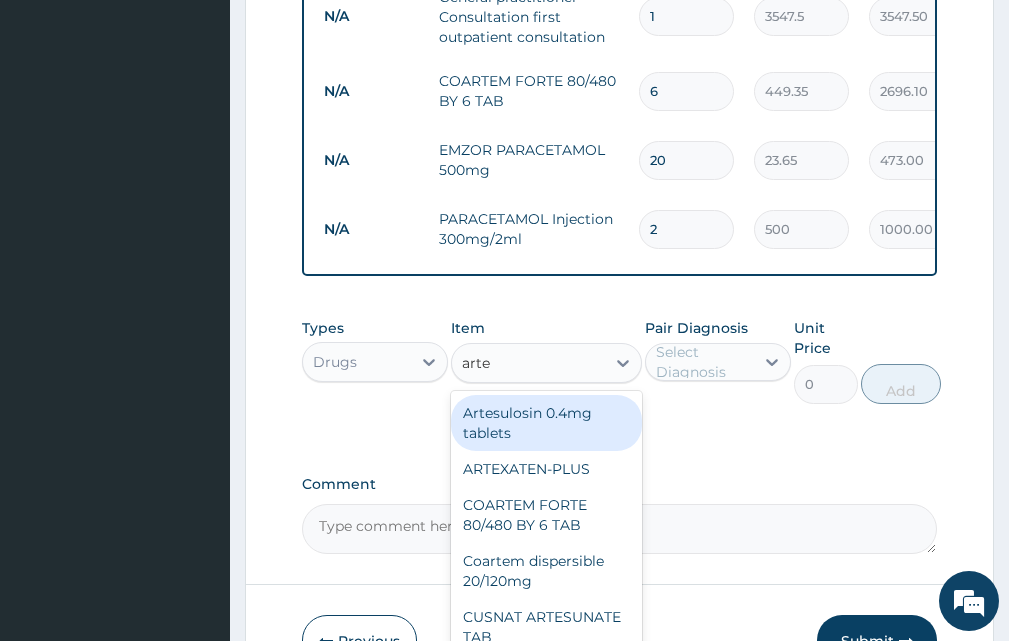 type on "artem" 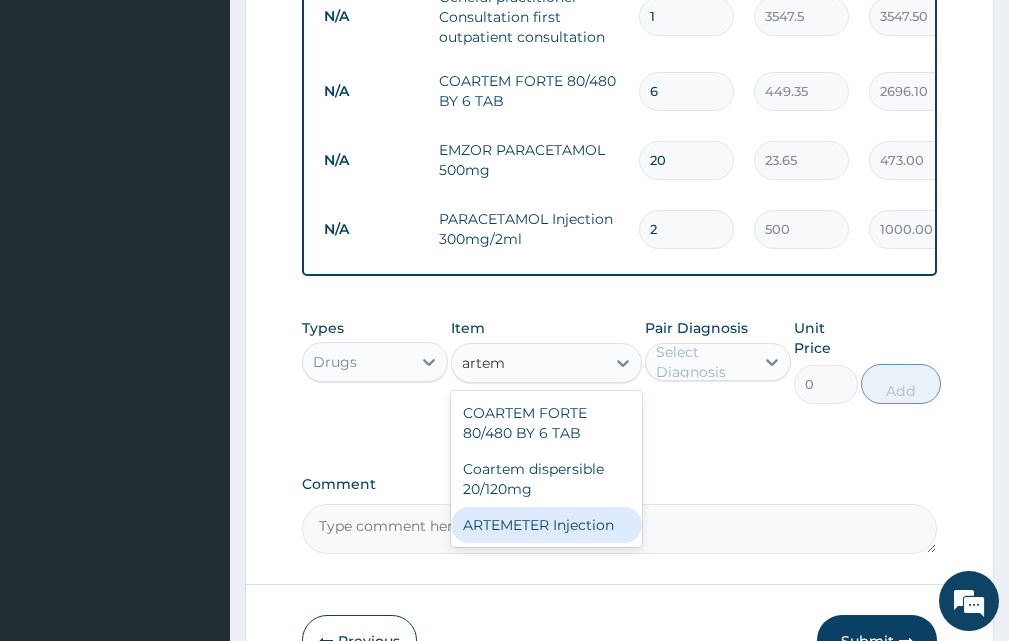click on "ARTEMETER Injection" at bounding box center [546, 525] 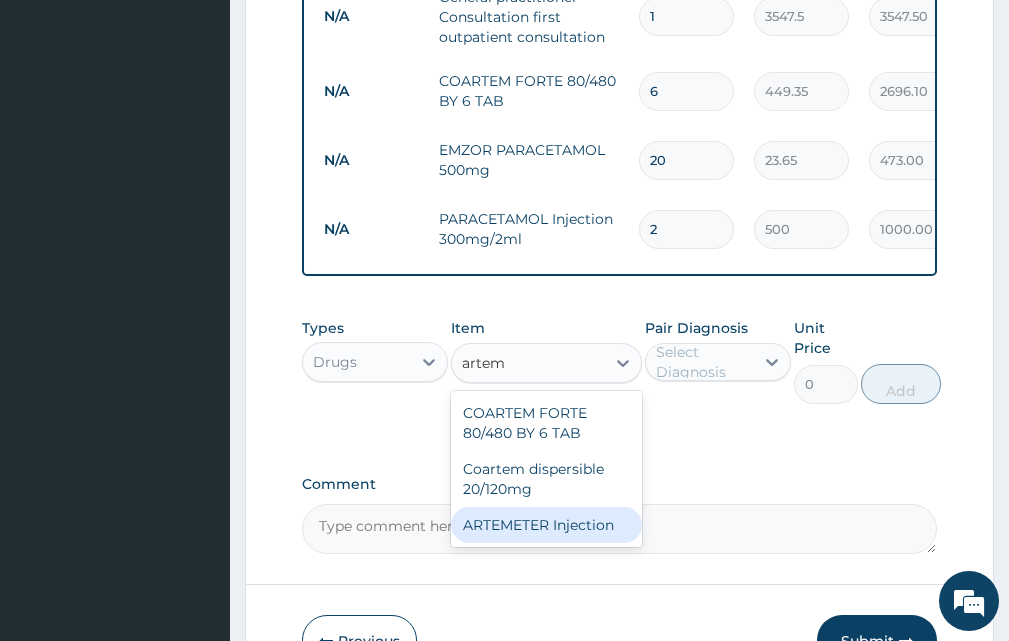 type 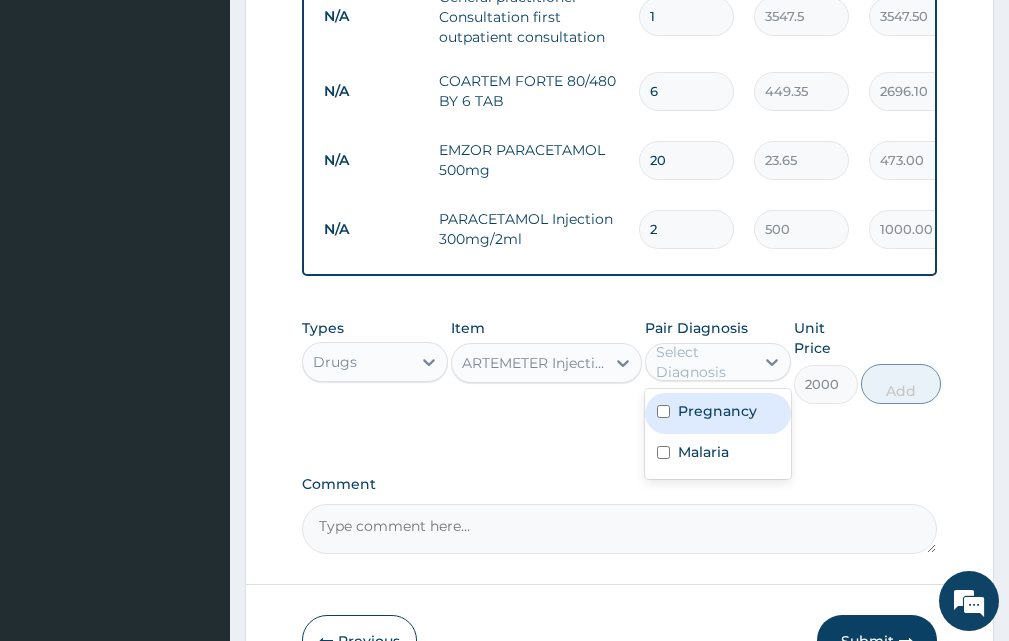 click on "Select Diagnosis" at bounding box center [704, 362] 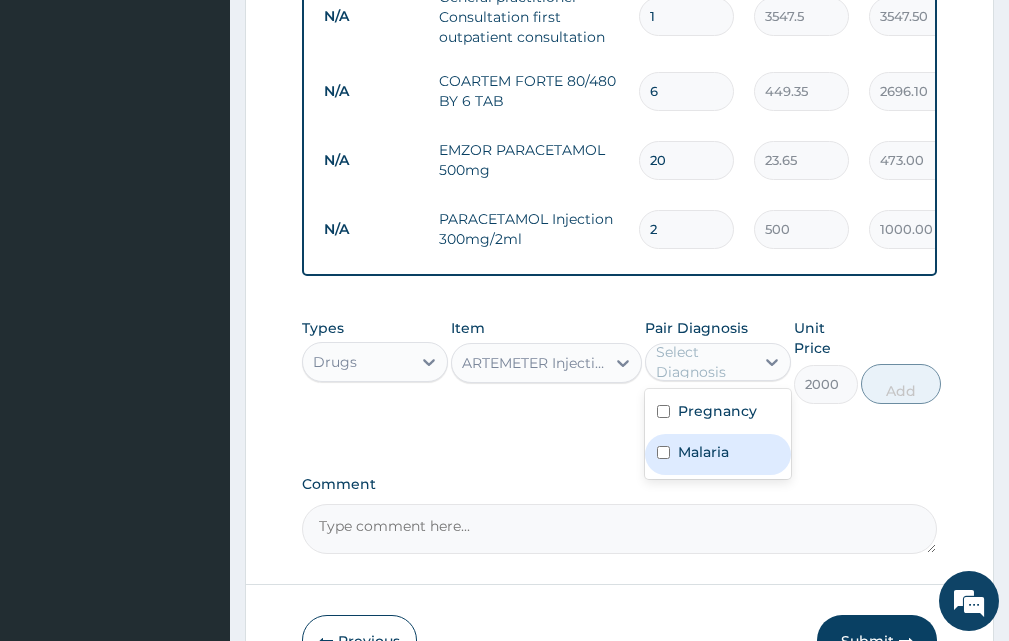 click on "Malaria" at bounding box center [718, 454] 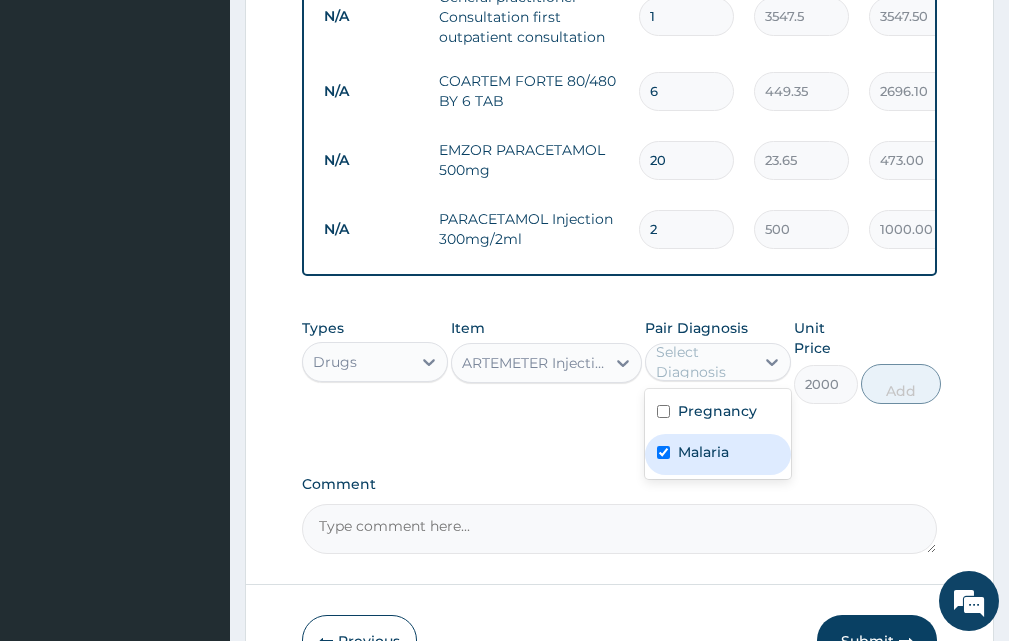 checkbox on "true" 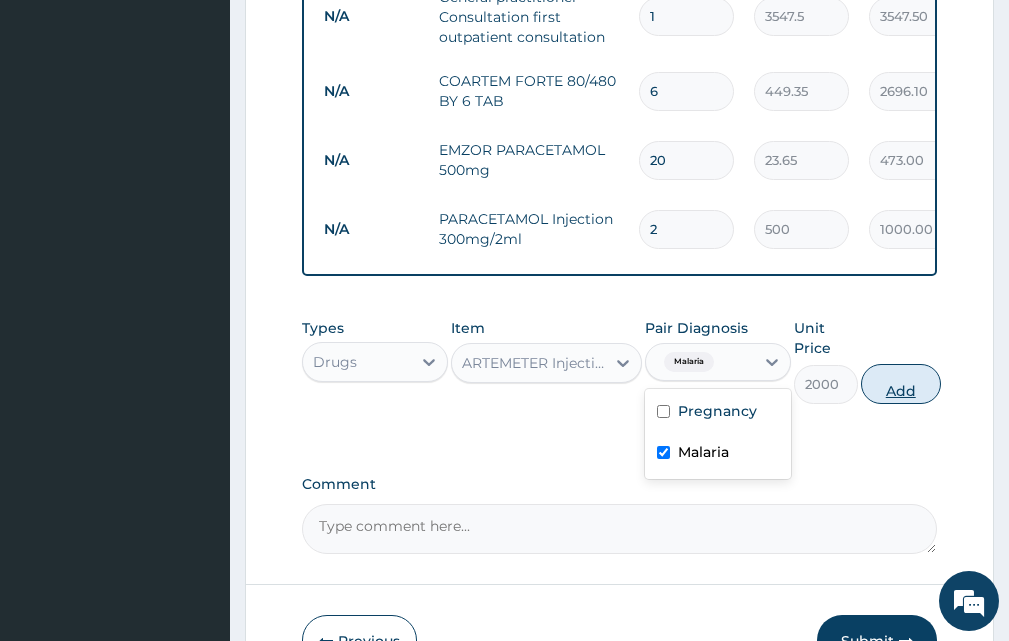 click on "Add" at bounding box center [901, 384] 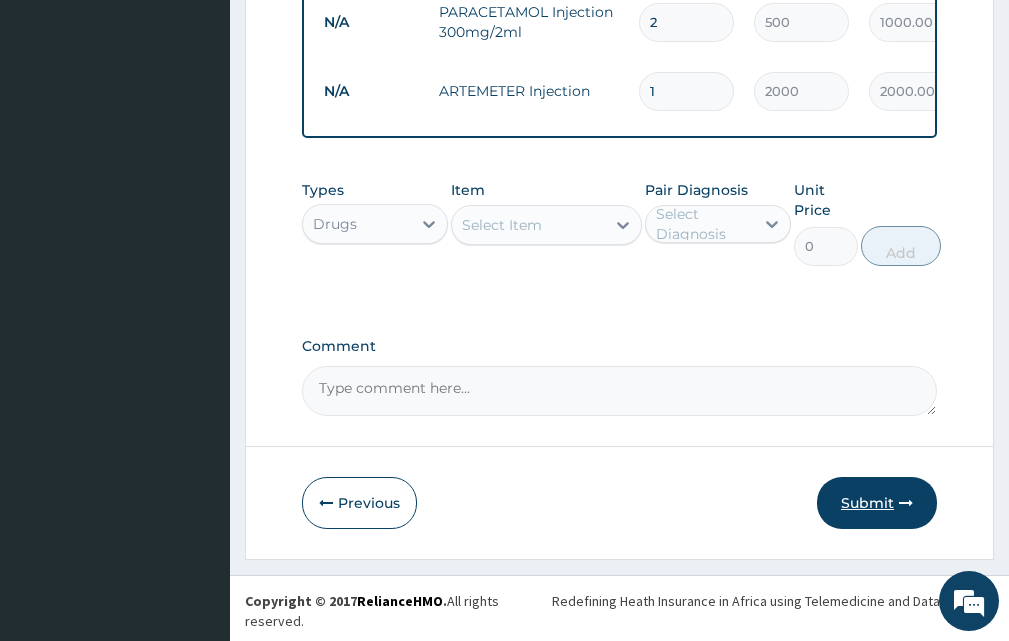 click on "Submit" at bounding box center (877, 503) 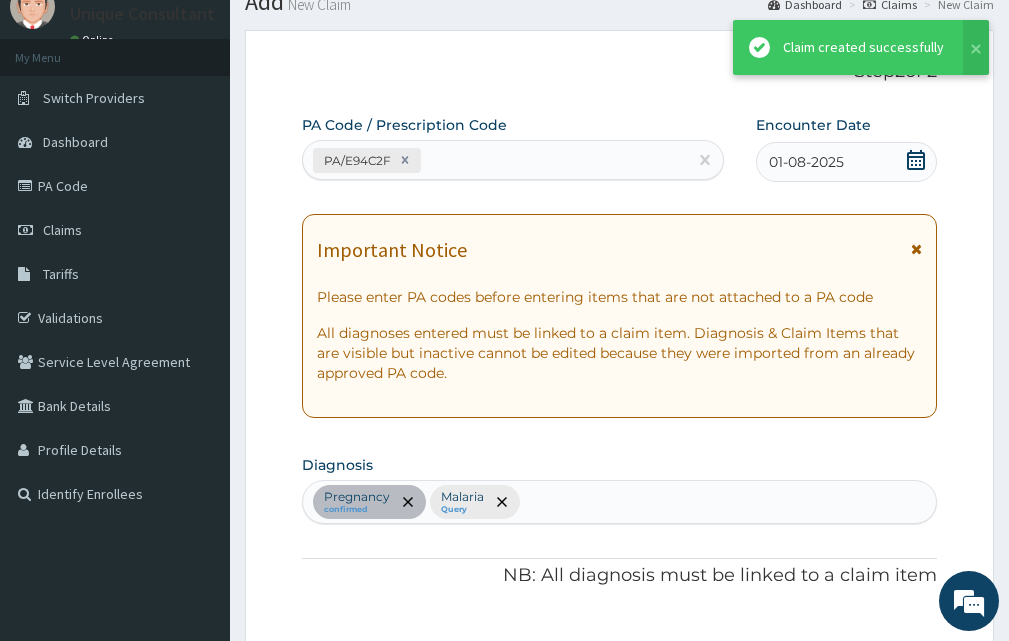 scroll, scrollTop: 1117, scrollLeft: 0, axis: vertical 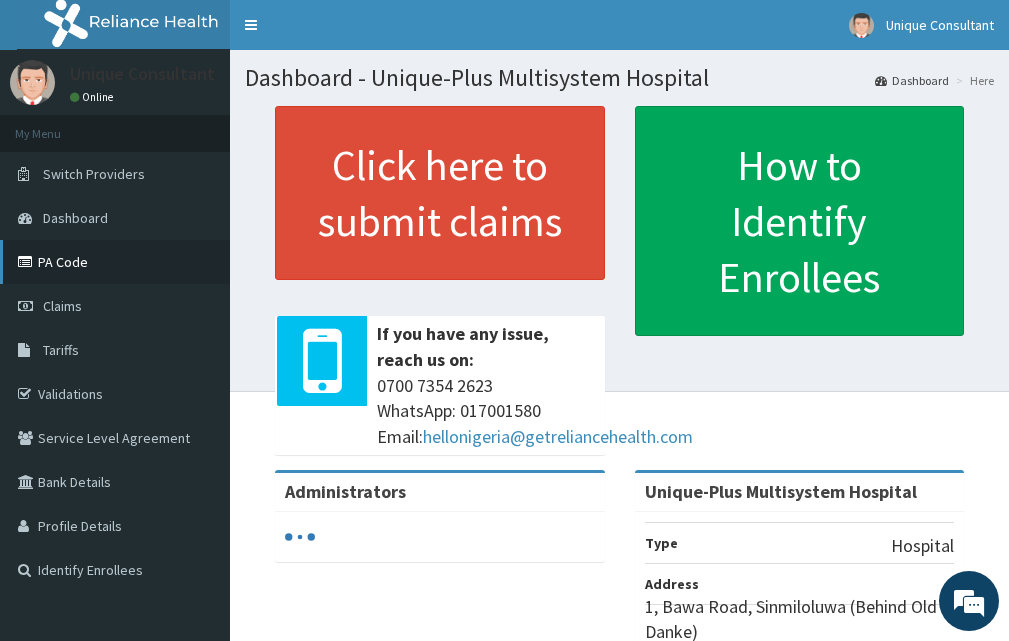 click on "PA Code" at bounding box center [115, 262] 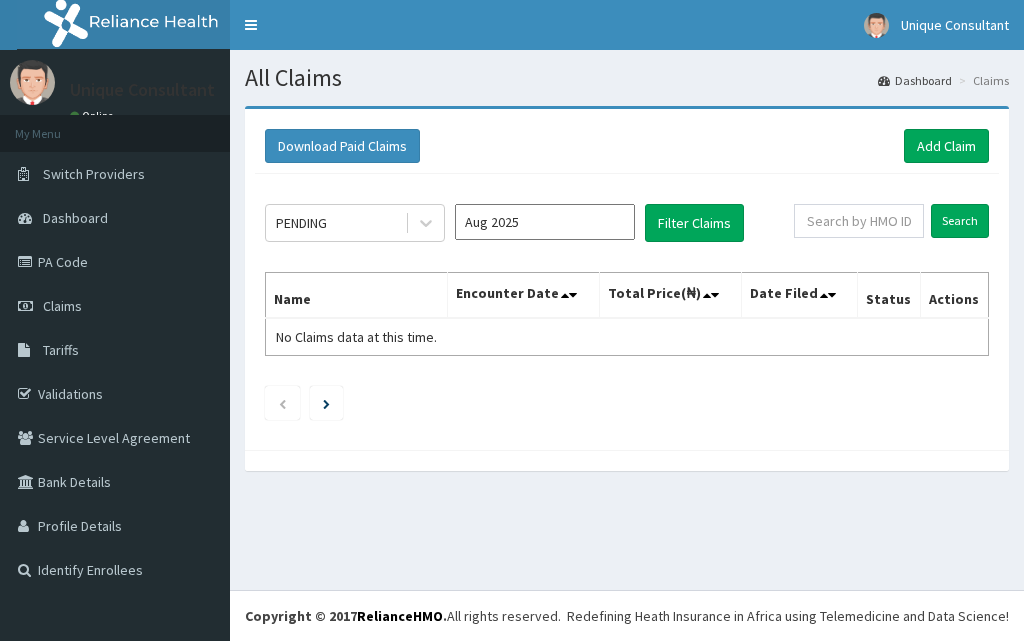 scroll, scrollTop: 0, scrollLeft: 0, axis: both 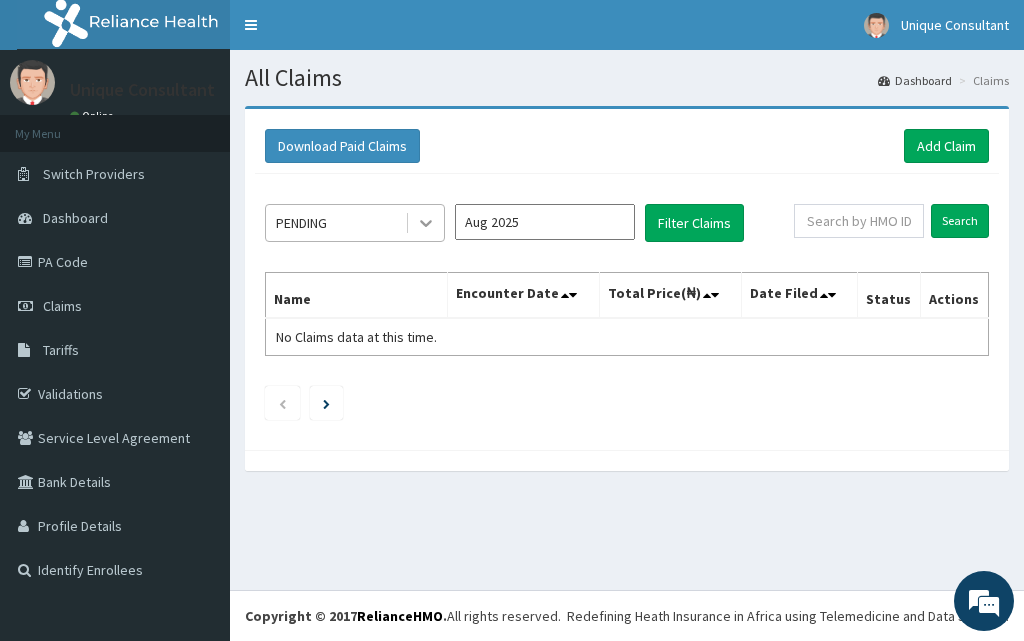 click 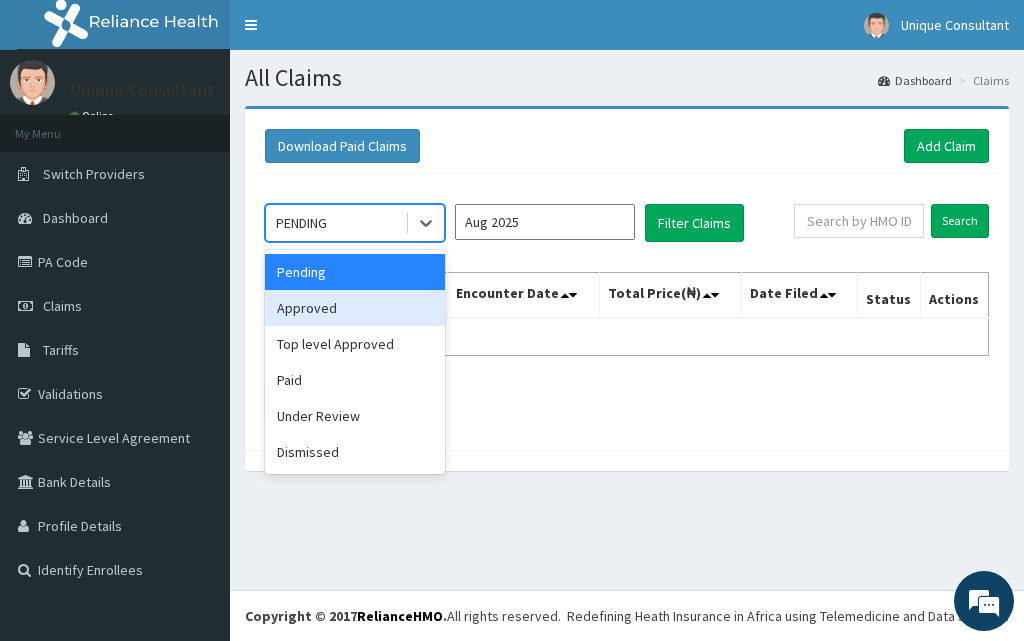 click on "Approved" at bounding box center (355, 308) 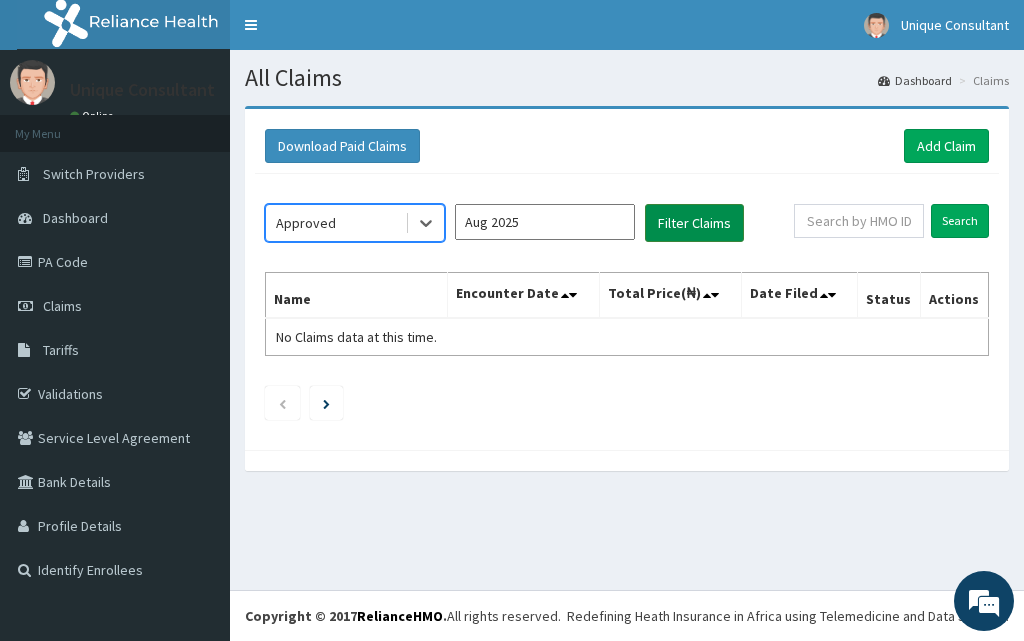 click on "Filter Claims" at bounding box center [694, 223] 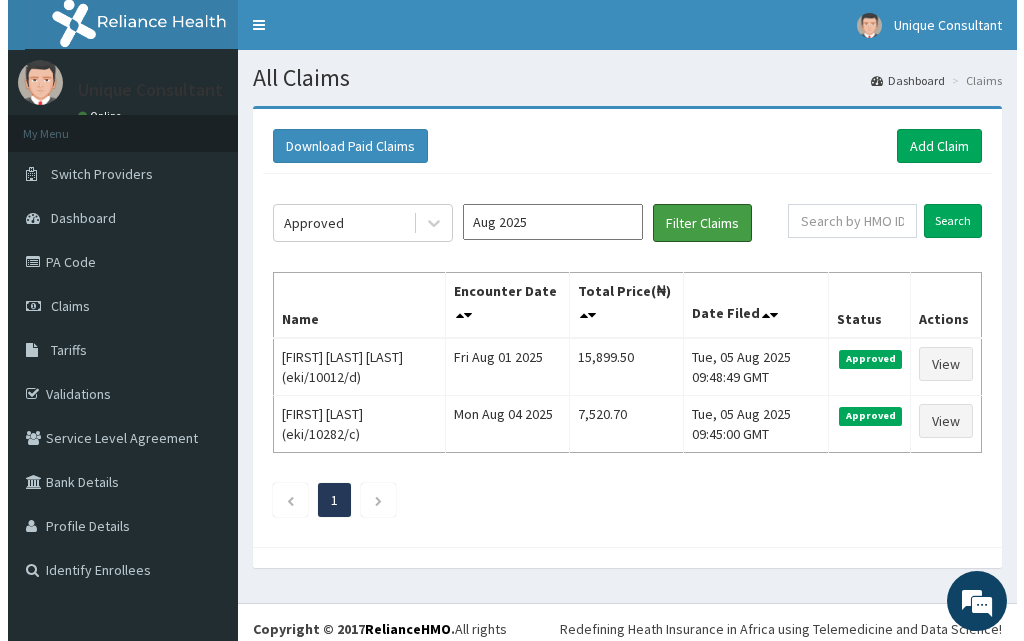 scroll, scrollTop: 0, scrollLeft: 0, axis: both 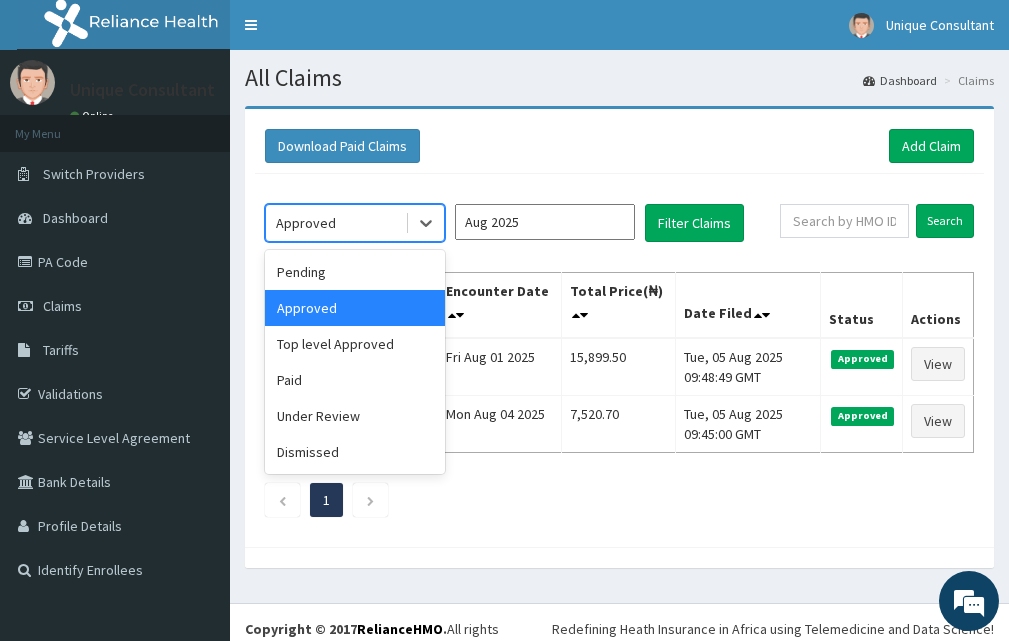 click on "Approved" at bounding box center [335, 223] 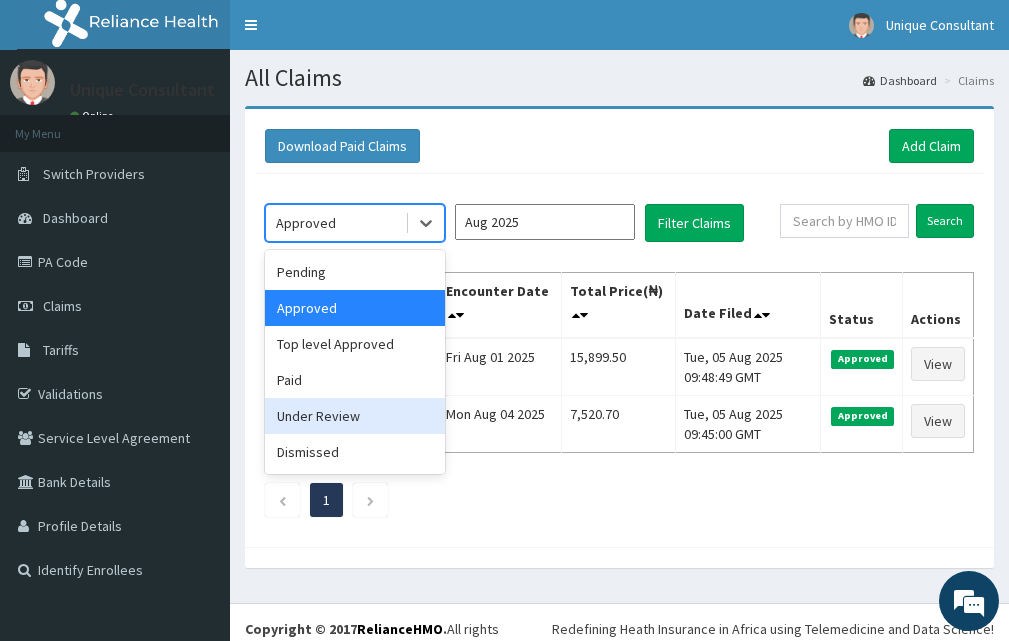 click on "Under Review" at bounding box center (355, 416) 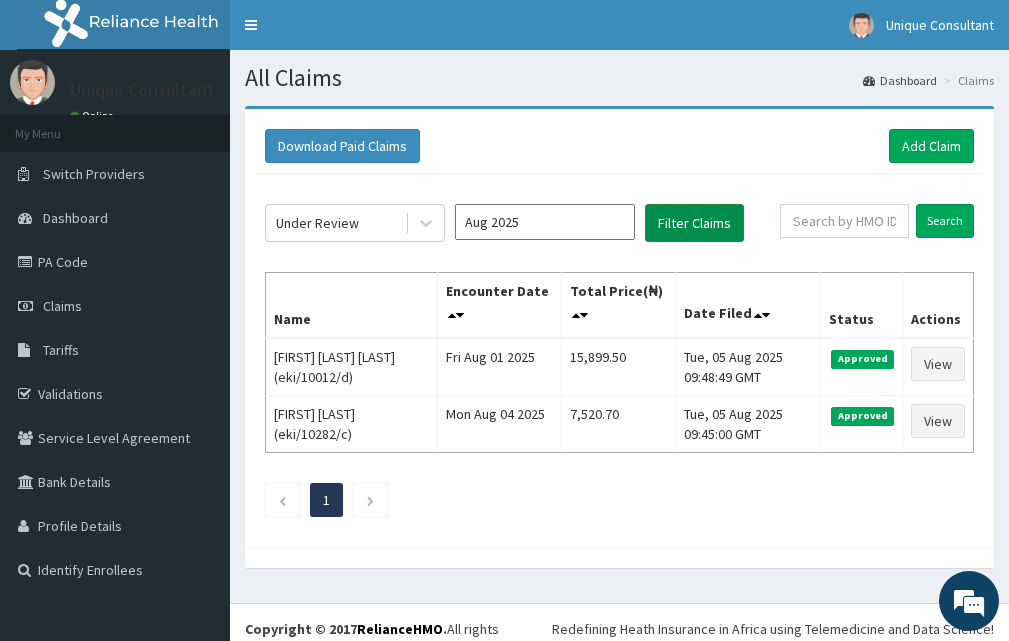 click on "Filter Claims" at bounding box center (694, 223) 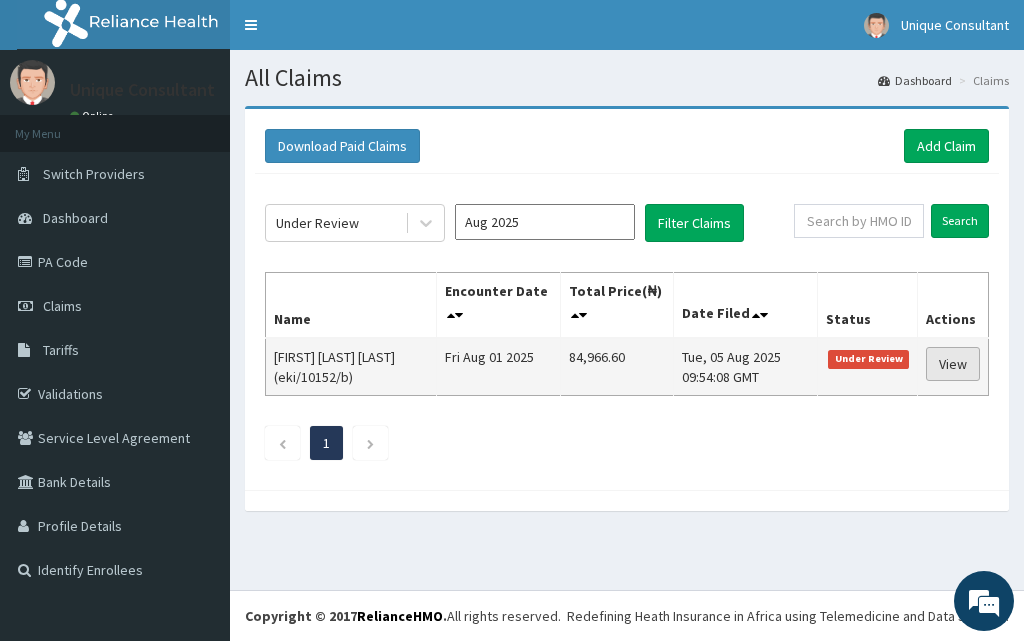 click on "View" at bounding box center [953, 364] 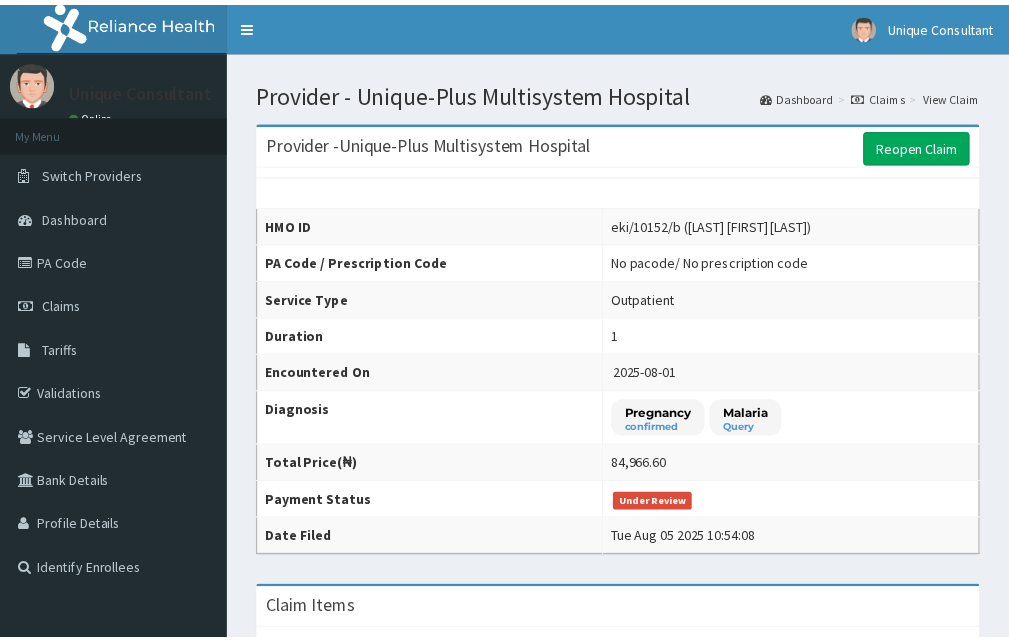 scroll, scrollTop: 0, scrollLeft: 0, axis: both 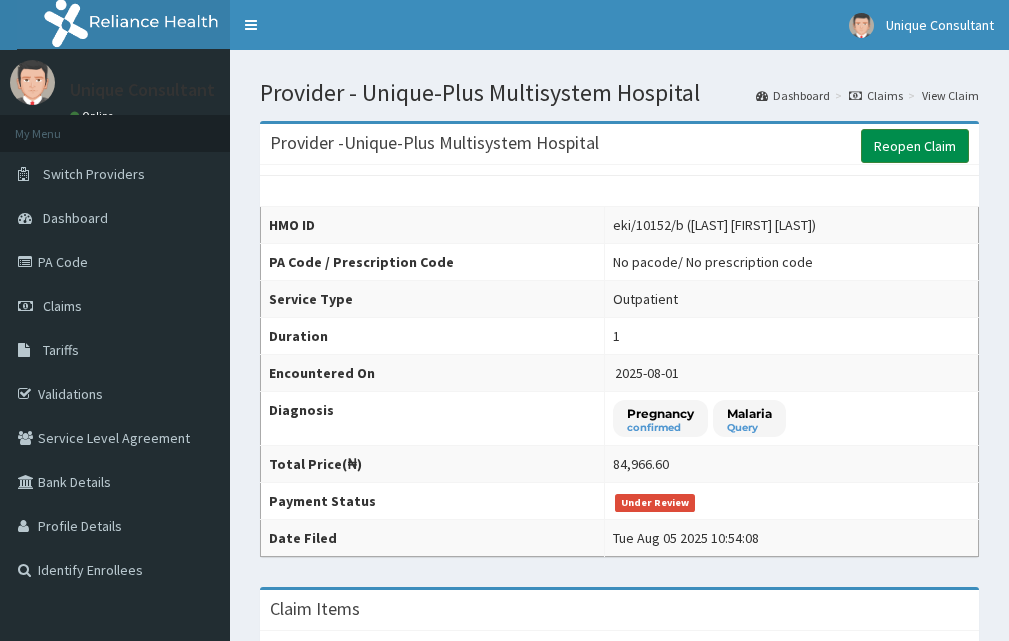 click on "Reopen Claim" at bounding box center [915, 146] 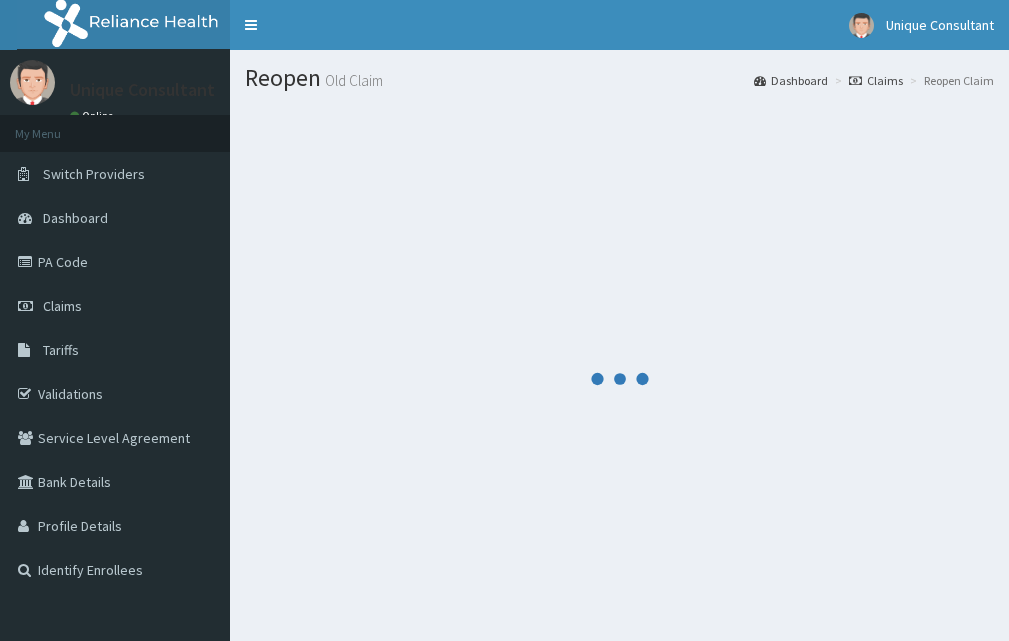 scroll, scrollTop: 0, scrollLeft: 0, axis: both 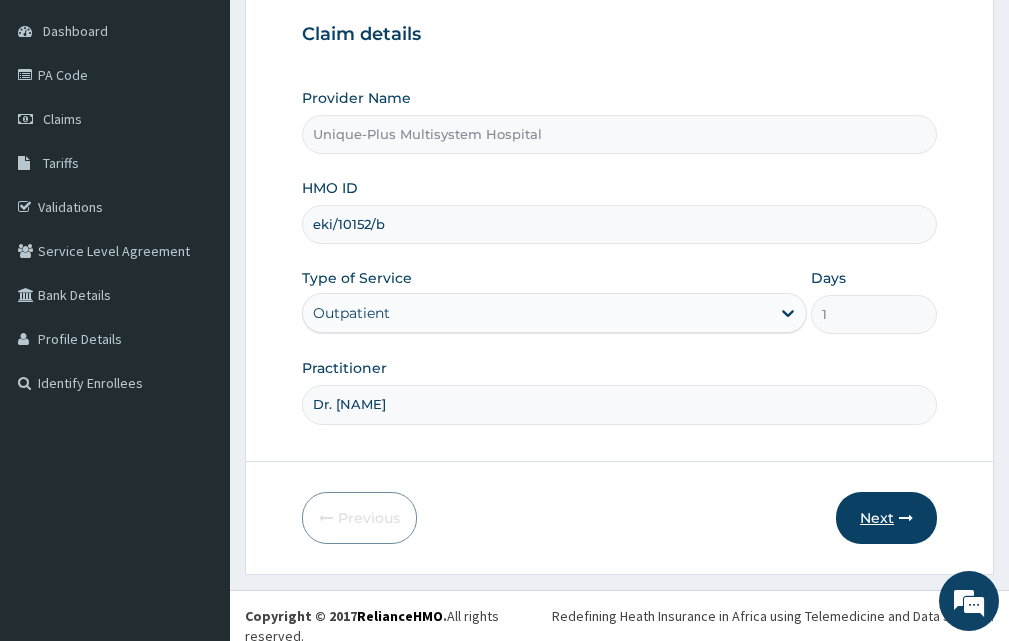 click on "Next" at bounding box center (886, 518) 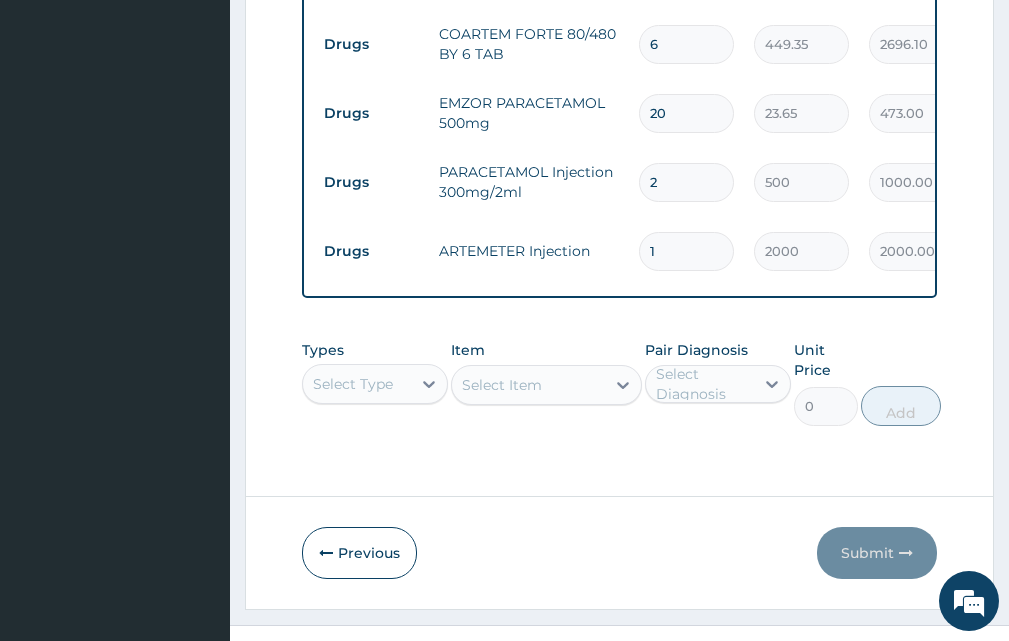 scroll, scrollTop: 971, scrollLeft: 0, axis: vertical 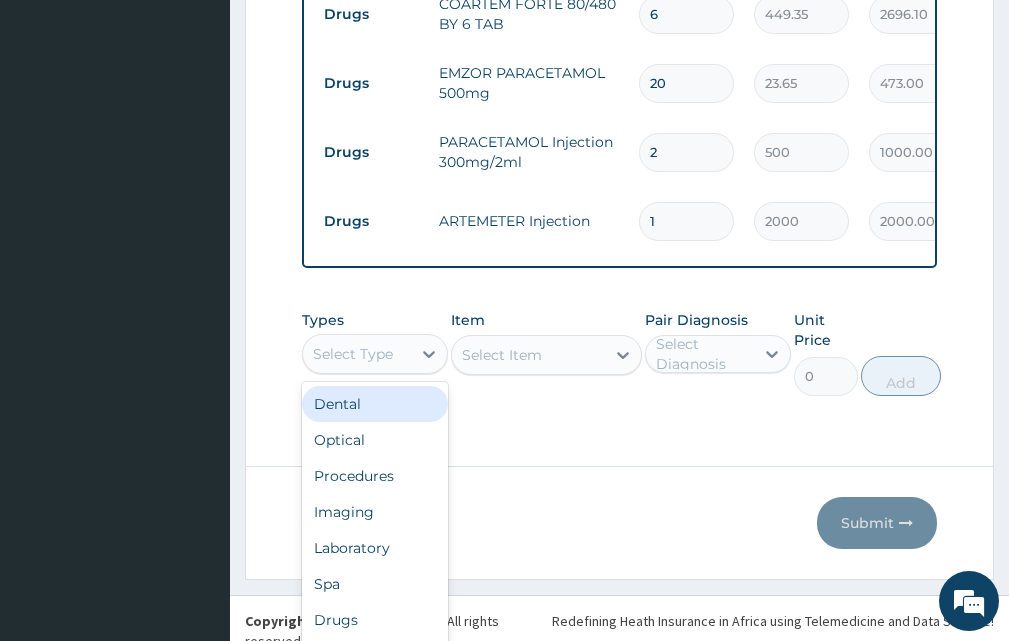 click on "Select Type" at bounding box center [357, 354] 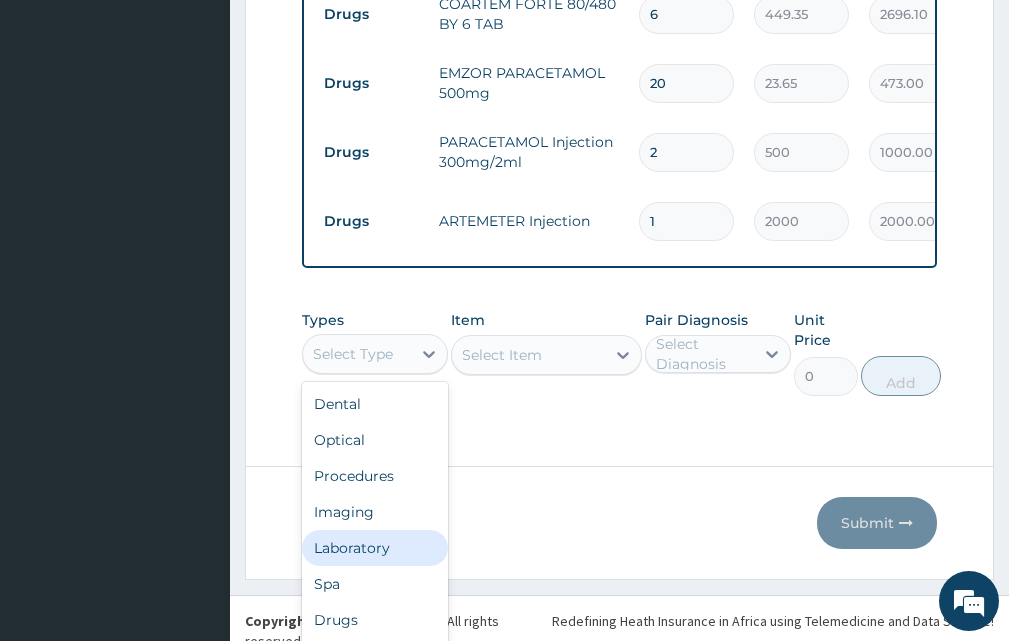 click on "Laboratory" at bounding box center (375, 548) 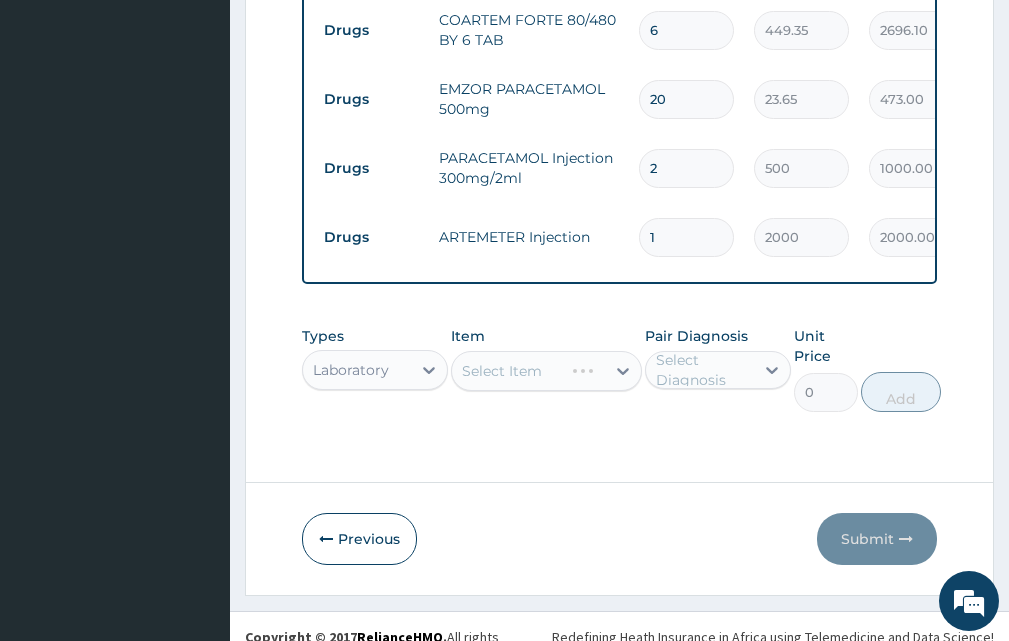 scroll, scrollTop: 987, scrollLeft: 0, axis: vertical 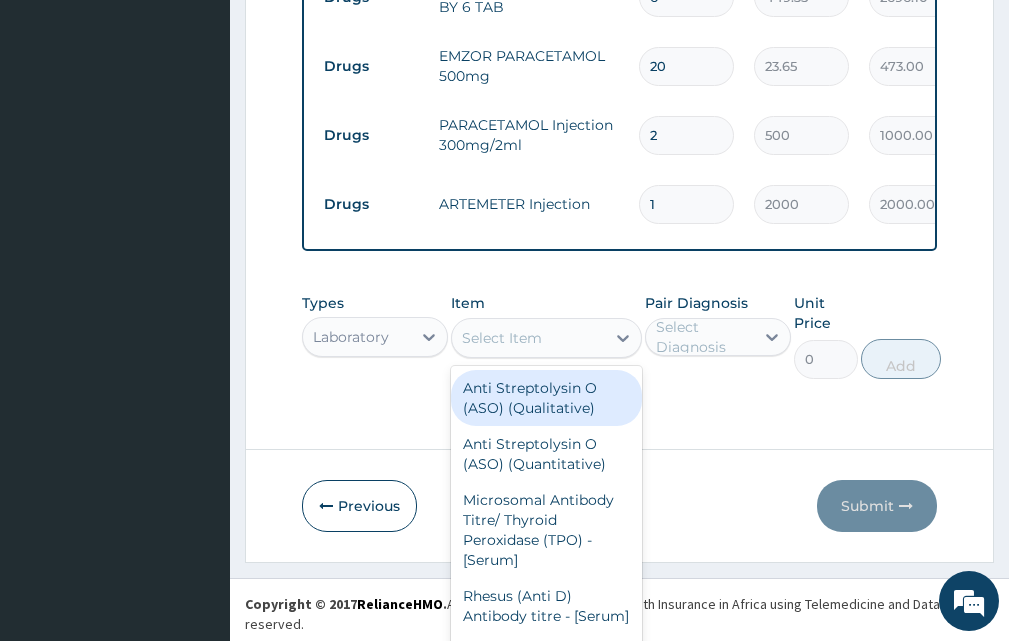 click on "Select Item" at bounding box center [546, 338] 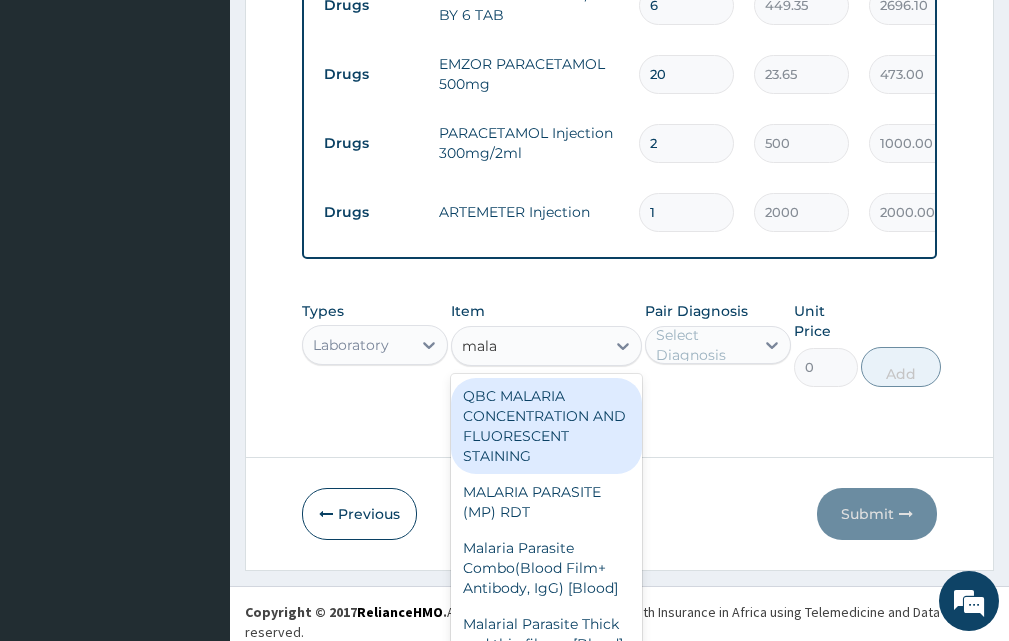 type on "malar" 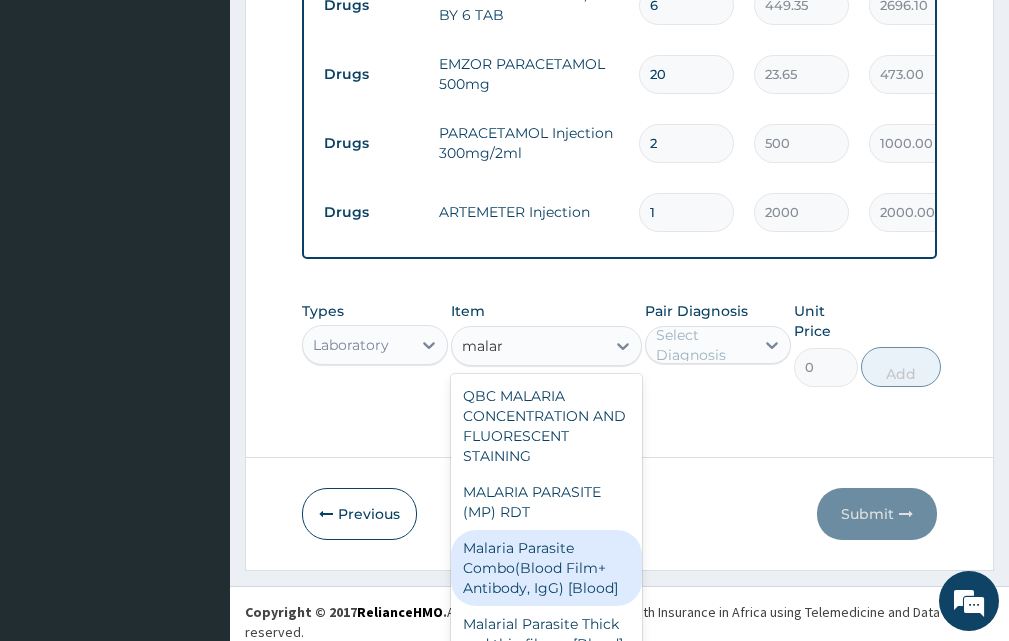scroll, scrollTop: 32, scrollLeft: 0, axis: vertical 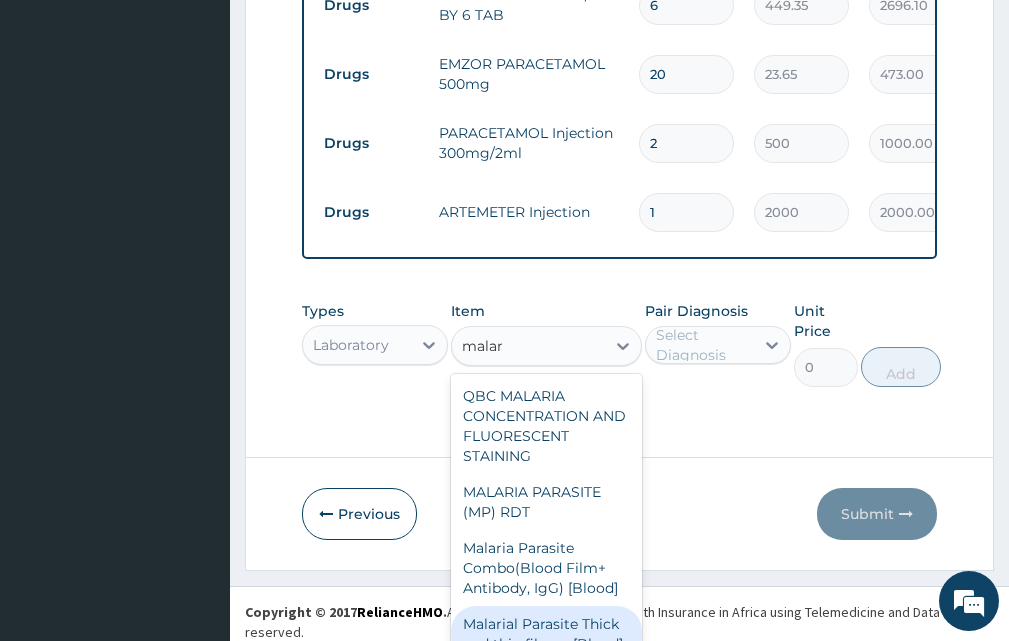 click on "Malarial Parasite Thick and thin films - [Blood]" at bounding box center (546, 634) 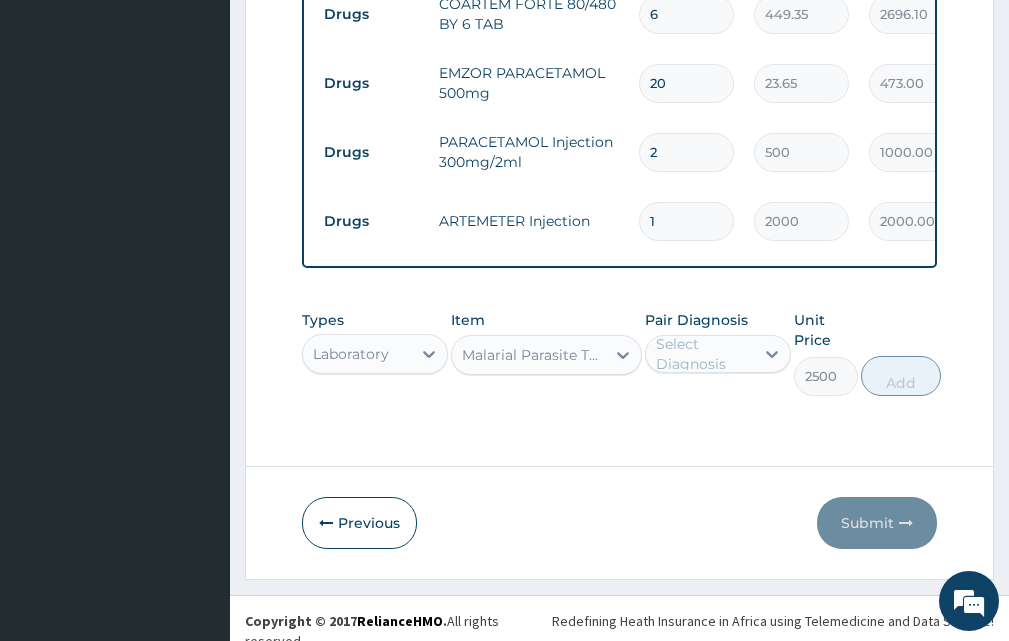 scroll, scrollTop: 0, scrollLeft: 0, axis: both 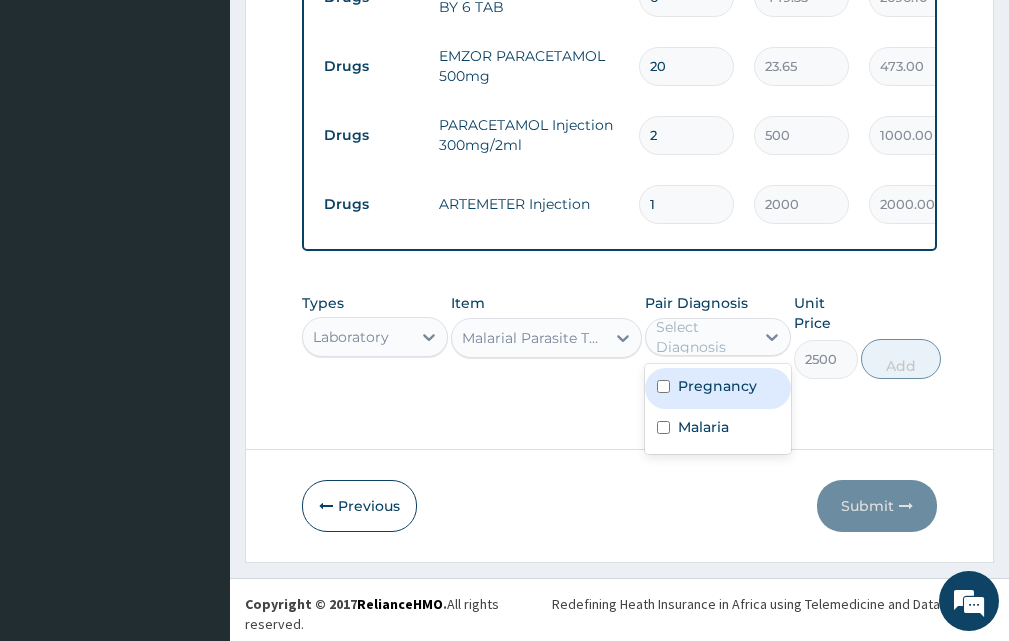 click on "Select Diagnosis" at bounding box center [718, 337] 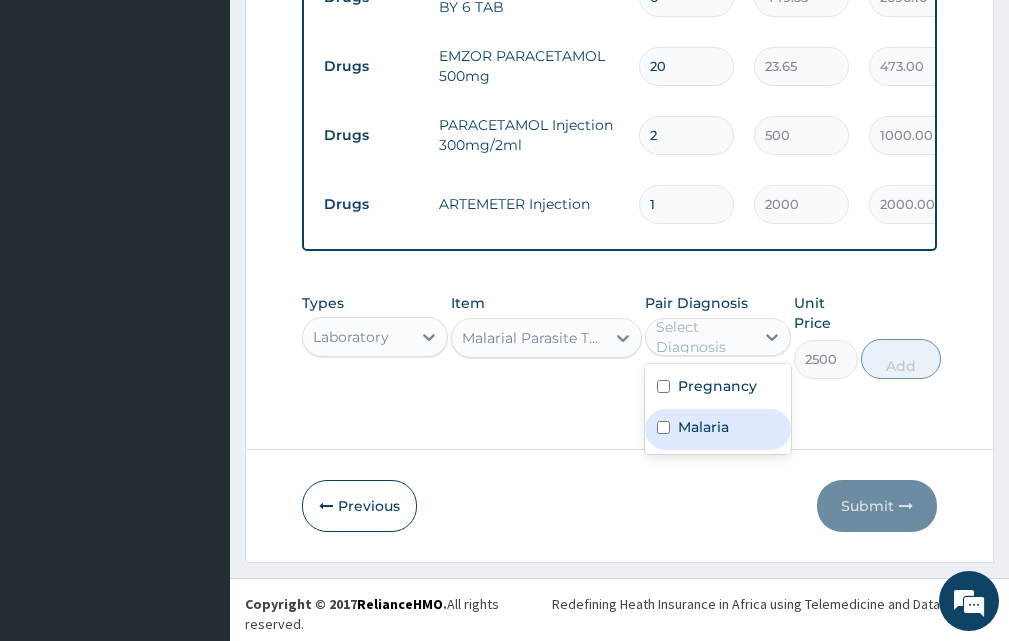 click on "Malaria" at bounding box center [718, 429] 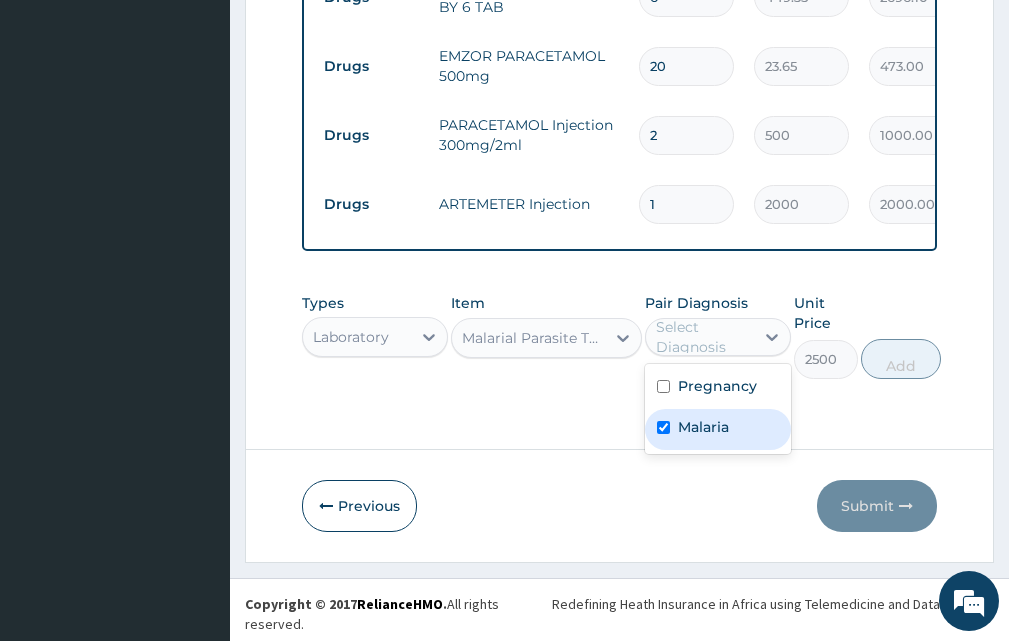 checkbox on "true" 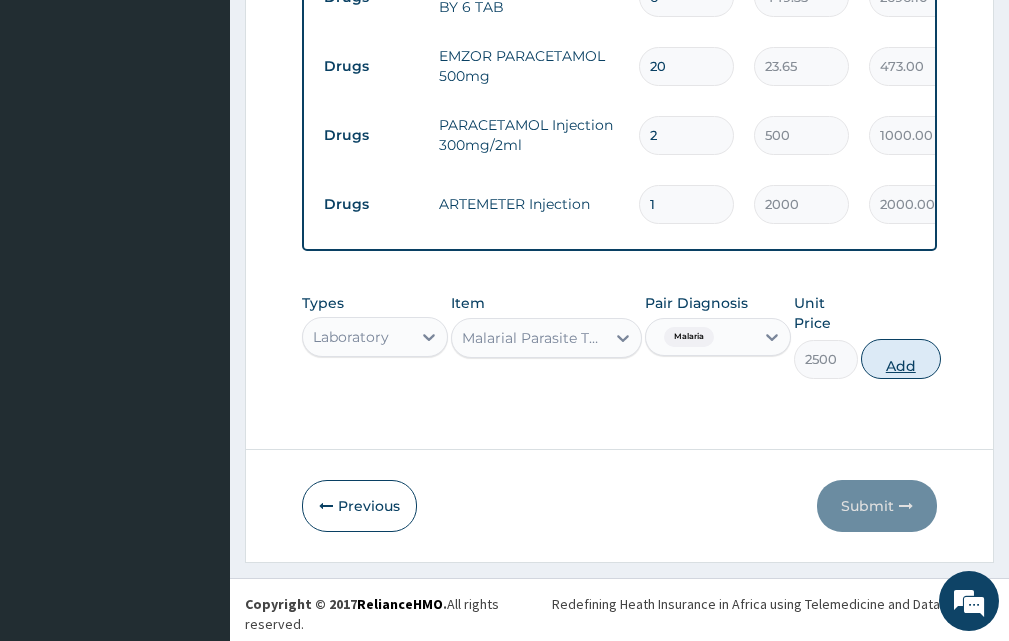 click on "Add" at bounding box center (901, 359) 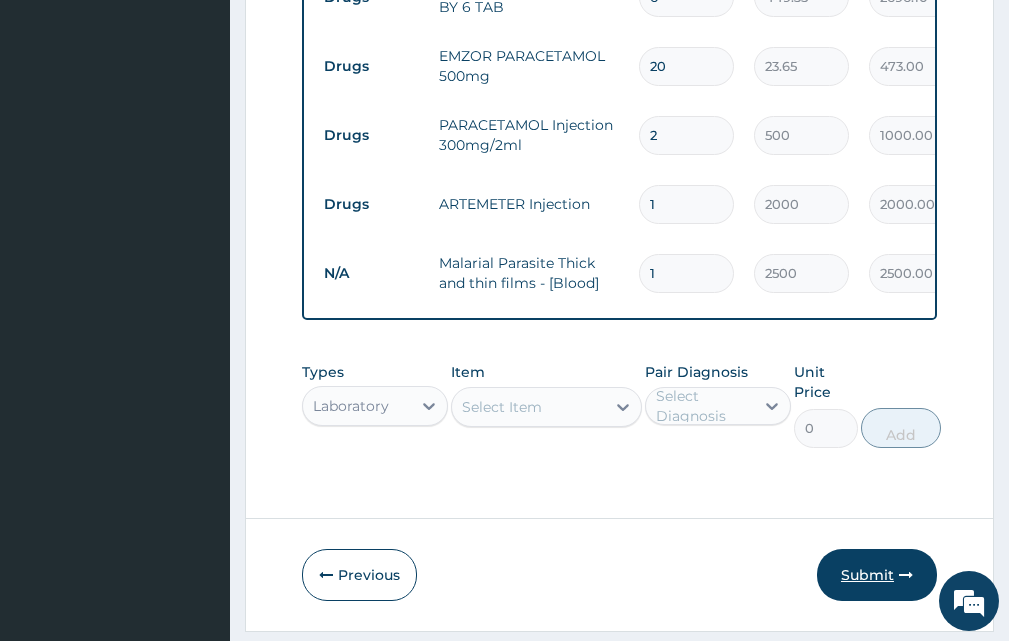 click on "Submit" at bounding box center (877, 575) 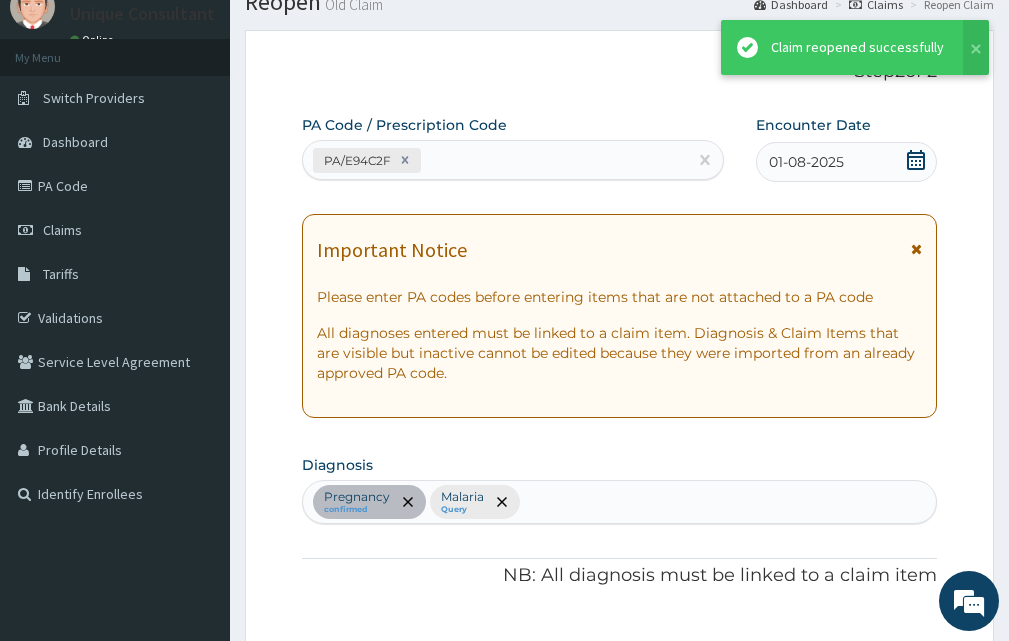 scroll, scrollTop: 1004, scrollLeft: 0, axis: vertical 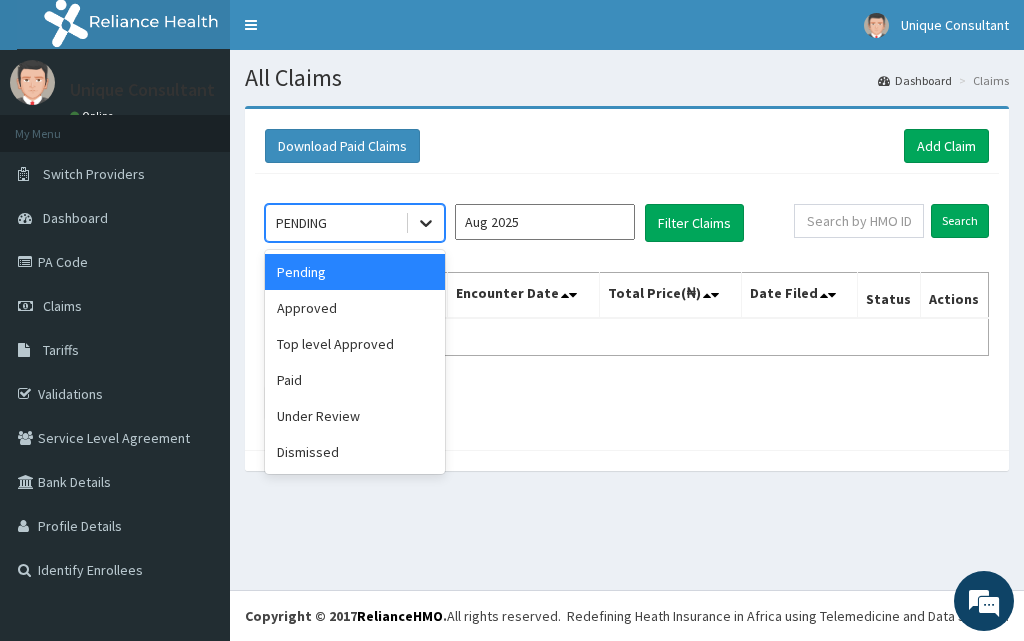 click 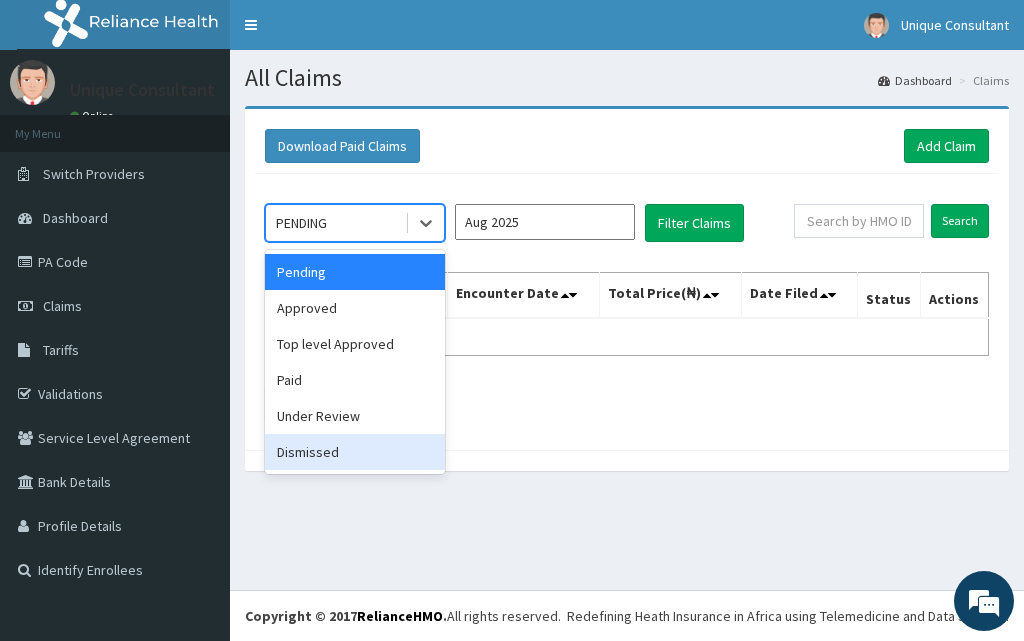 click on "Dismissed" at bounding box center (355, 452) 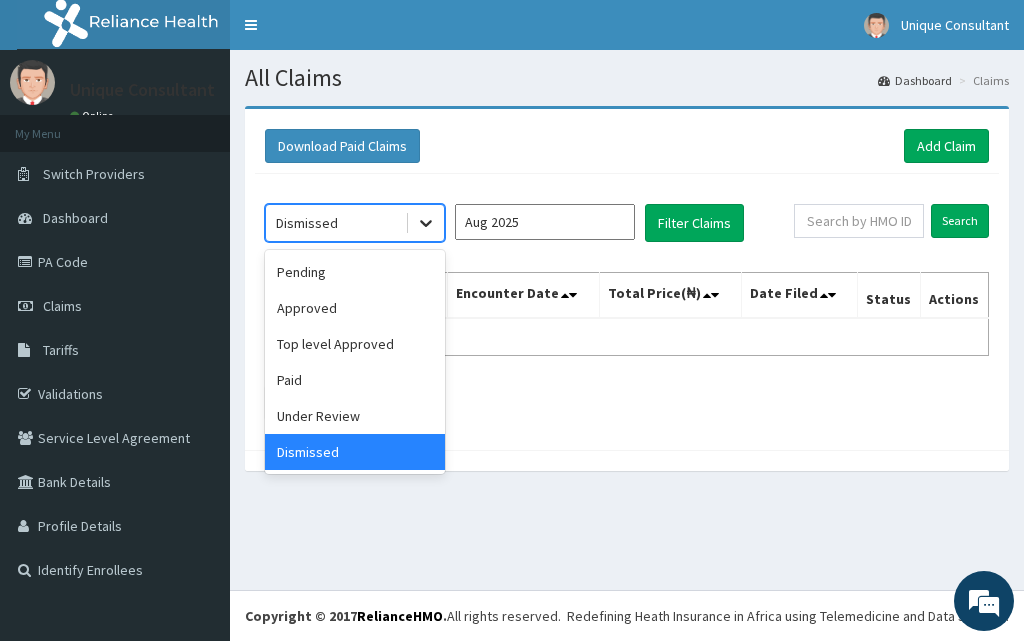 click at bounding box center [426, 223] 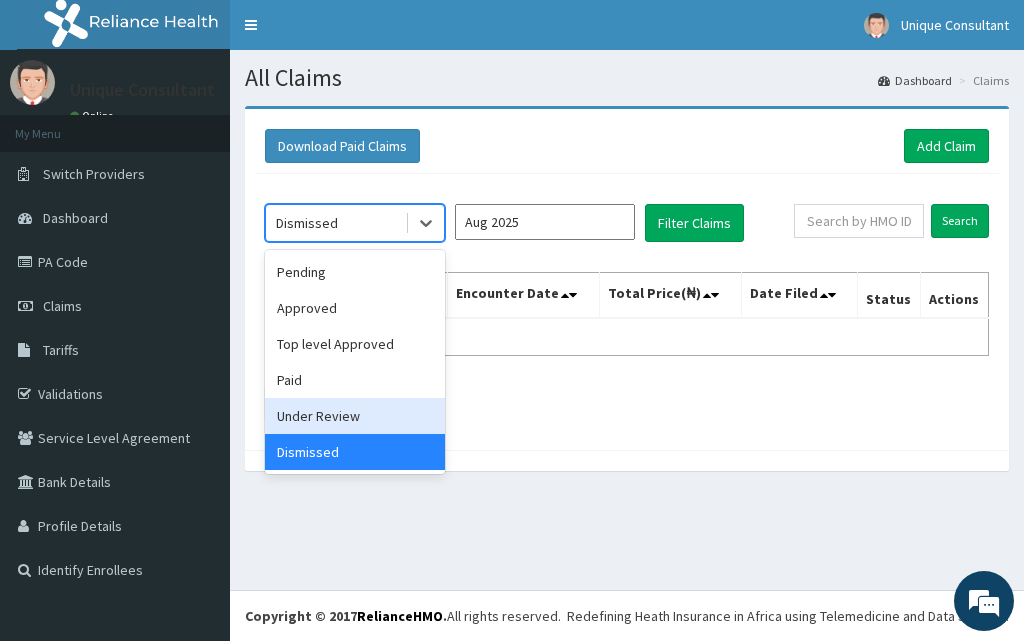 click on "Under Review" at bounding box center (355, 416) 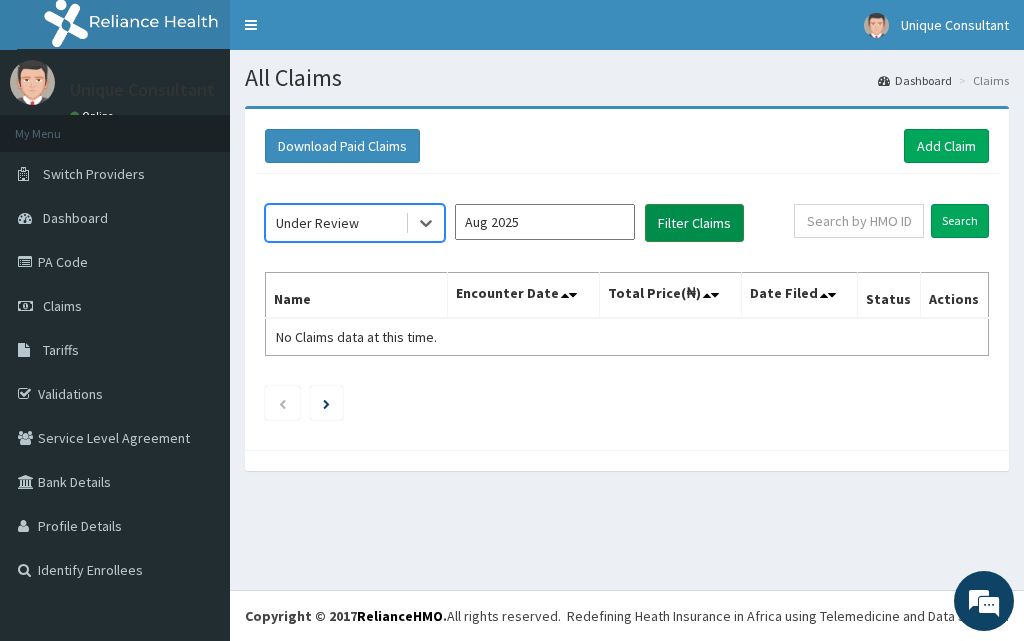 click on "Filter Claims" at bounding box center (694, 223) 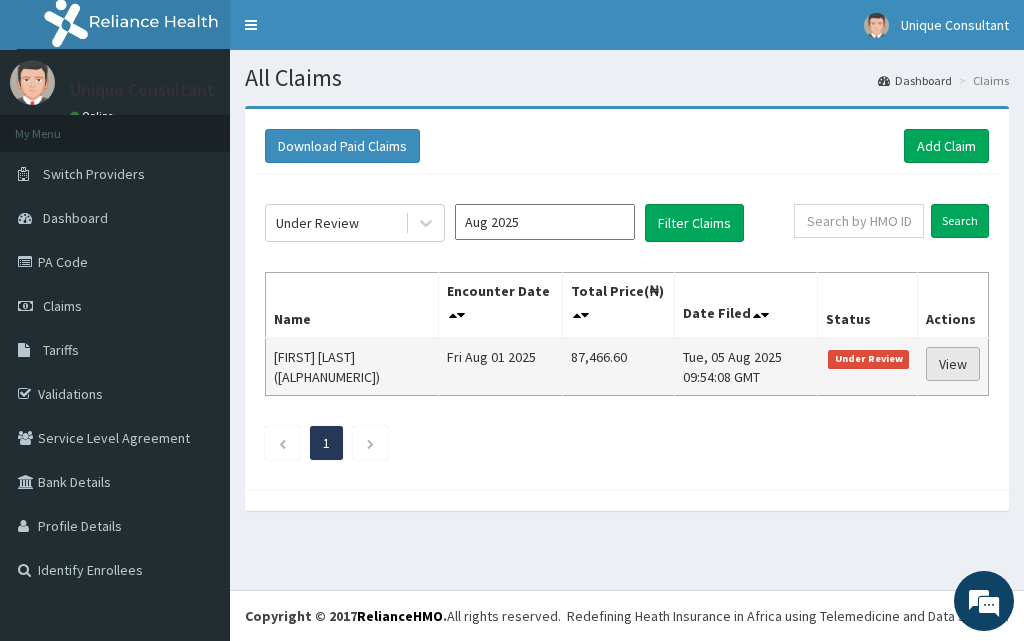 click on "View" at bounding box center (953, 364) 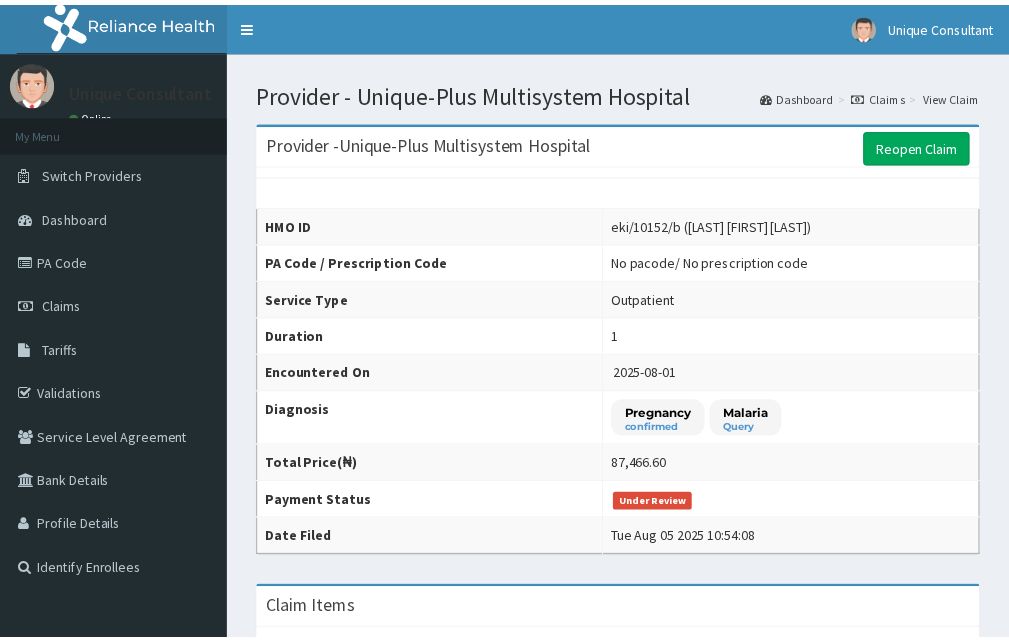 scroll, scrollTop: 0, scrollLeft: 0, axis: both 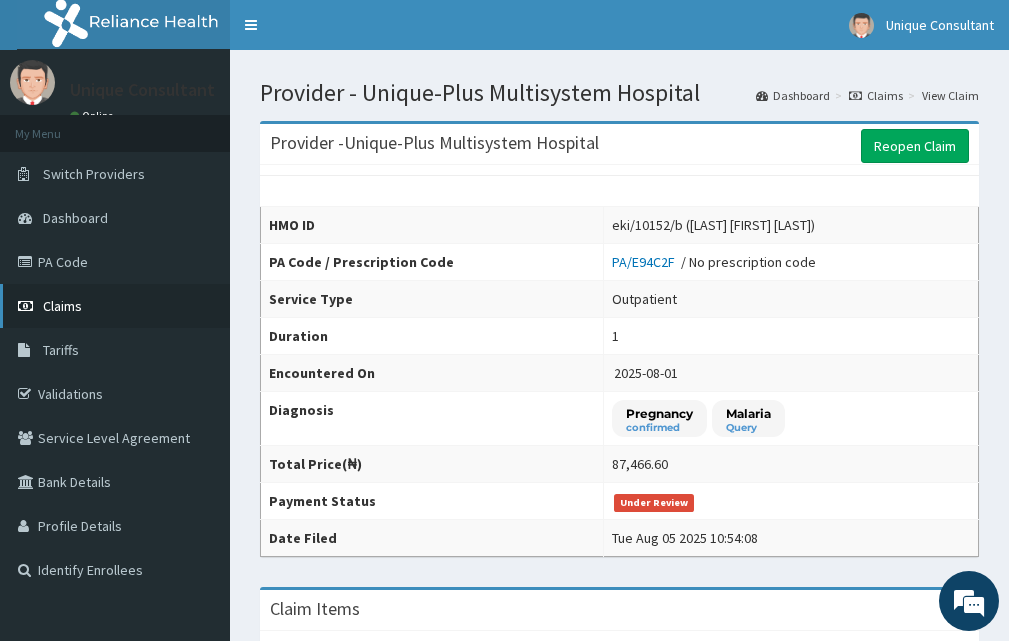 click on "Claims" at bounding box center (115, 306) 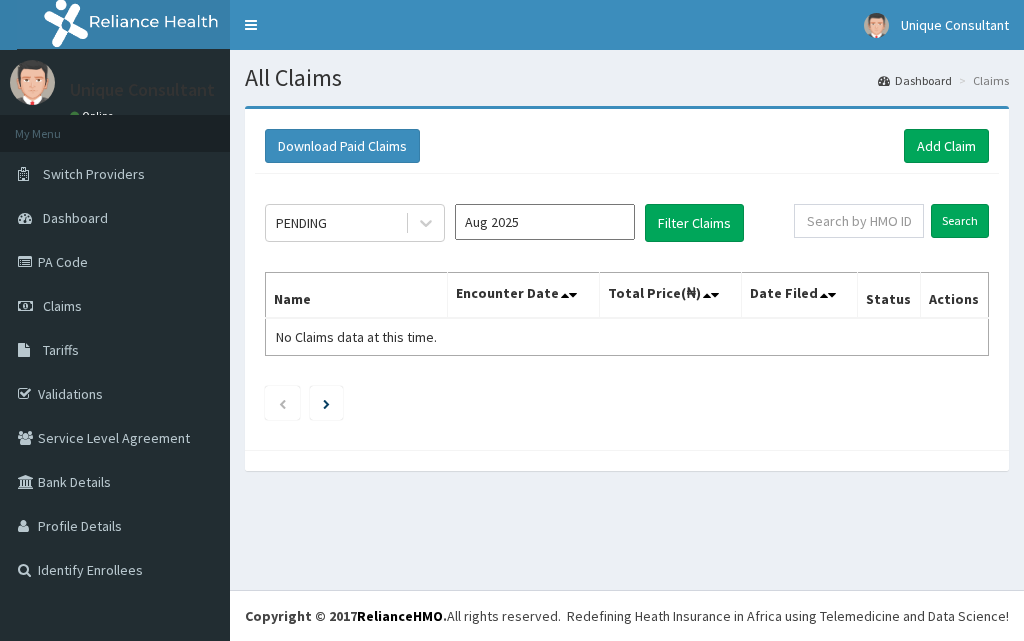 scroll, scrollTop: 0, scrollLeft: 0, axis: both 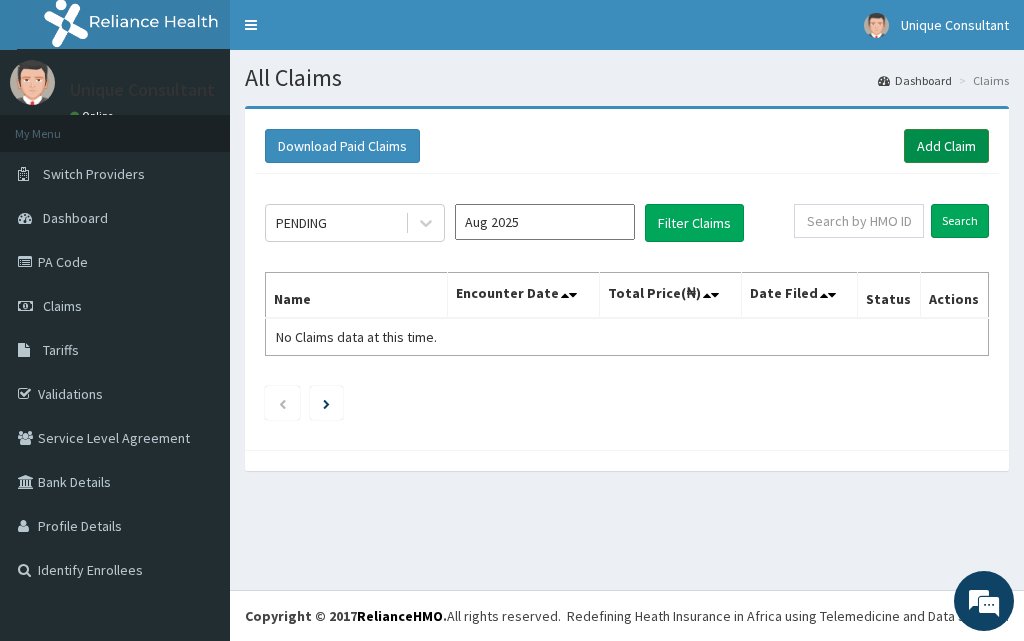 click on "Add Claim" at bounding box center (946, 146) 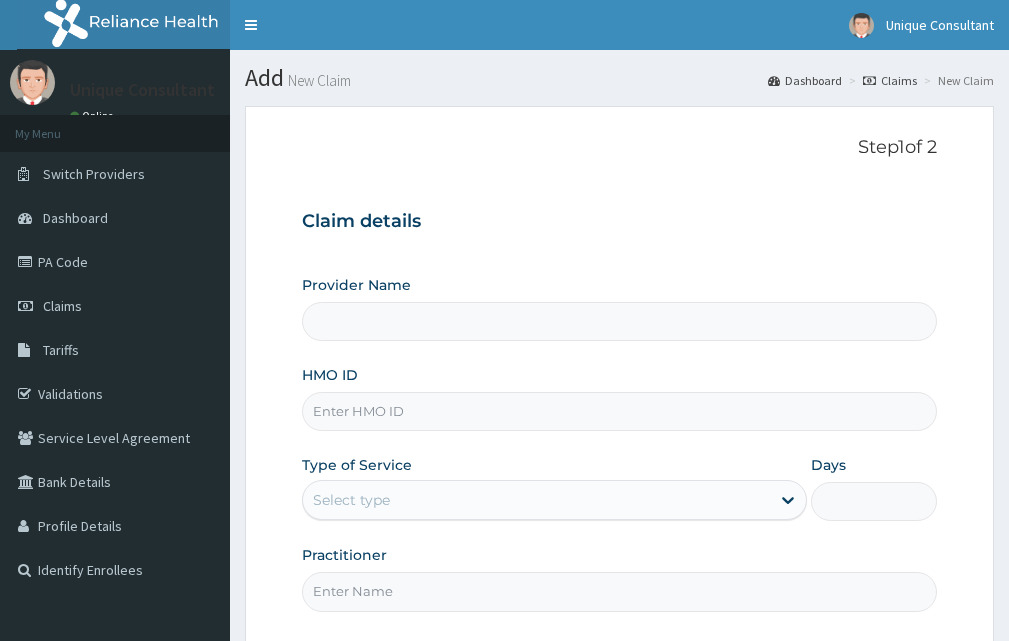 scroll, scrollTop: 0, scrollLeft: 0, axis: both 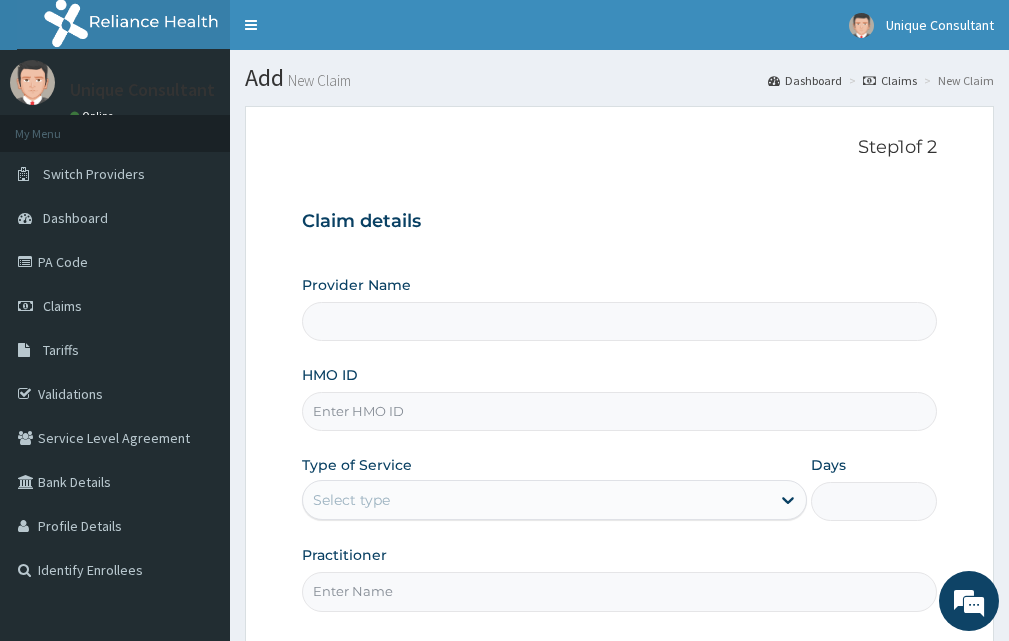 type on "Unique-Plus Multisystem Hospital" 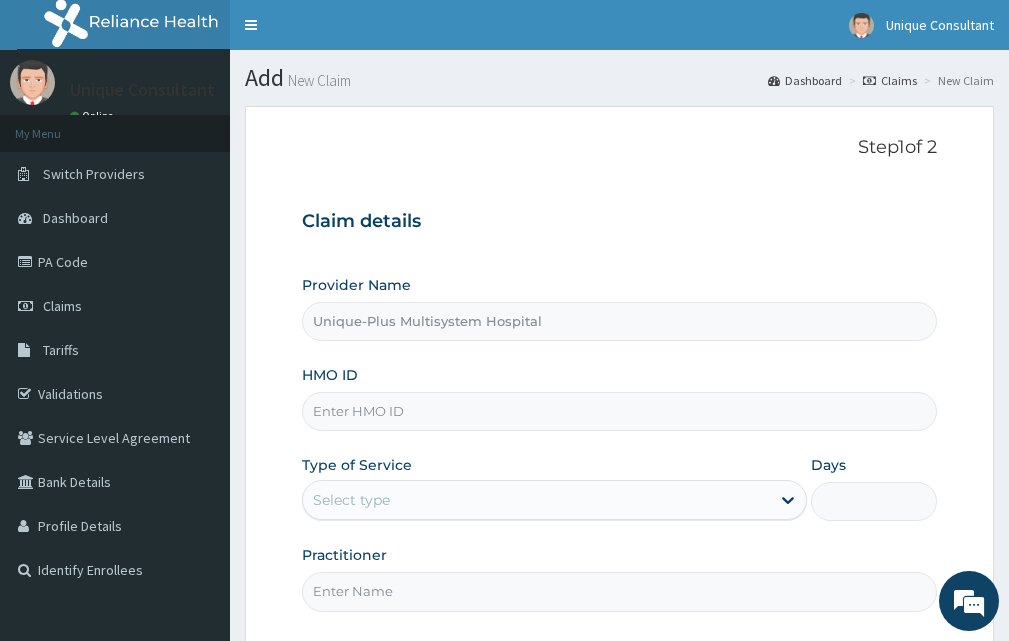 scroll, scrollTop: 0, scrollLeft: 0, axis: both 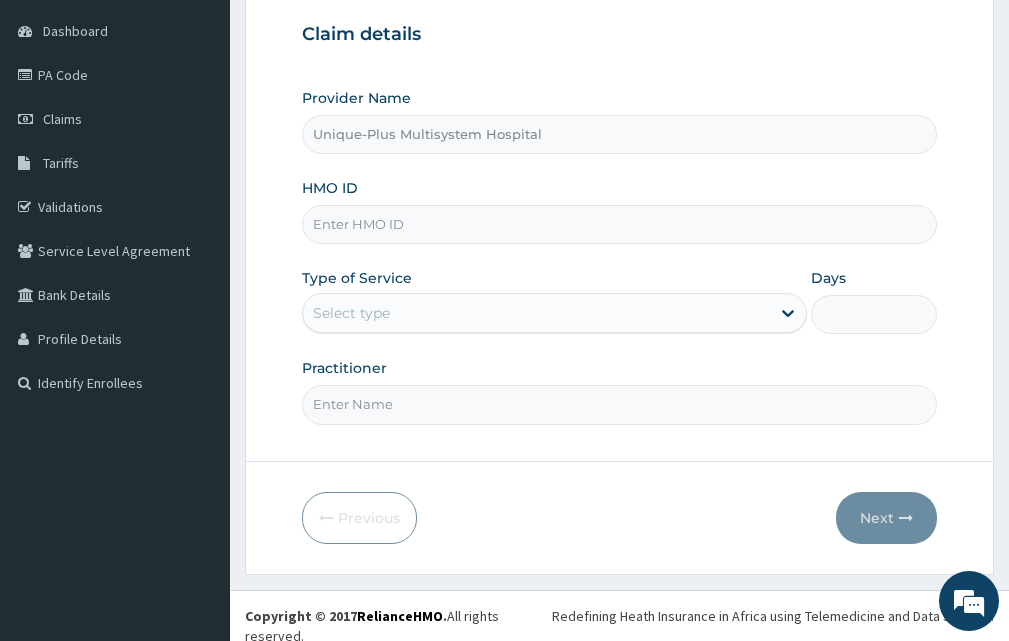 click on "HMO ID" at bounding box center (619, 224) 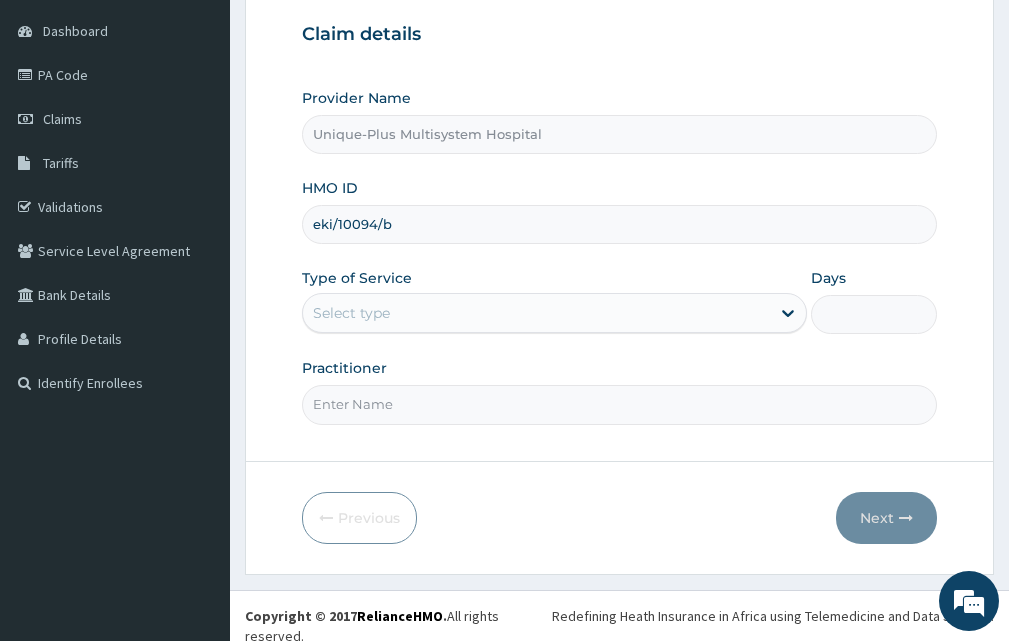 type on "eki/10094/b" 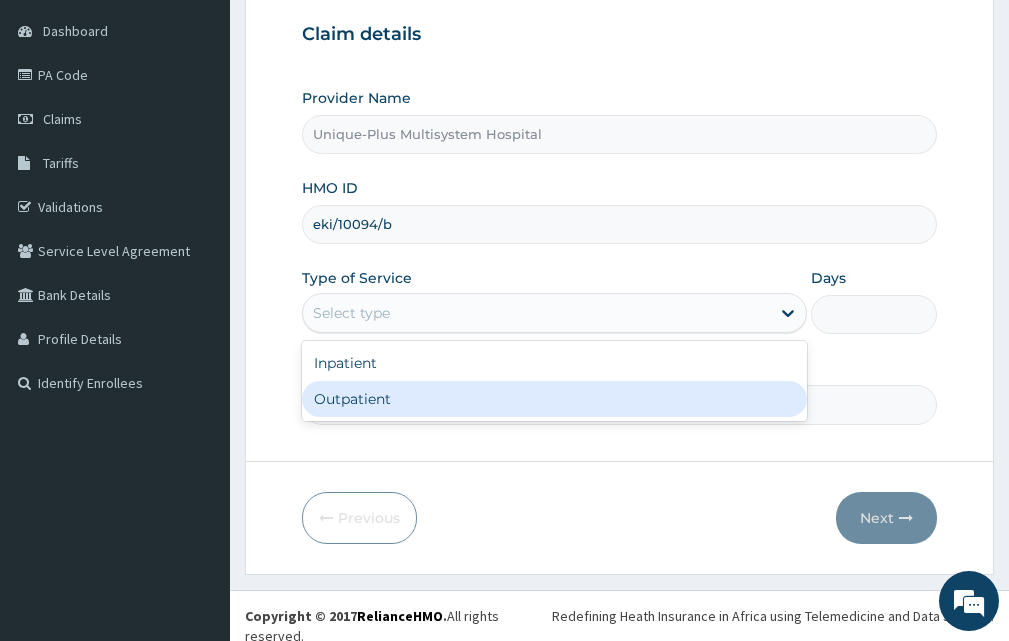 click on "Outpatient" at bounding box center (554, 399) 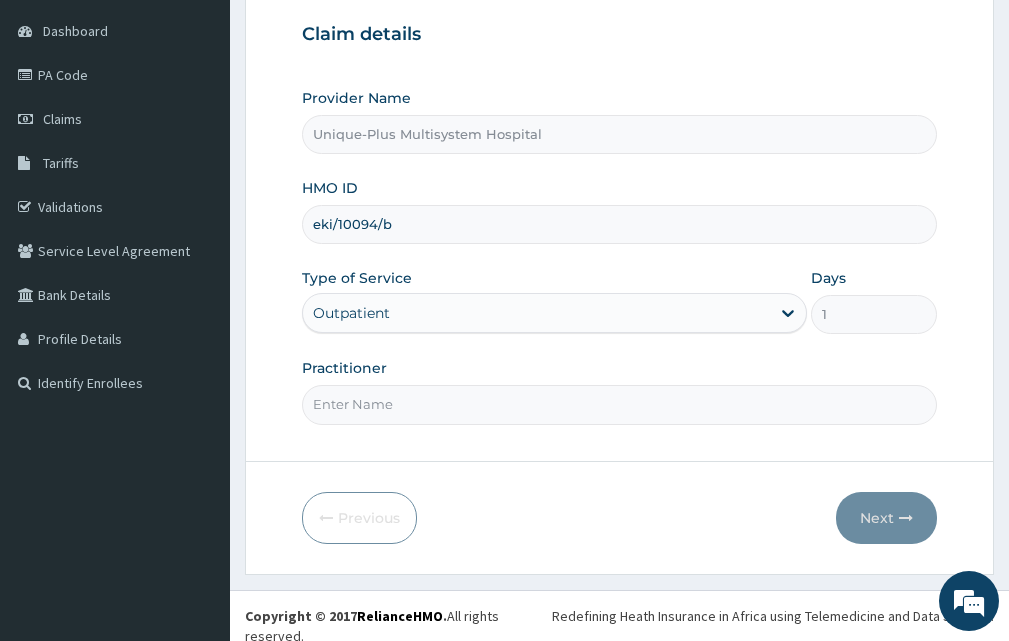 click on "Practitioner" at bounding box center [619, 404] 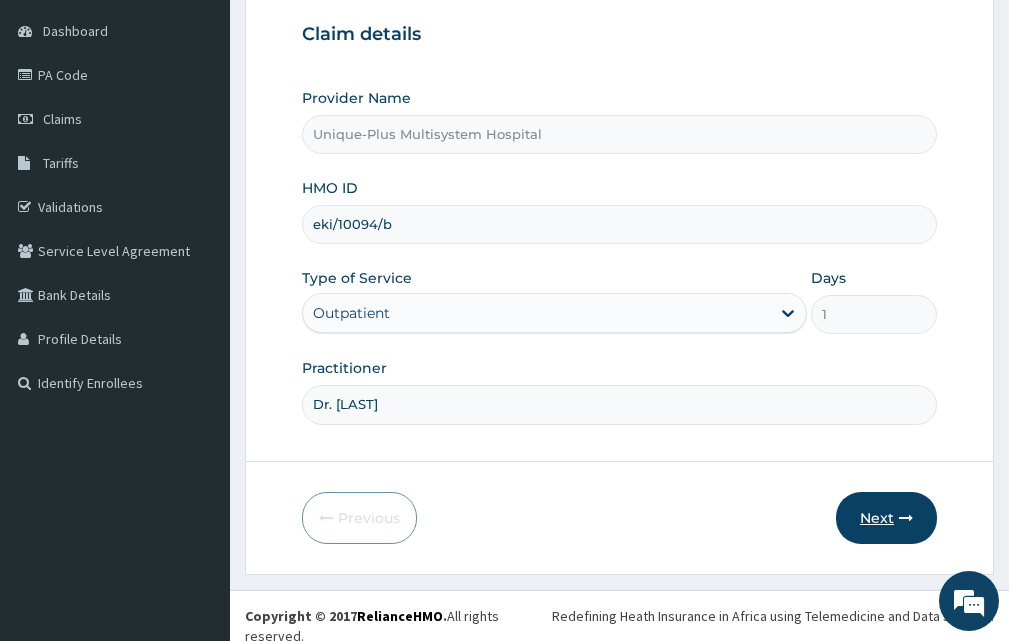 type on "Dr. [LAST]" 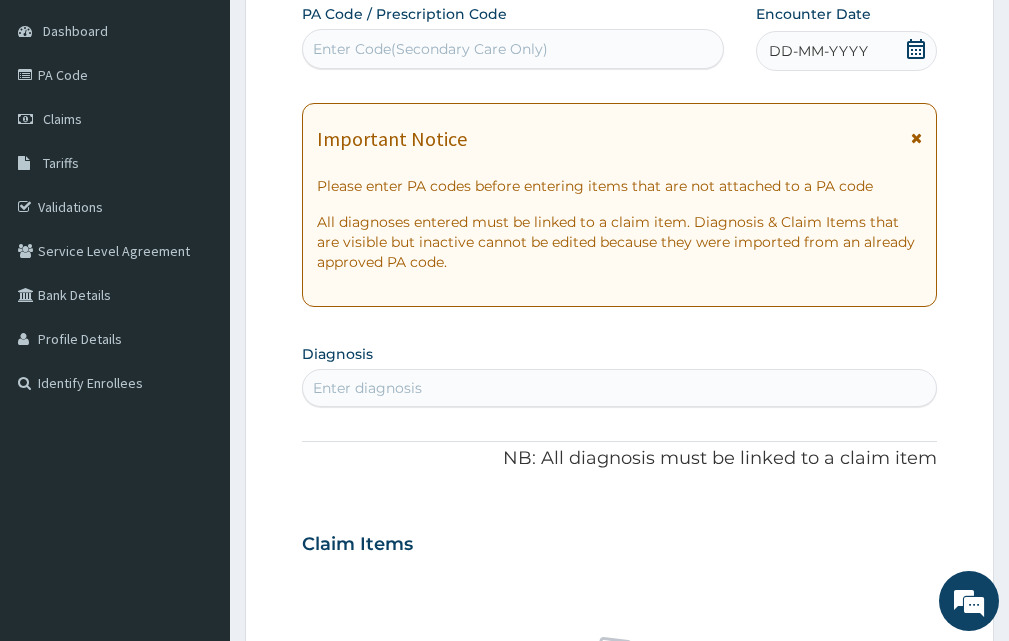 click on "DD-MM-YYYY" at bounding box center [846, 51] 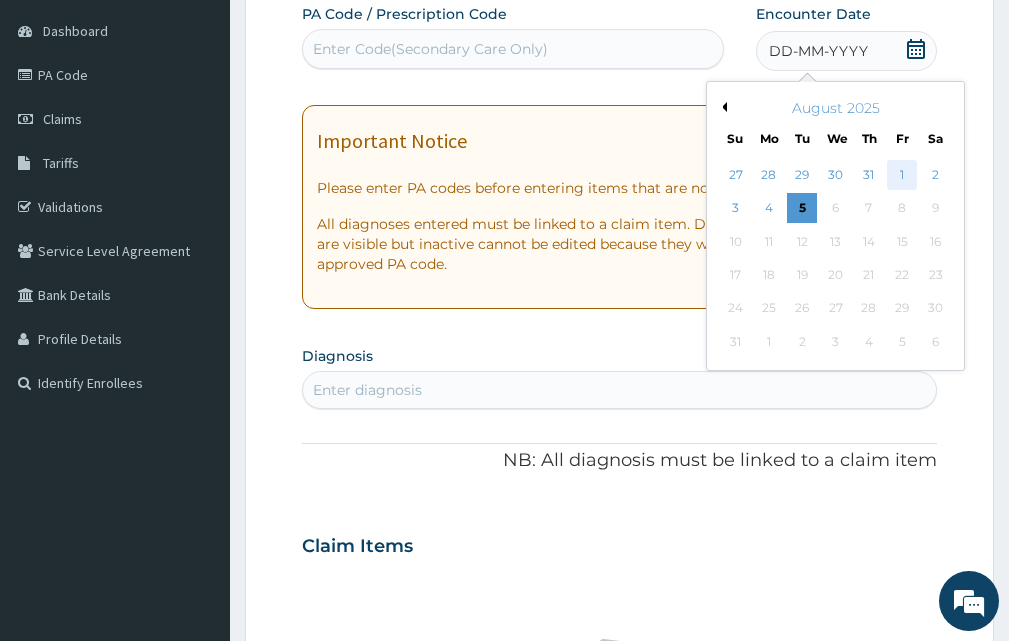 click on "1" at bounding box center [902, 175] 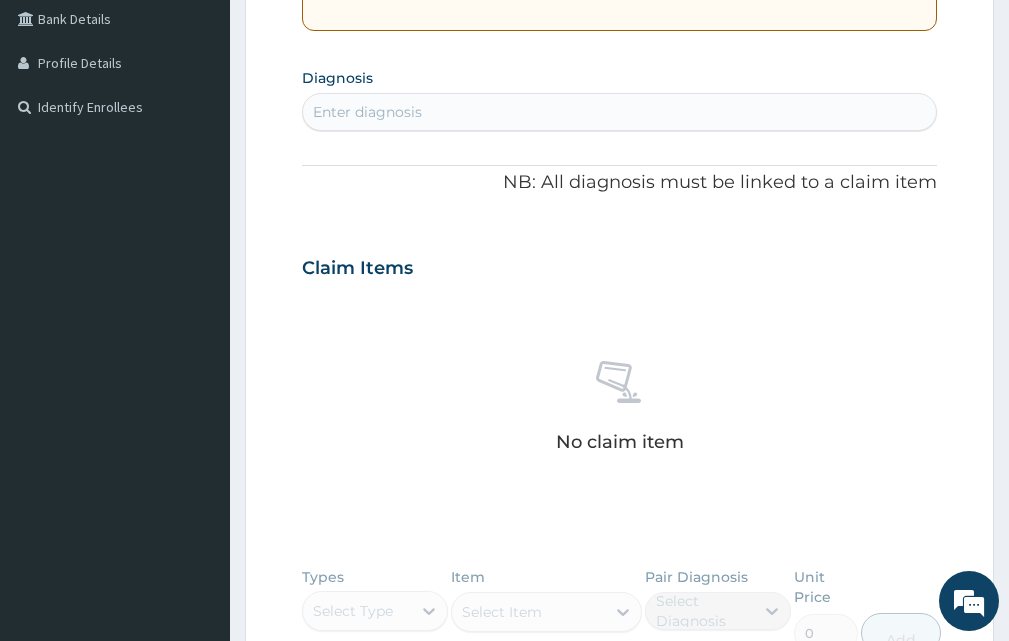 scroll, scrollTop: 458, scrollLeft: 0, axis: vertical 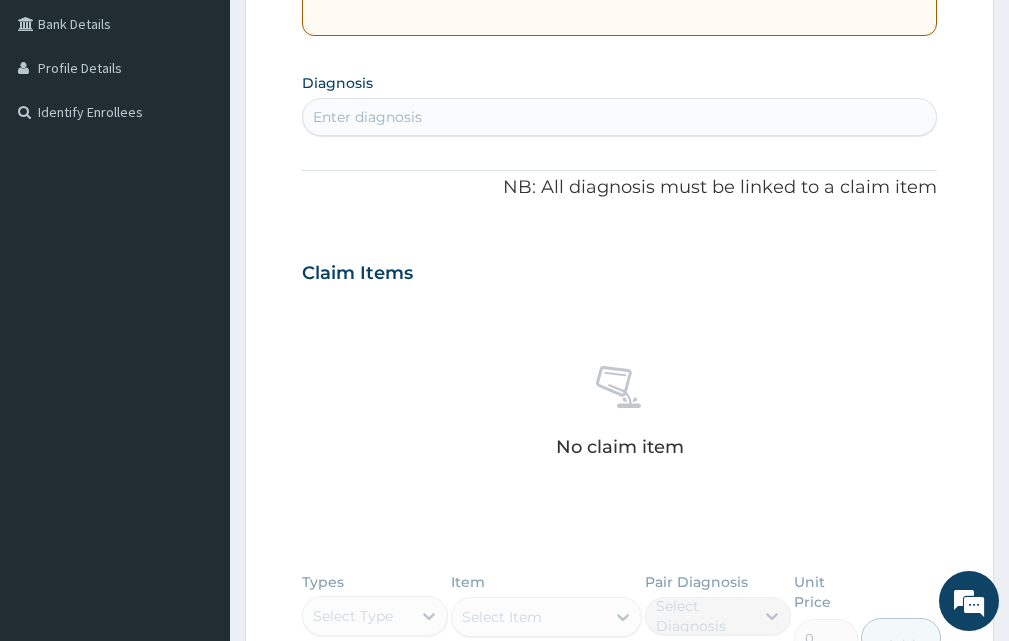 click on "Enter diagnosis" at bounding box center [619, 117] 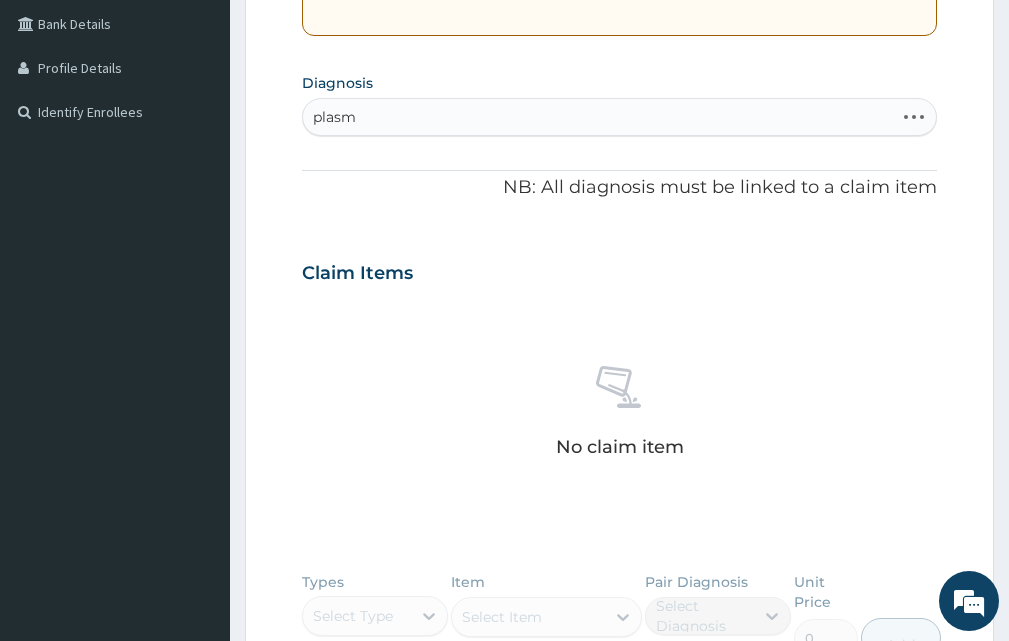 type on "plasmo" 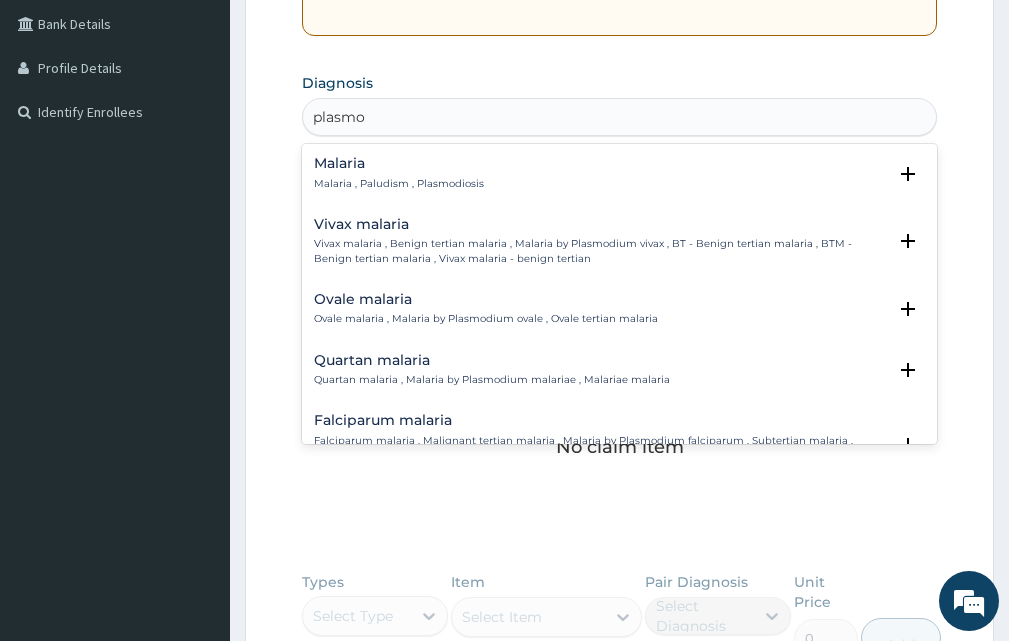 click on "Malaria Malaria , Paludism , Plasmodiosis" at bounding box center (399, 173) 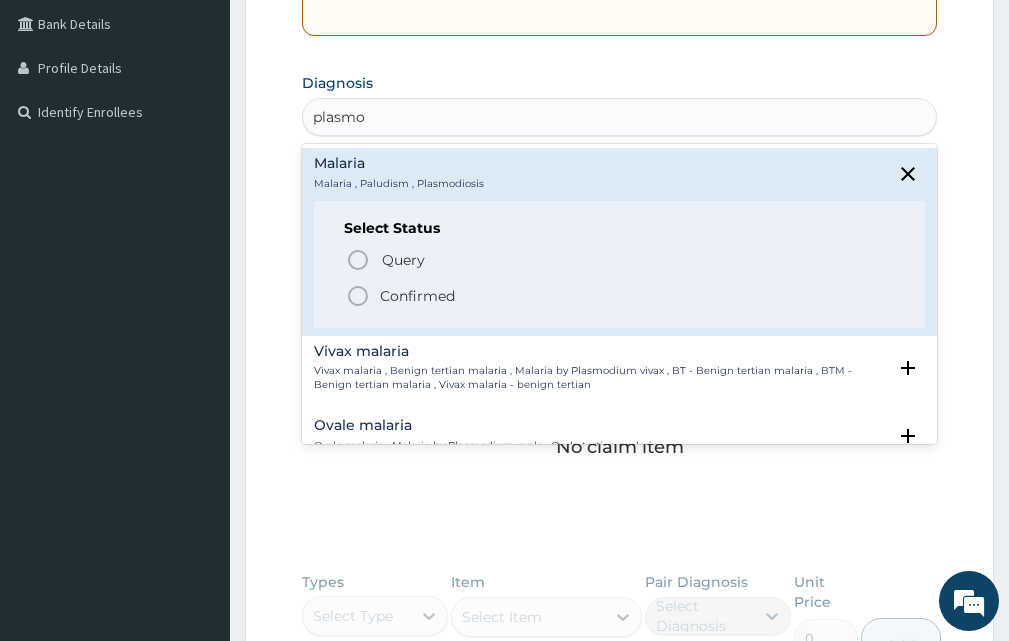 click on "Select Status Query Query covers suspected (?), Keep in view (kiv), Ruled out (r/o) Confirmed" at bounding box center (619, 264) 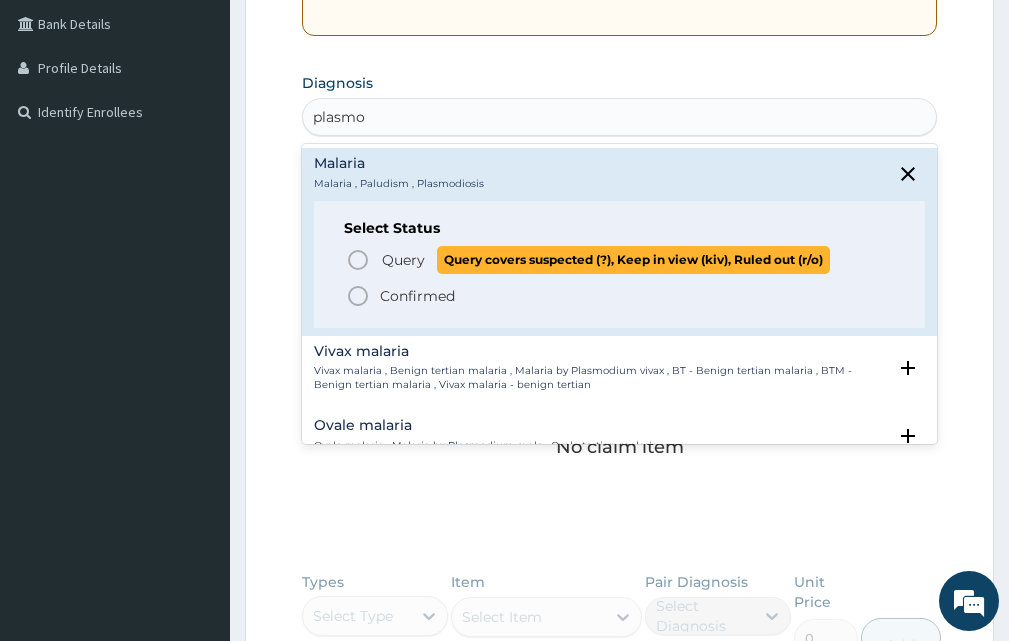 click on "Query" at bounding box center (403, 260) 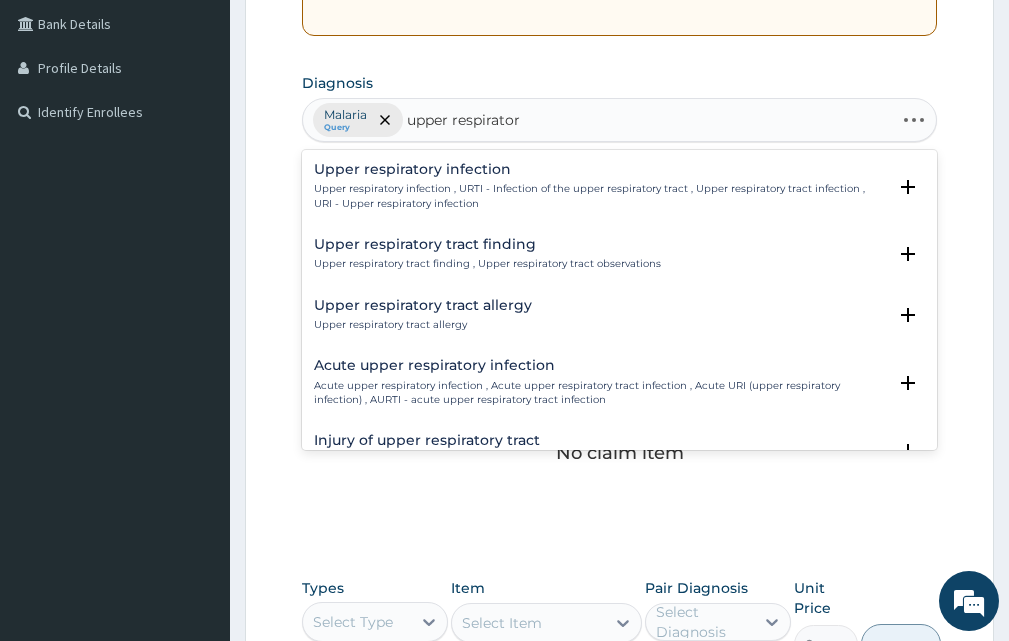 type on "upper respiratory" 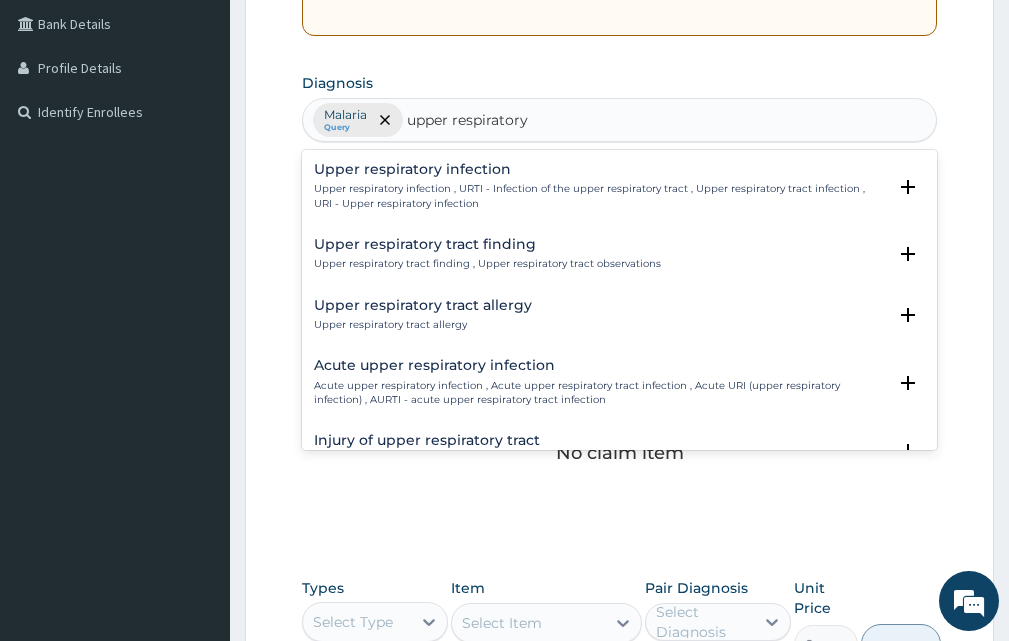 click on "Upper respiratory infection" at bounding box center (600, 169) 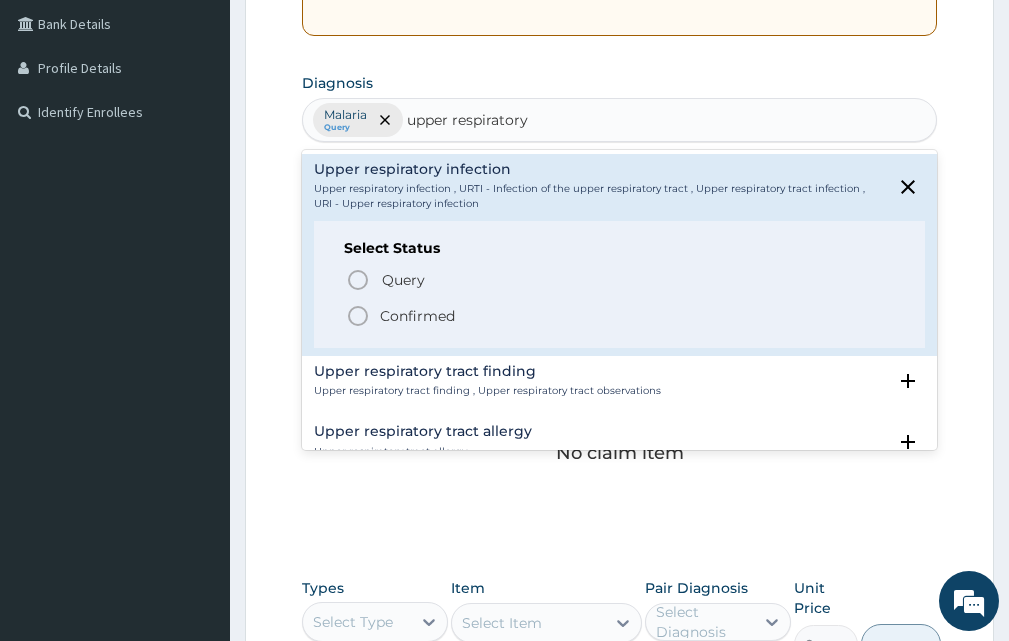 click on "Confirmed" at bounding box center [417, 316] 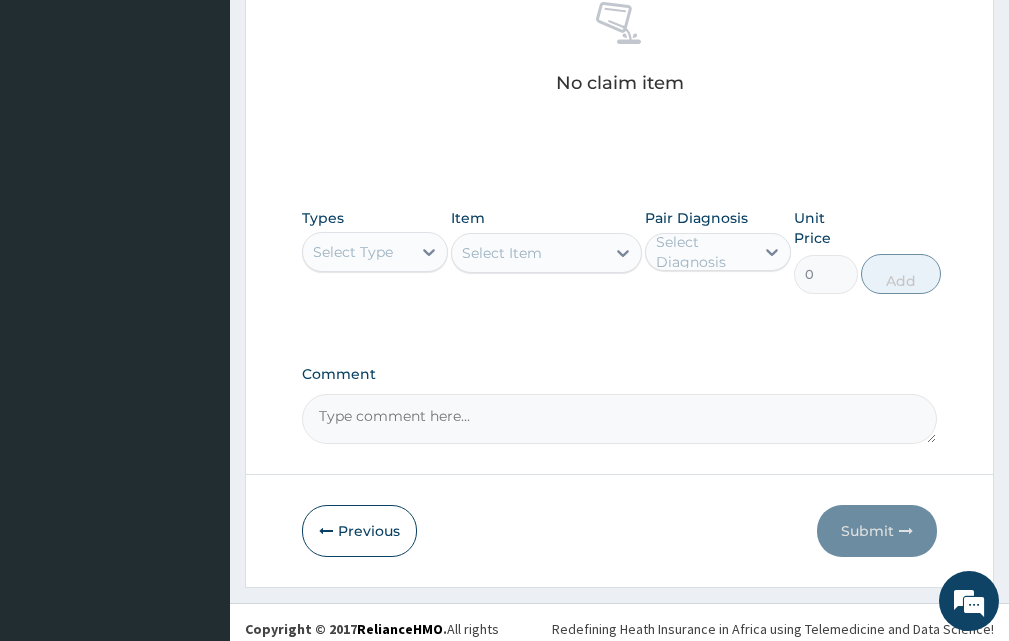 scroll, scrollTop: 841, scrollLeft: 0, axis: vertical 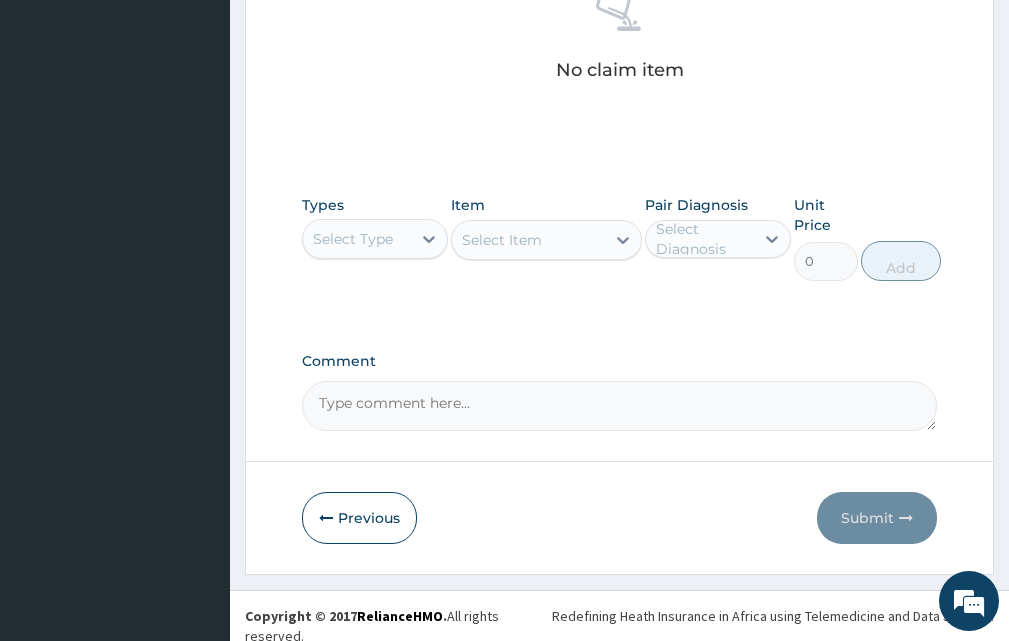 click on "Select Type" at bounding box center (353, 239) 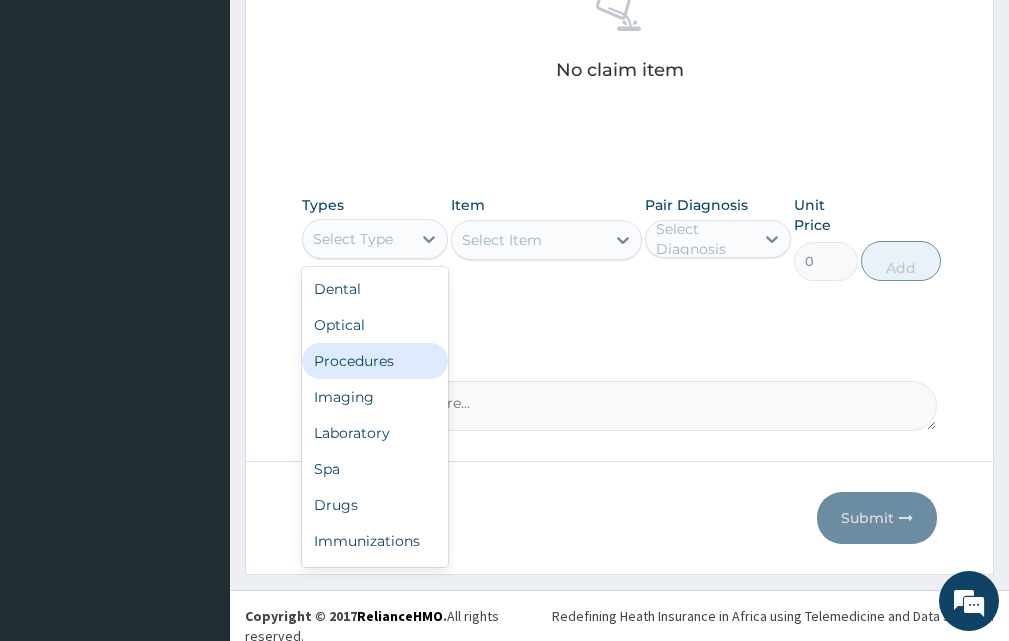 click on "Procedures" at bounding box center [375, 361] 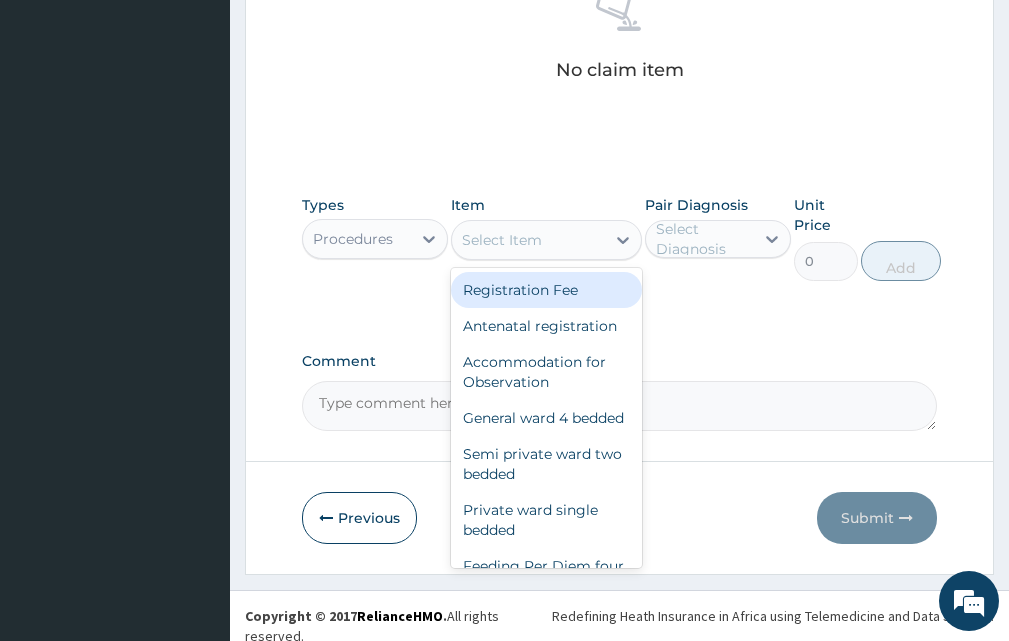 click on "Select Item" at bounding box center [528, 240] 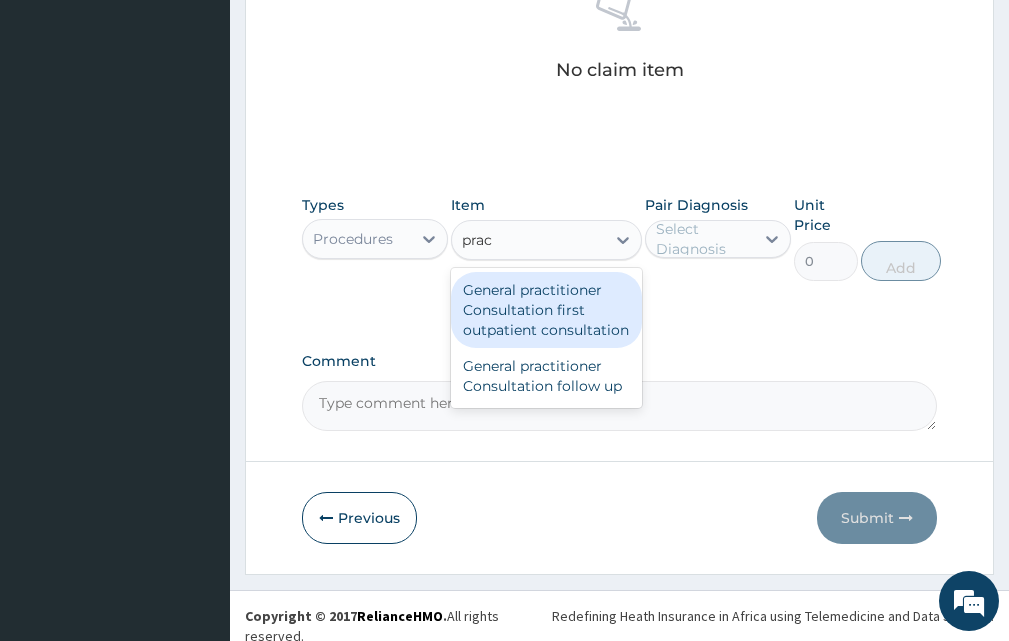 type on "pract" 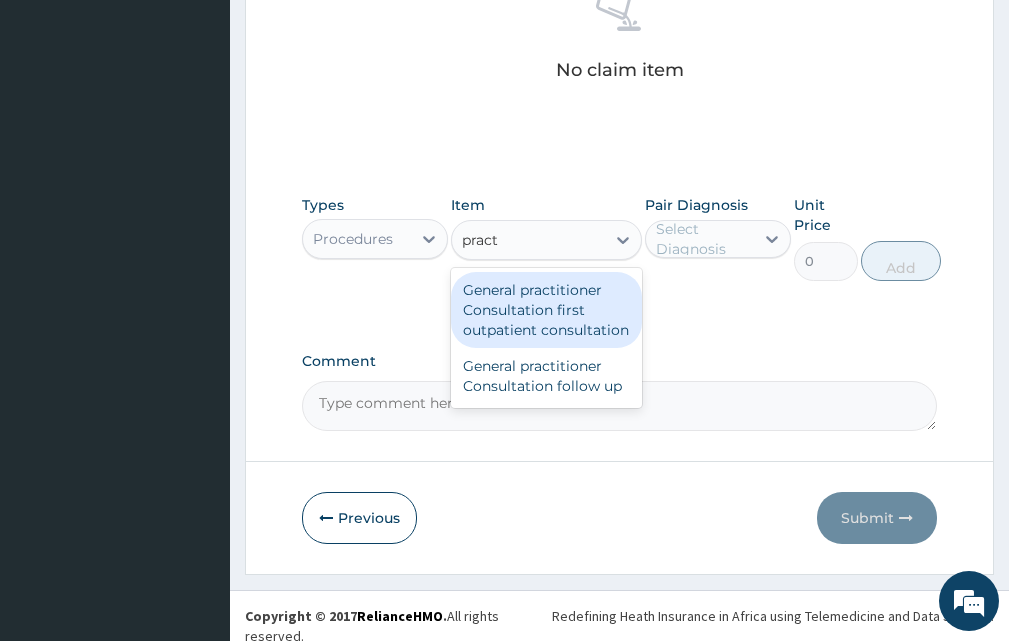 click on "General practitioner Consultation first outpatient consultation" at bounding box center [546, 310] 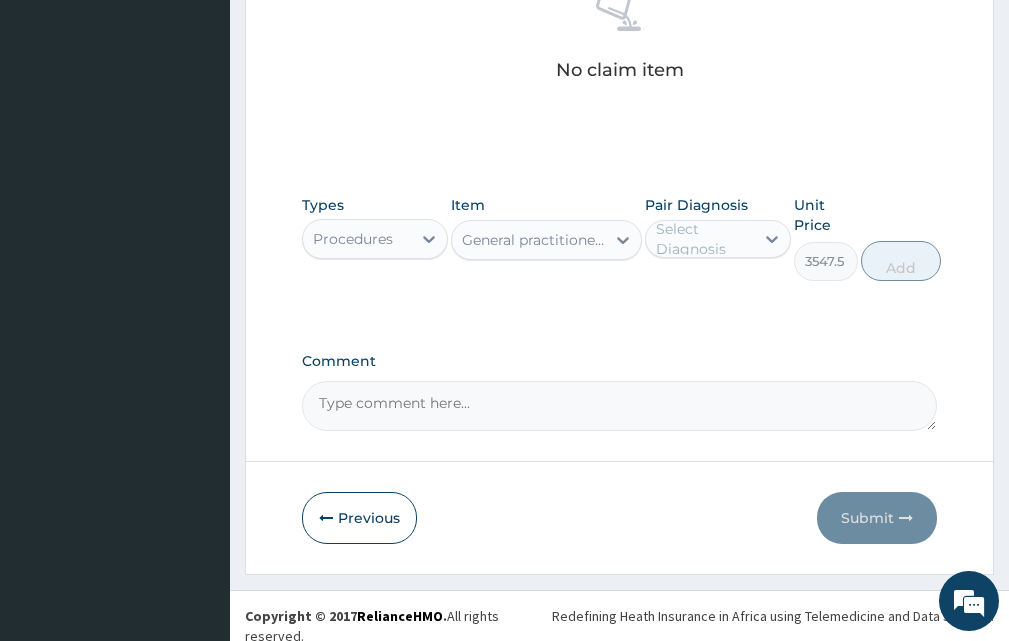 click on "Select Diagnosis" at bounding box center (704, 239) 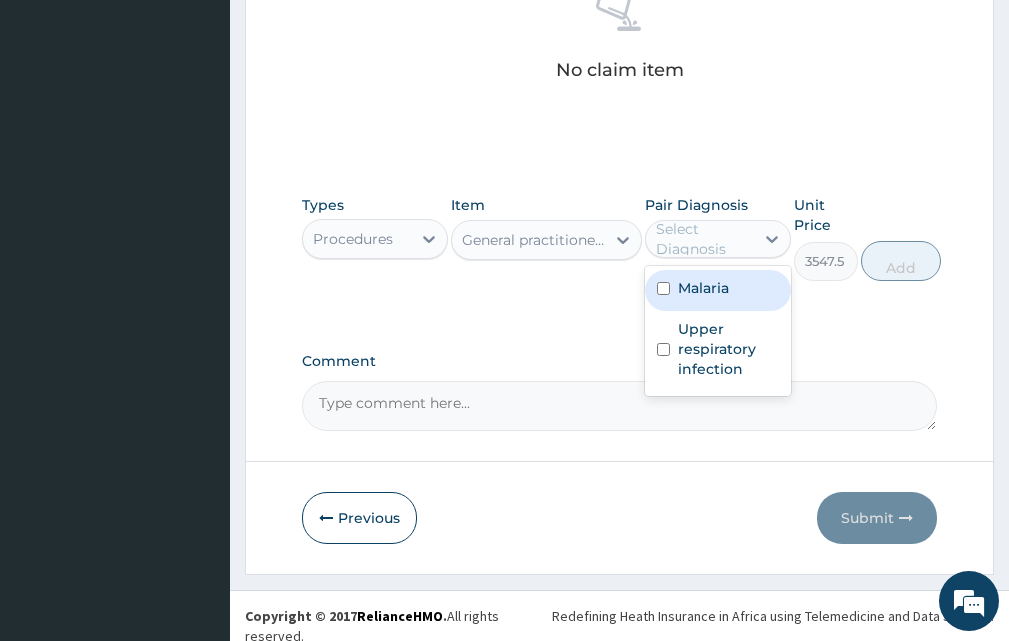 drag, startPoint x: 696, startPoint y: 308, endPoint x: 696, endPoint y: 327, distance: 19 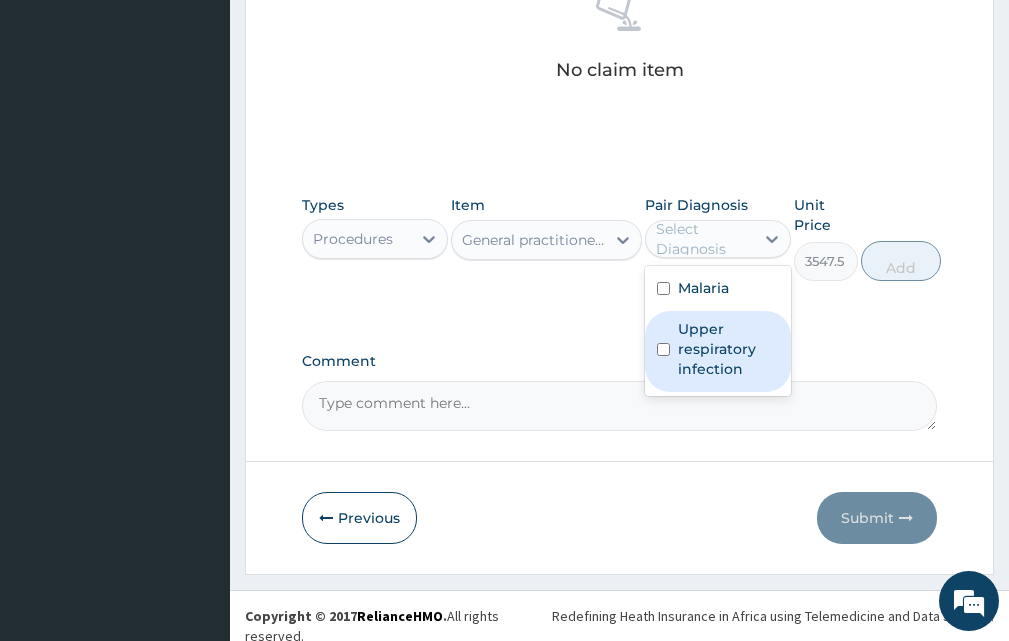 click on "Upper respiratory infection" at bounding box center [728, 349] 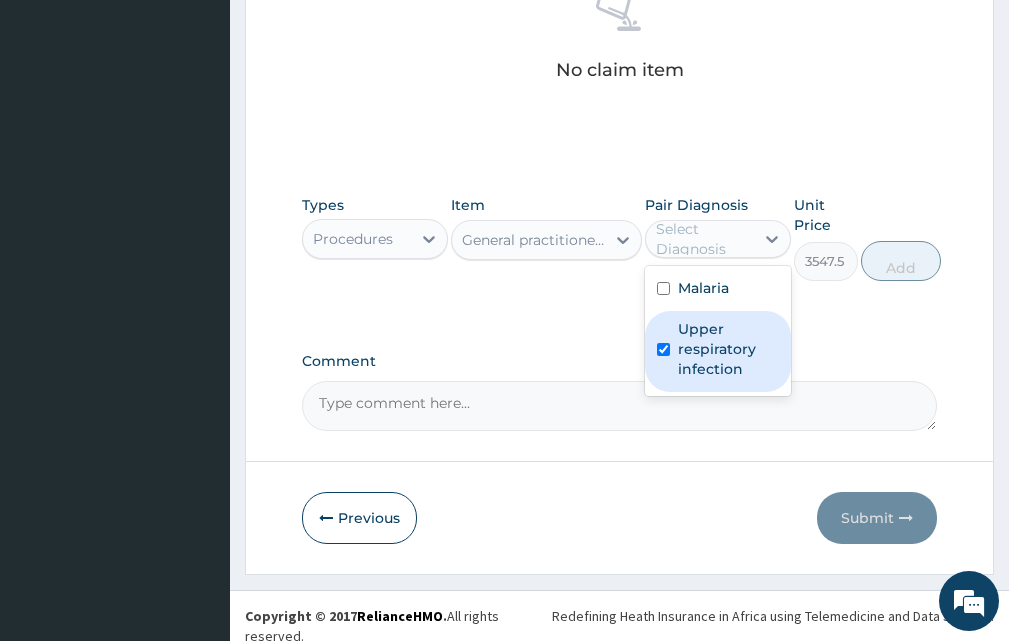 checkbox on "true" 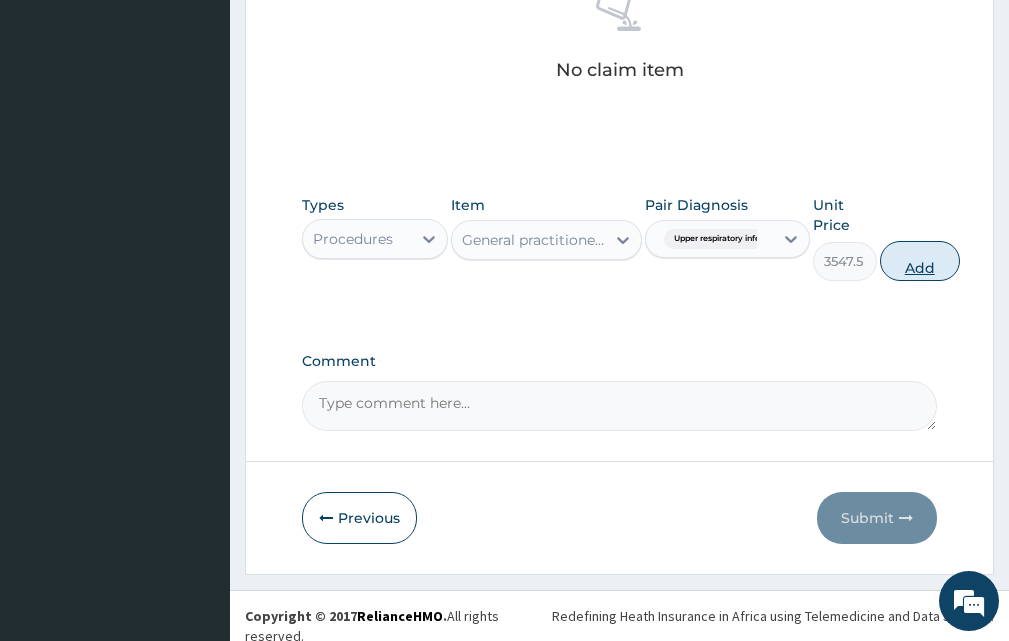 click on "Add" at bounding box center [920, 261] 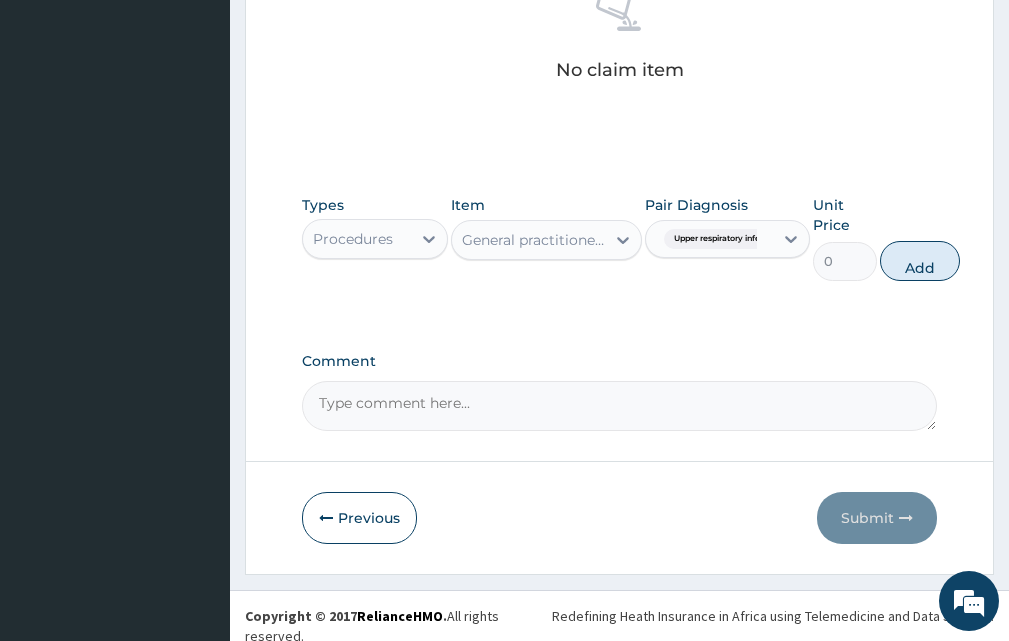 scroll, scrollTop: 772, scrollLeft: 0, axis: vertical 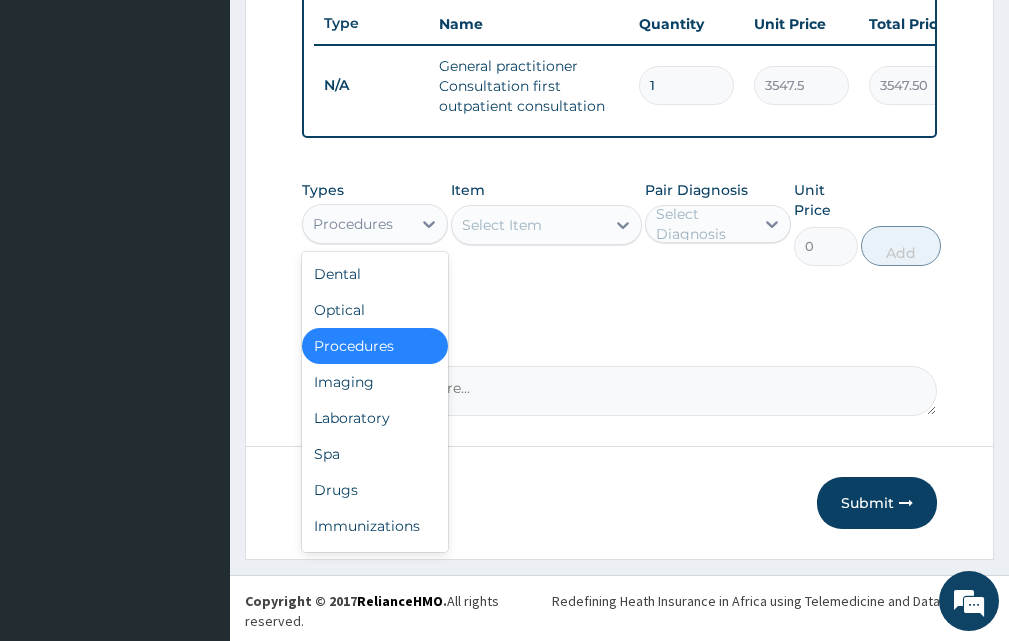 click on "Procedures" at bounding box center [357, 224] 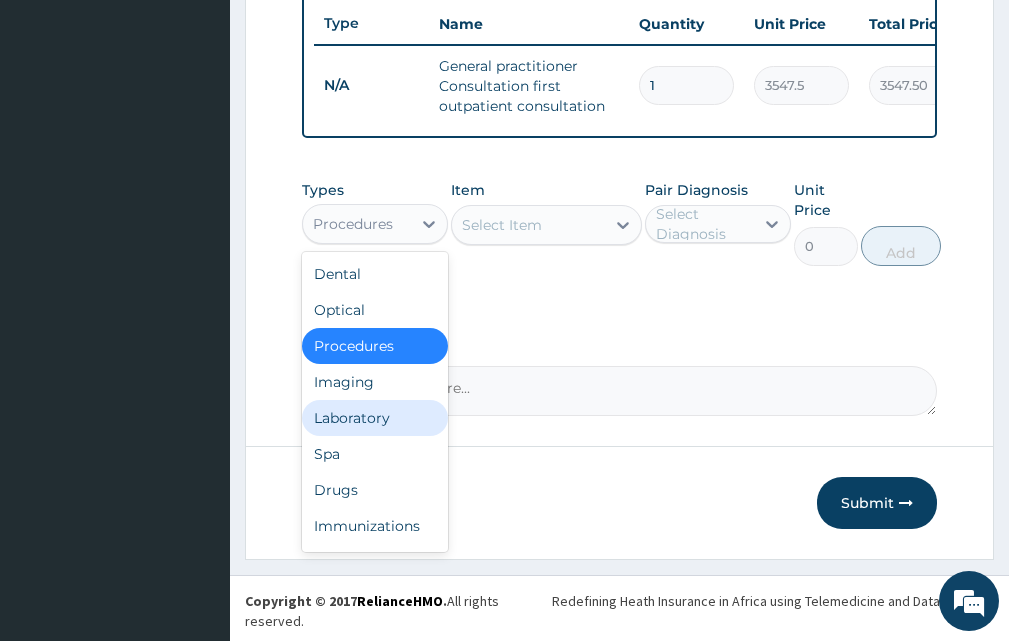 click on "Laboratory" at bounding box center (375, 418) 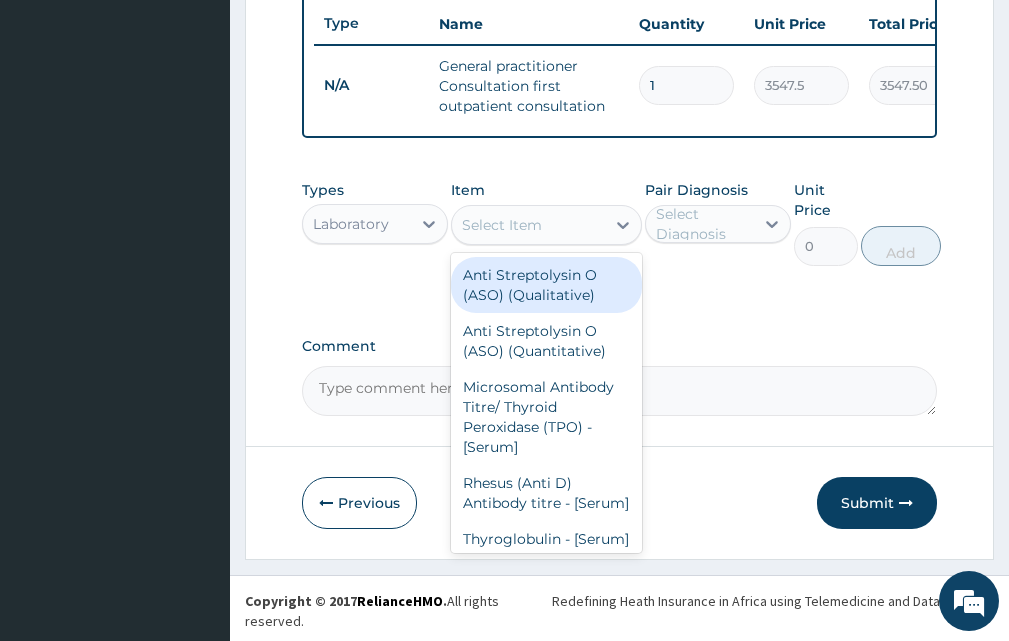 click 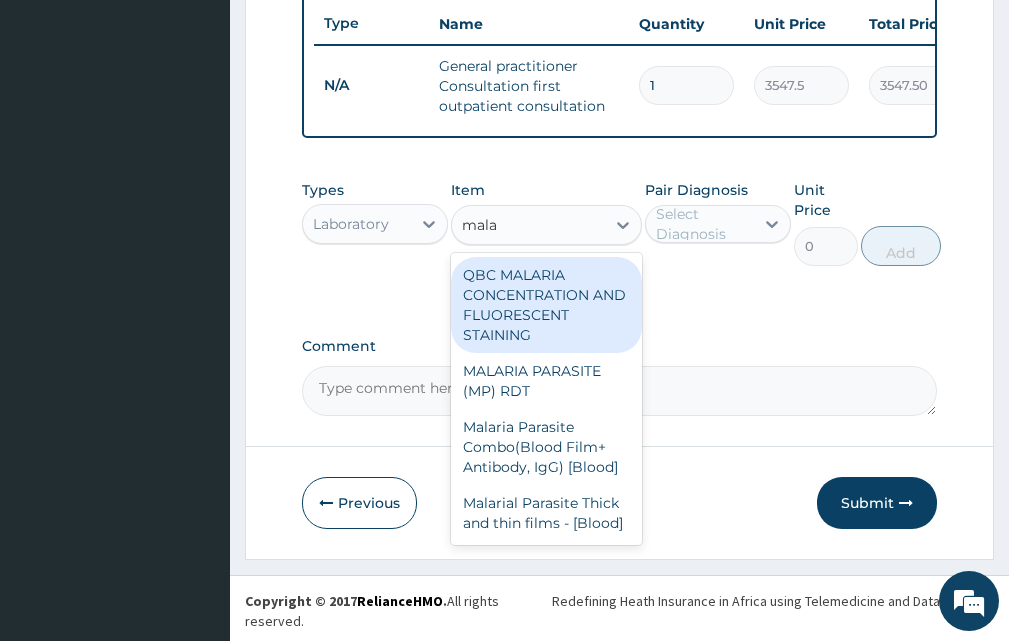 type on "malar" 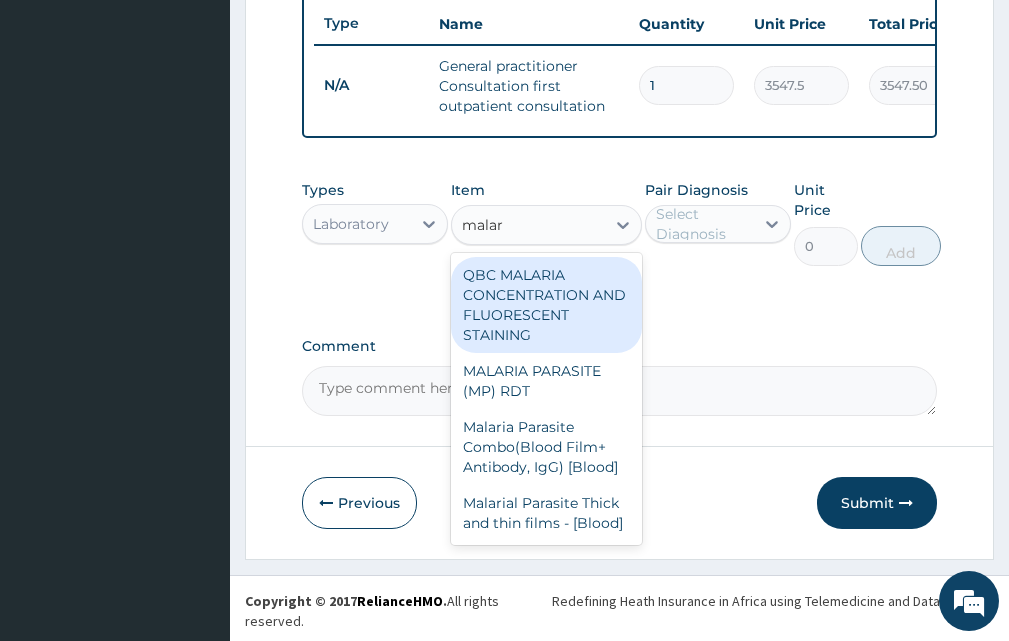 scroll, scrollTop: 32, scrollLeft: 0, axis: vertical 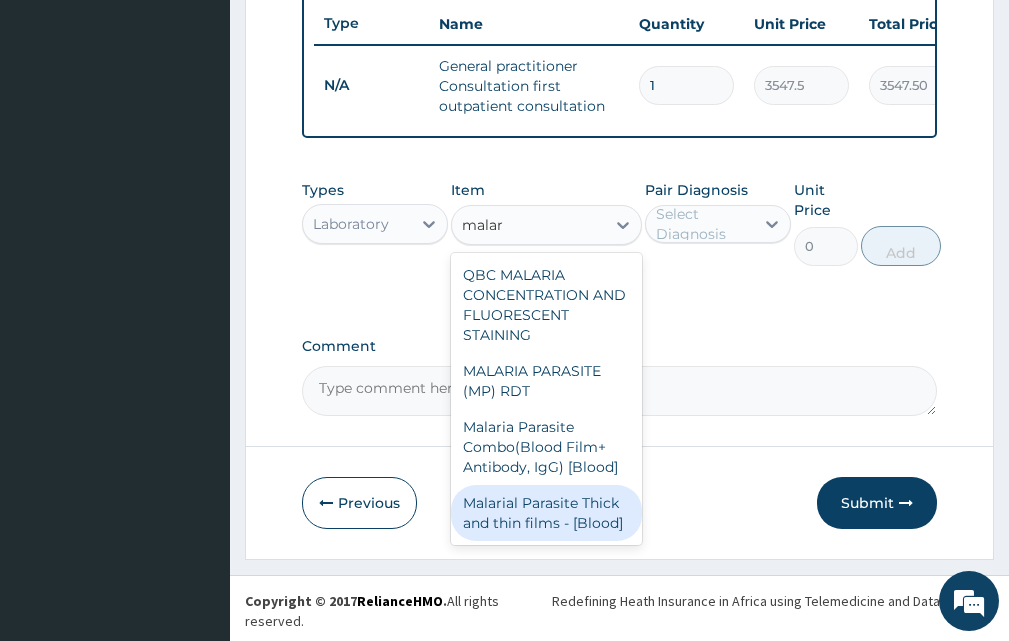 click on "Malarial Parasite Thick and thin films - [Blood]" at bounding box center [546, 513] 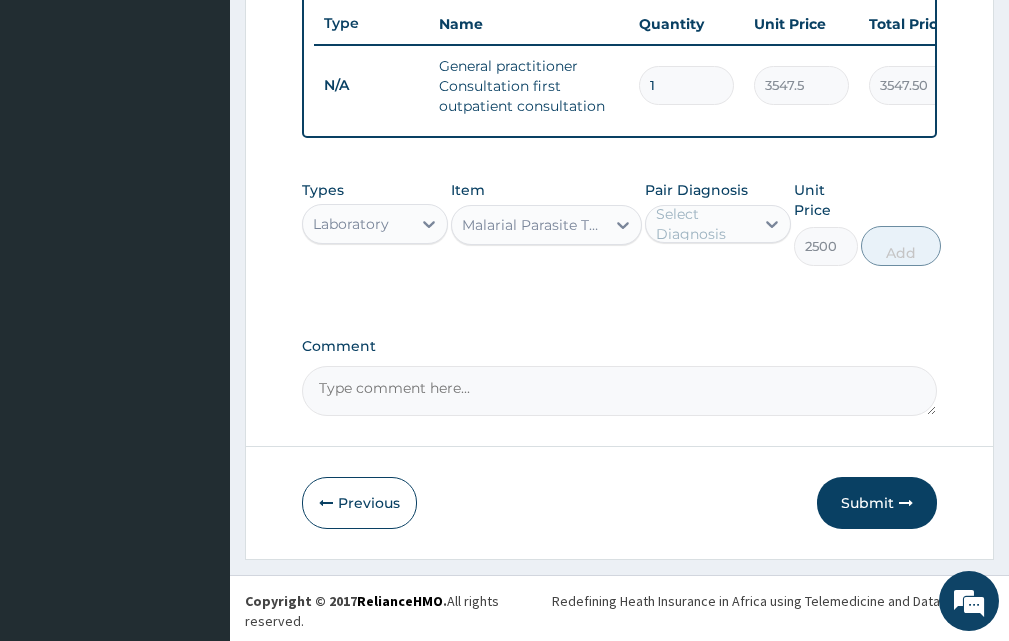 click on "Select Diagnosis" at bounding box center [704, 224] 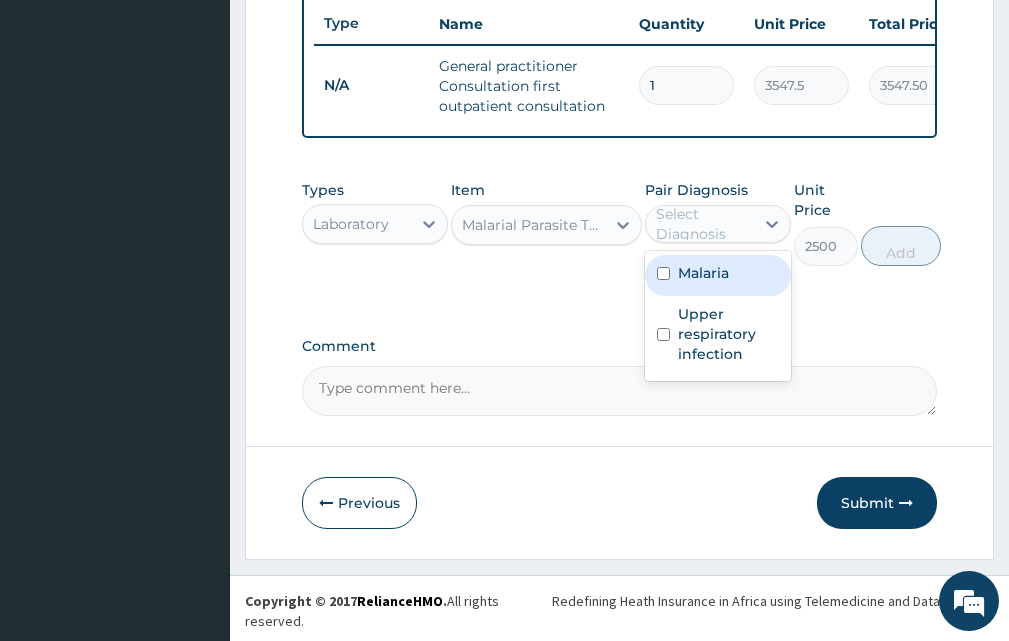 click on "Malaria" at bounding box center (718, 275) 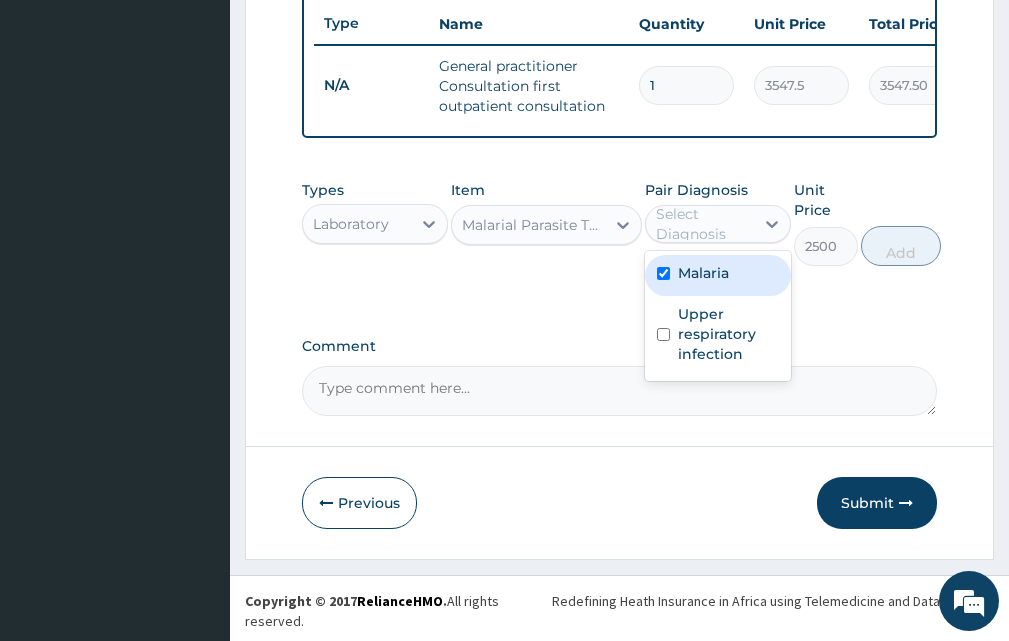 checkbox on "true" 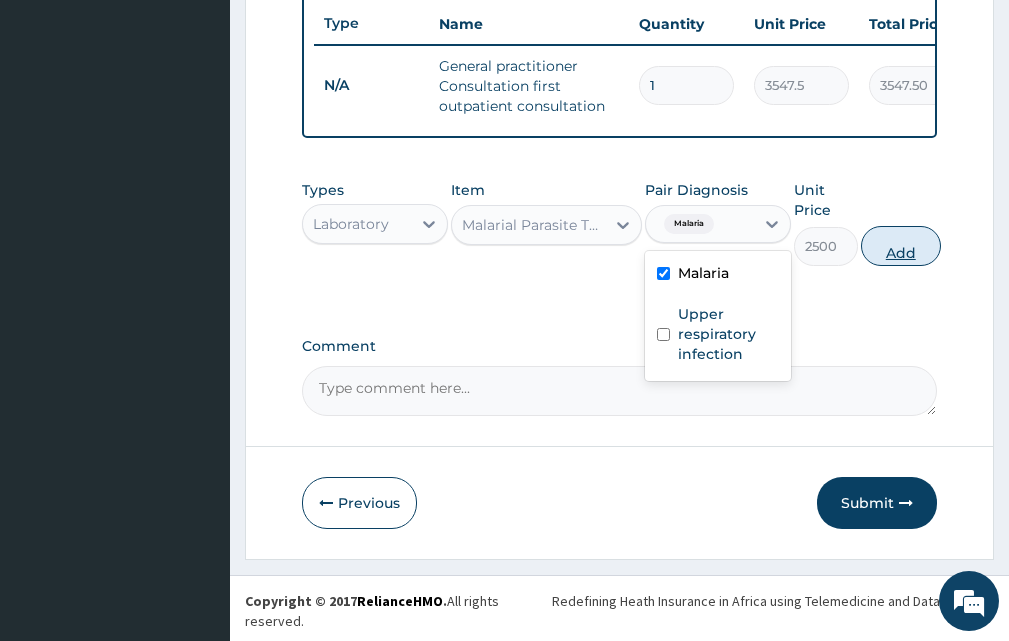 click on "Add" at bounding box center [901, 246] 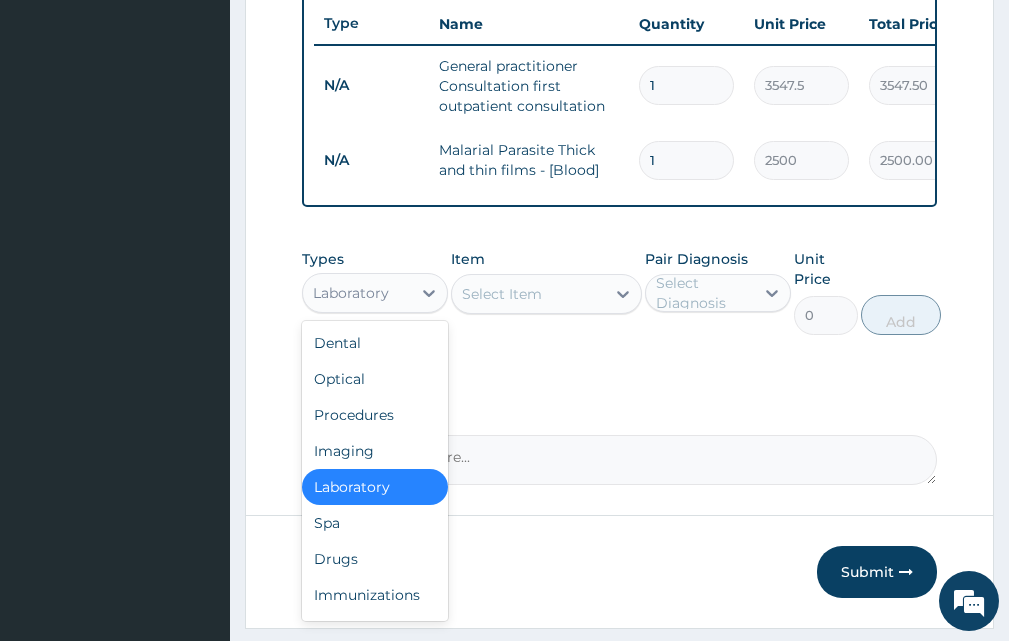 drag, startPoint x: 403, startPoint y: 310, endPoint x: 374, endPoint y: 380, distance: 75.76939 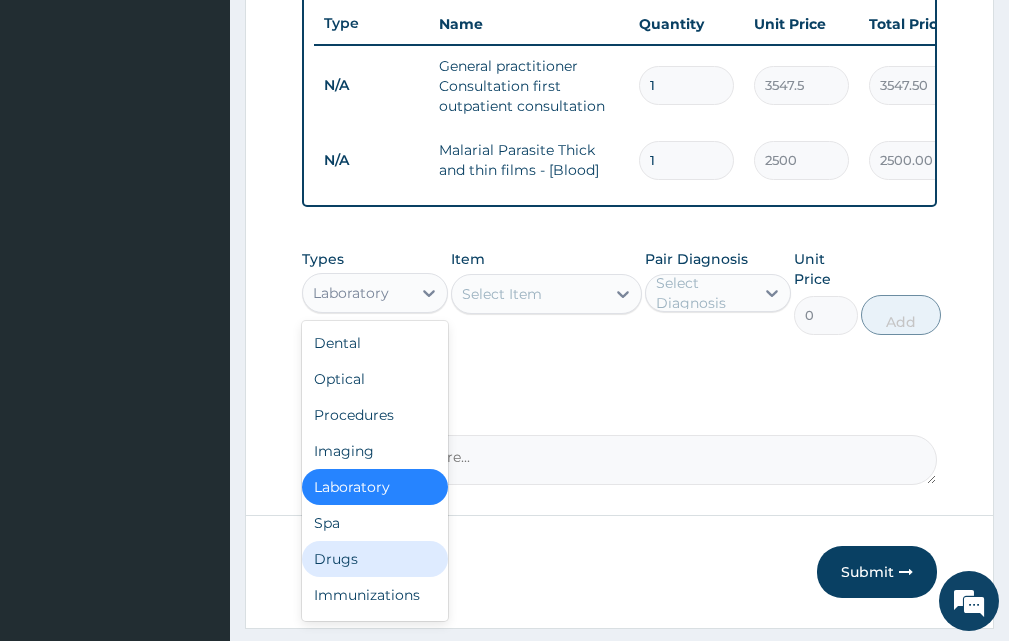 click on "Drugs" at bounding box center (375, 559) 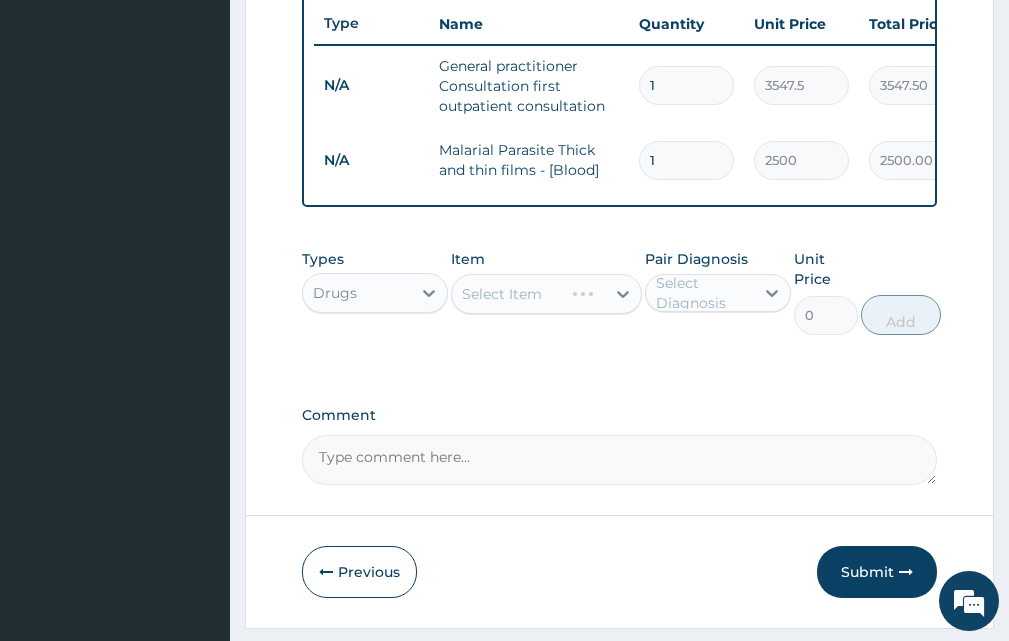 scroll, scrollTop: 841, scrollLeft: 0, axis: vertical 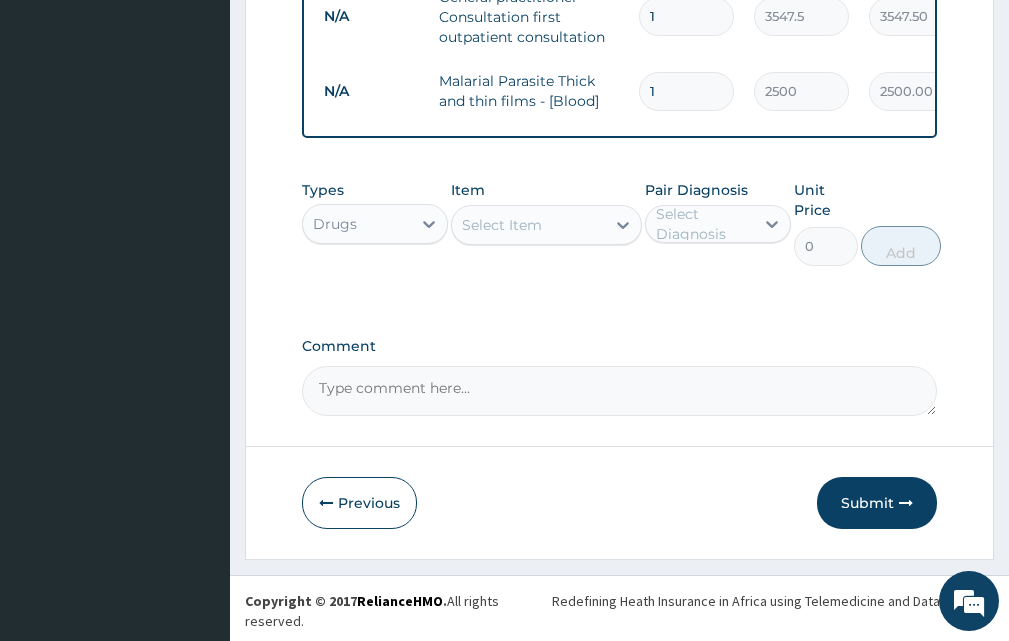 click on "Select Item" at bounding box center (528, 225) 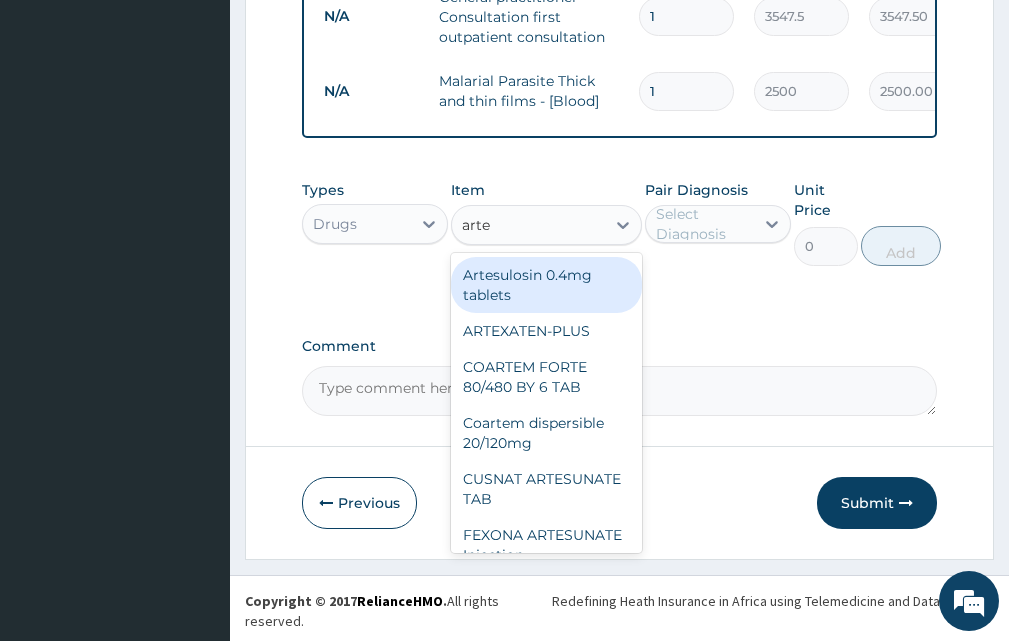 type on "artem" 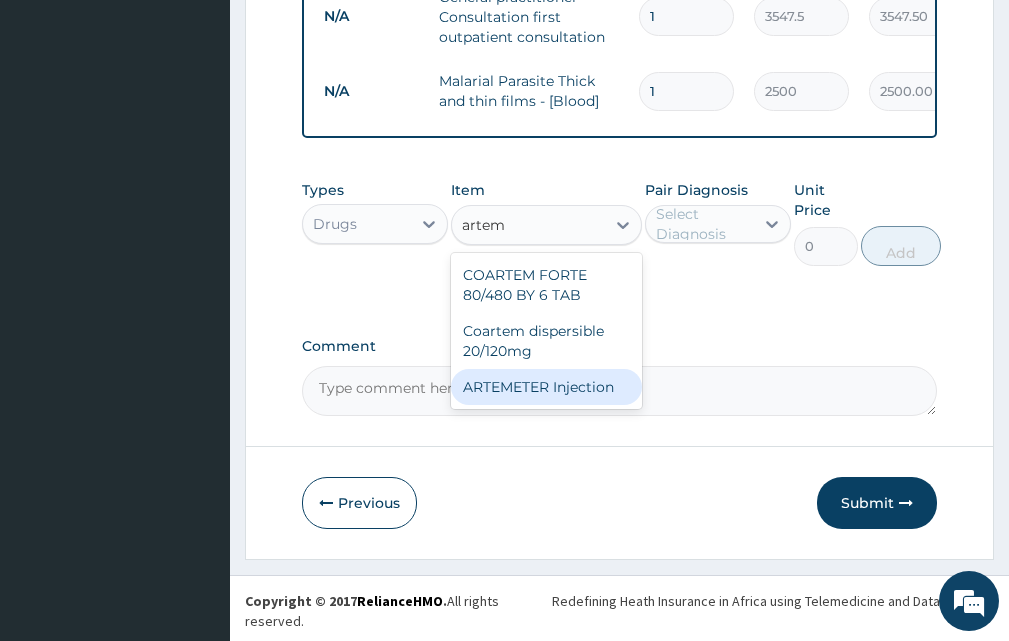 click on "ARTEMETER Injection" at bounding box center (546, 387) 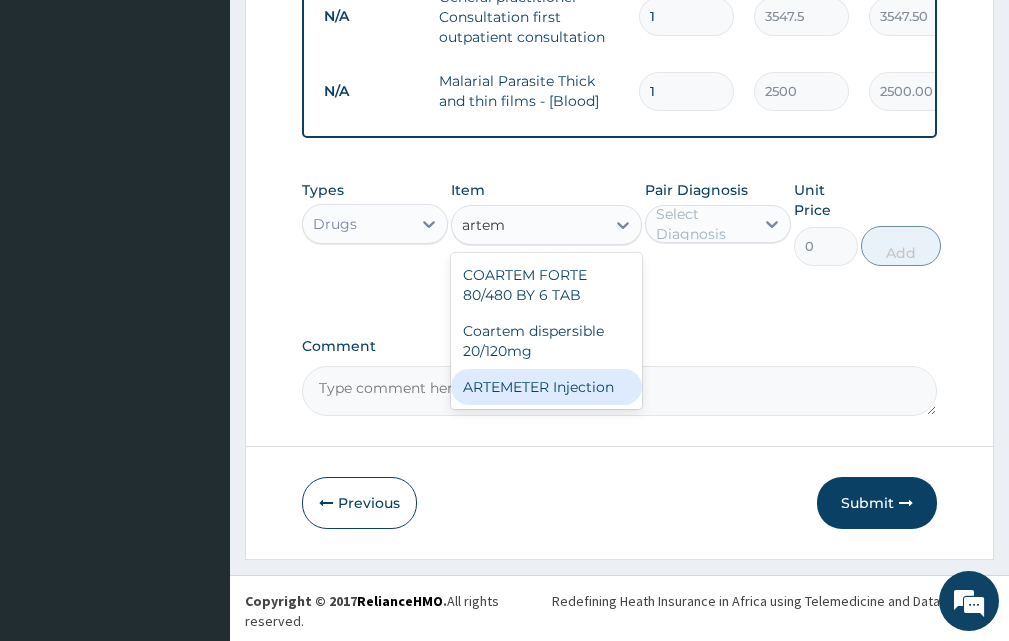 type 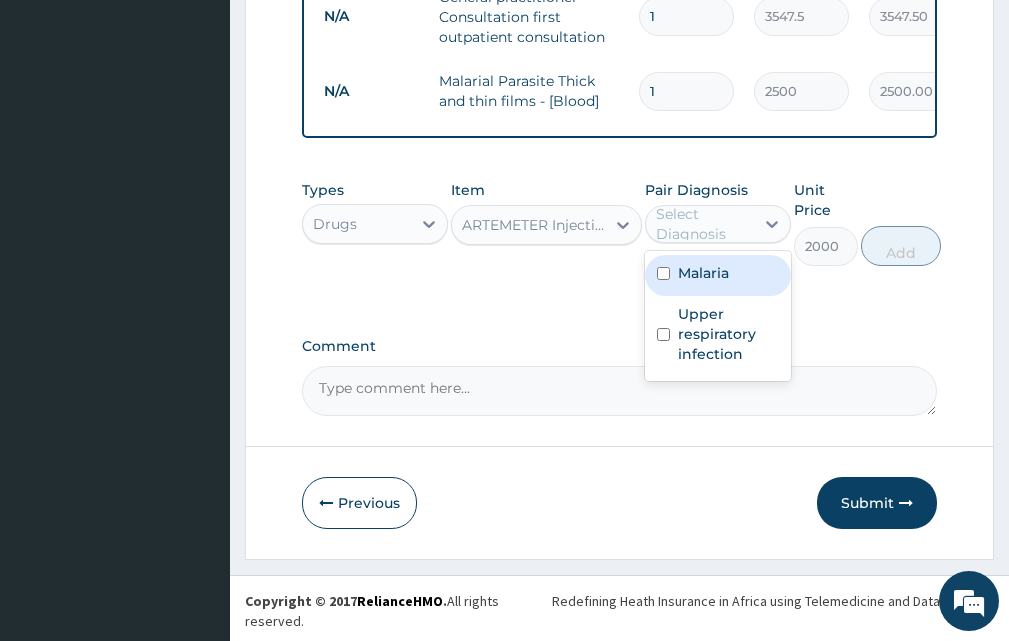 click on "Select Diagnosis" at bounding box center (704, 224) 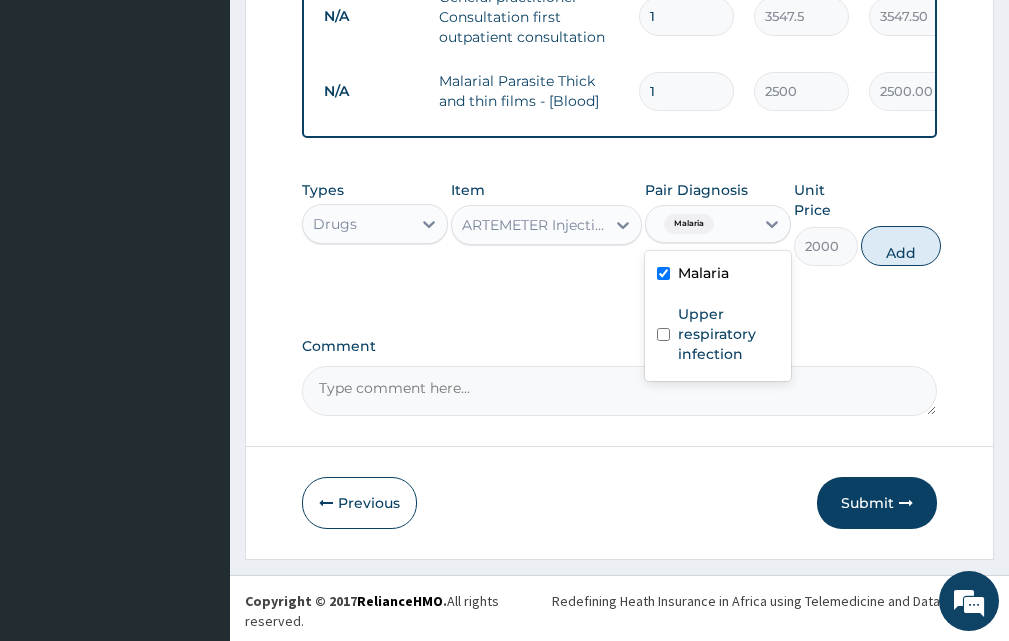 checkbox on "true" 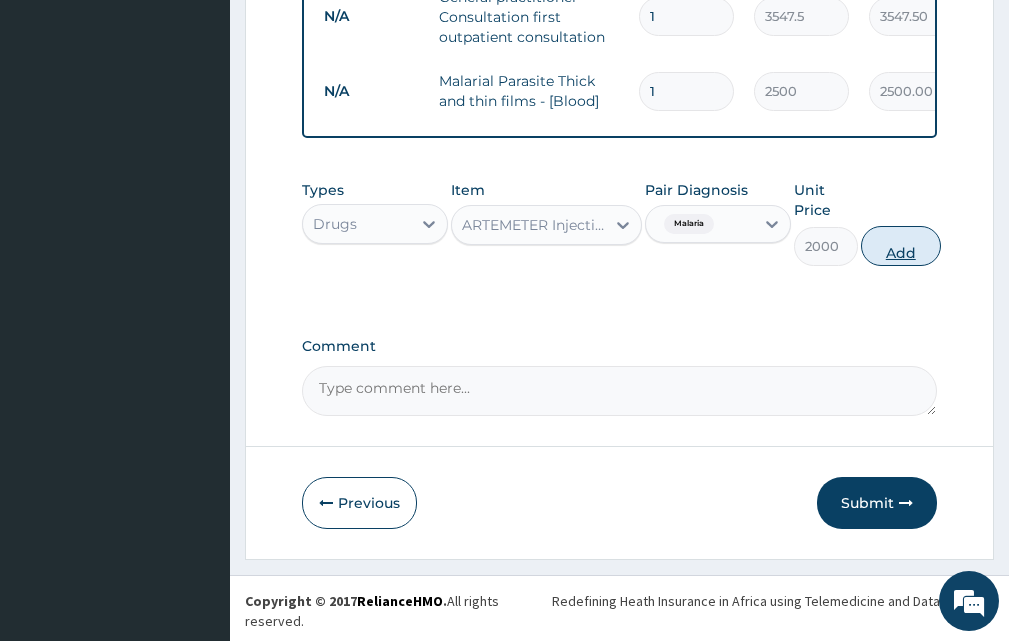 click on "Add" at bounding box center [901, 246] 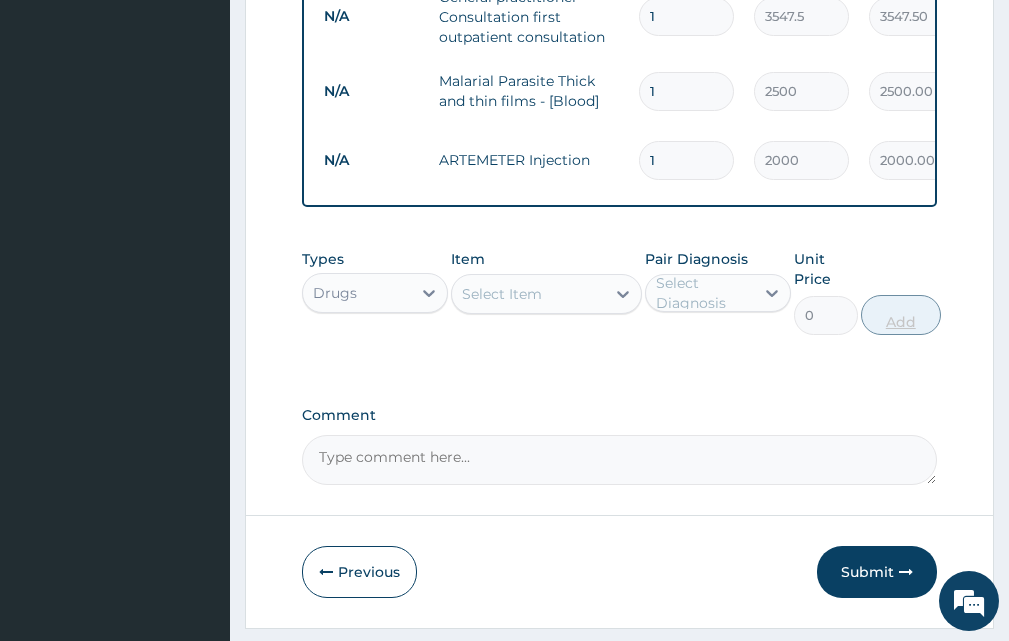 type on "2" 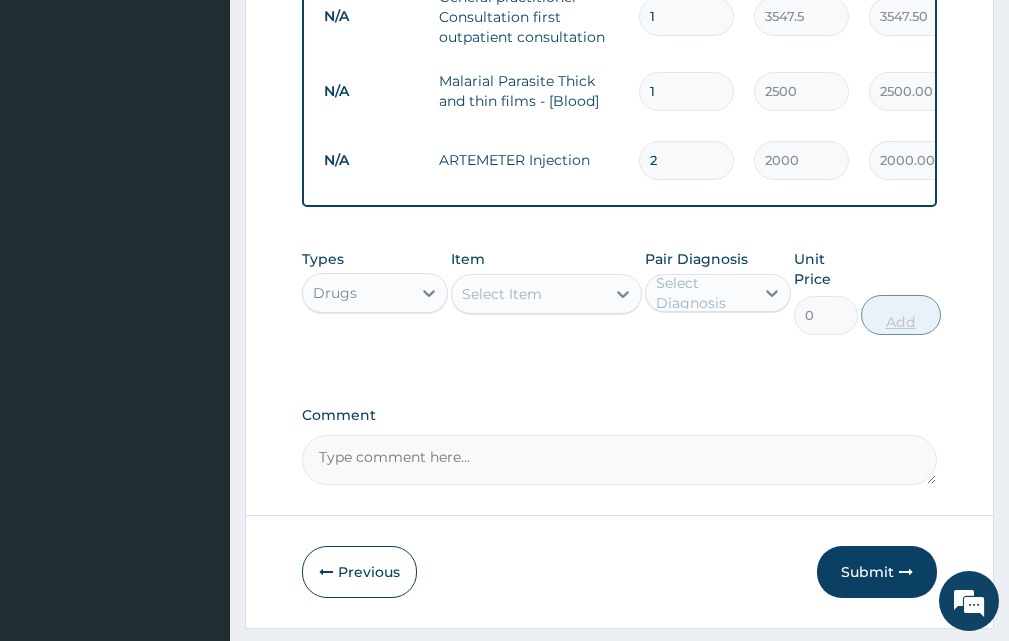 type on "4000.00" 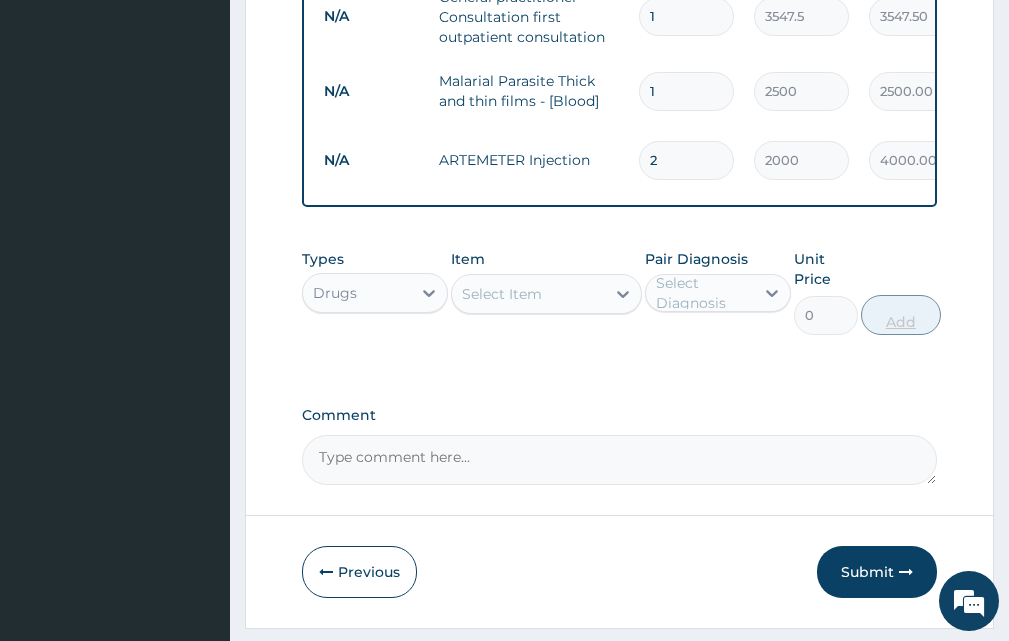 type on "3" 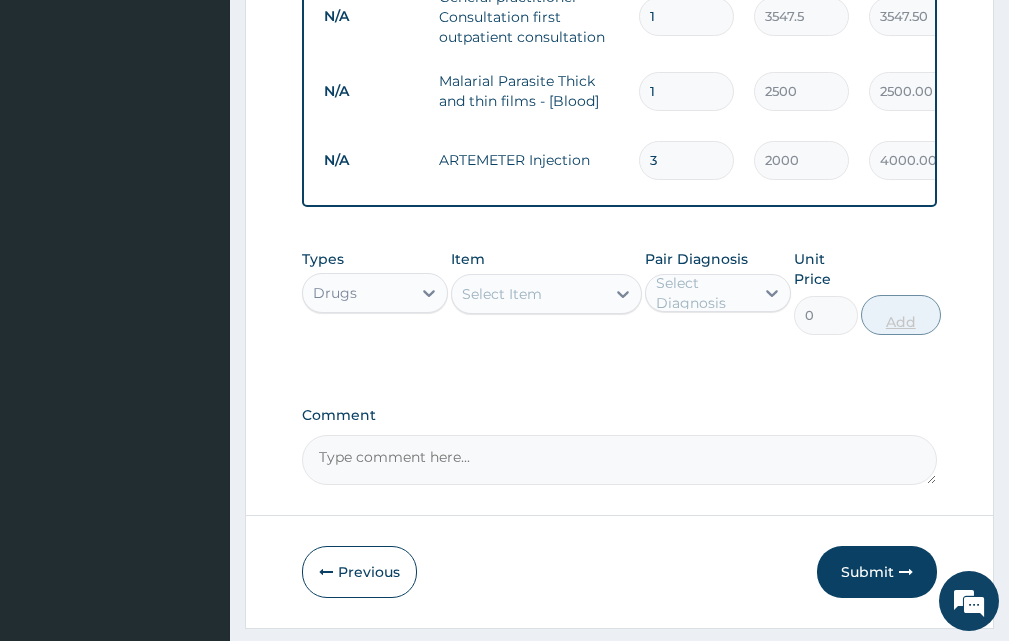 type on "6000.00" 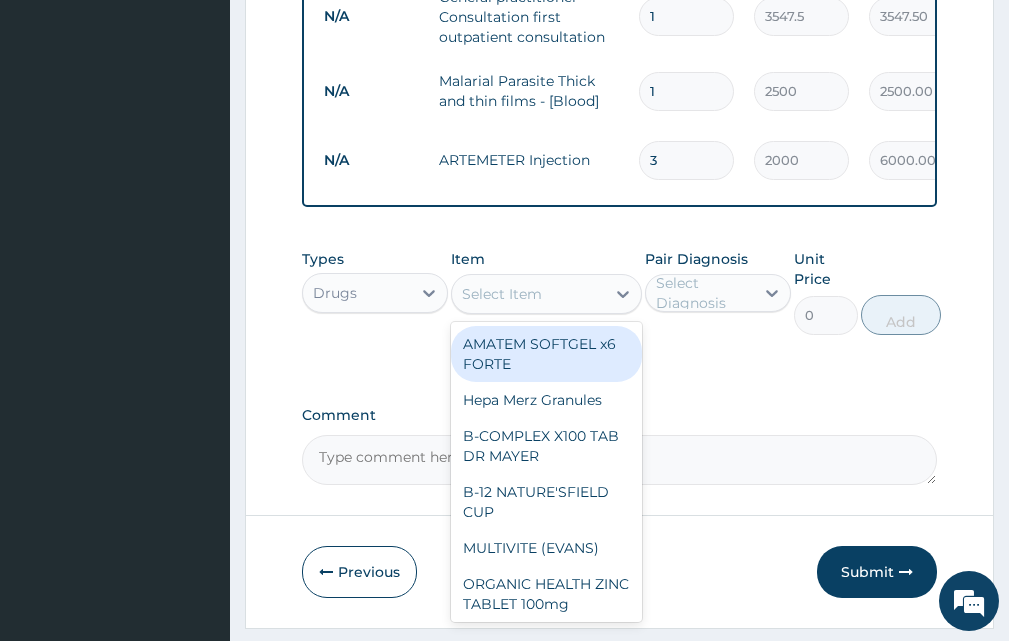 click on "Select Item" at bounding box center (528, 294) 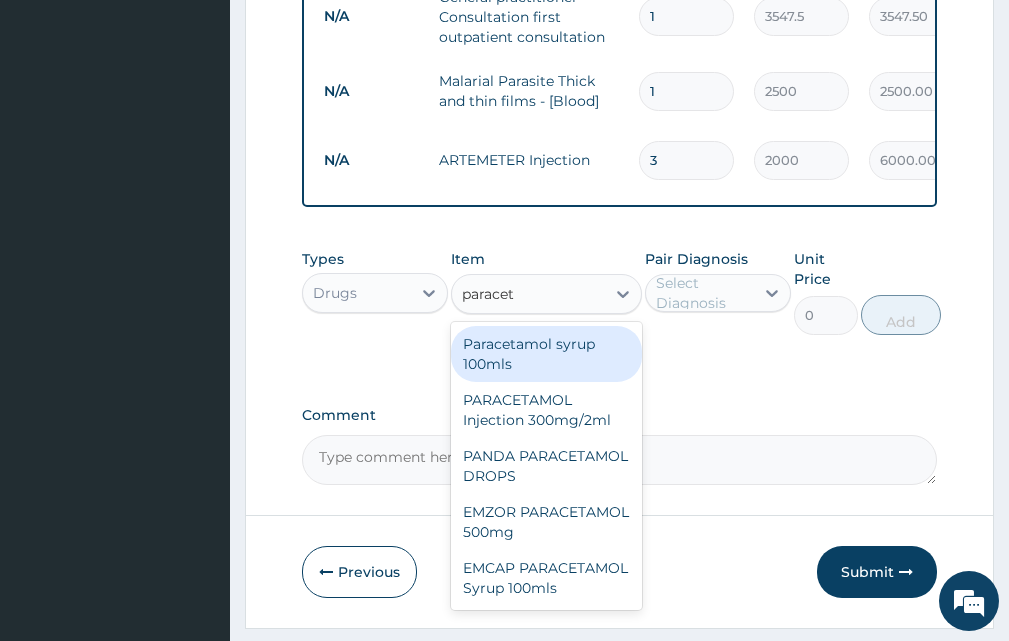 type on "paraceta" 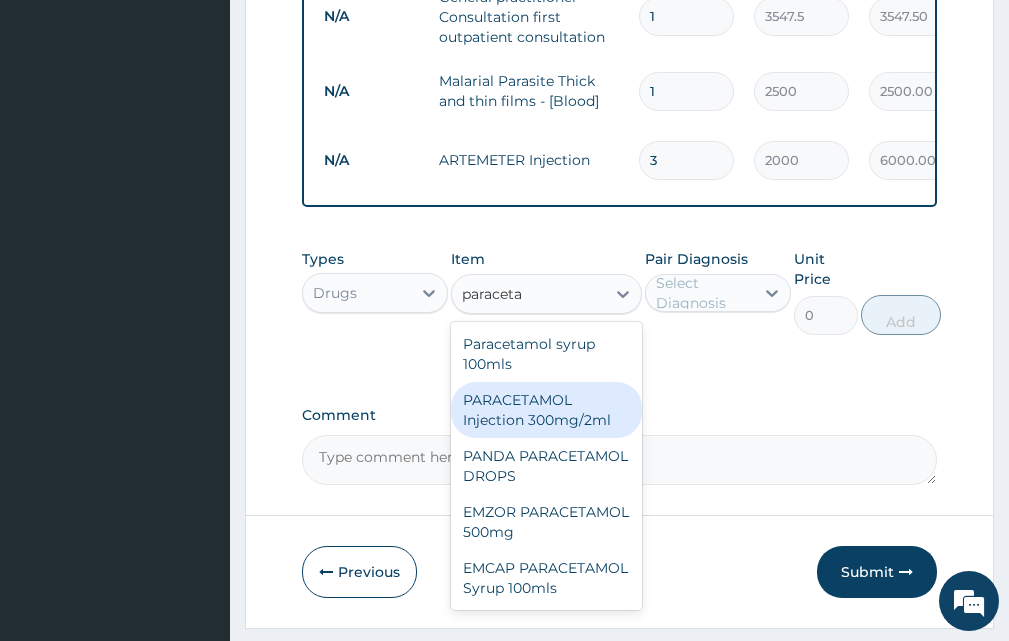 drag, startPoint x: 585, startPoint y: 440, endPoint x: 715, endPoint y: 350, distance: 158.11388 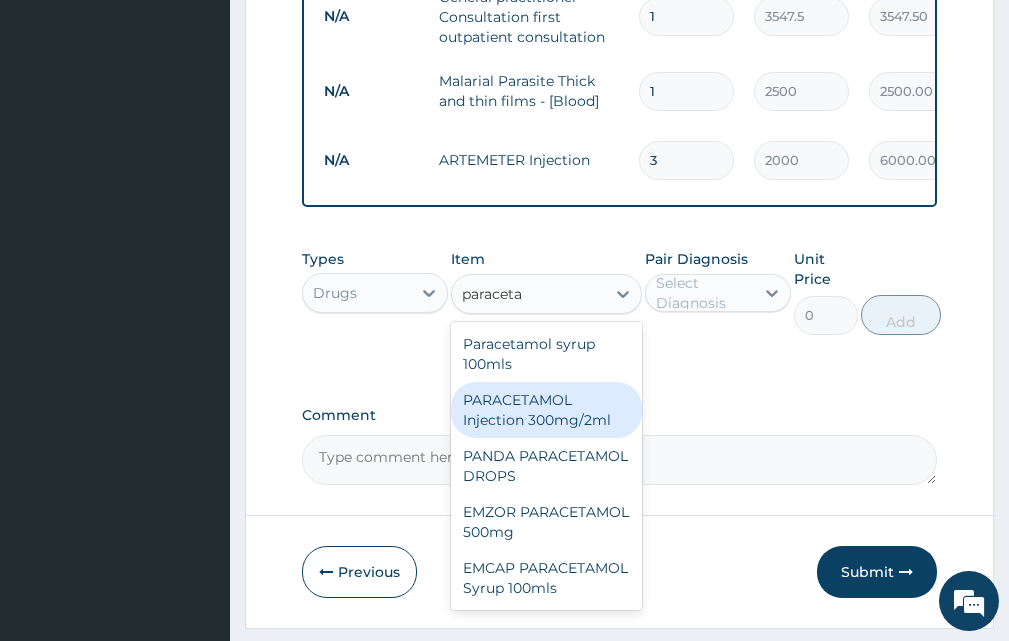 click on "PARACETAMOL Injection 300mg/2ml" at bounding box center (546, 410) 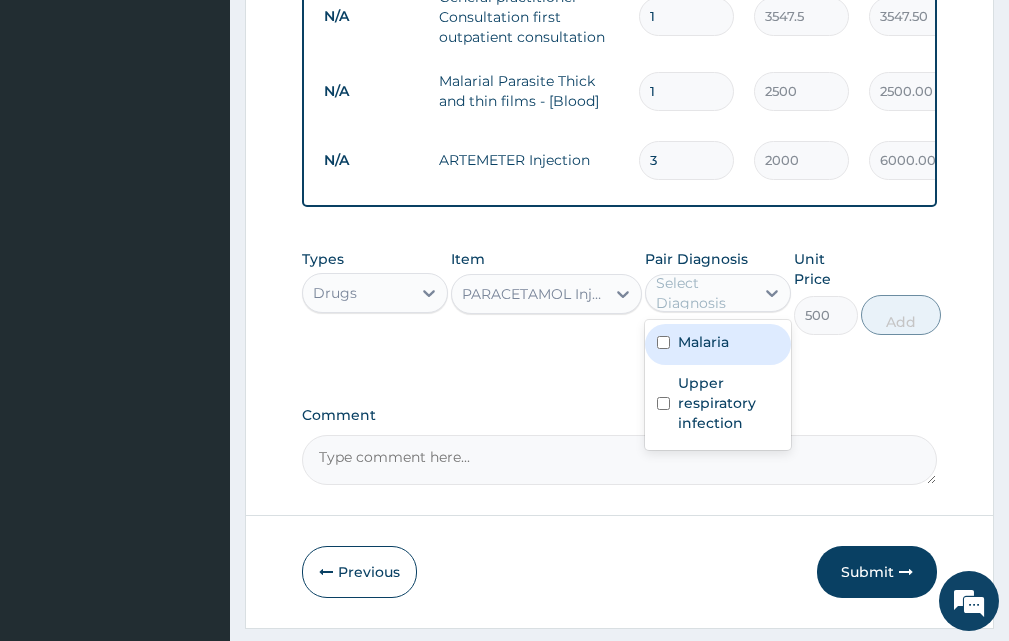 click on "Select Diagnosis" at bounding box center [704, 293] 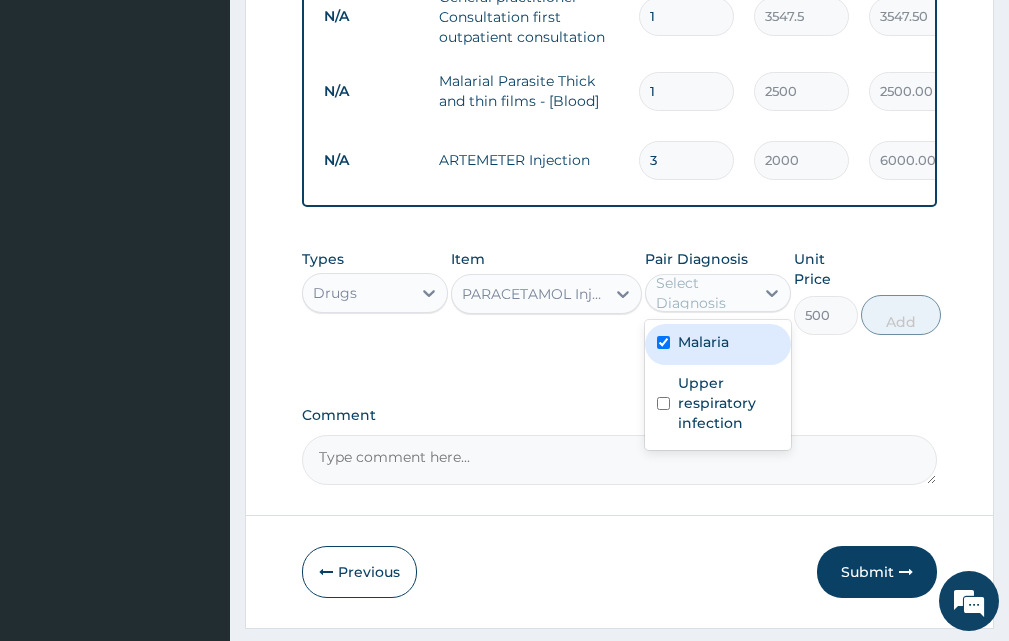 checkbox on "true" 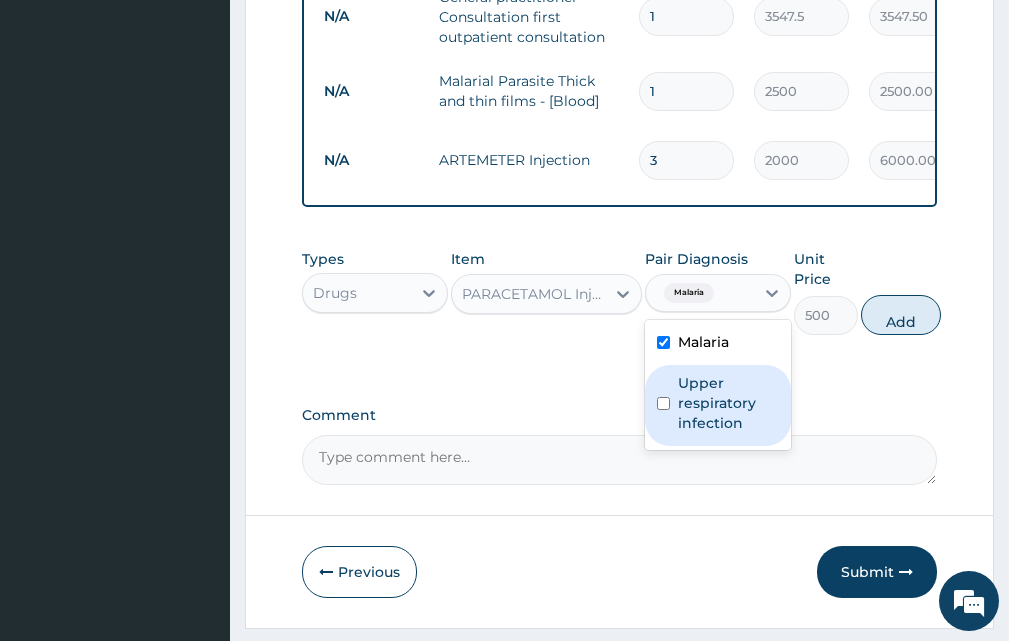 click on "Upper respiratory infection" at bounding box center [728, 403] 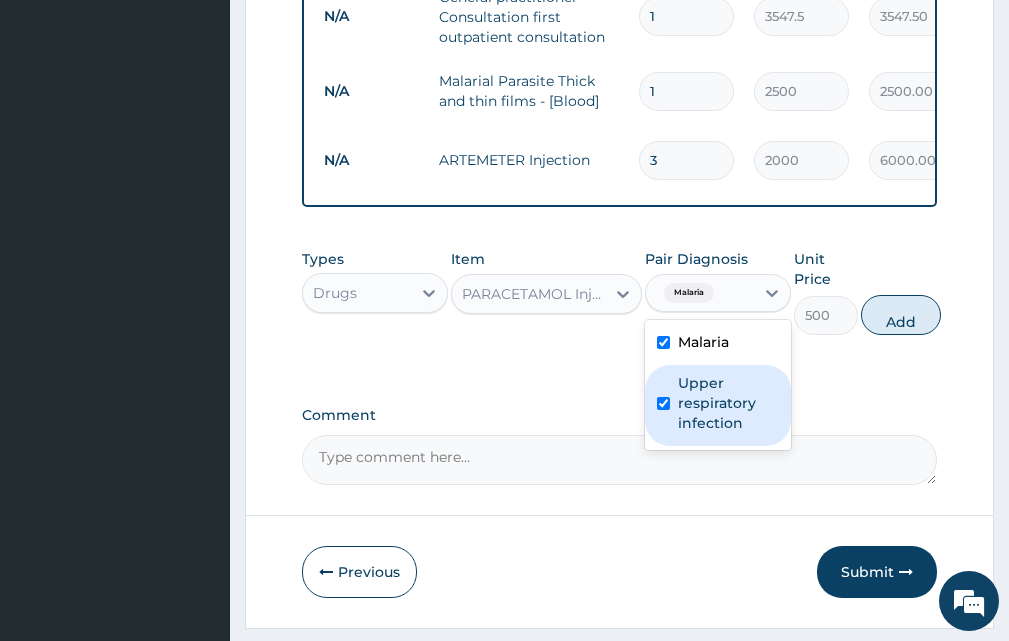 checkbox on "true" 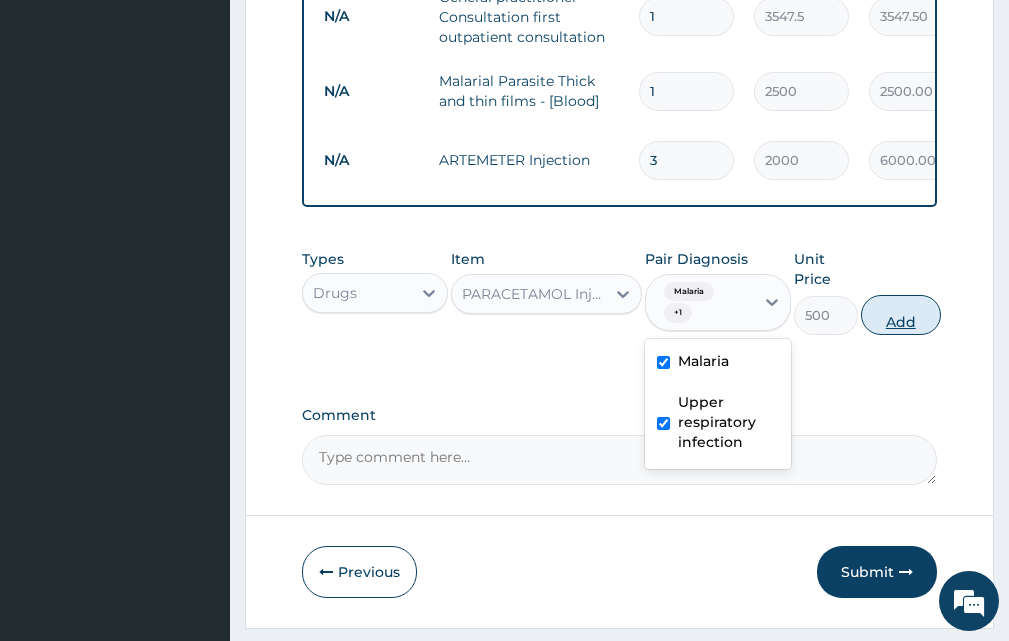 click on "Add" at bounding box center (901, 315) 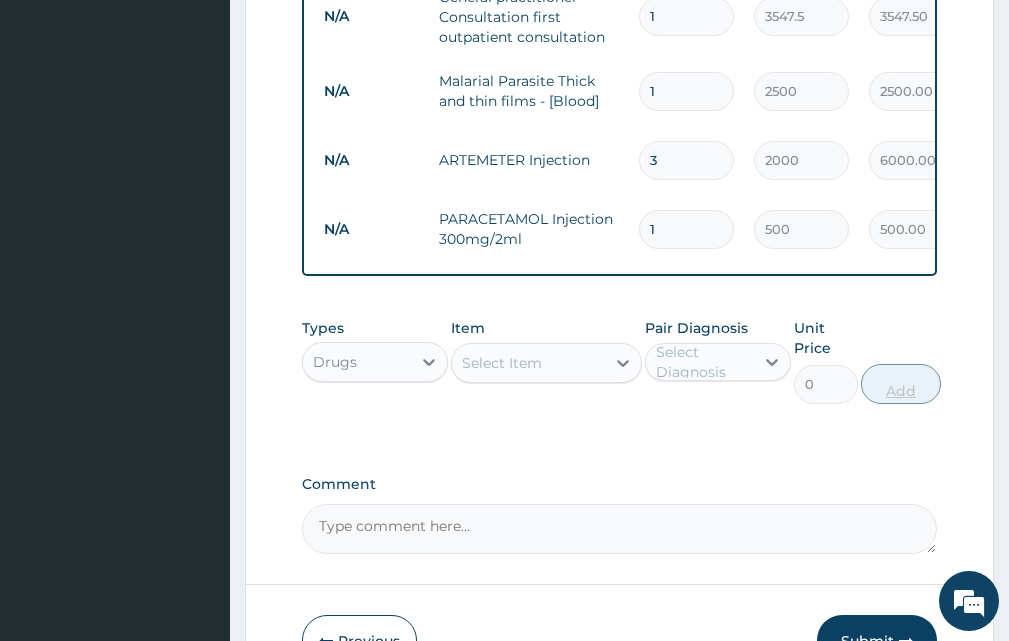 type on "2" 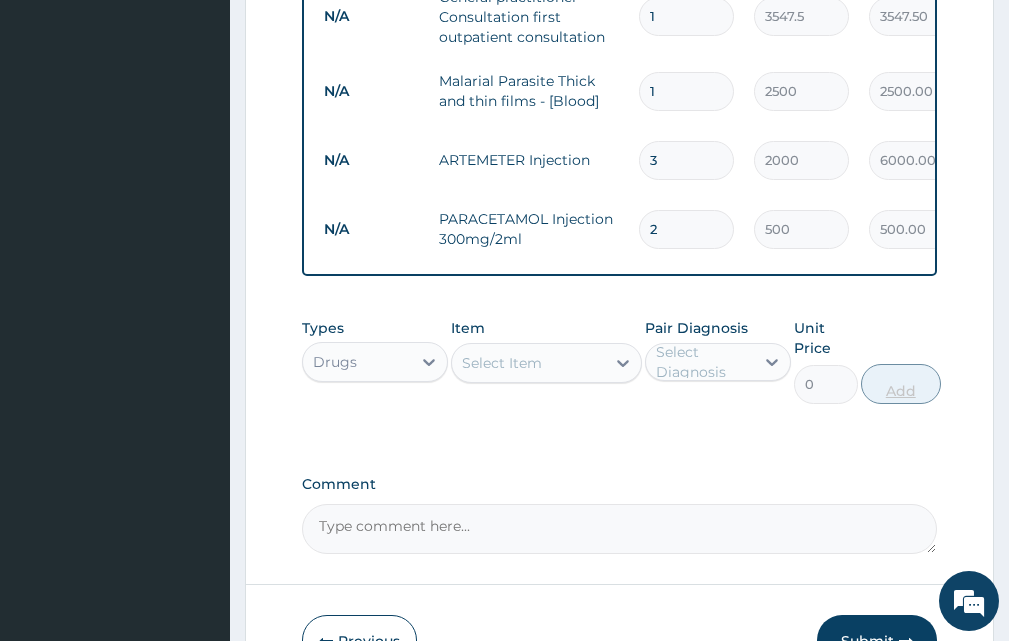 type on "1000.00" 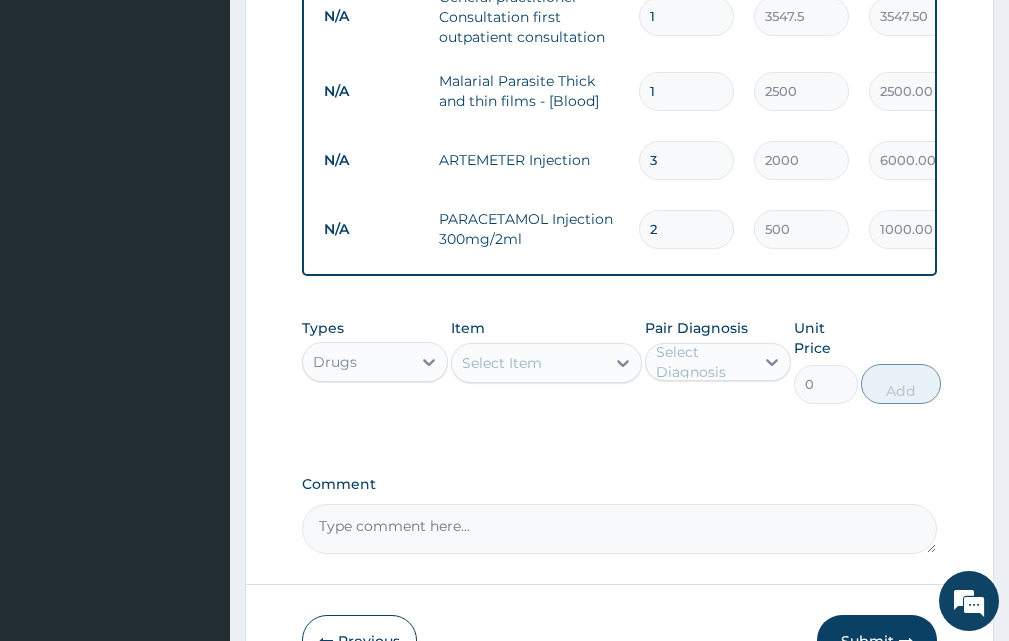 scroll, scrollTop: 979, scrollLeft: 0, axis: vertical 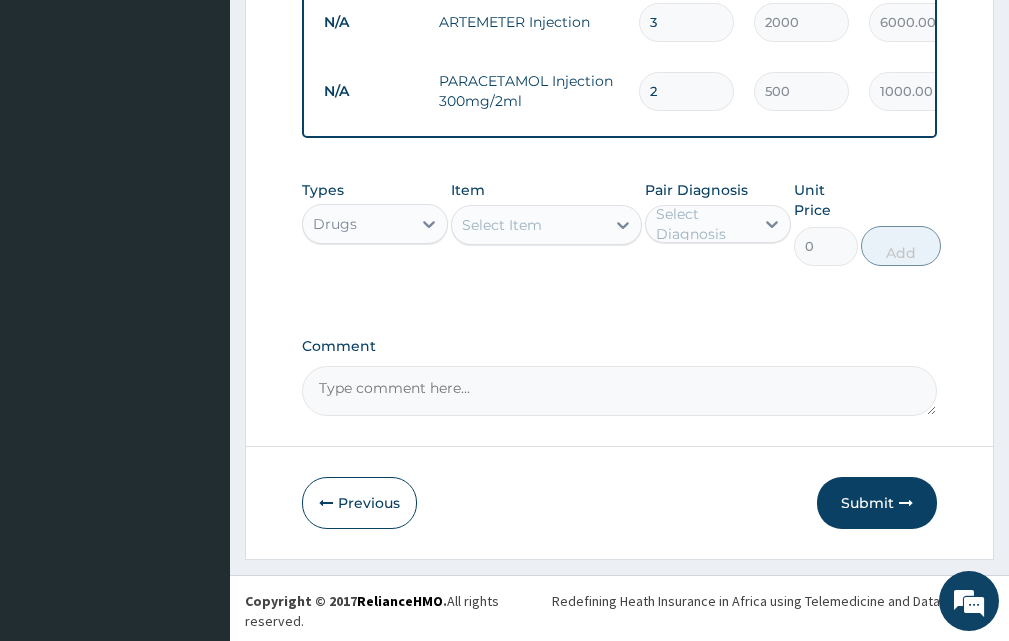 click on "Select Item" at bounding box center [502, 225] 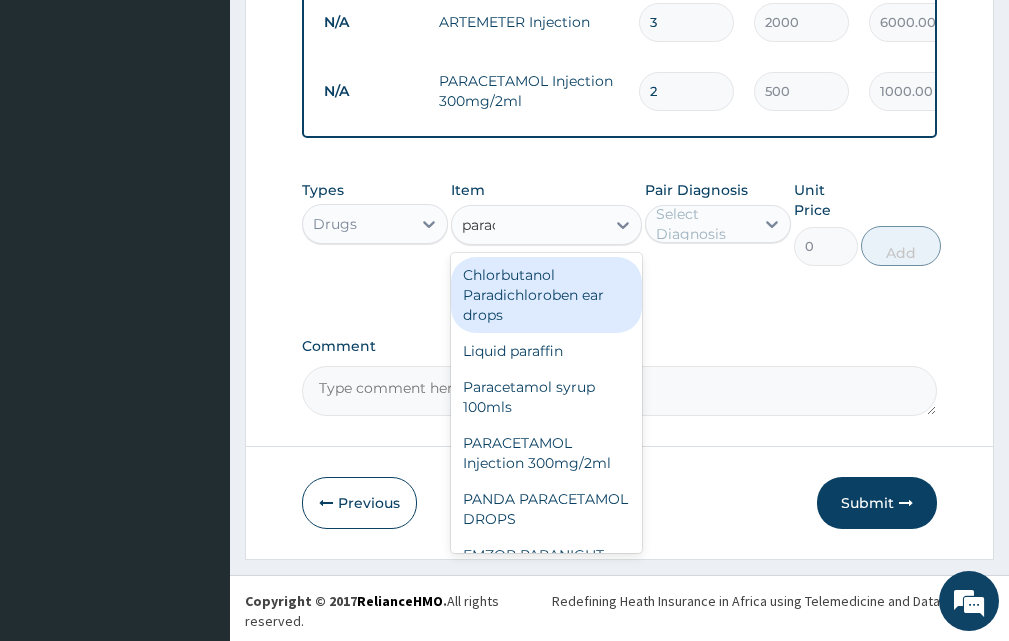 type on "parace" 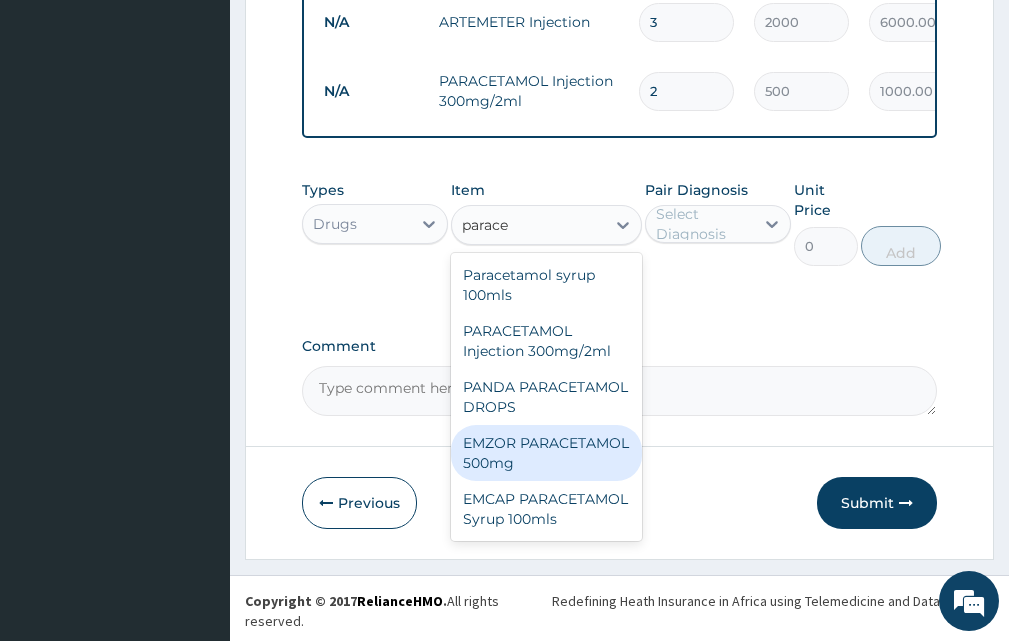 click on "EMZOR PARACETAMOL 500mg" at bounding box center [546, 453] 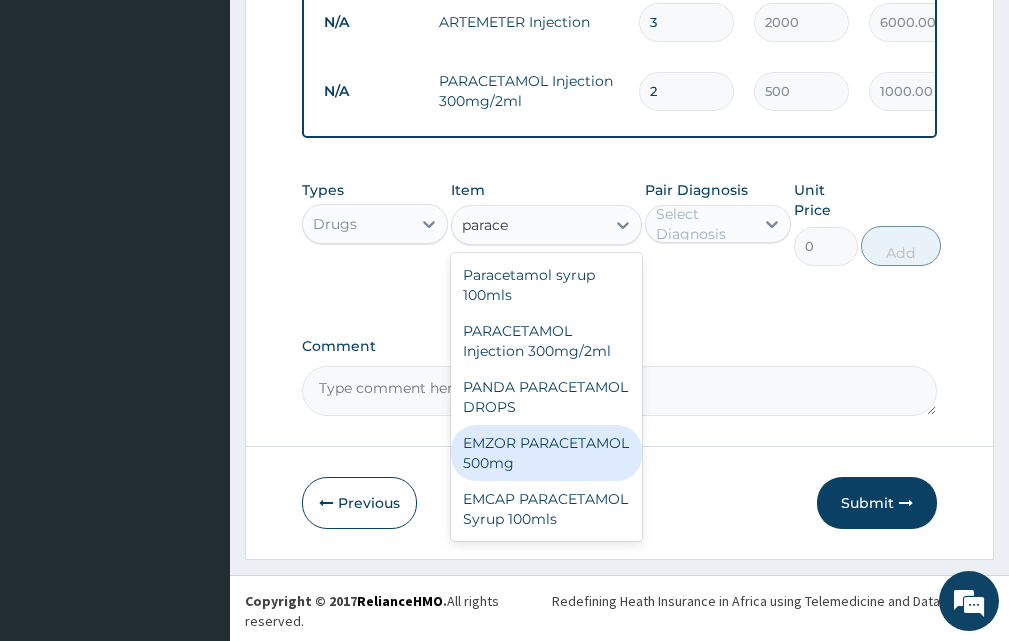 type 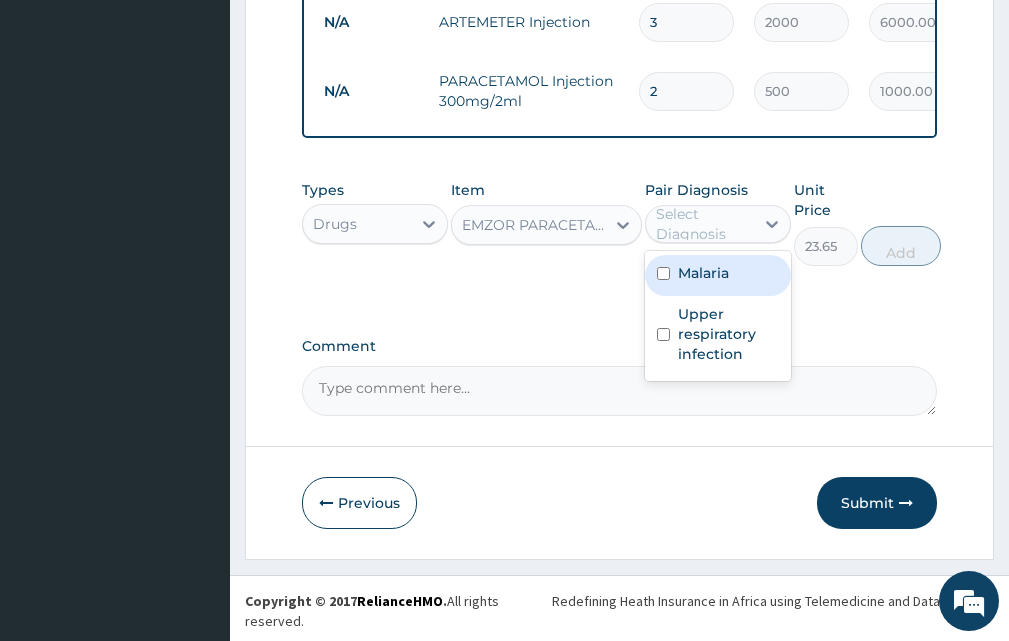 click on "Select Diagnosis" at bounding box center (704, 224) 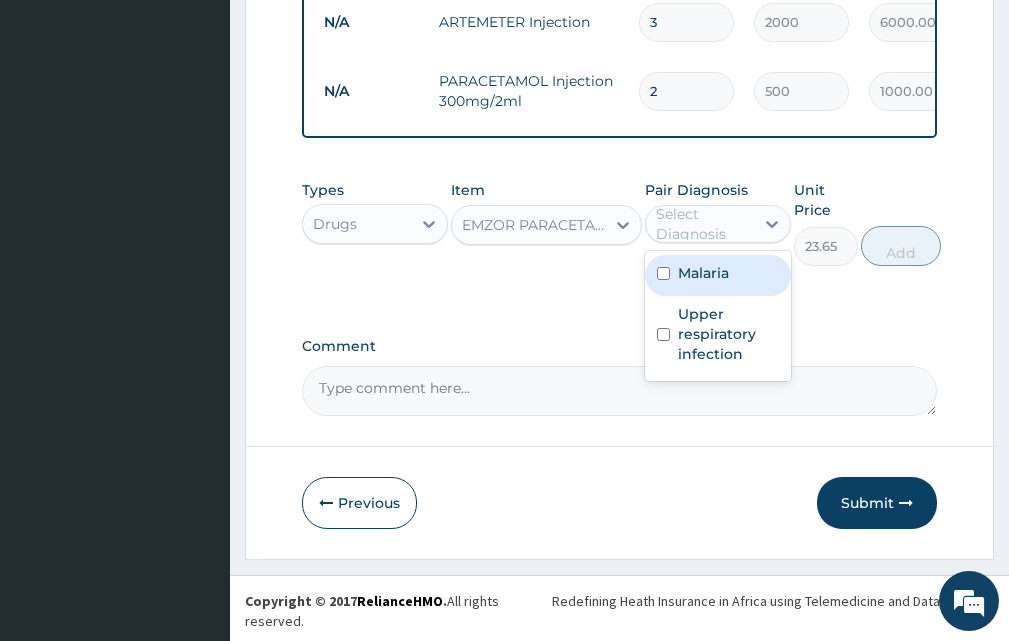 drag, startPoint x: 702, startPoint y: 300, endPoint x: 701, endPoint y: 315, distance: 15.033297 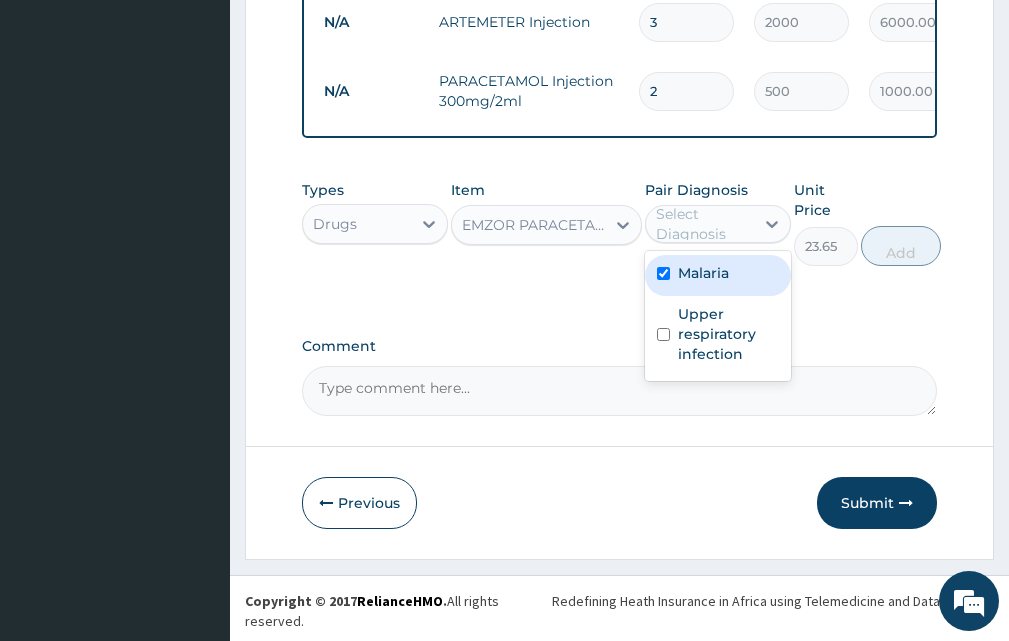 checkbox on "true" 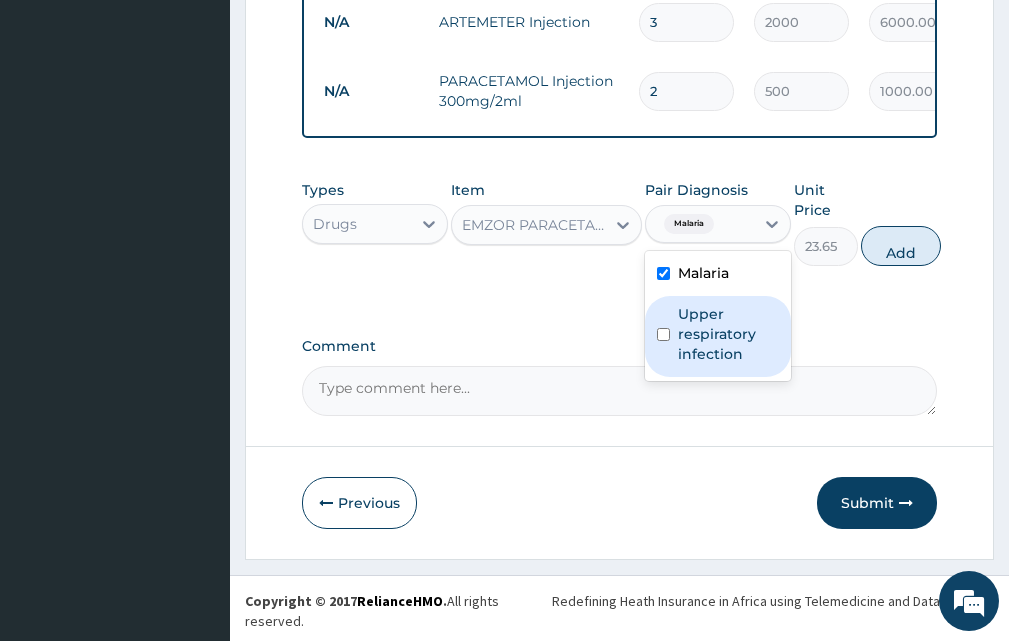 click on "Upper respiratory infection" at bounding box center (728, 334) 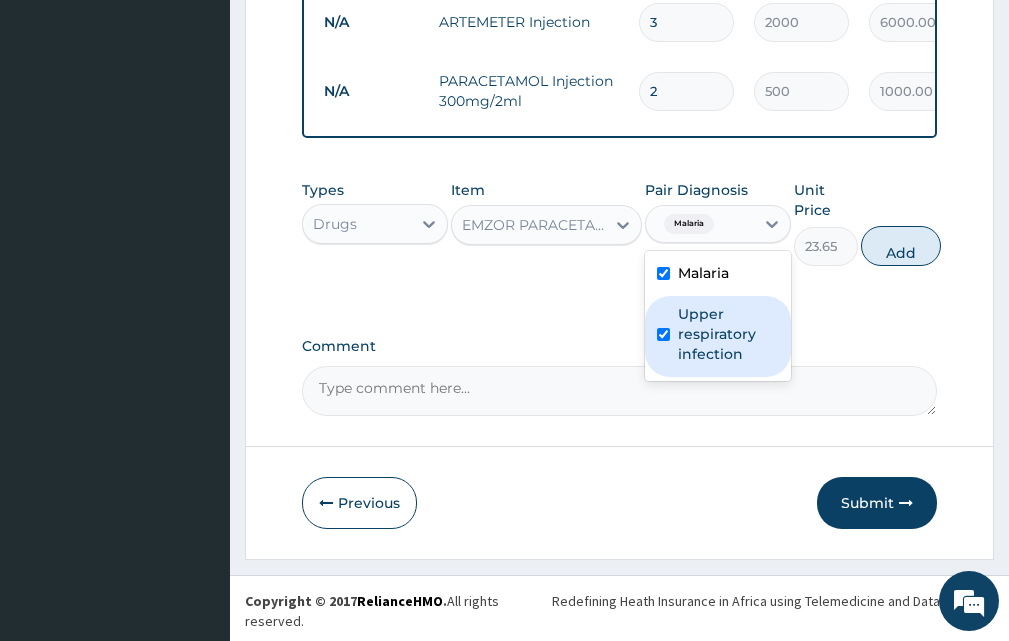 checkbox on "true" 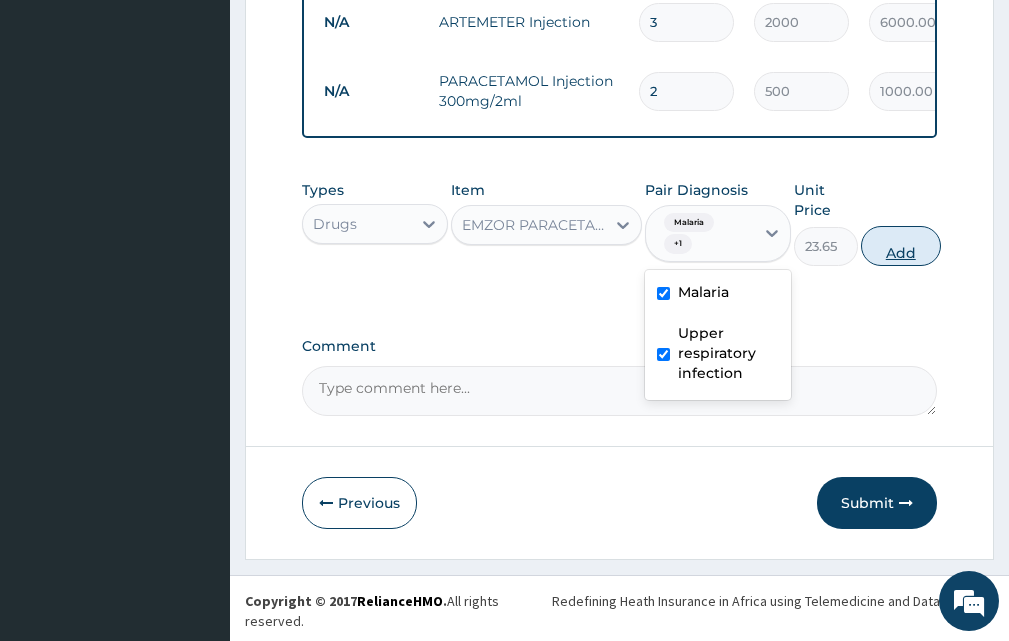 click on "Add" at bounding box center [901, 246] 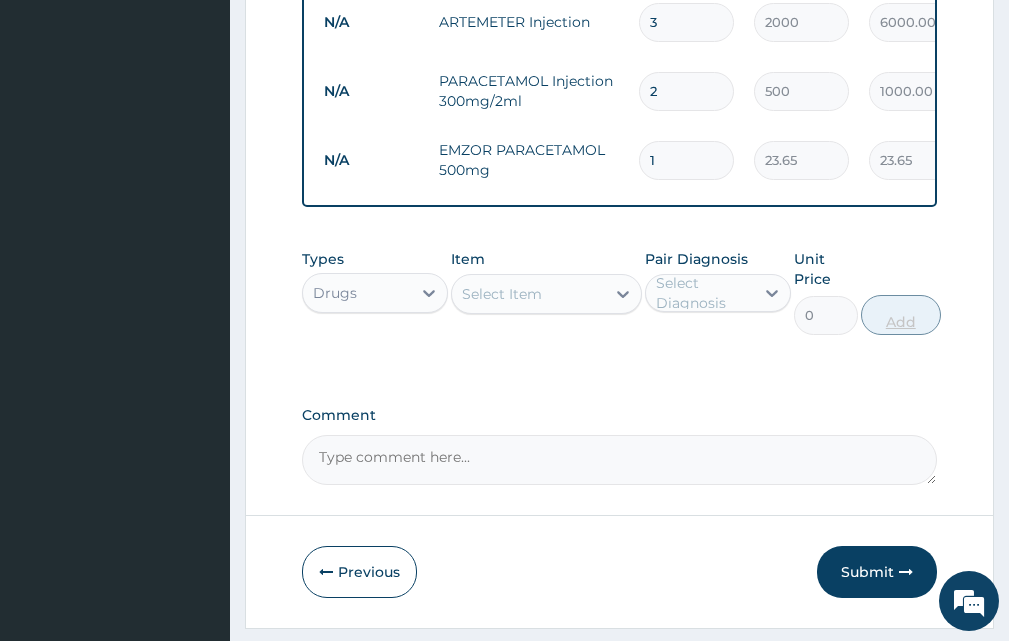 type 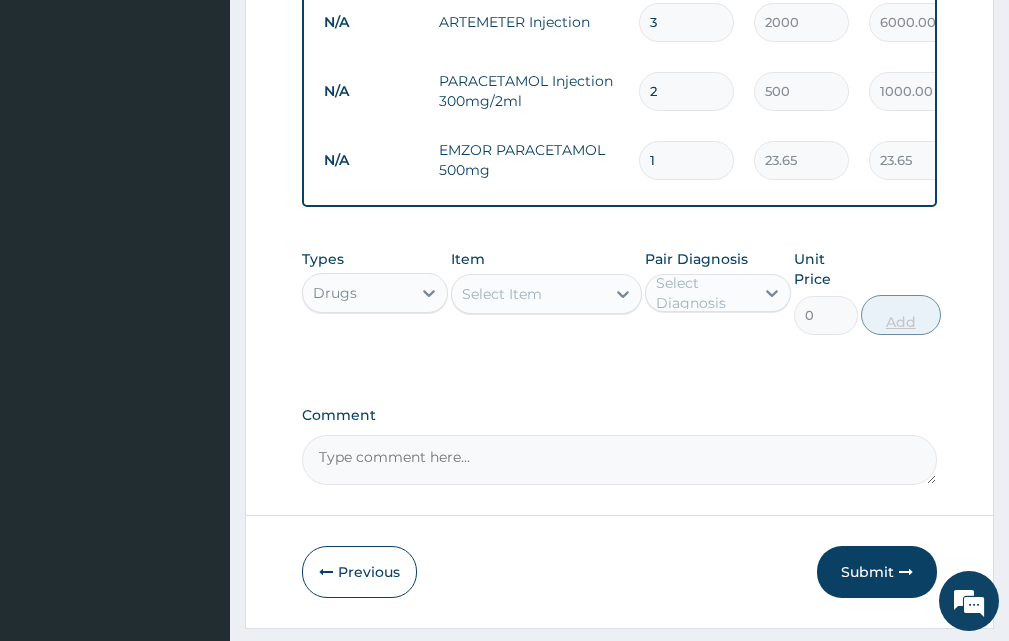 type on "0.00" 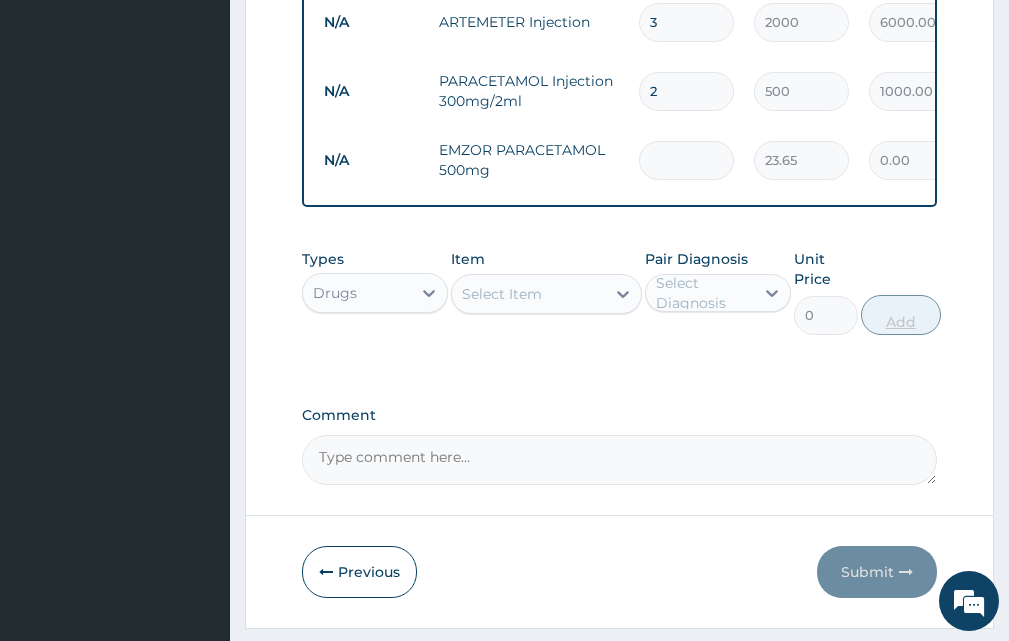 type on "2" 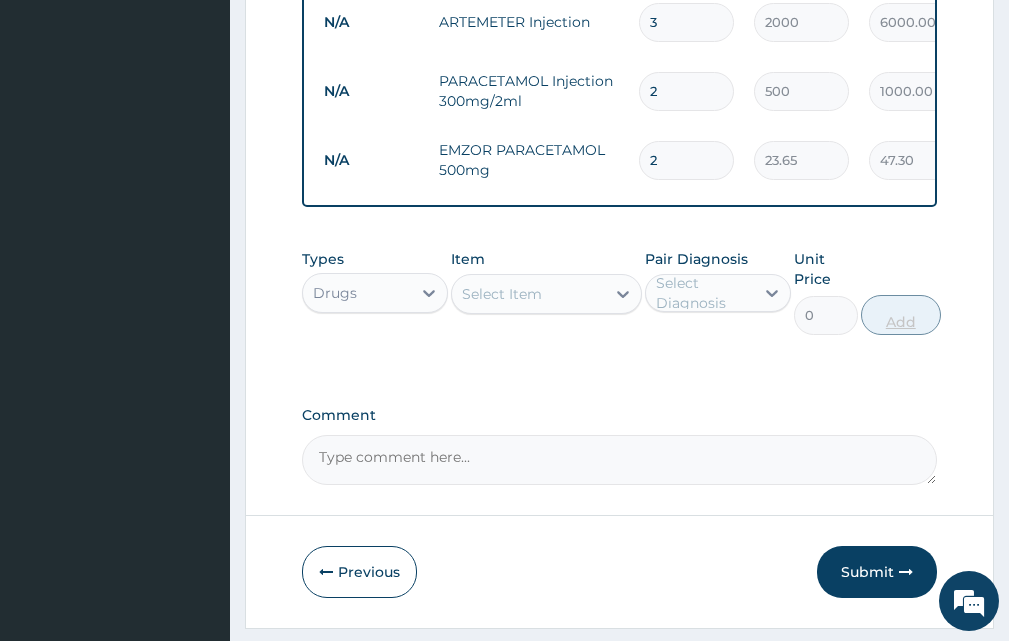 type on "20" 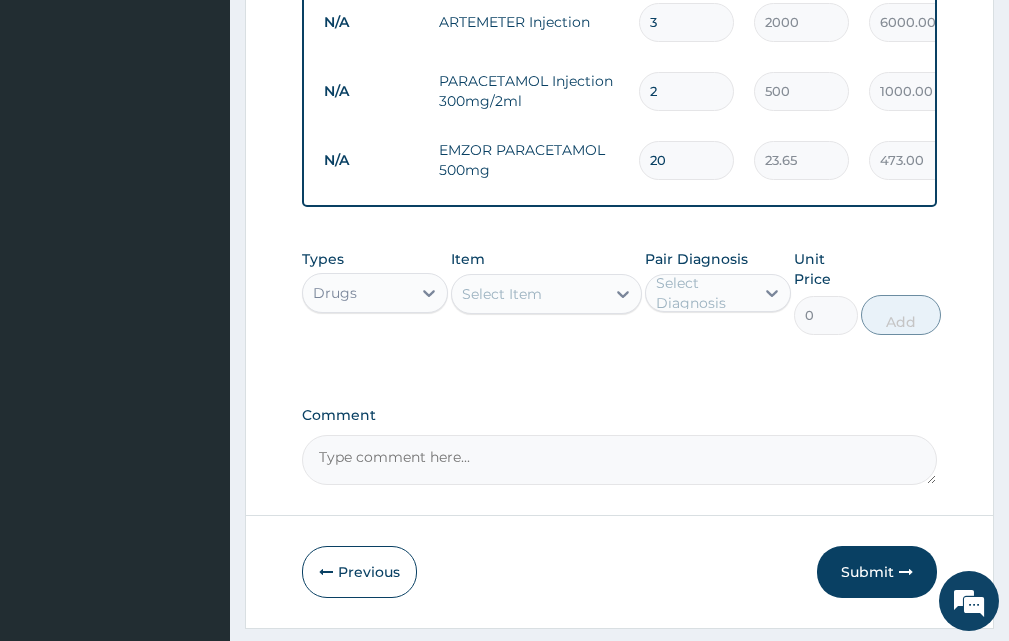 type on "20" 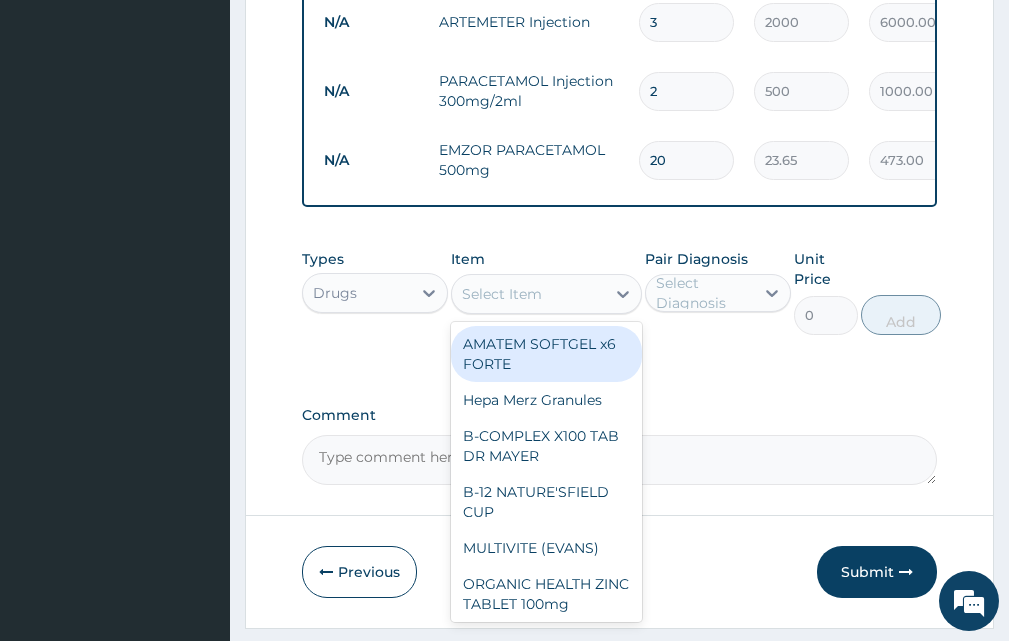 click on "Select Item" at bounding box center (528, 294) 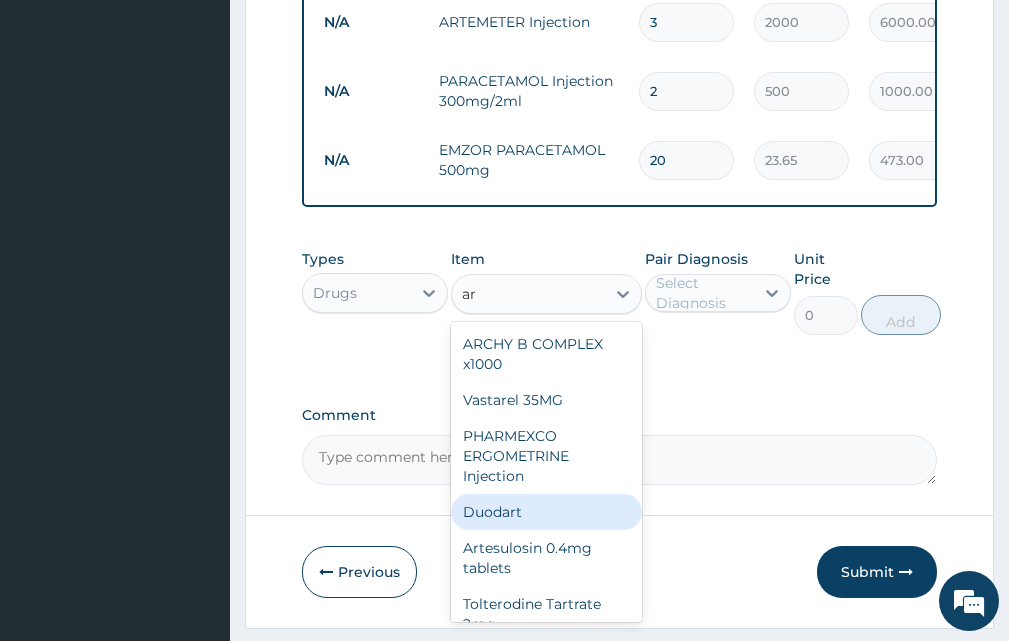 type on "a" 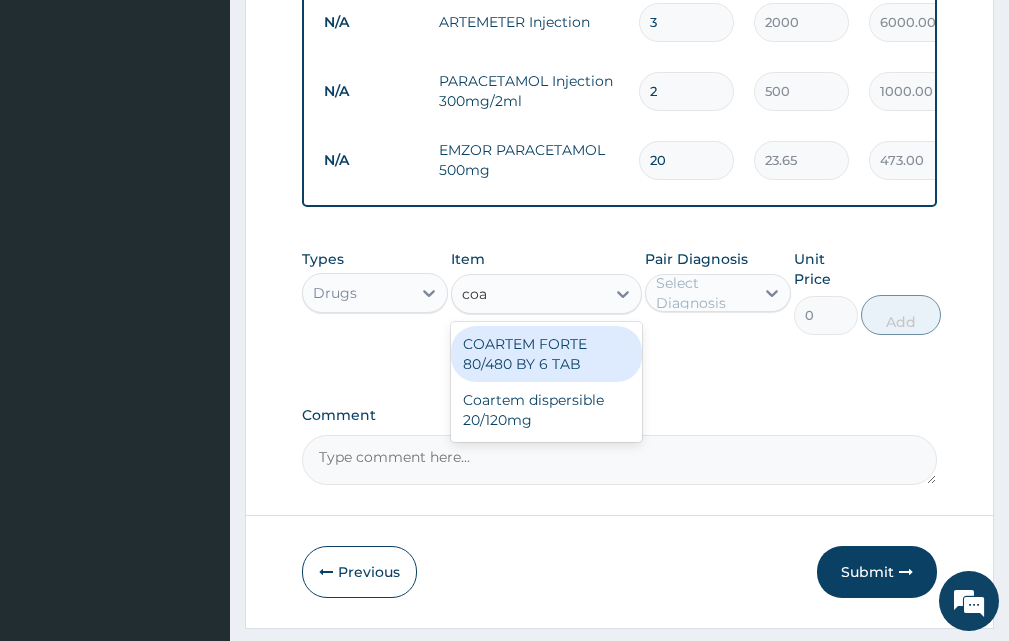 type on "coar" 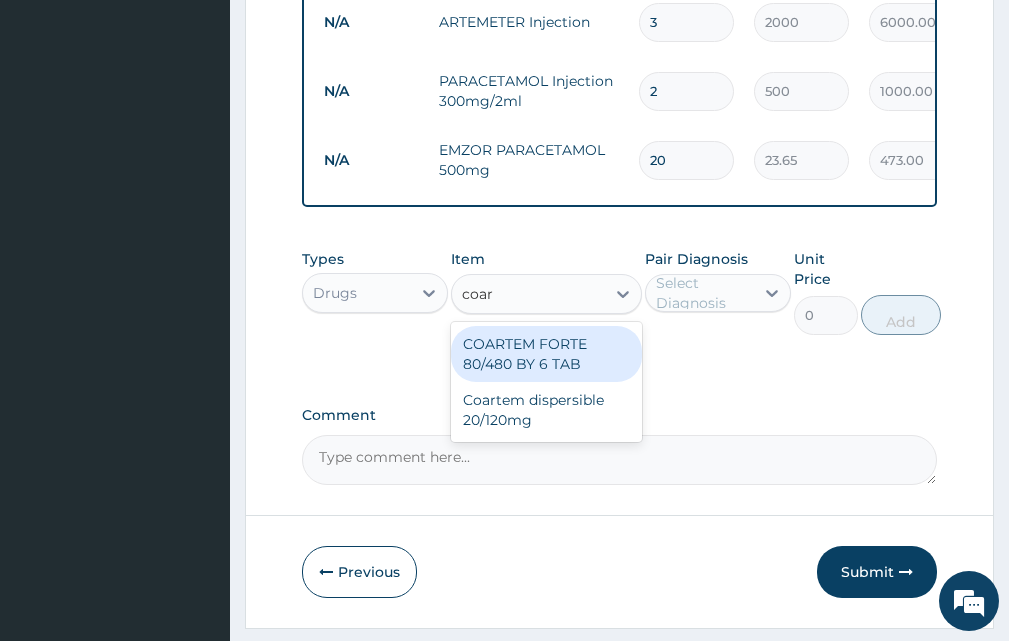 click on "COARTEM FORTE 80/480 BY 6 TAB" at bounding box center [546, 354] 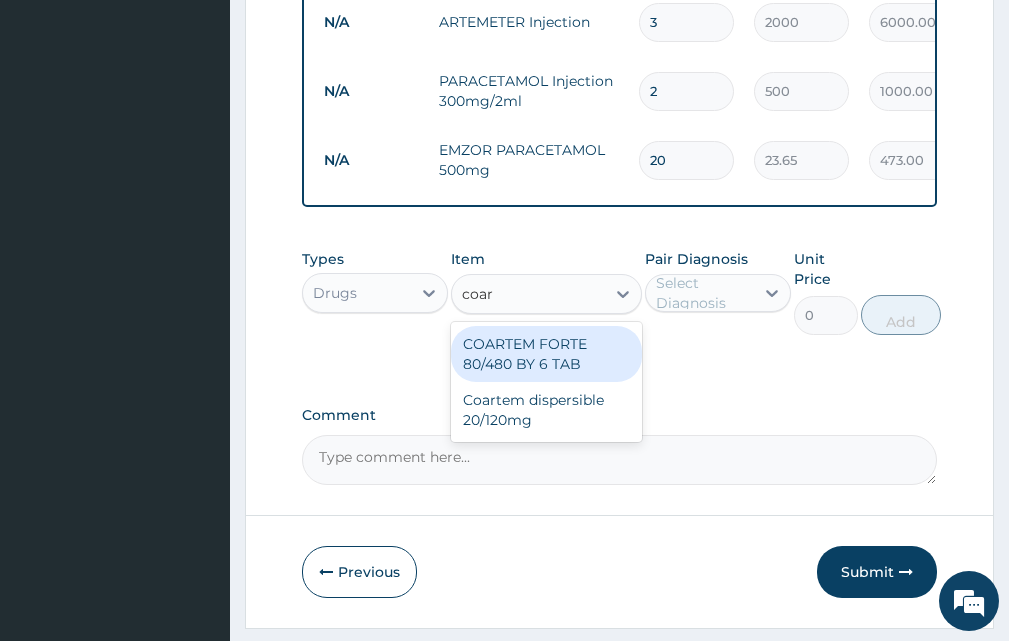 type 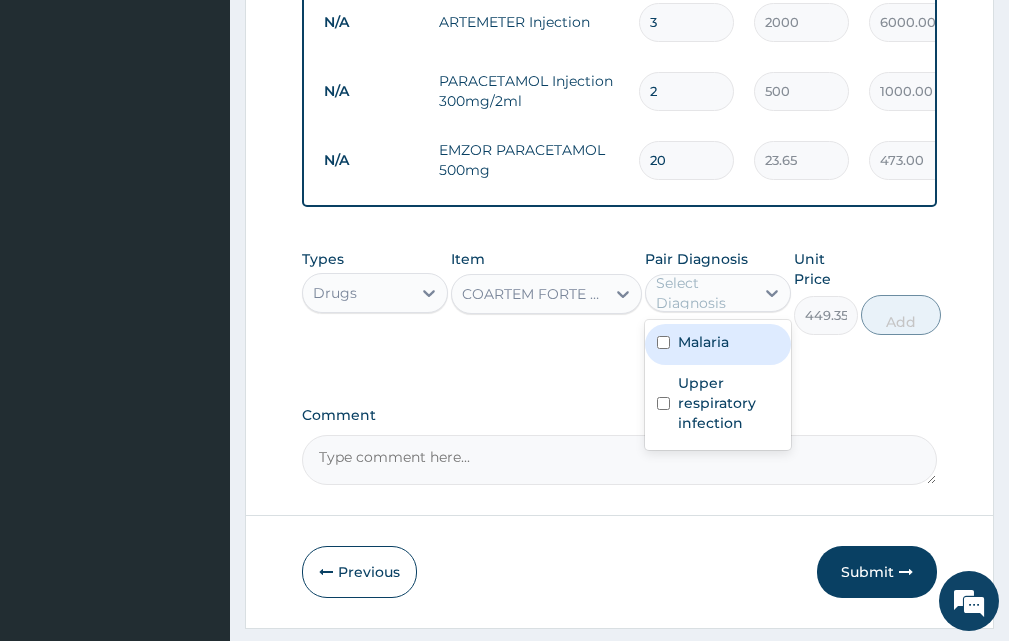 click on "Select Diagnosis" at bounding box center (704, 293) 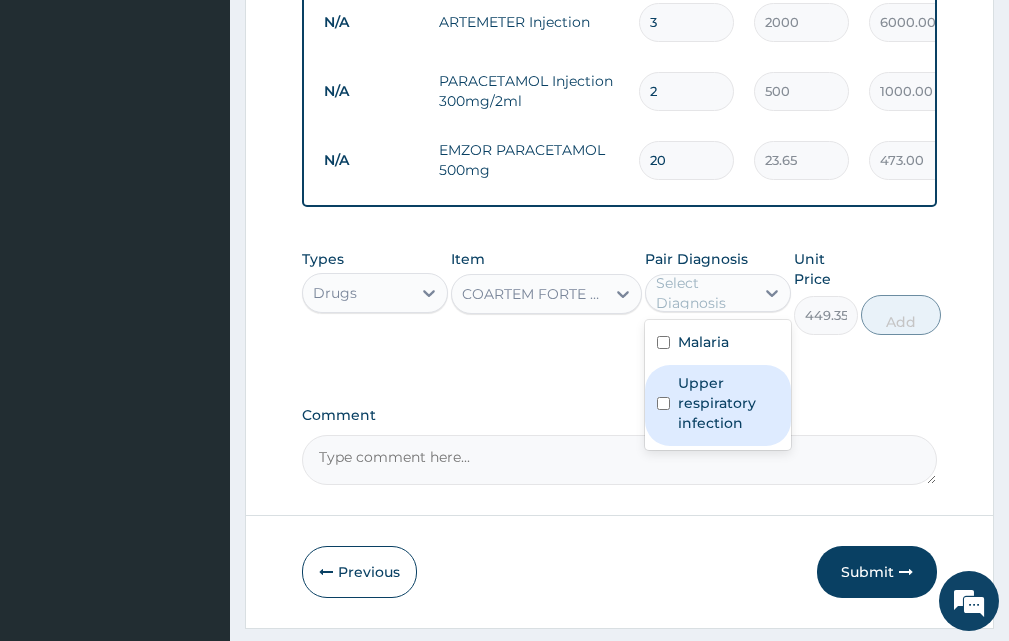 click on "Upper respiratory infection" at bounding box center [718, 405] 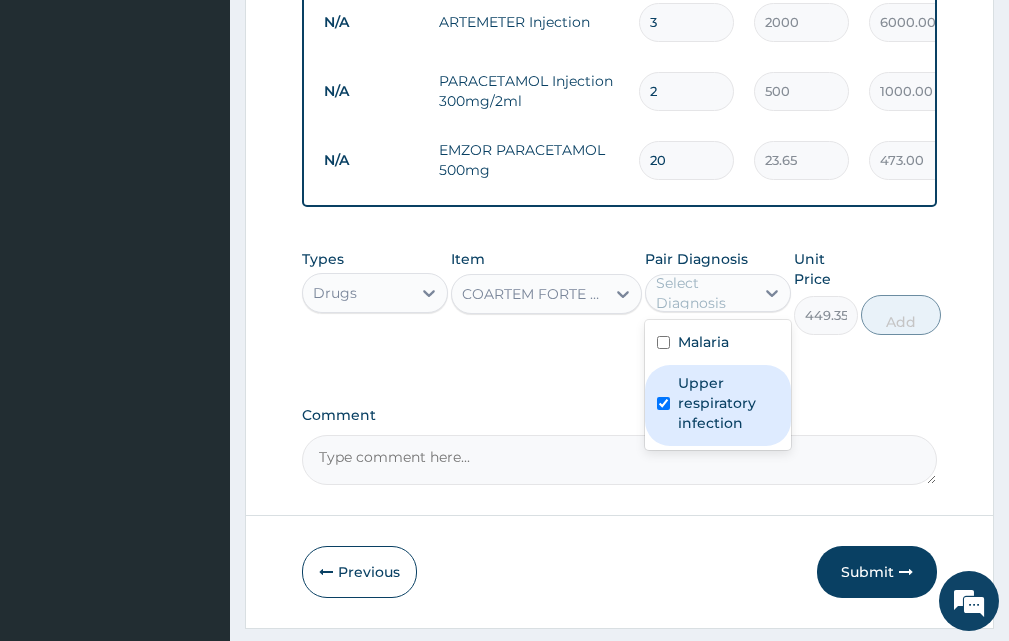 checkbox on "true" 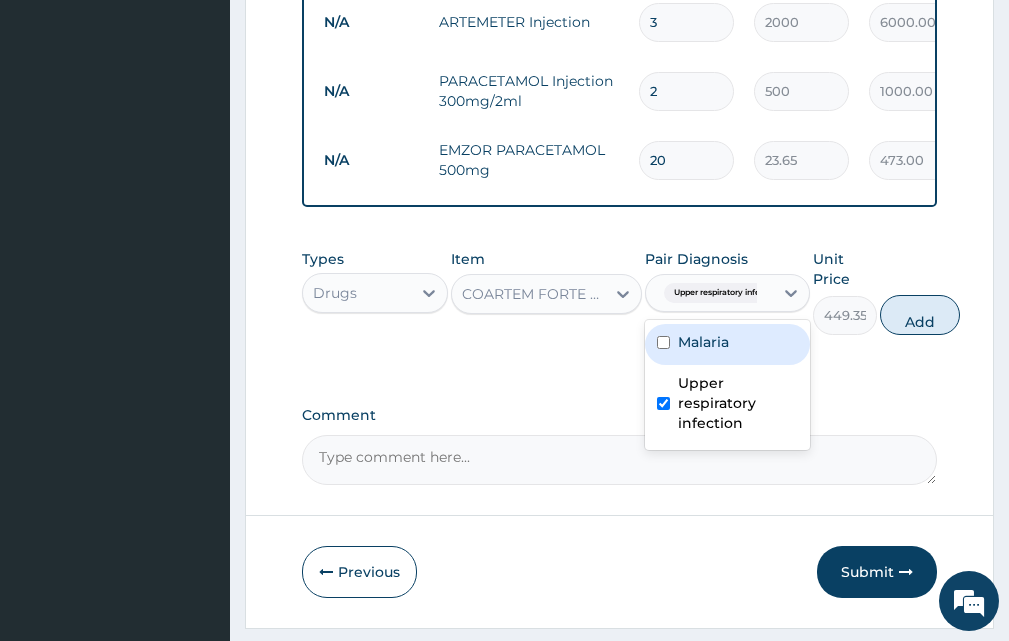 click on "Malaria" at bounding box center [703, 342] 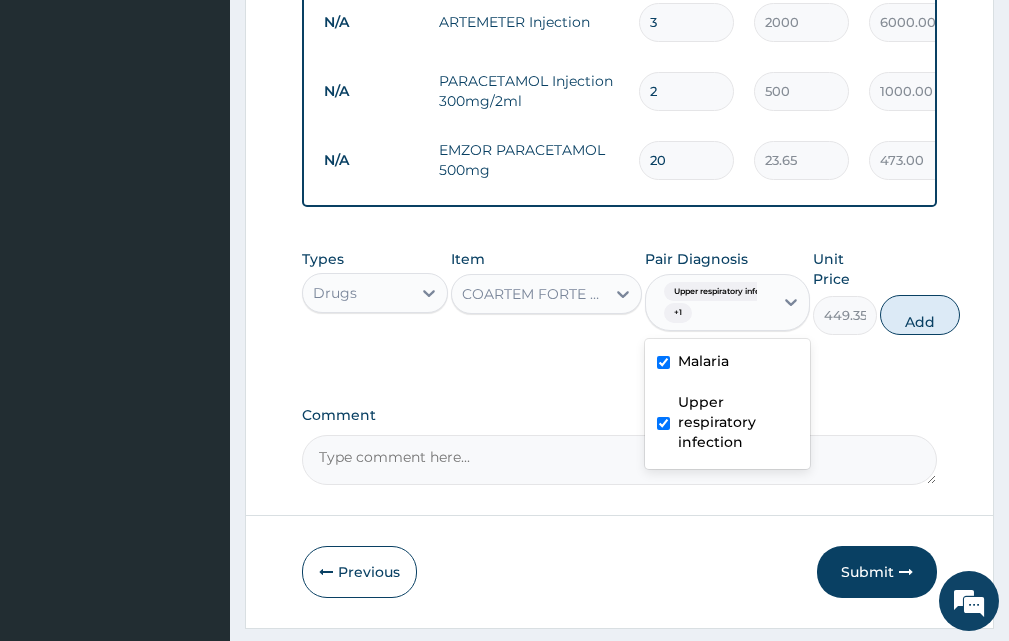 click on "Malaria" at bounding box center (727, 363) 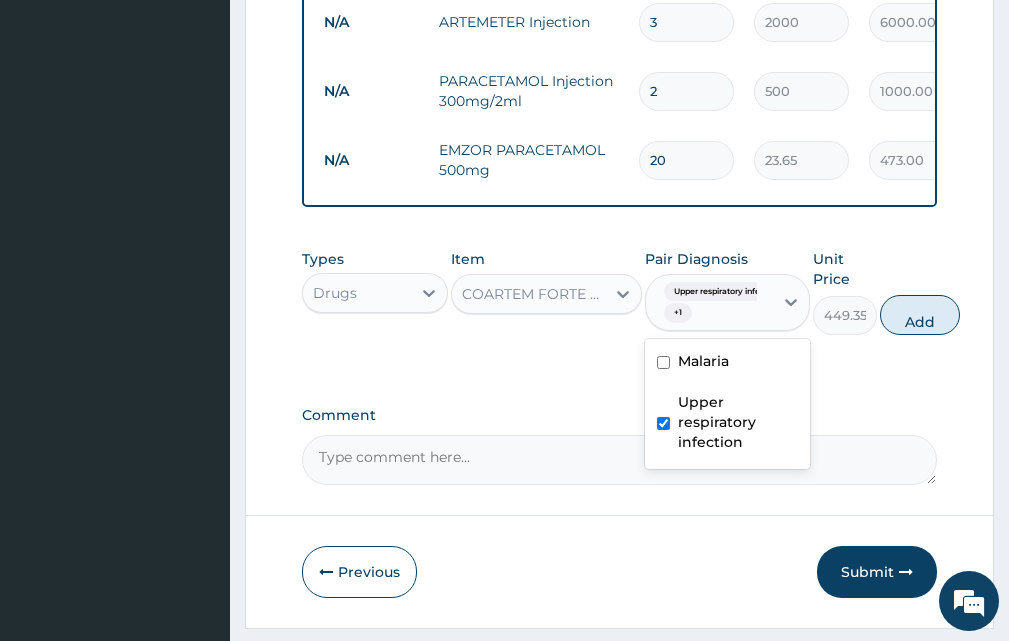 checkbox on "false" 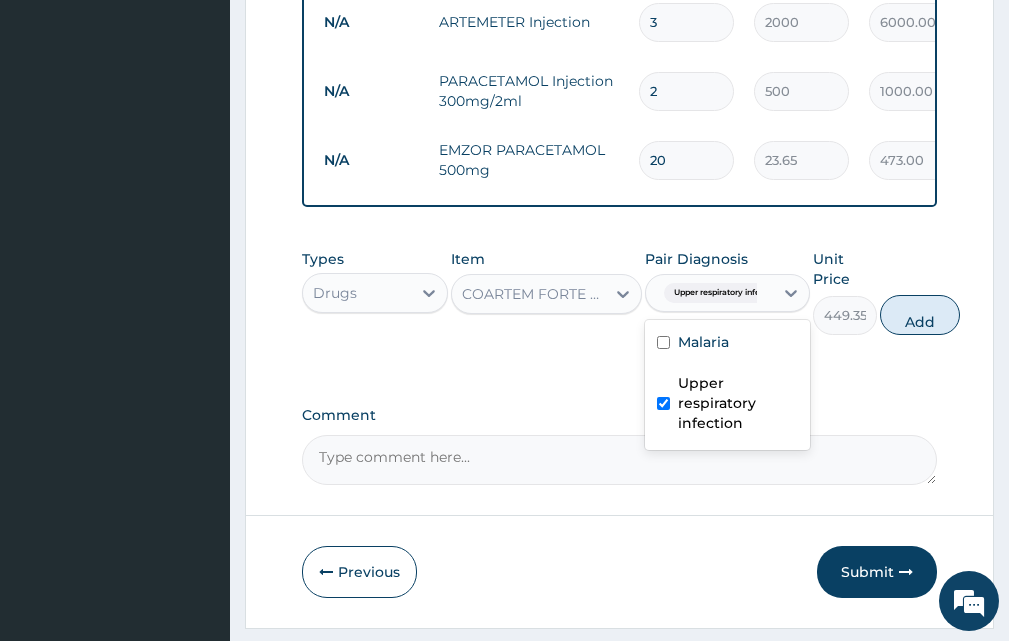 click on "Upper respiratory infection" at bounding box center (738, 403) 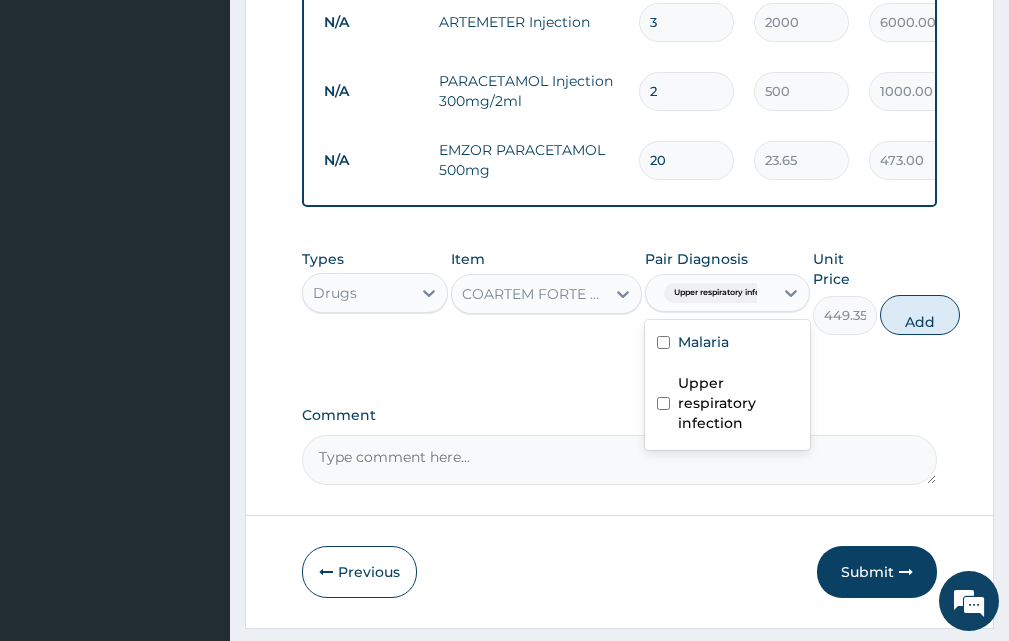 checkbox on "false" 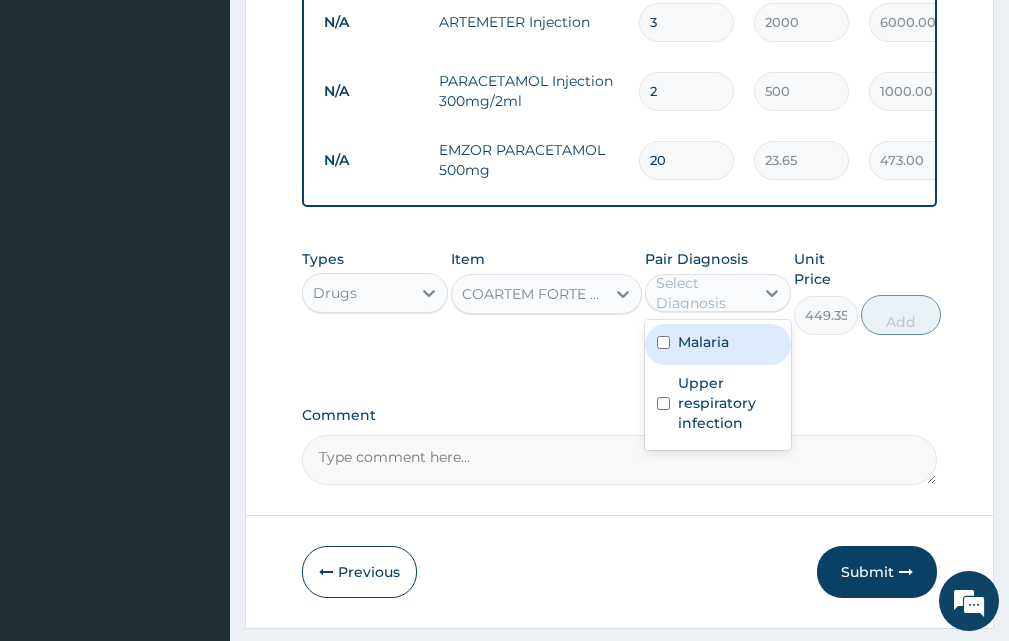 click on "Malaria" at bounding box center [718, 344] 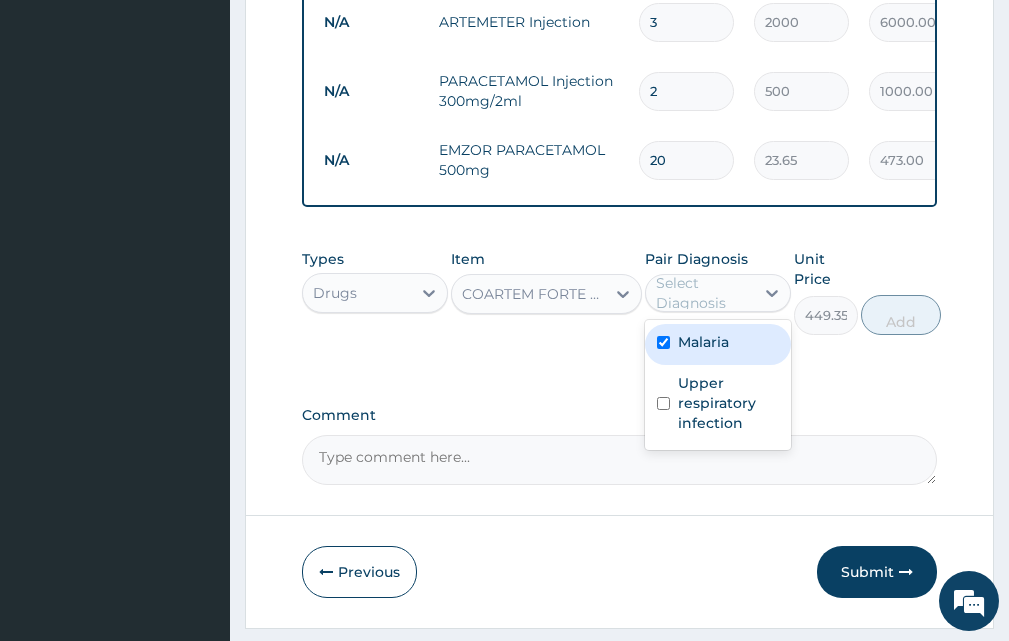 checkbox on "true" 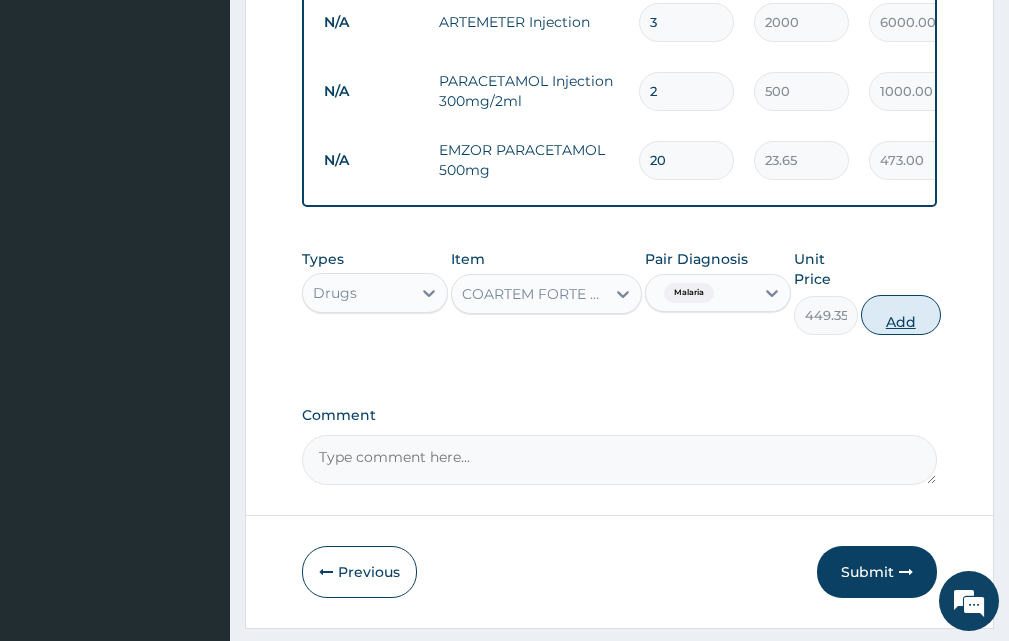 click on "Add" at bounding box center (901, 315) 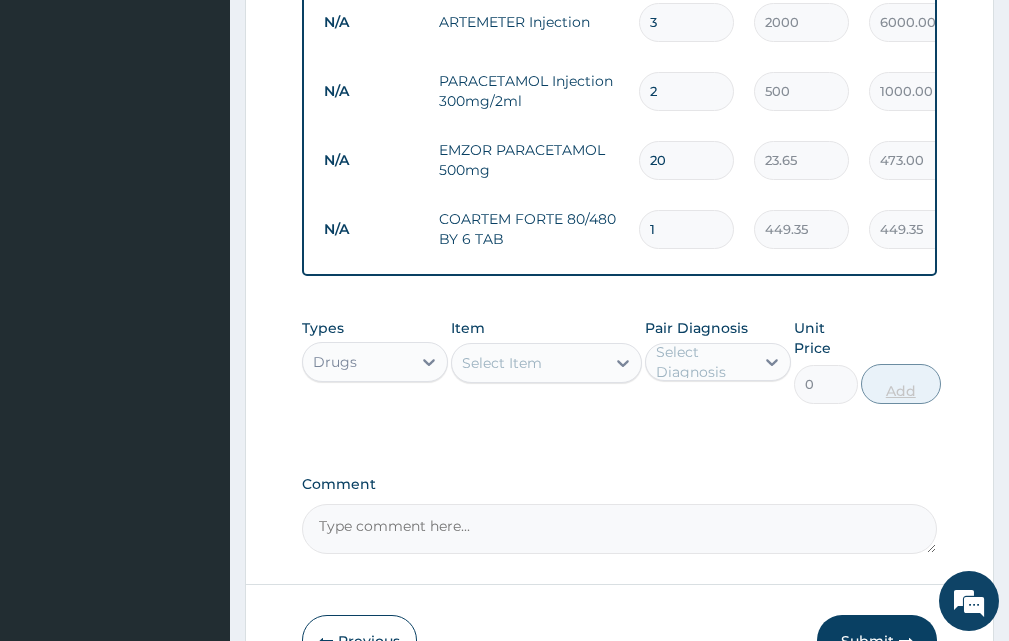 type on "2" 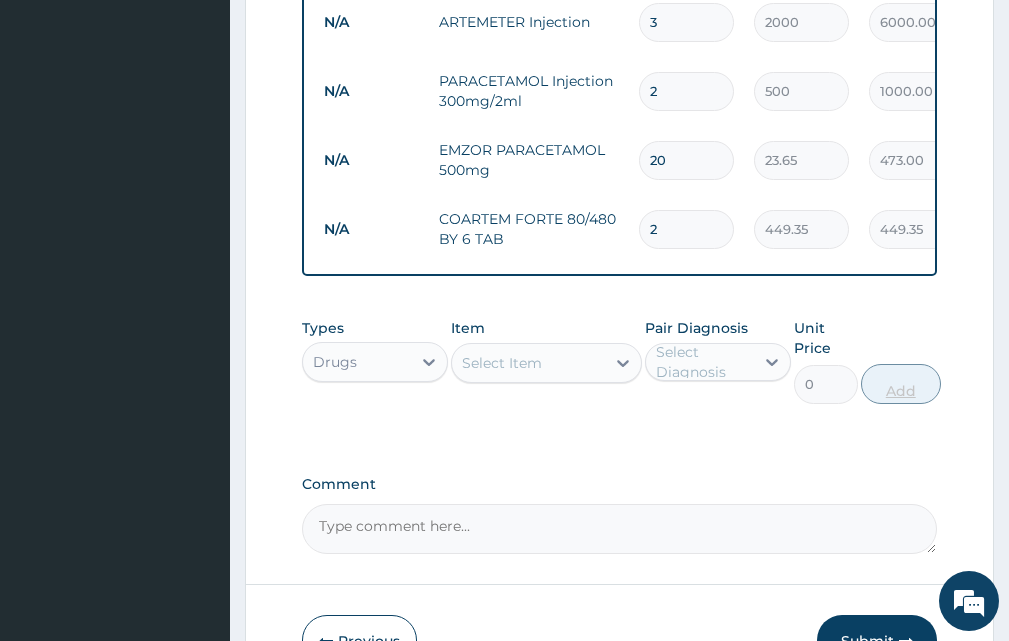type on "898.70" 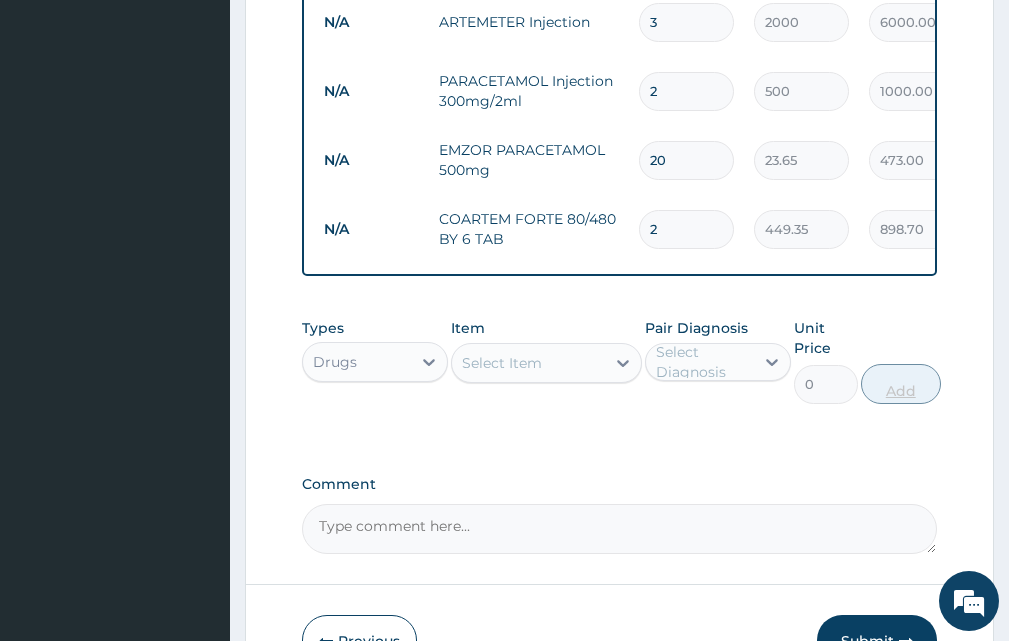 type on "3" 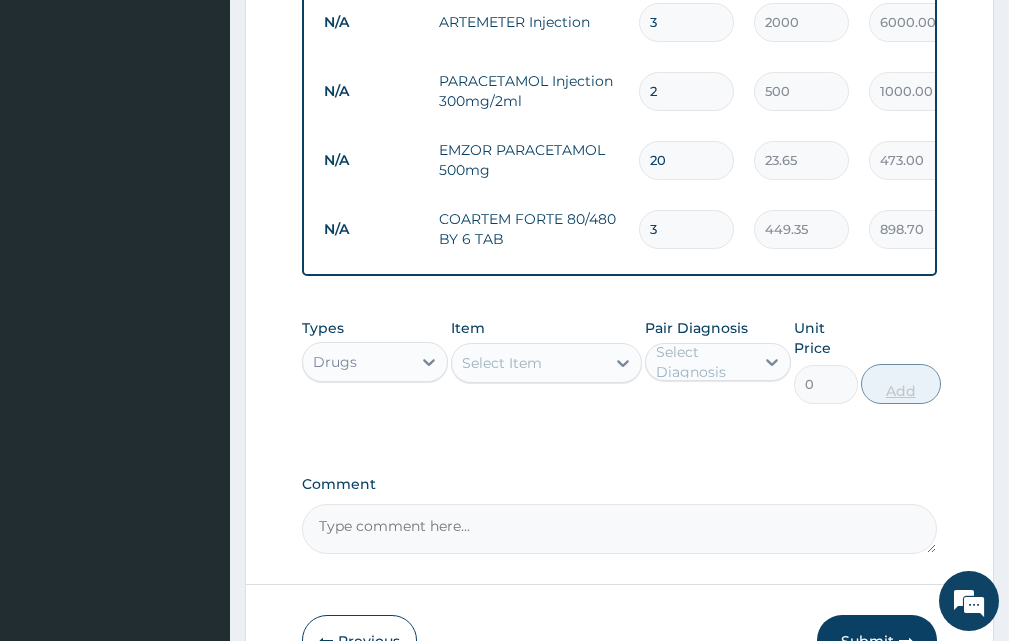 type on "1348.05" 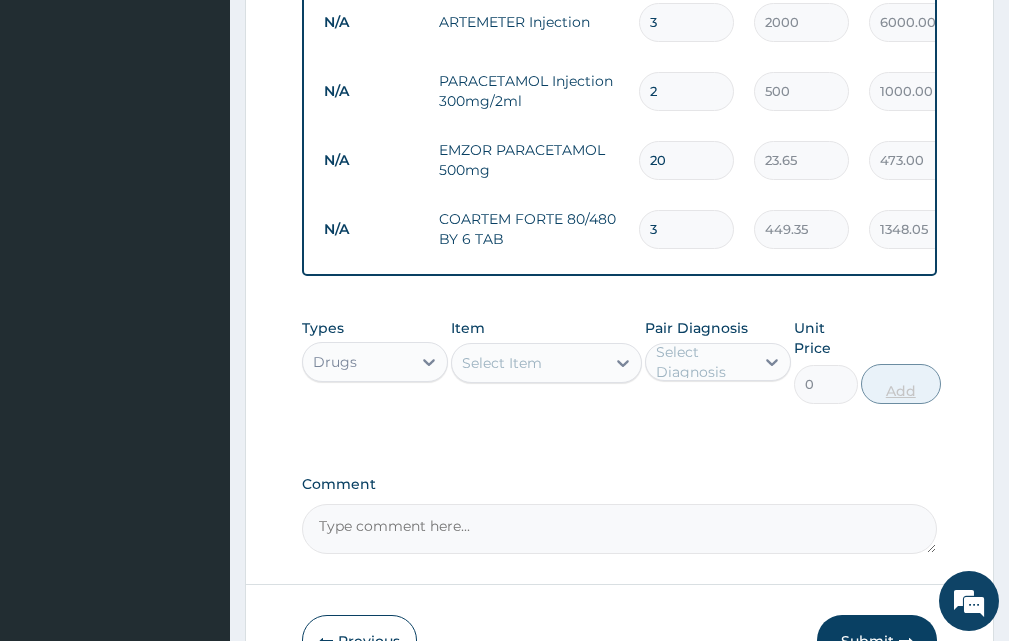 type on "4" 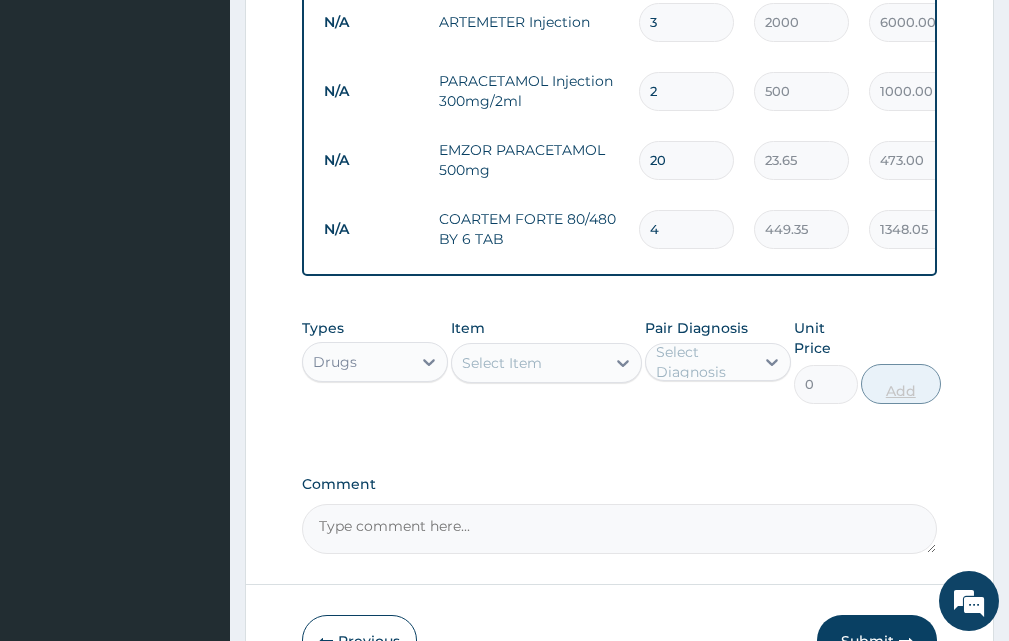 type on "1797.40" 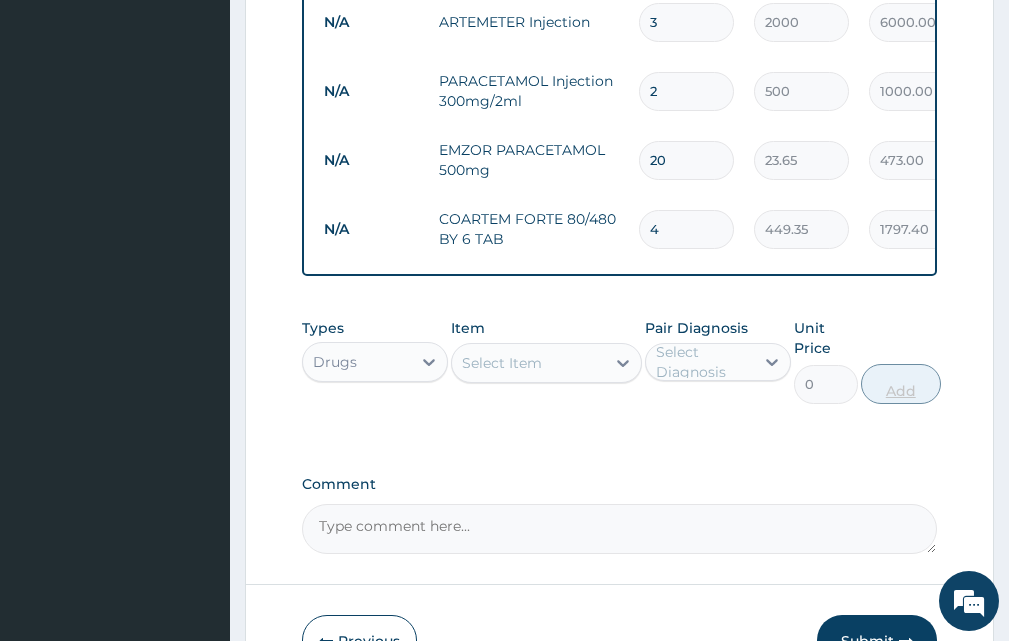 type on "5" 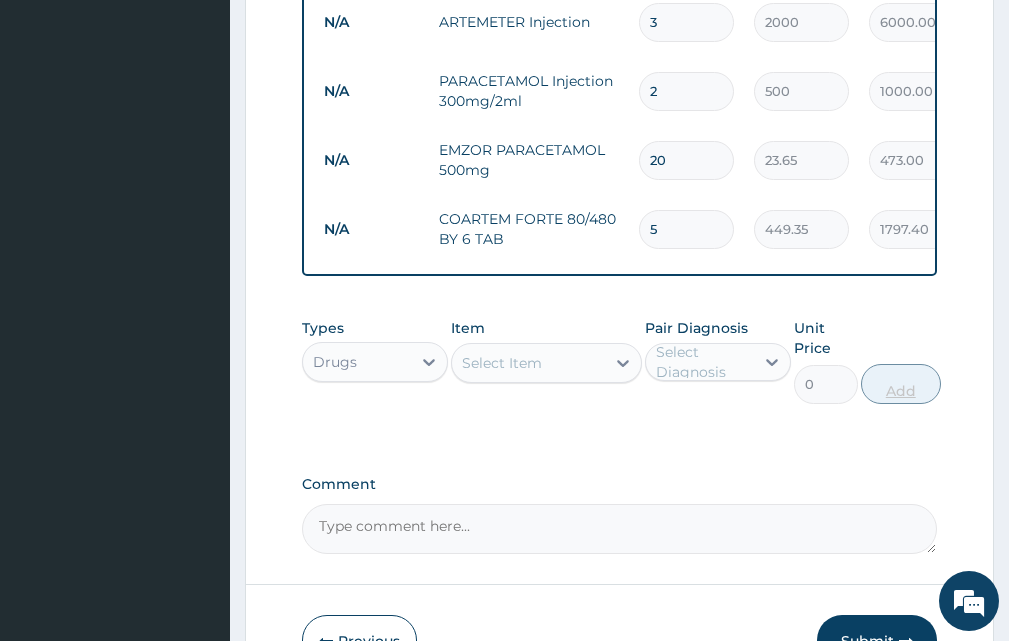 type on "2246.75" 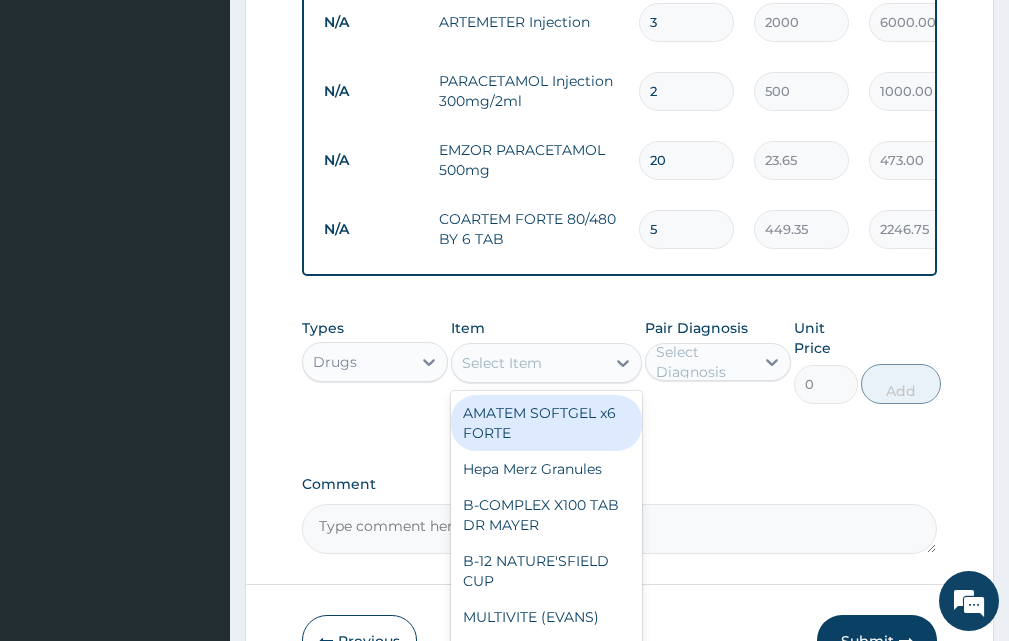 click on "Select Item" at bounding box center (502, 363) 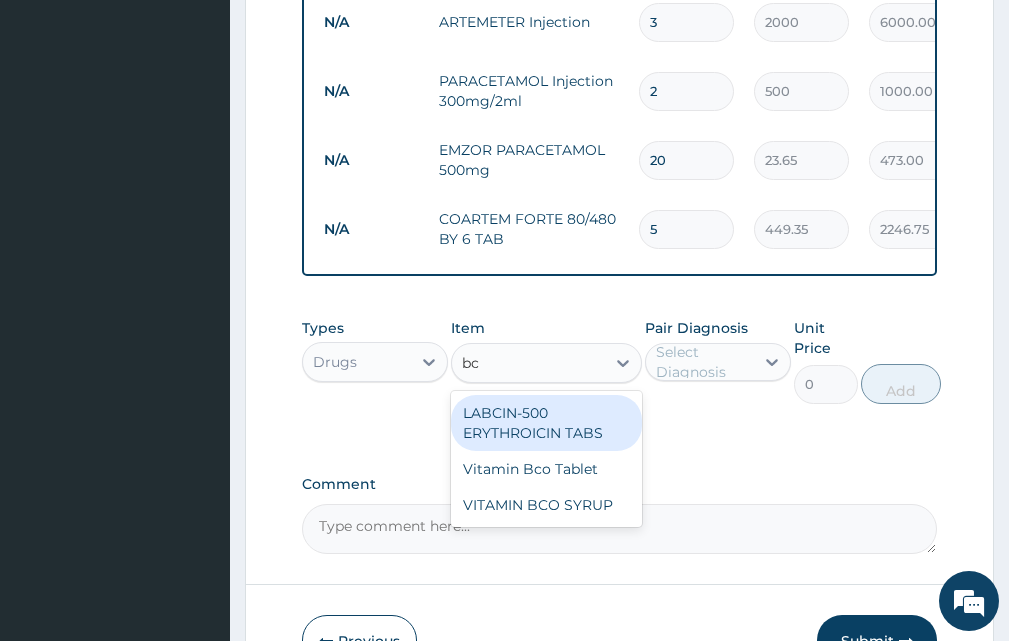 type on "bco" 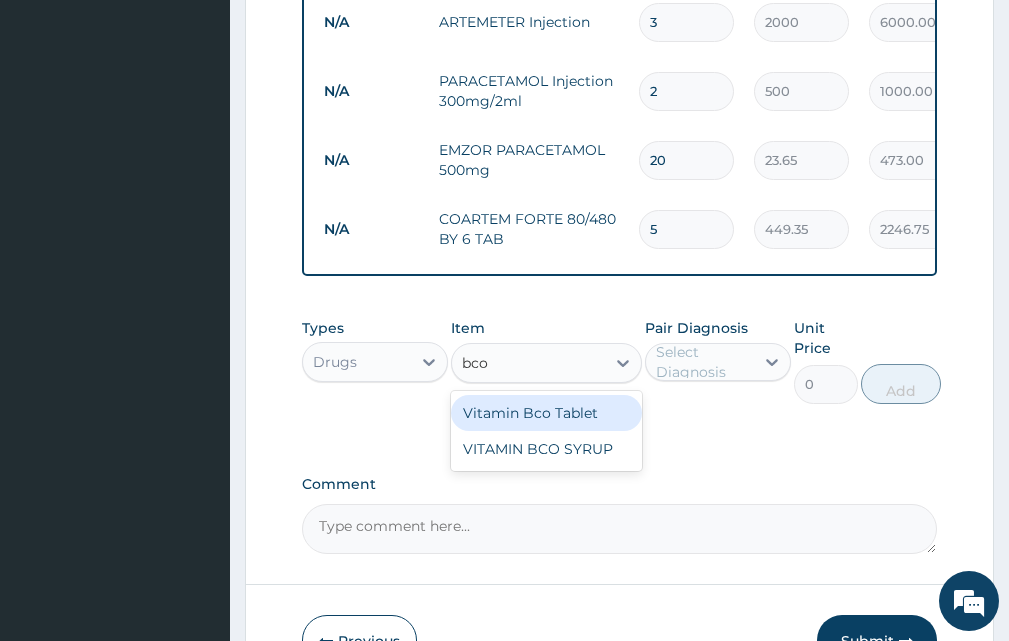 click on "Vitamin Bco Tablet" at bounding box center (546, 413) 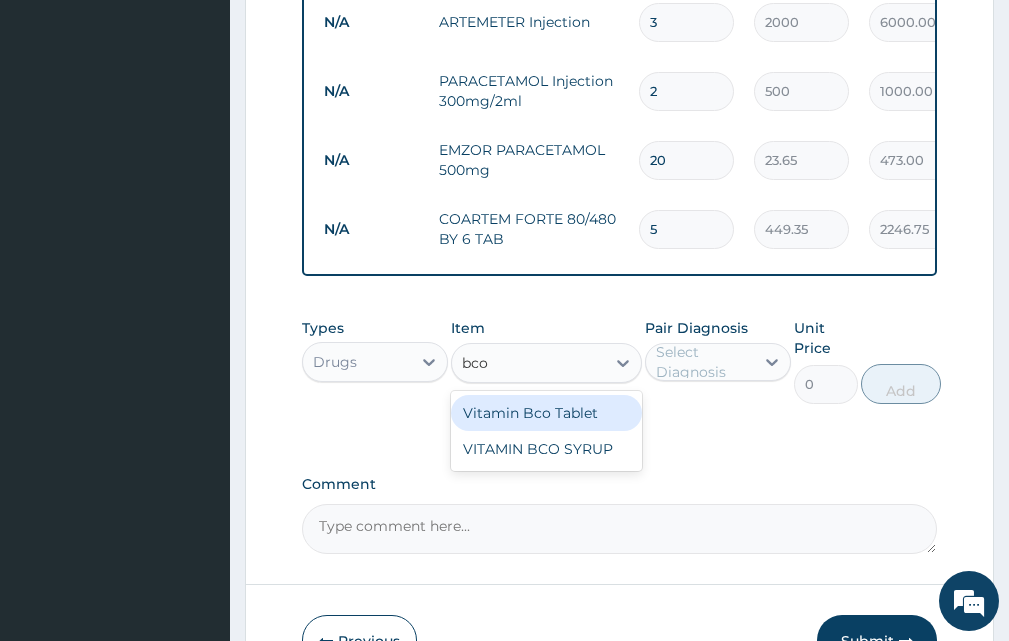 type 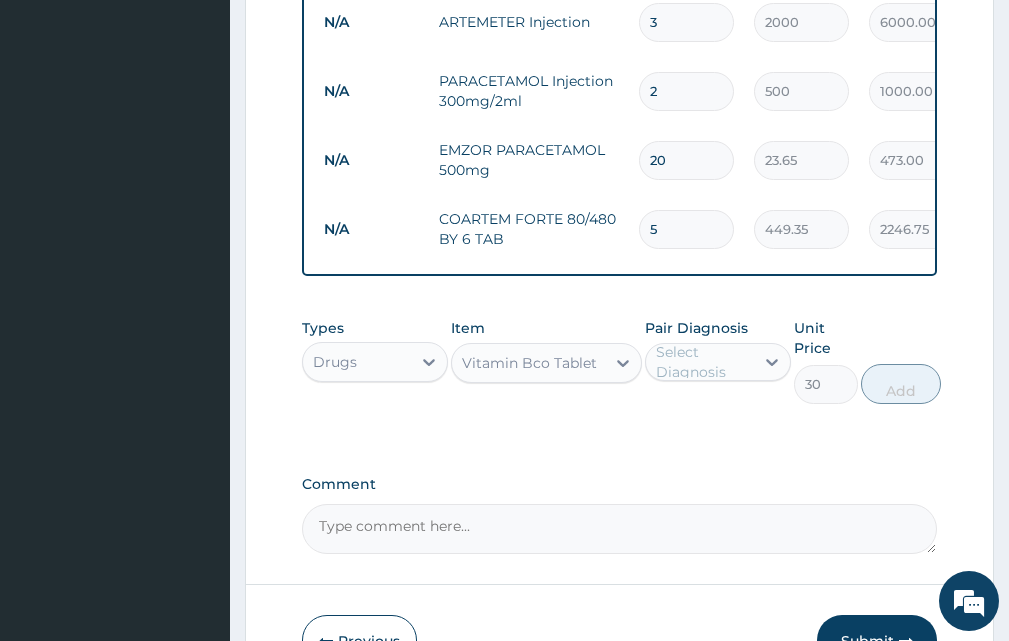 click on "Select Diagnosis" at bounding box center (704, 362) 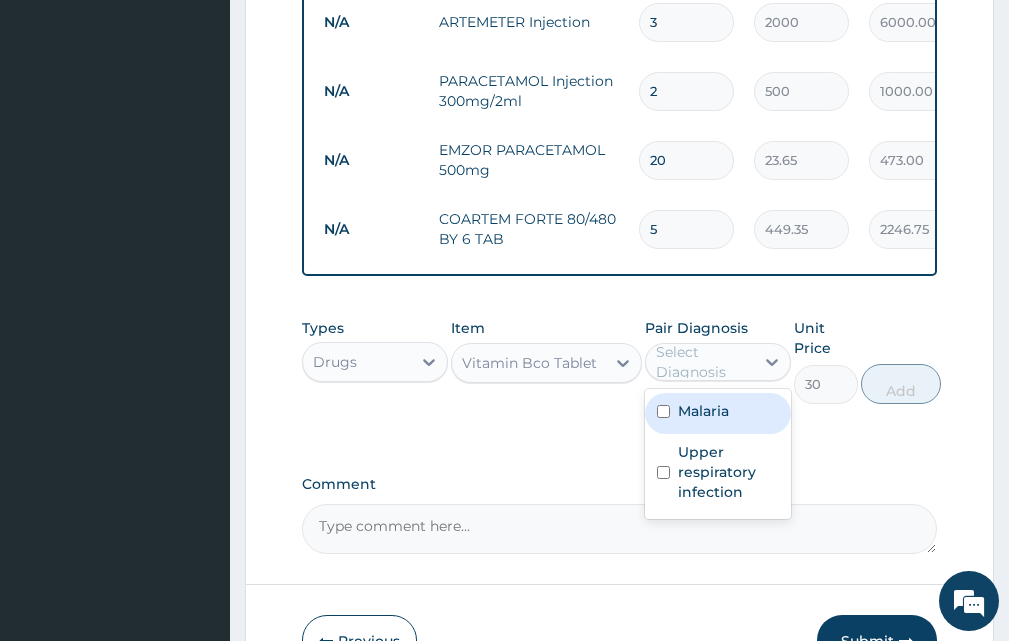 drag, startPoint x: 689, startPoint y: 420, endPoint x: 689, endPoint y: 432, distance: 12 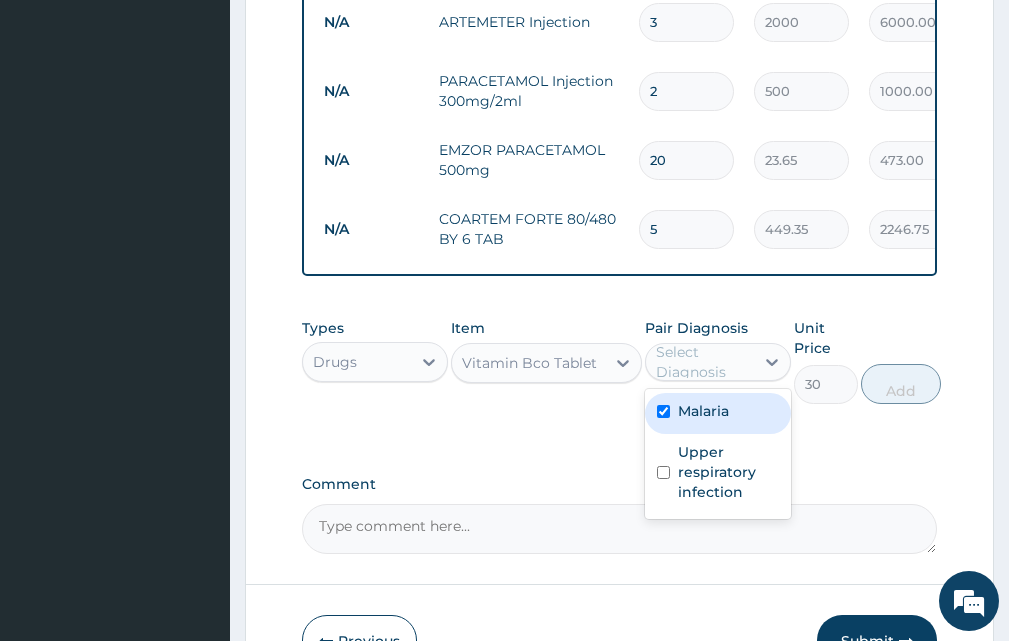 checkbox on "true" 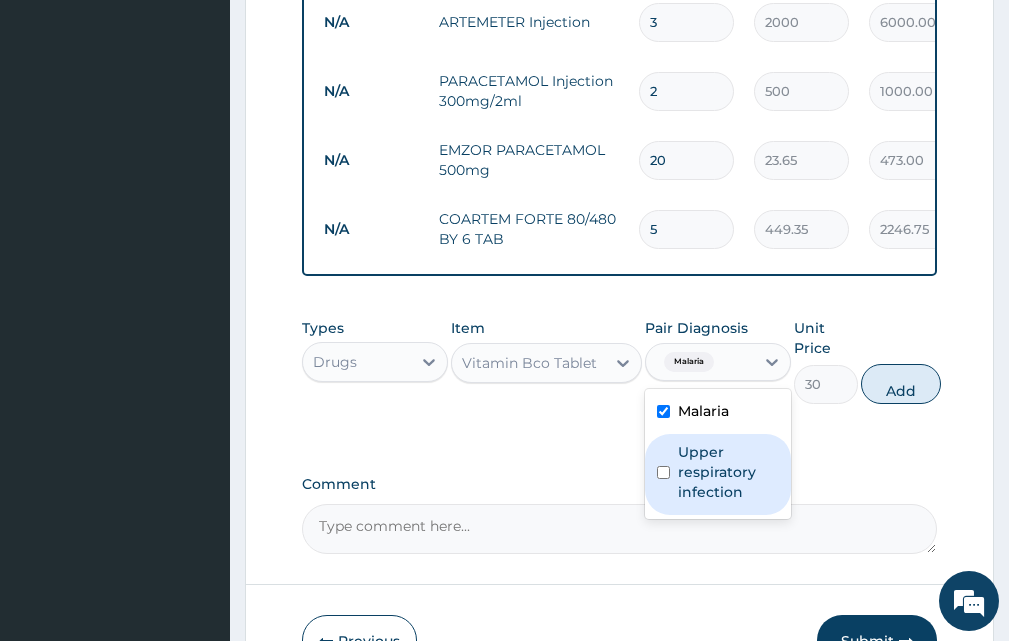 drag, startPoint x: 702, startPoint y: 492, endPoint x: 841, endPoint y: 441, distance: 148.06079 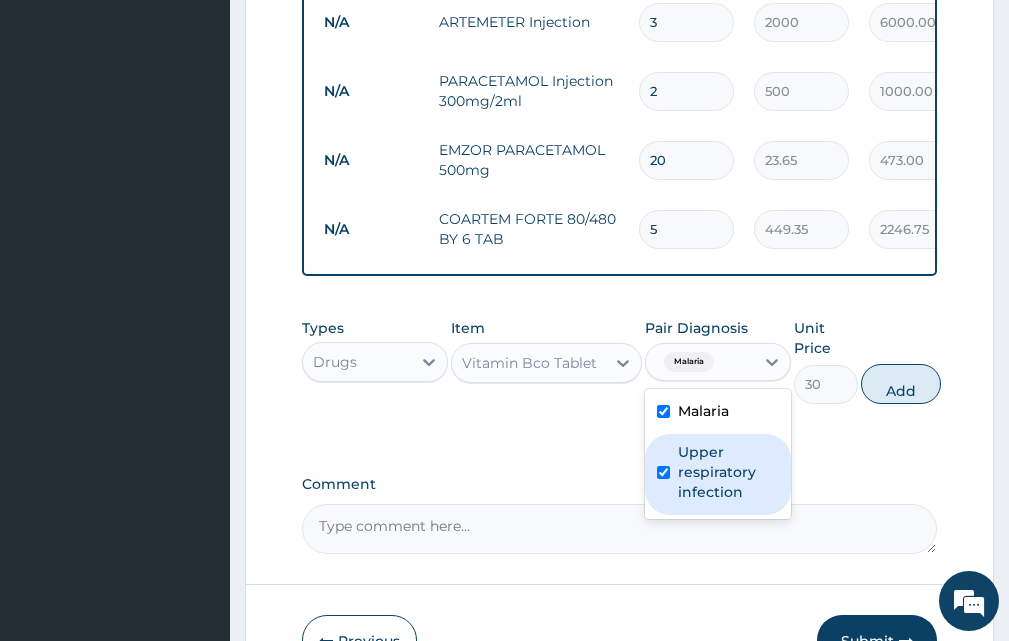 checkbox on "true" 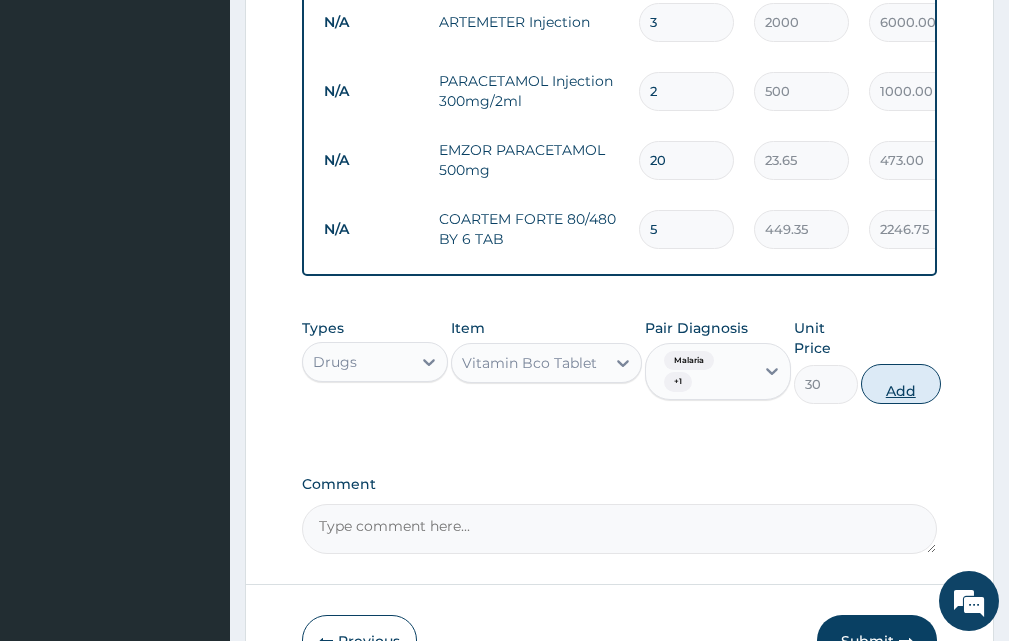 click on "Add" at bounding box center [901, 384] 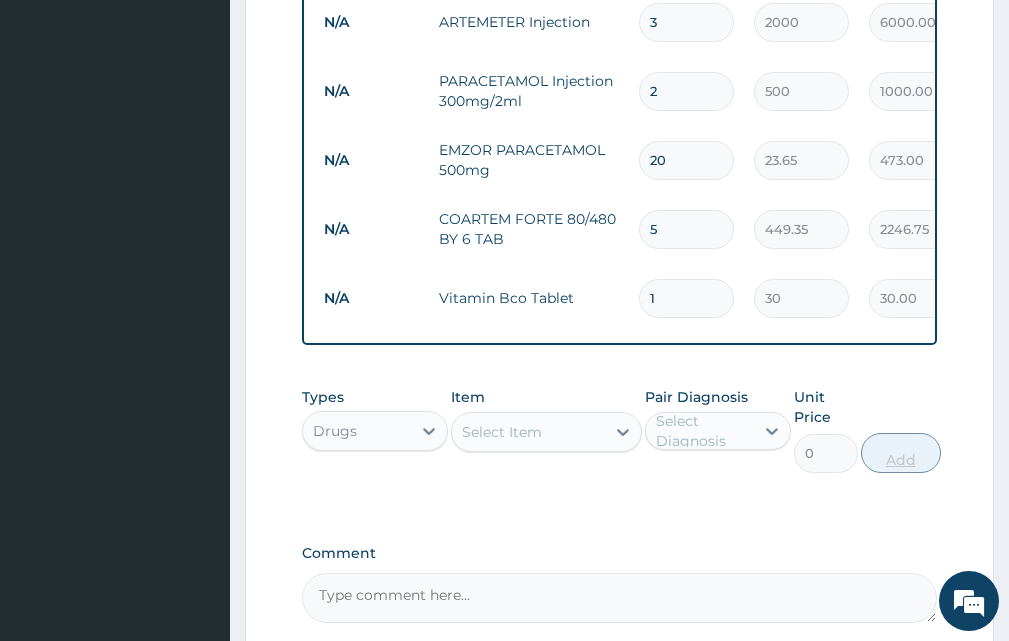 type on "10" 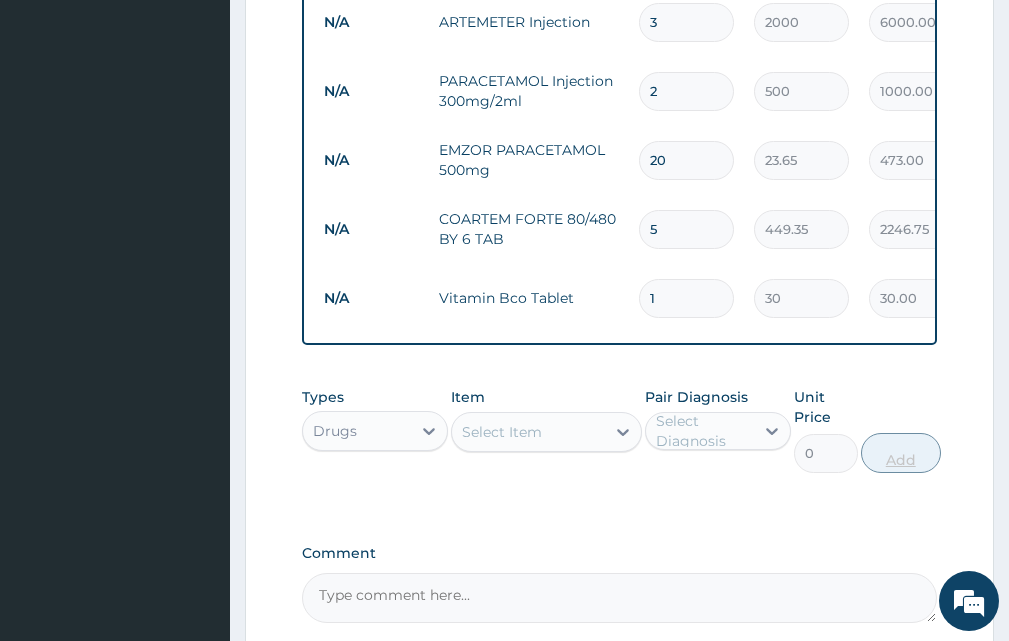 type on "300.00" 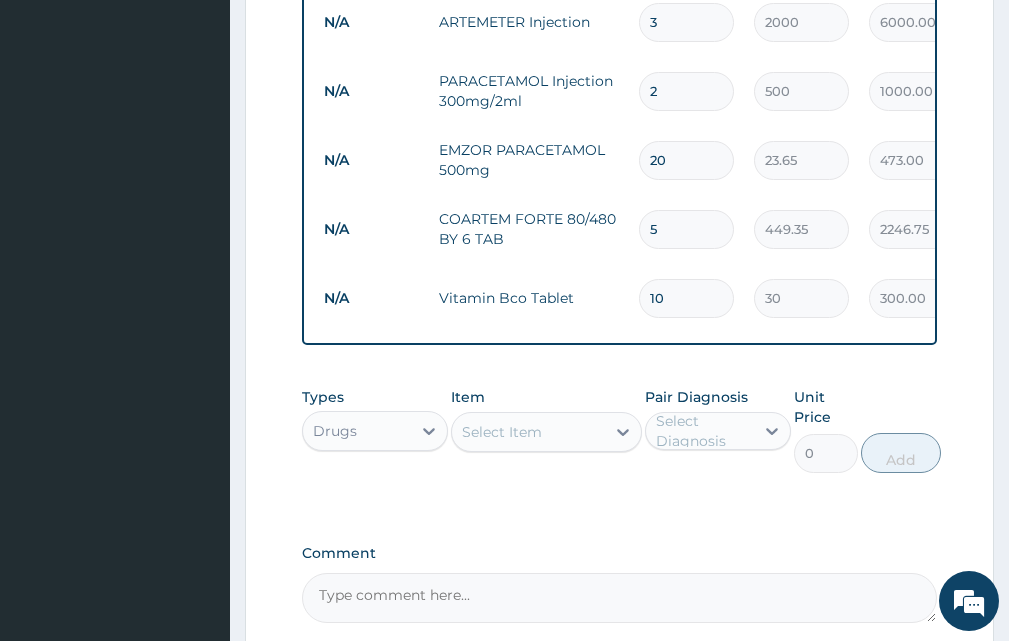 type on "10" 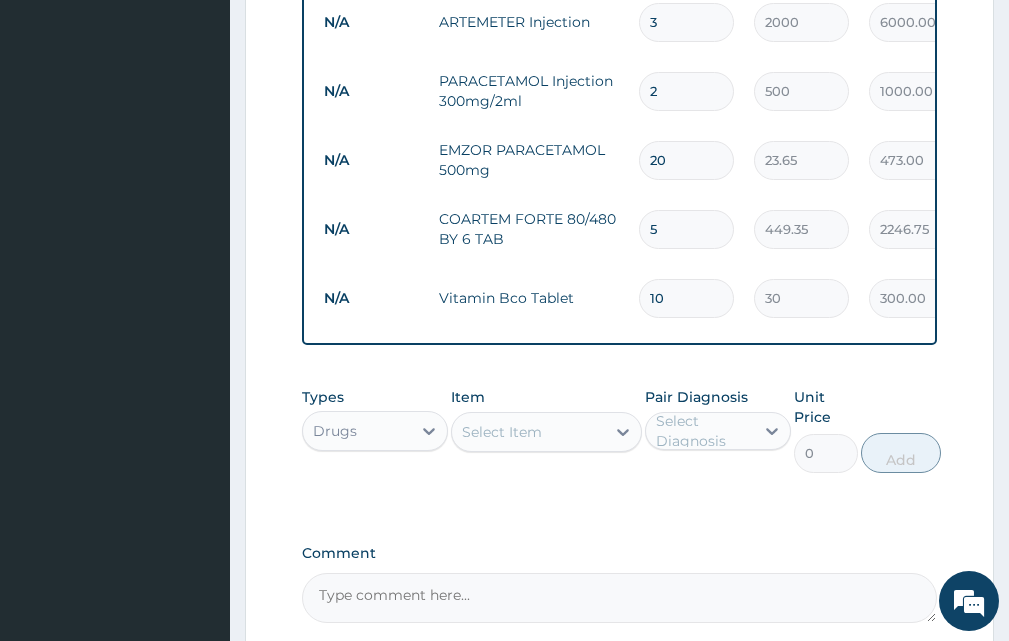 click on "Select Item" at bounding box center (528, 432) 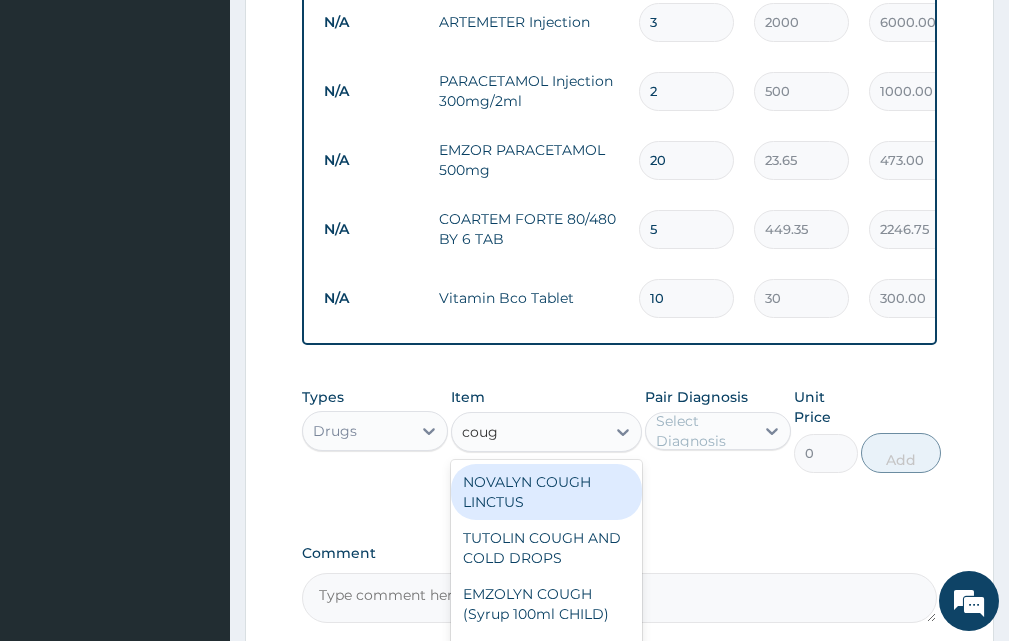 type on "cough" 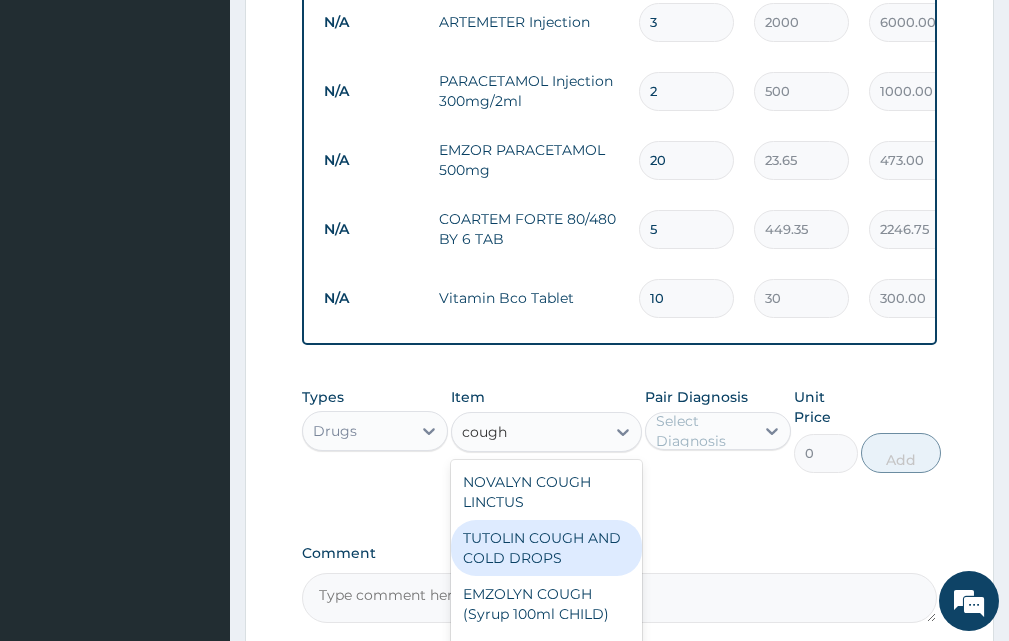 click on "TUTOLIN COUGH AND COLD DROPS" at bounding box center (546, 548) 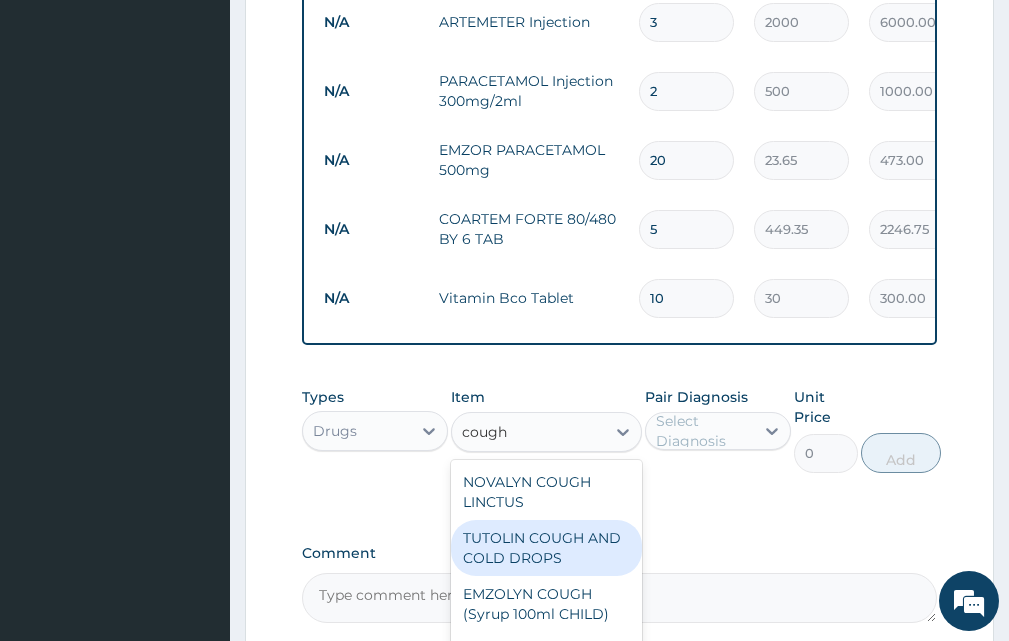 type 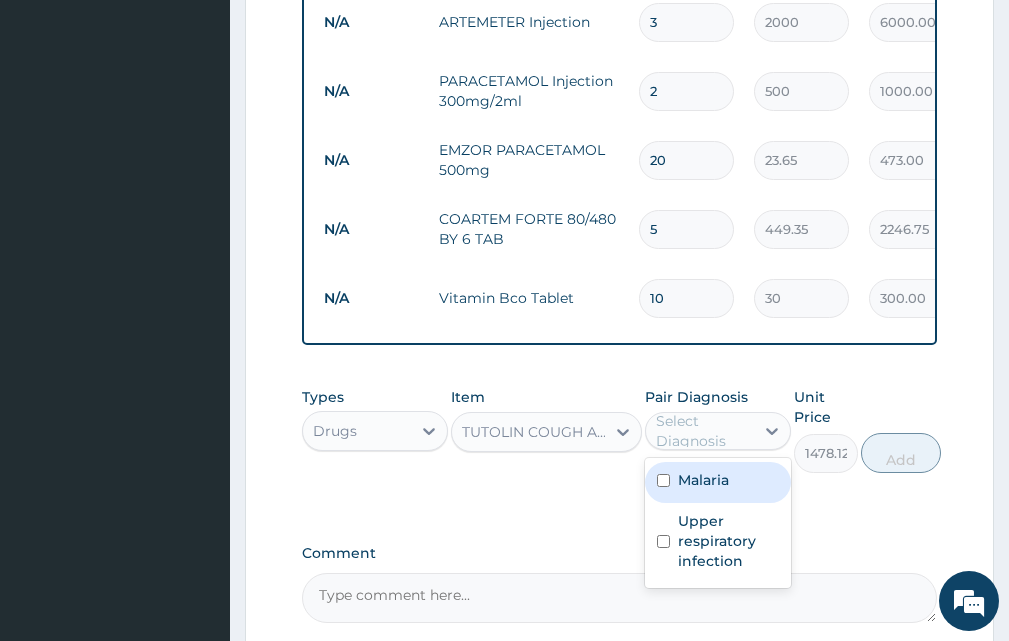 click on "Select Diagnosis" at bounding box center (704, 431) 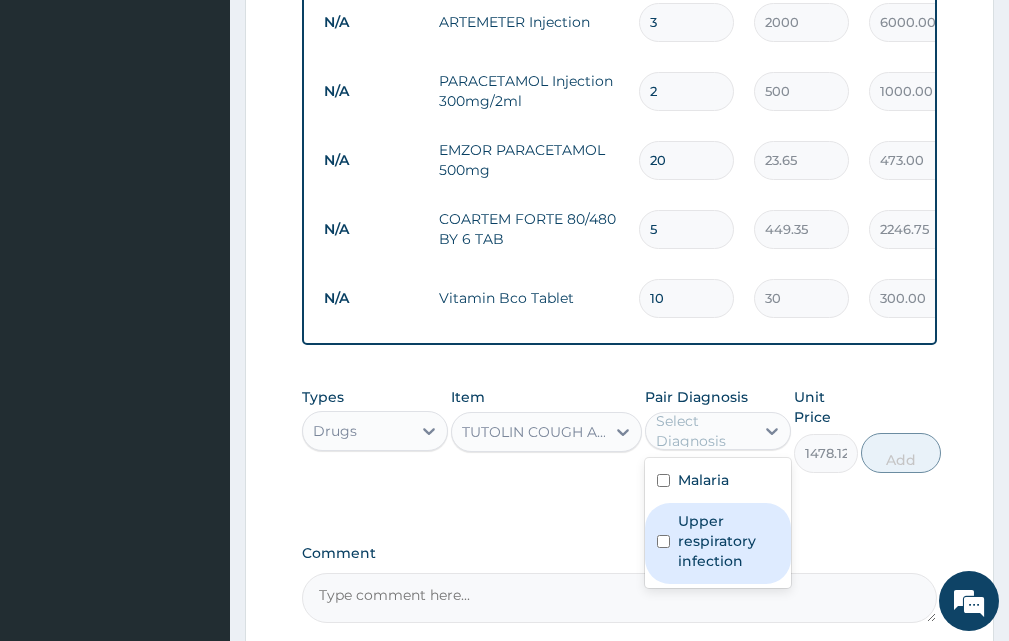click on "Upper respiratory infection" at bounding box center [728, 541] 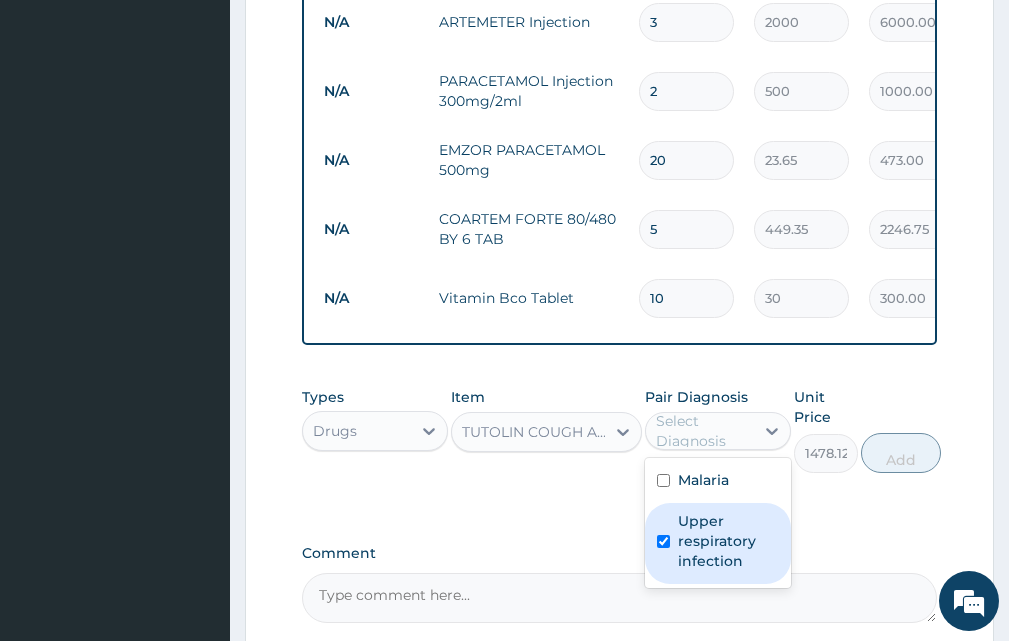checkbox on "true" 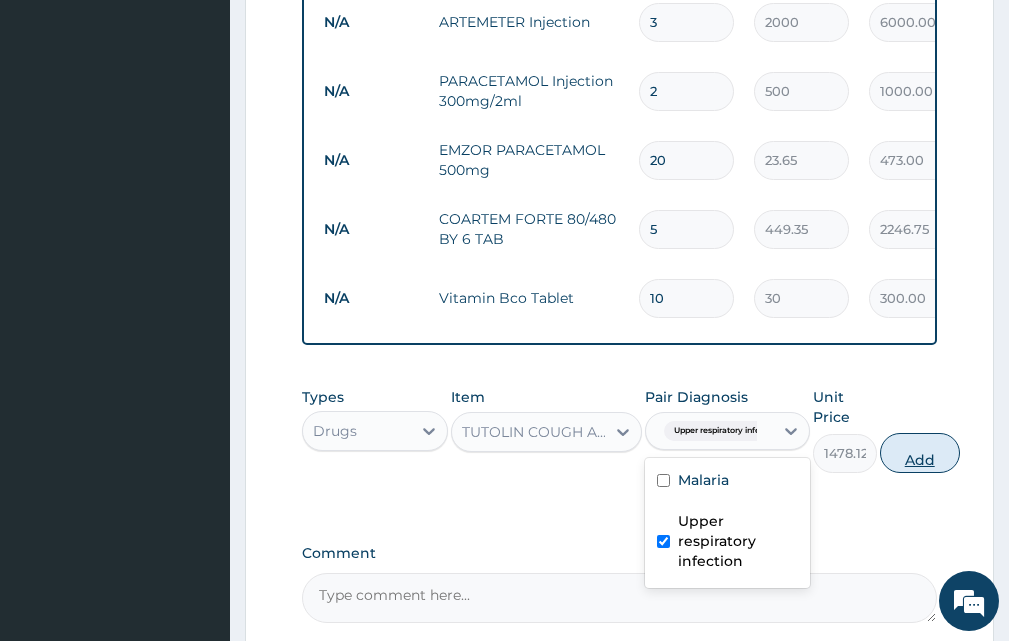 click on "Add" at bounding box center (920, 453) 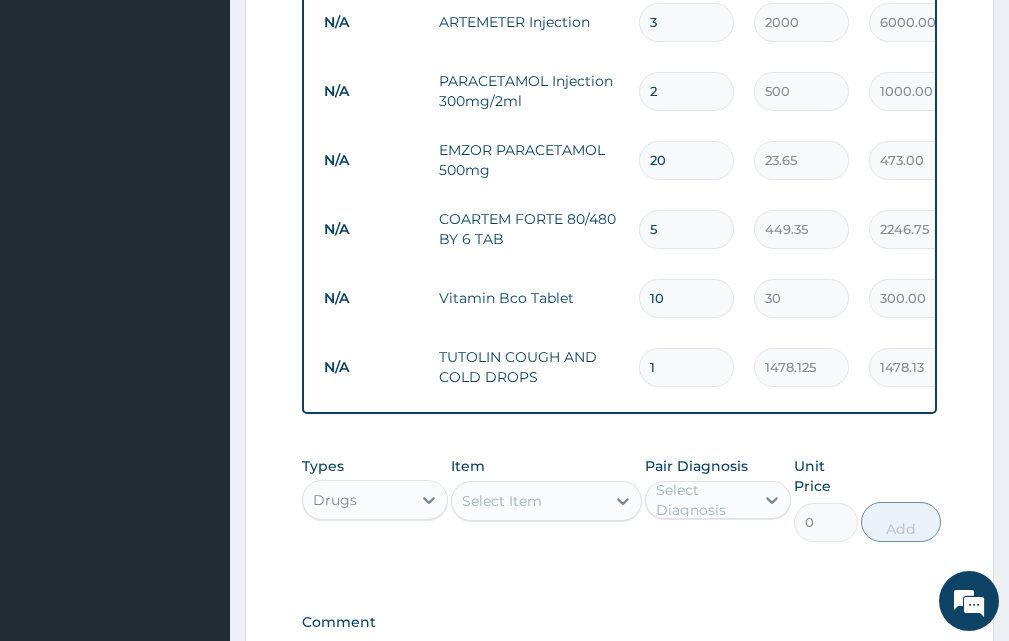 scroll, scrollTop: 1255, scrollLeft: 0, axis: vertical 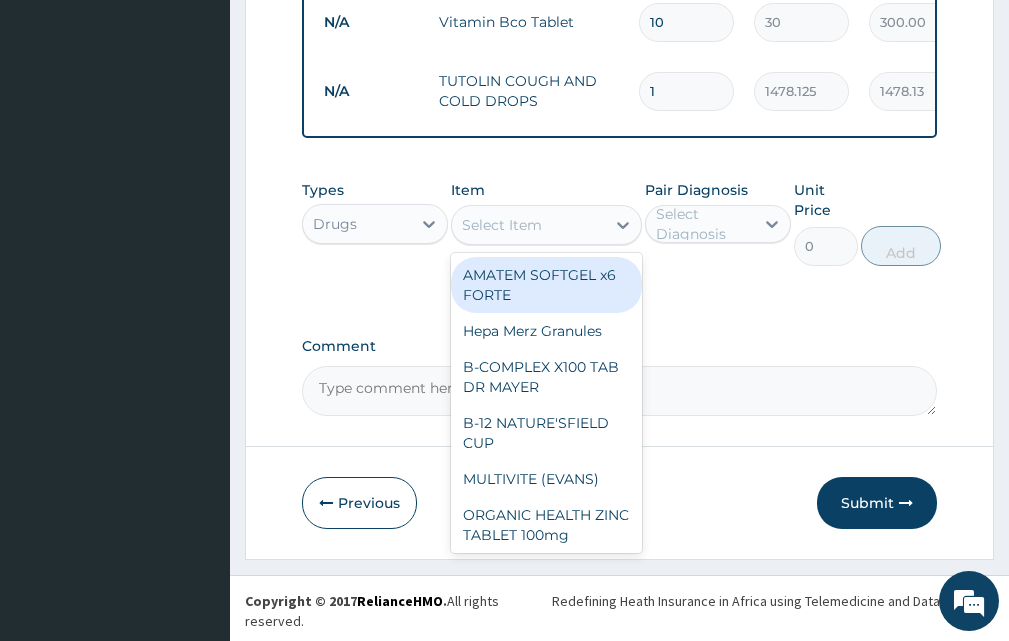 click on "Select Item" at bounding box center [502, 225] 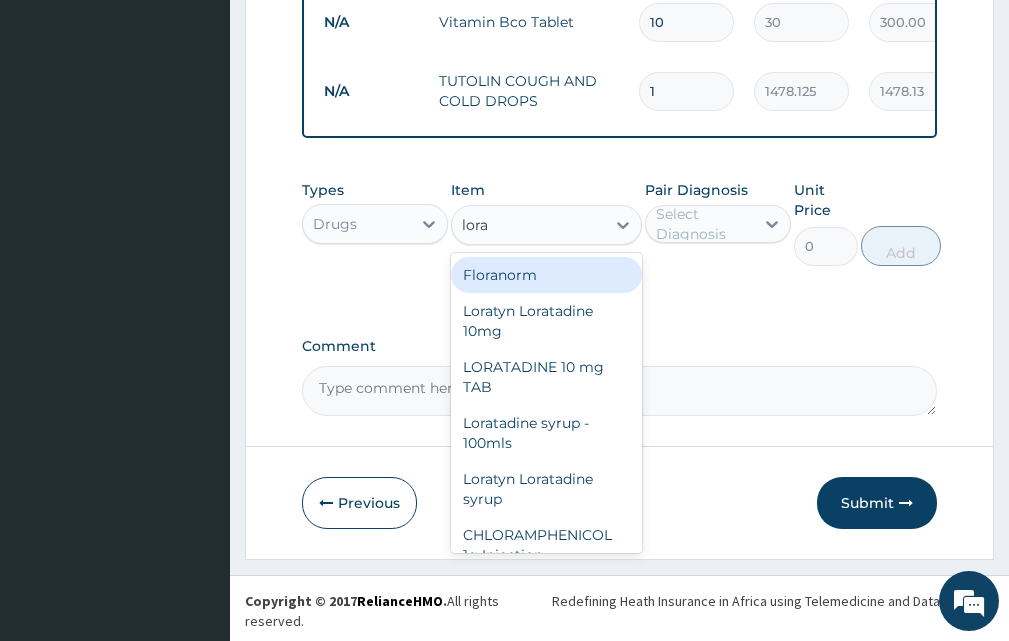 type on "lorat" 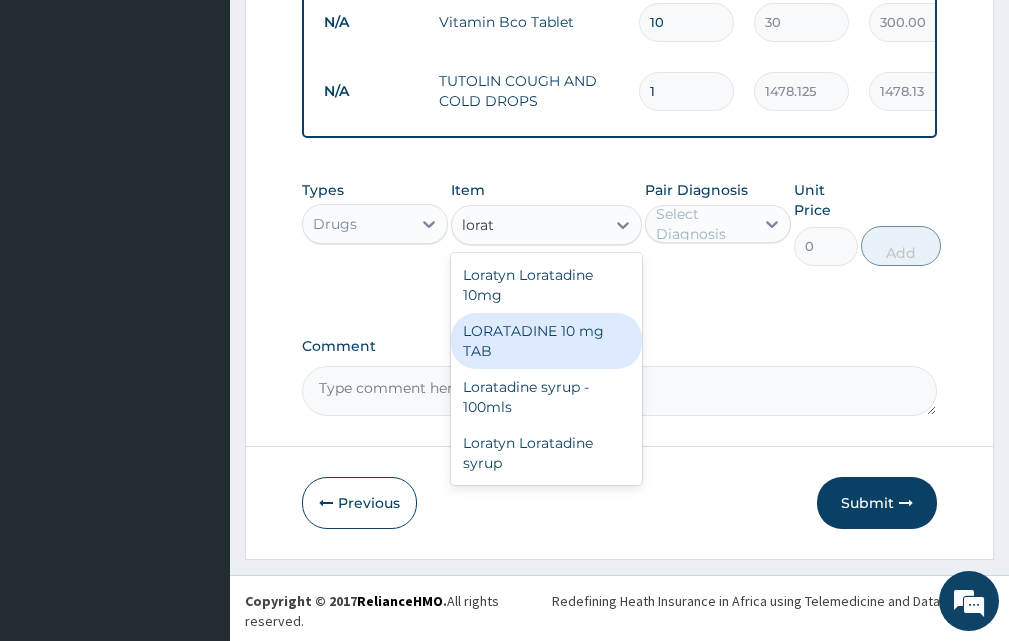 click on "LORATADINE 10 mg TAB" at bounding box center (546, 341) 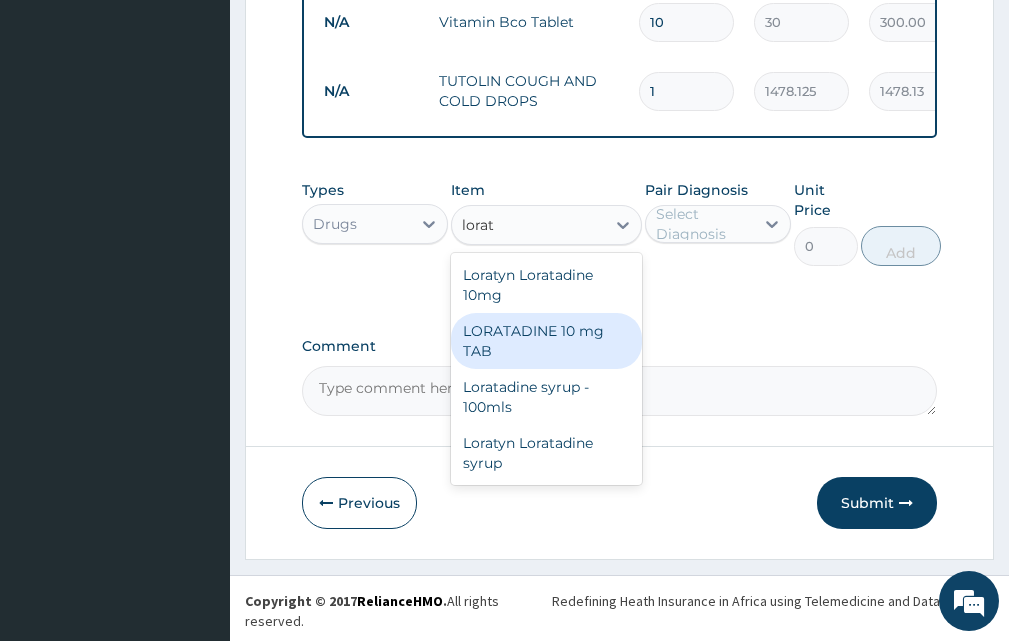 type 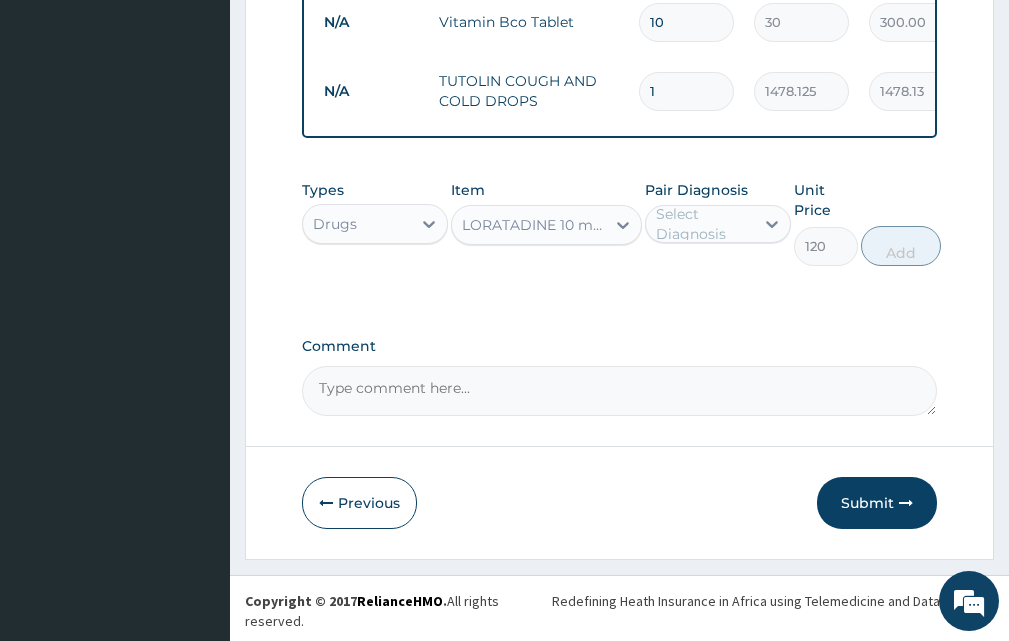 click on "Select Diagnosis" at bounding box center [704, 224] 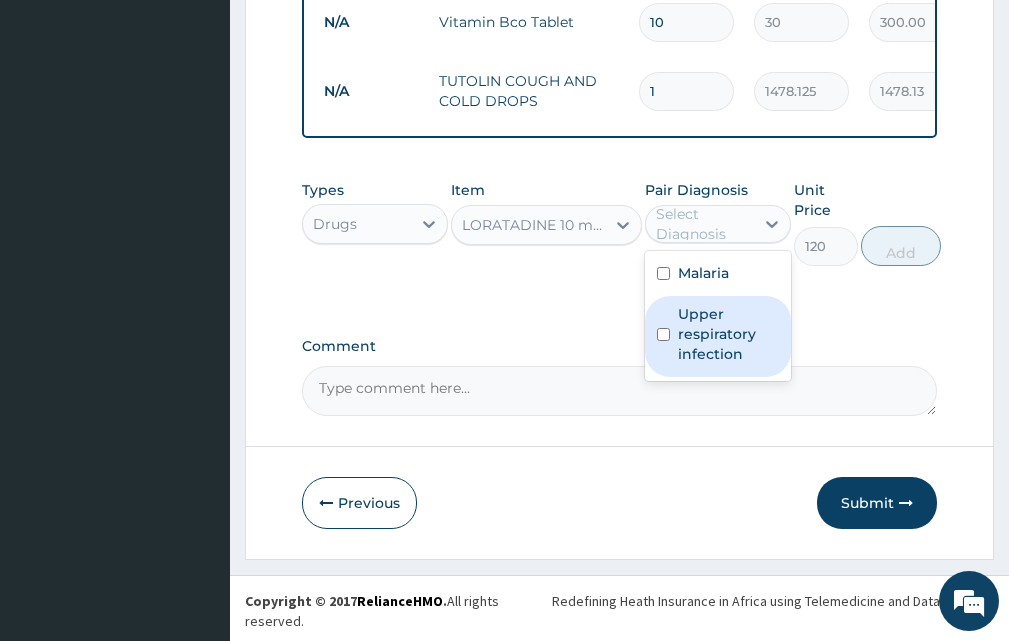 click on "Upper respiratory infection" at bounding box center (728, 334) 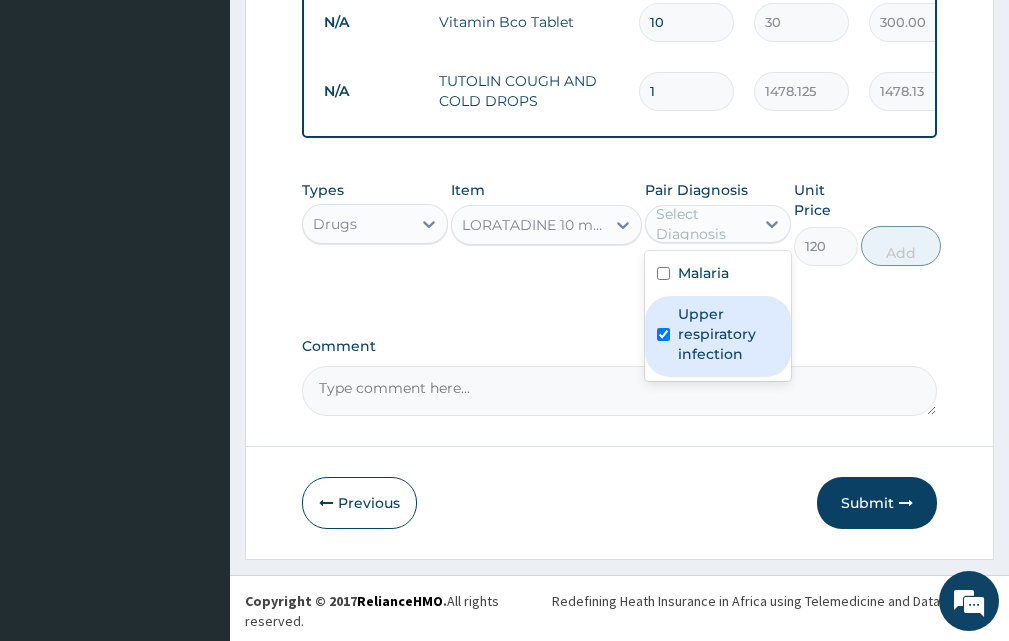 checkbox on "true" 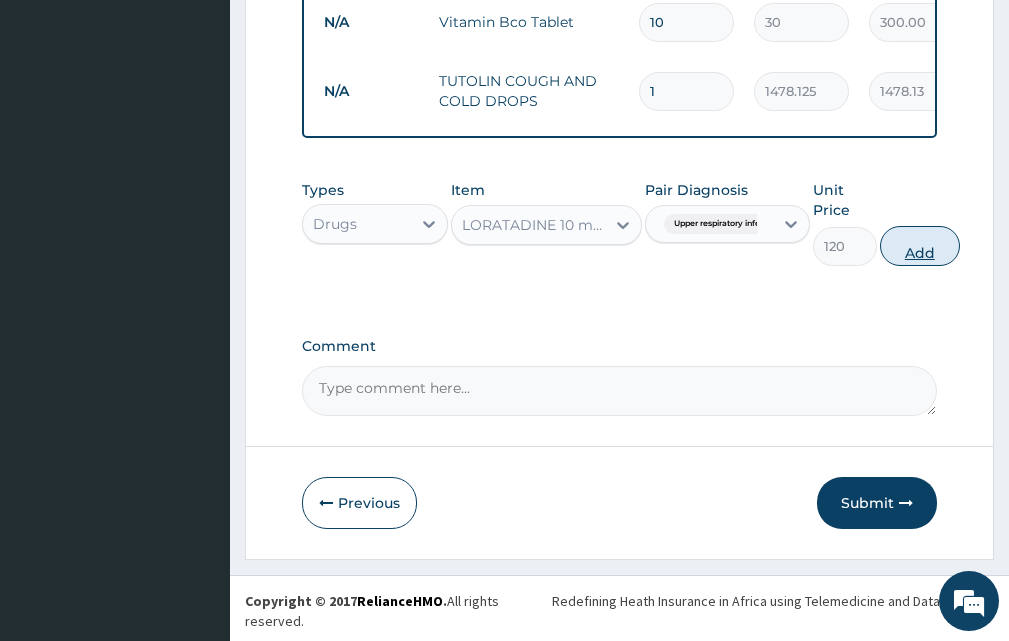 click on "Add" at bounding box center (920, 246) 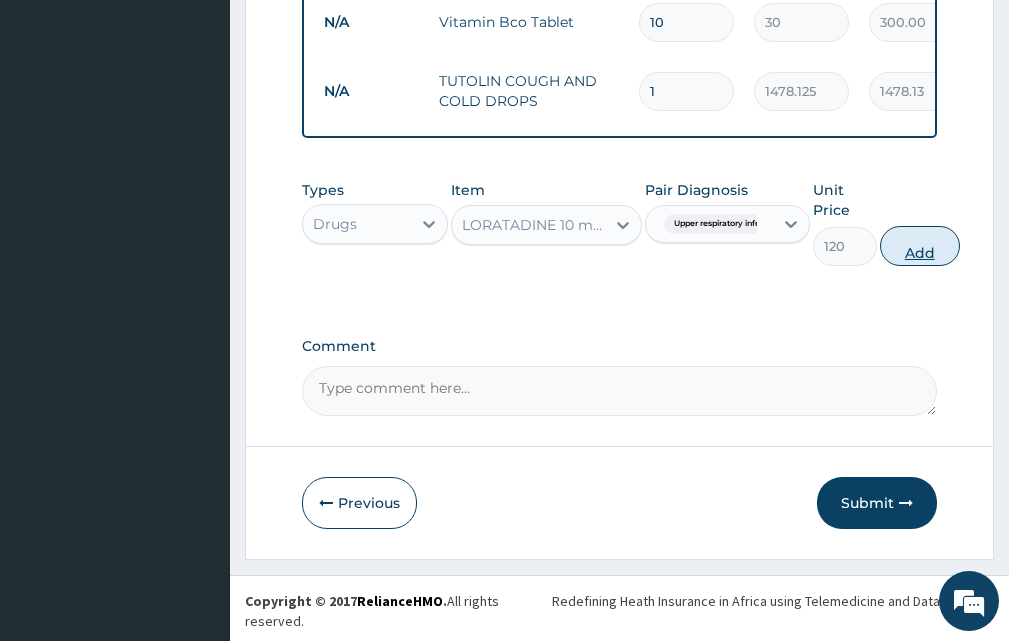 type on "0" 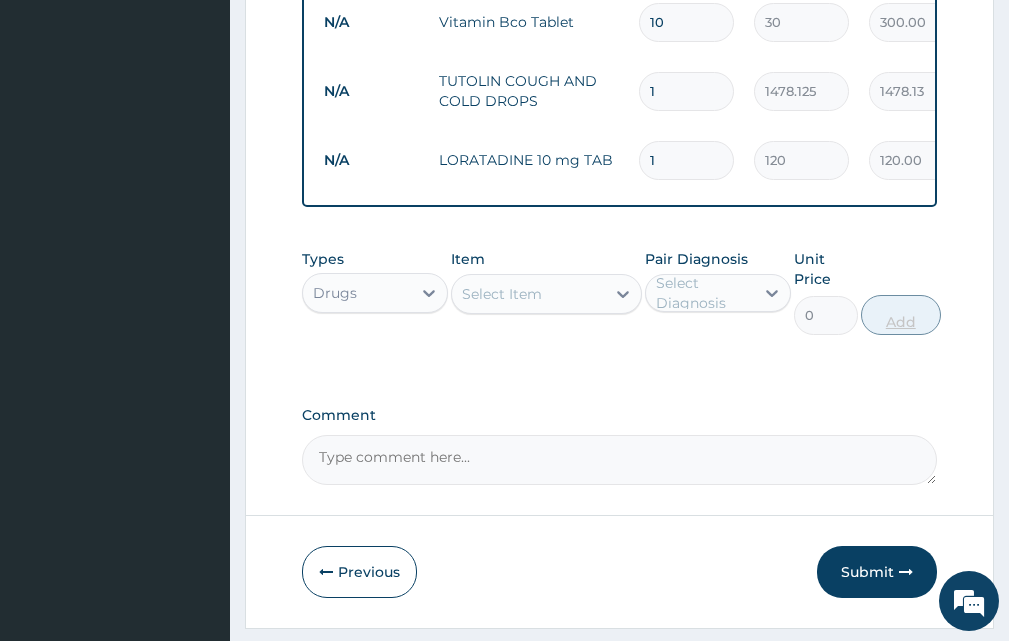 type on "10" 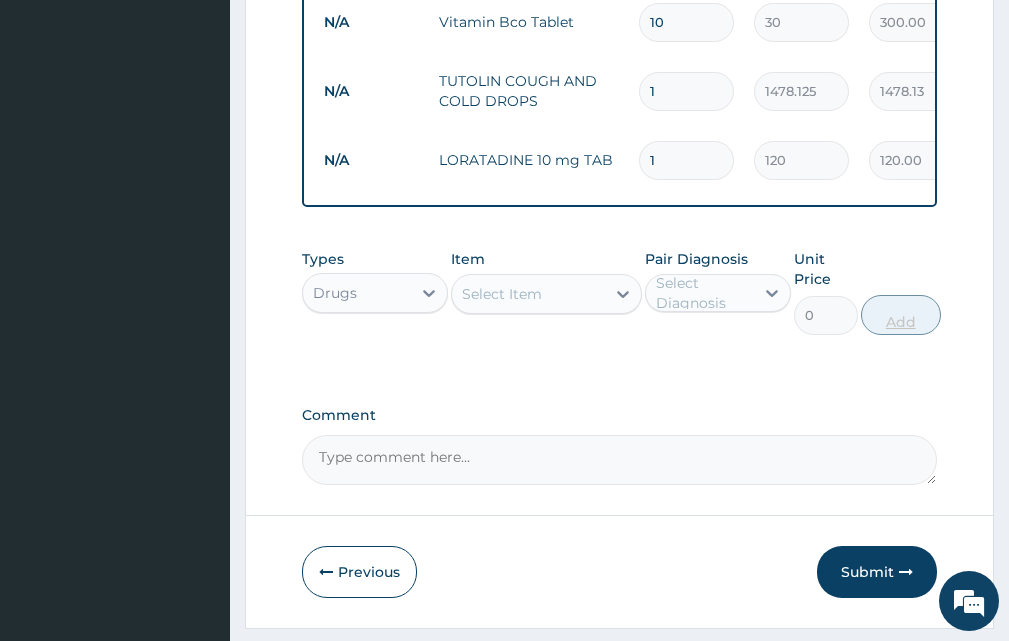 type on "1200.00" 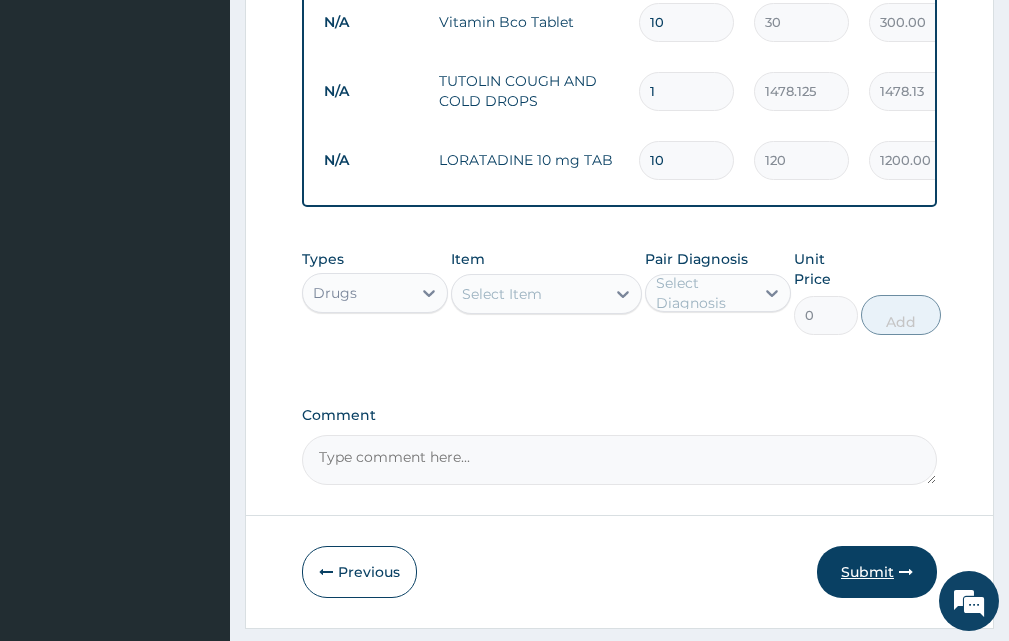 type on "10" 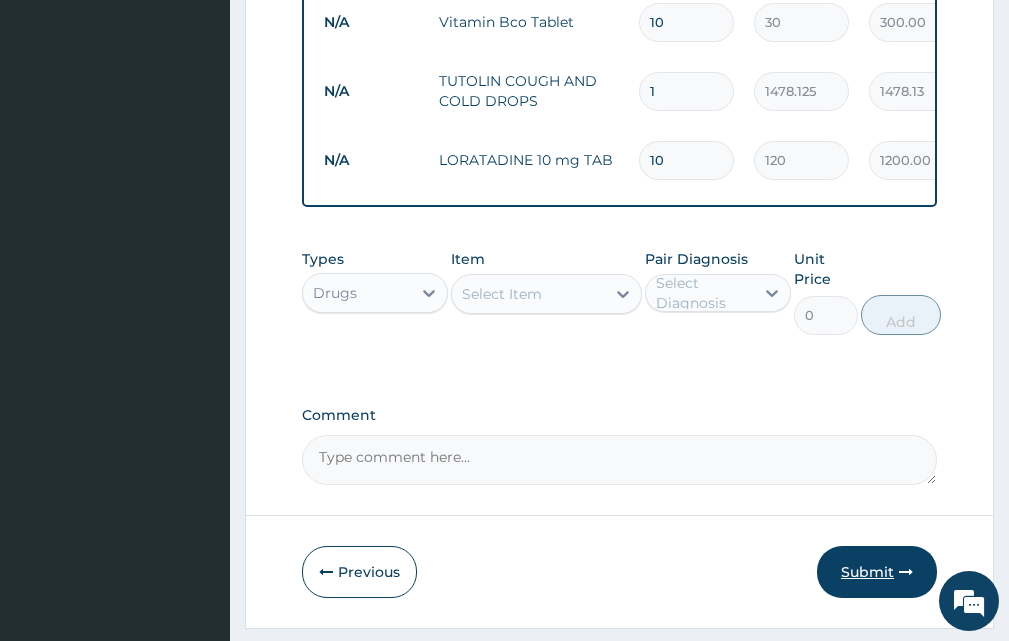 click on "Submit" at bounding box center [877, 572] 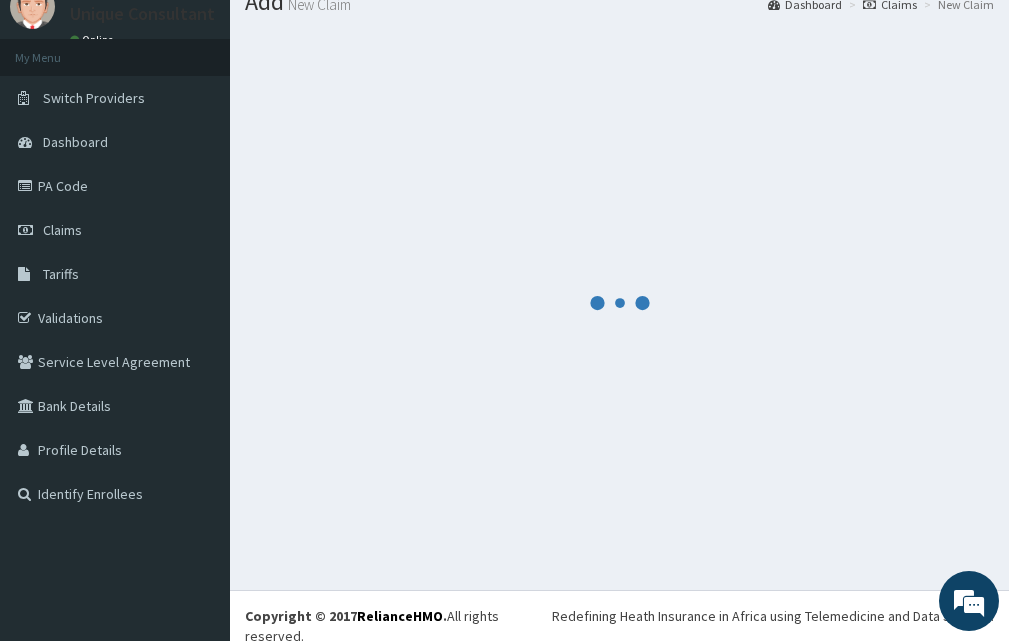 scroll, scrollTop: 1255, scrollLeft: 0, axis: vertical 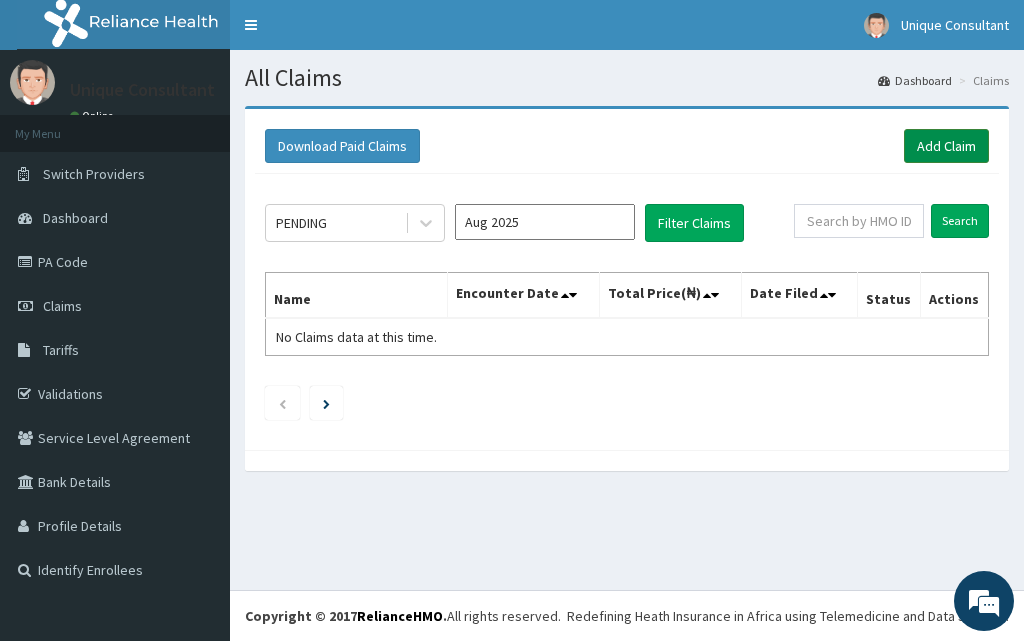 click on "Add Claim" at bounding box center [946, 146] 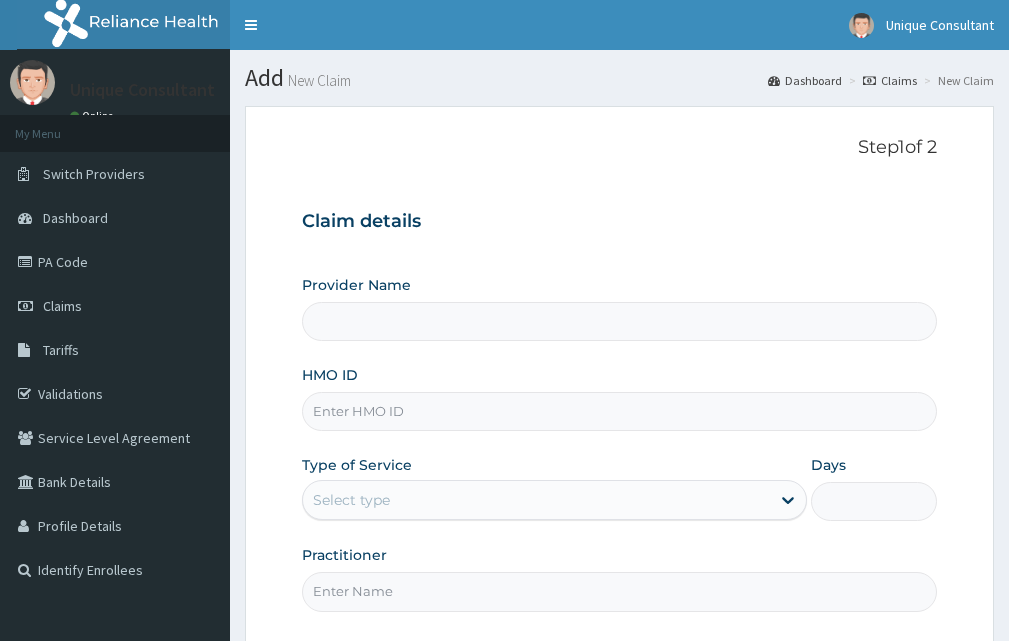 scroll, scrollTop: 0, scrollLeft: 0, axis: both 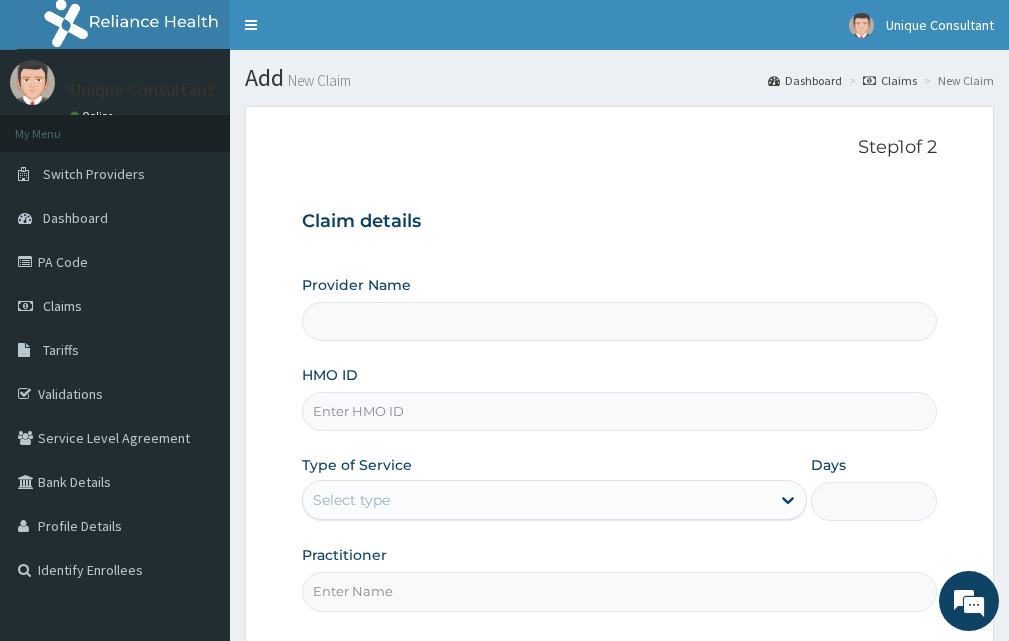 type on "Unique-Plus Multisystem Hospital" 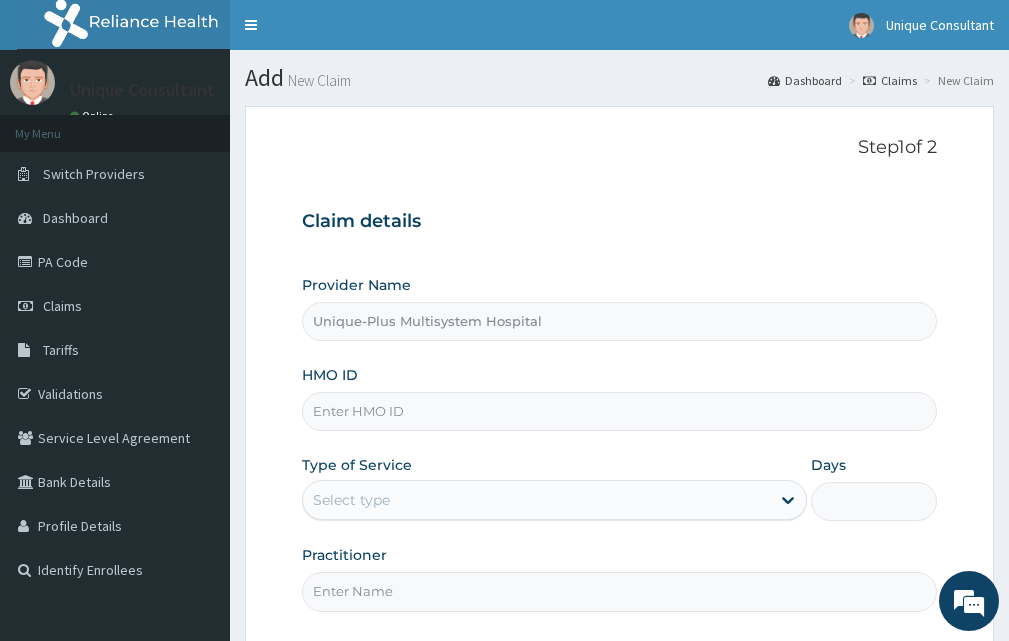 scroll, scrollTop: 0, scrollLeft: 0, axis: both 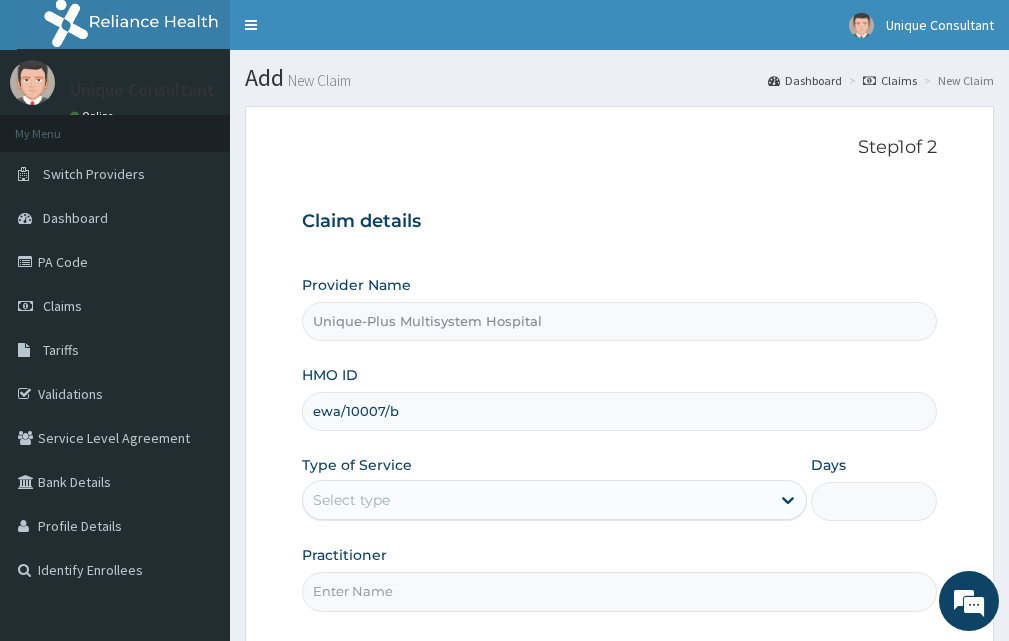 type on "ewa/10007/b" 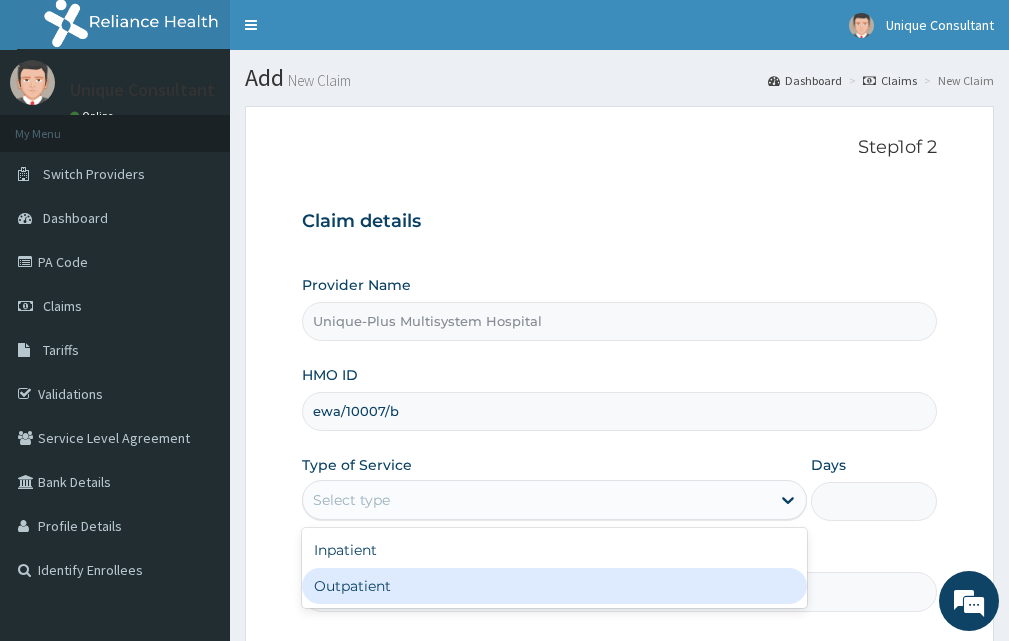 click on "Outpatient" at bounding box center [554, 586] 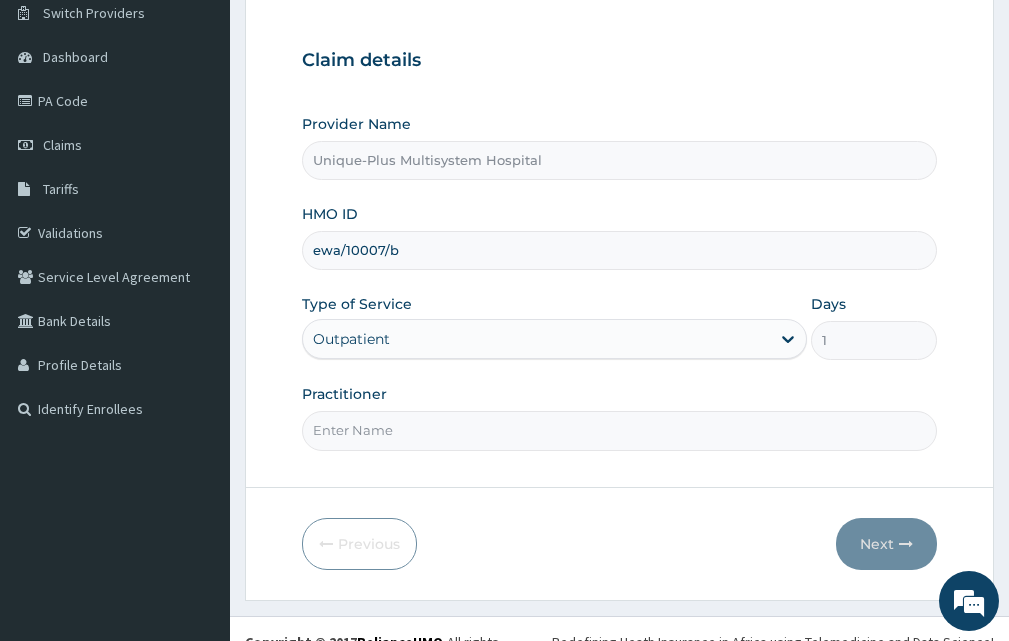 scroll, scrollTop: 187, scrollLeft: 0, axis: vertical 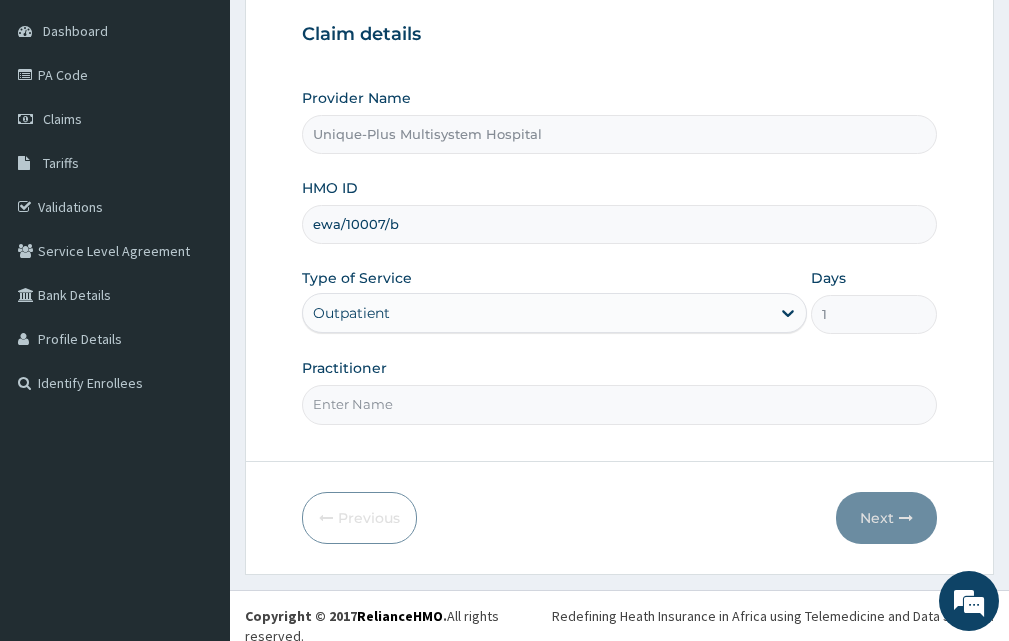 click on "Practitioner" at bounding box center (619, 404) 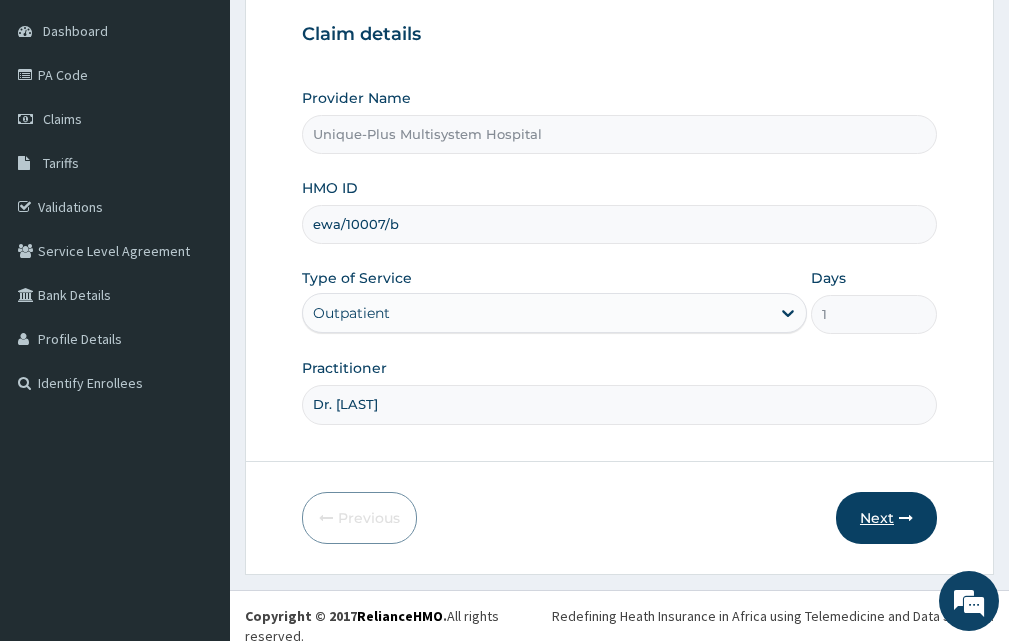 type on "Dr. [LAST]" 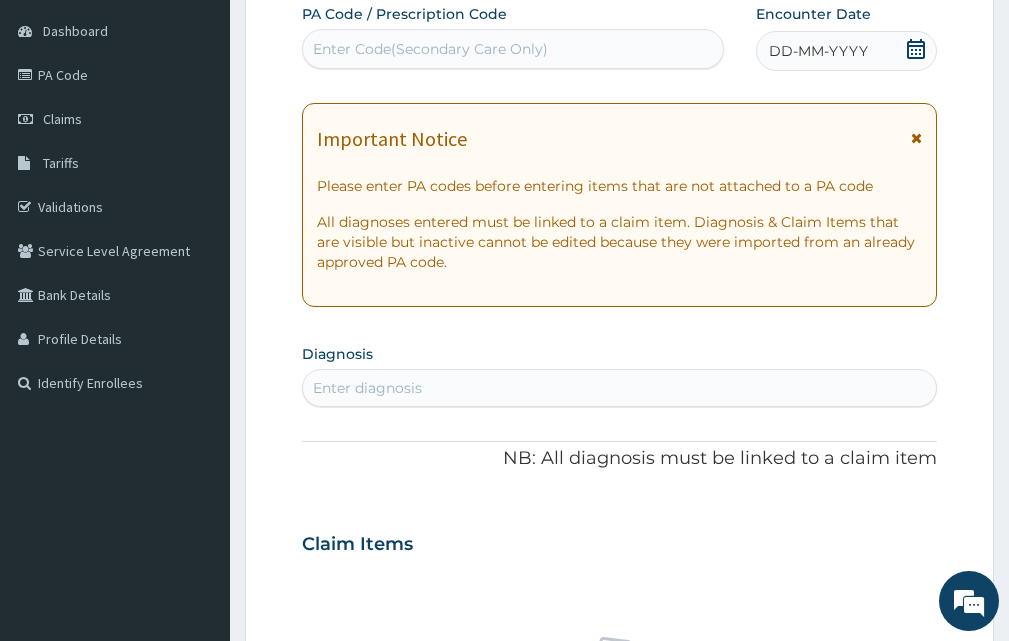 click on "Enter diagnosis" at bounding box center [619, 388] 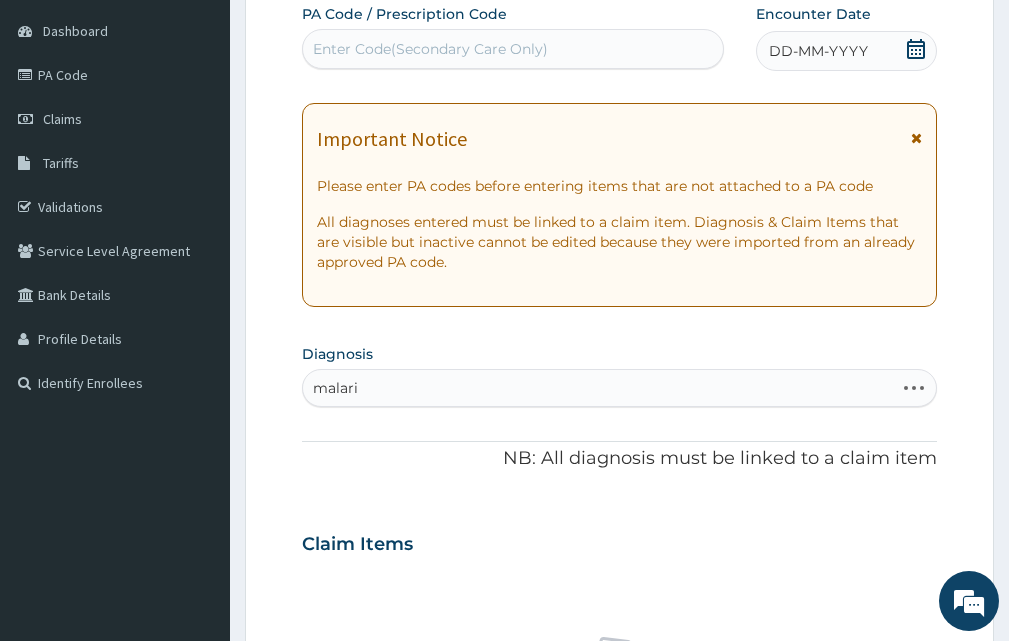 type on "malaria" 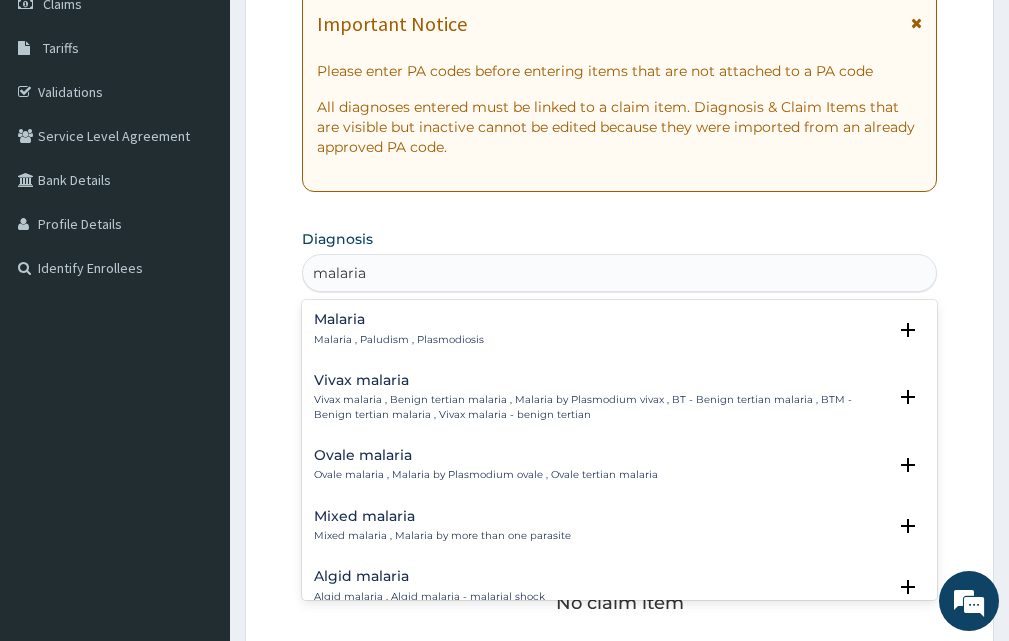 scroll, scrollTop: 304, scrollLeft: 0, axis: vertical 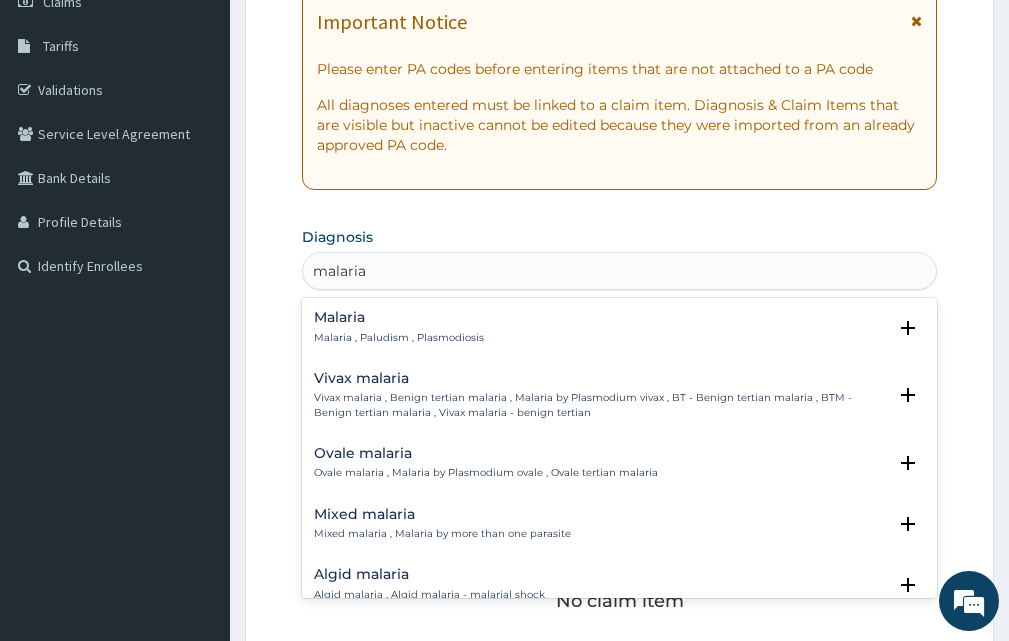 click on "Malaria , Paludism , Plasmodiosis" at bounding box center (399, 338) 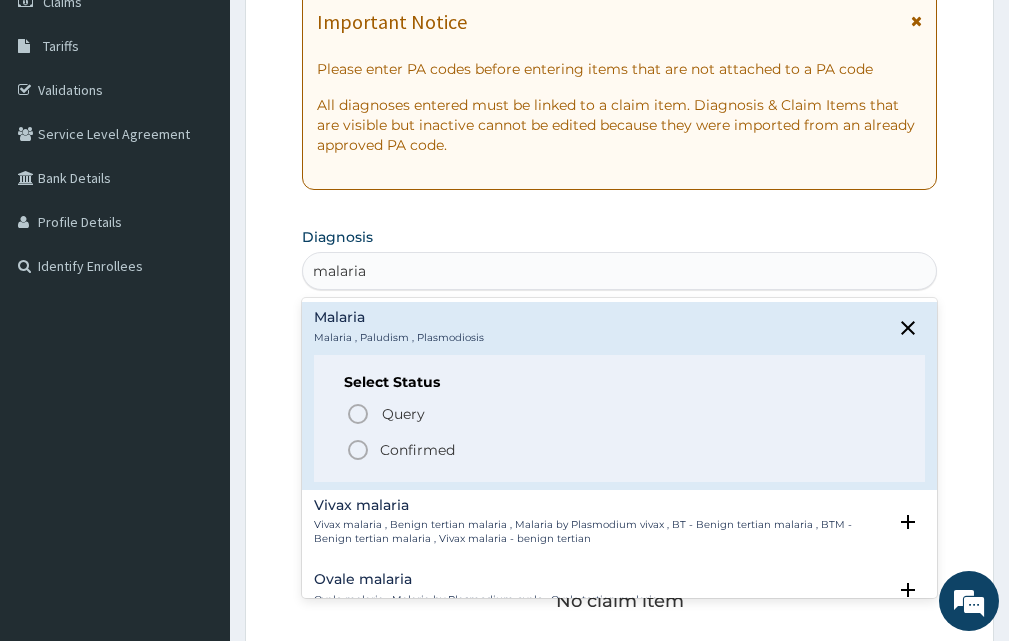 click on "Confirmed" at bounding box center [417, 450] 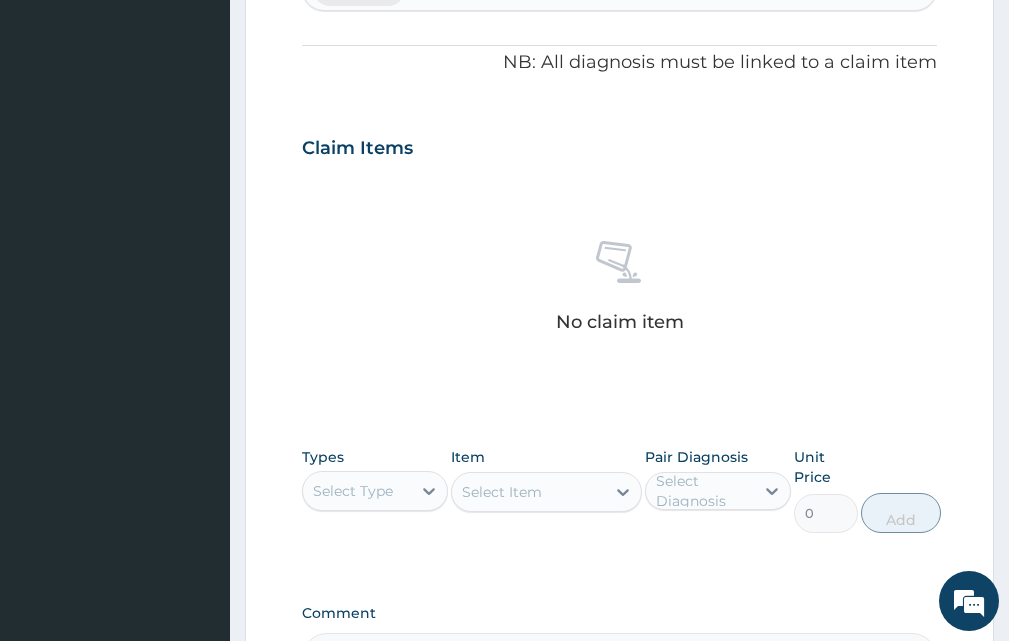 scroll, scrollTop: 611, scrollLeft: 0, axis: vertical 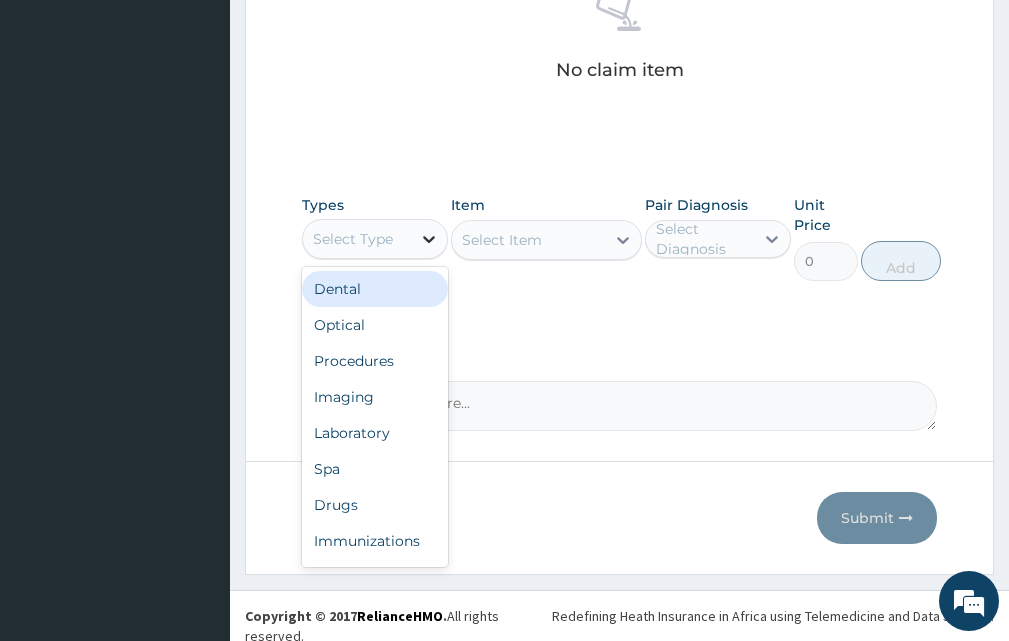 click at bounding box center [429, 239] 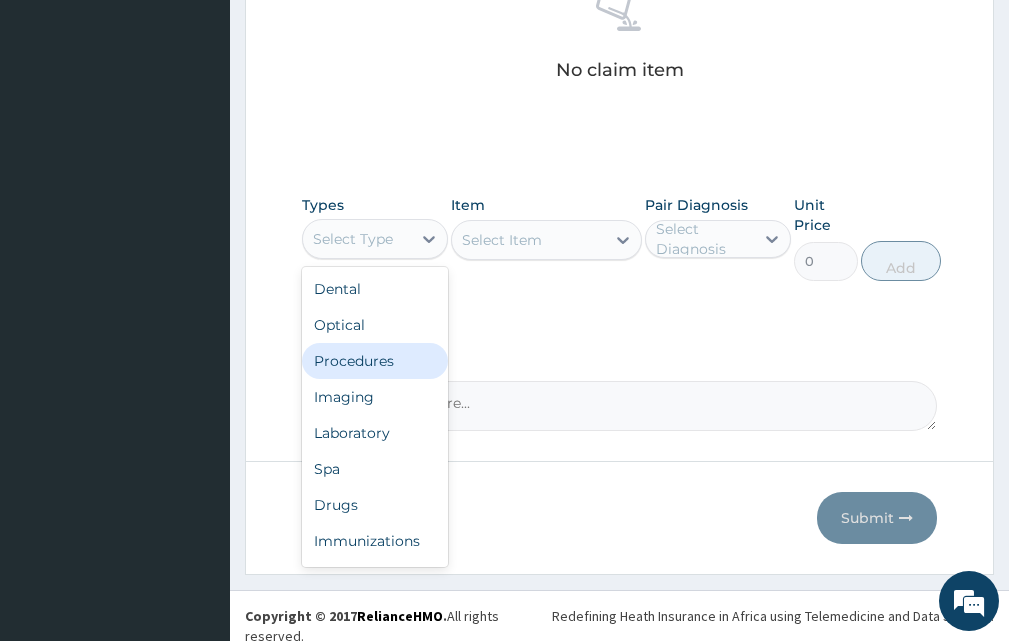 click on "Procedures" at bounding box center [375, 361] 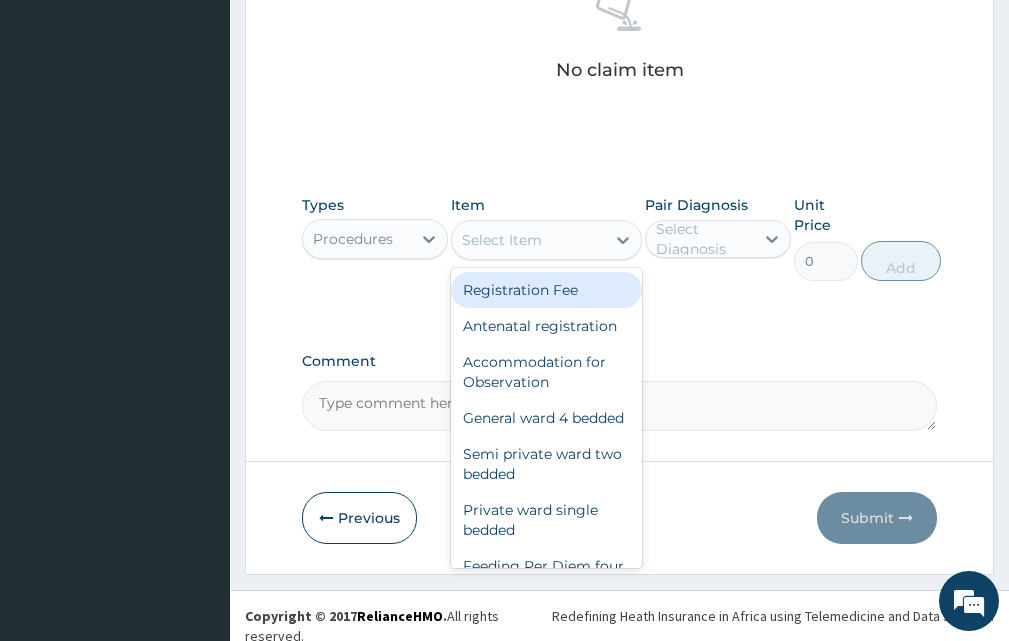click on "Select Item" at bounding box center [502, 240] 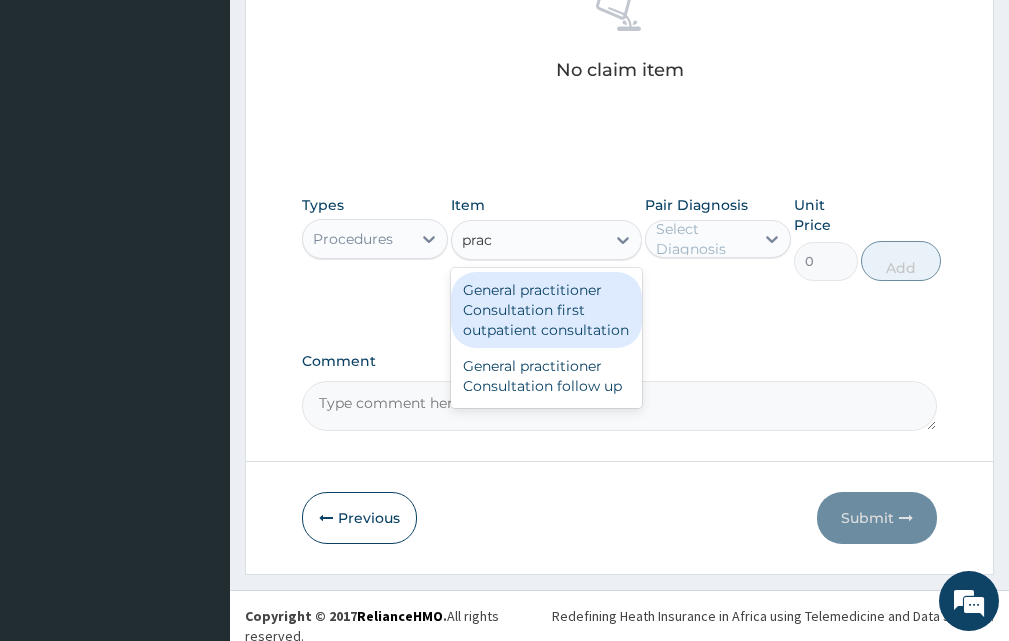 type on "pract" 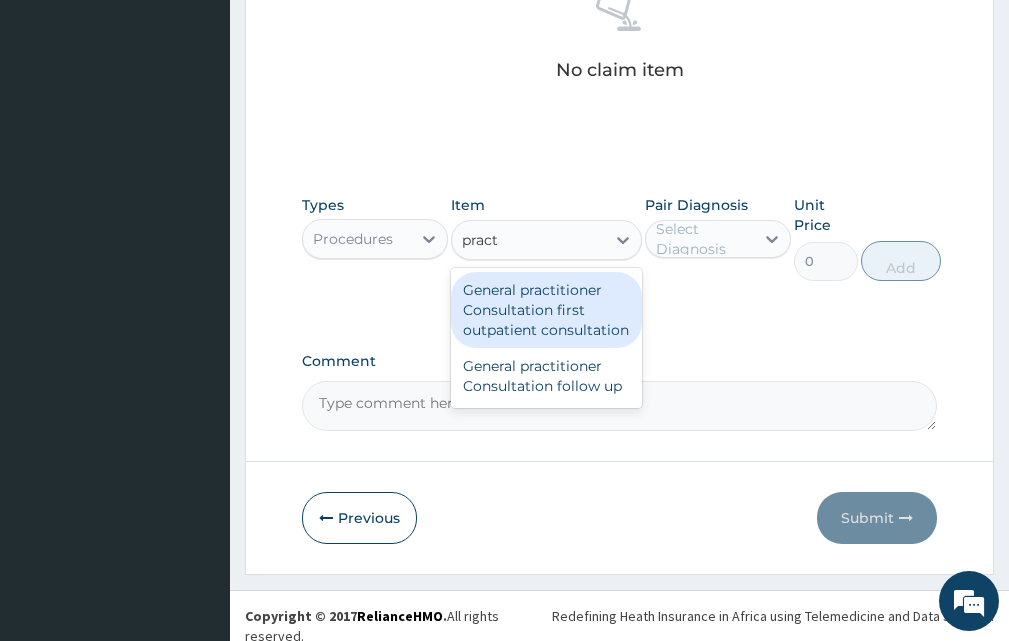 click on "General practitioner Consultation first outpatient consultation" at bounding box center [546, 310] 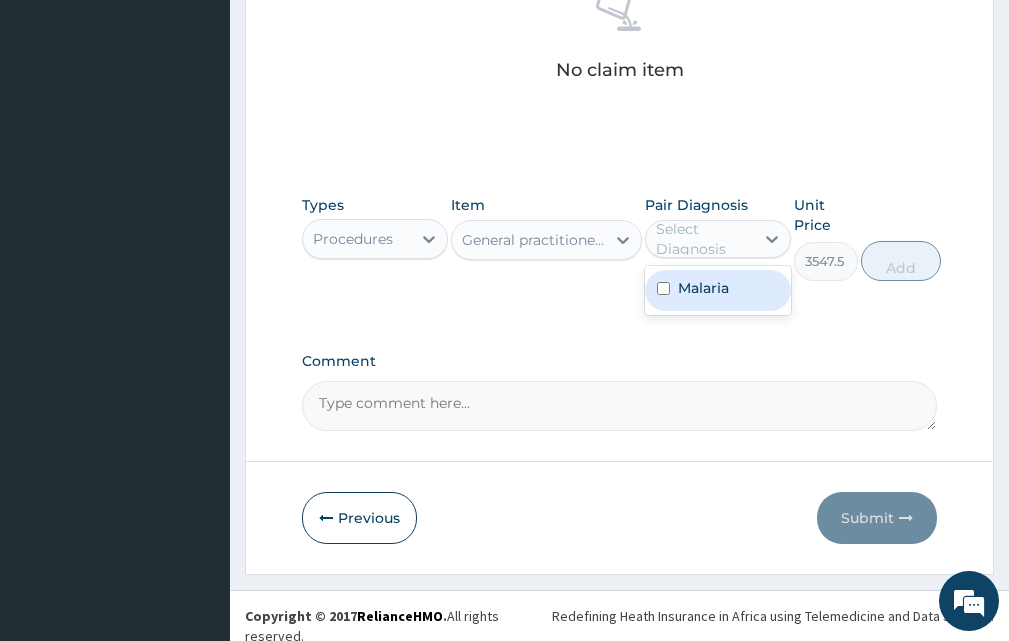 drag, startPoint x: 718, startPoint y: 234, endPoint x: 741, endPoint y: 307, distance: 76.537575 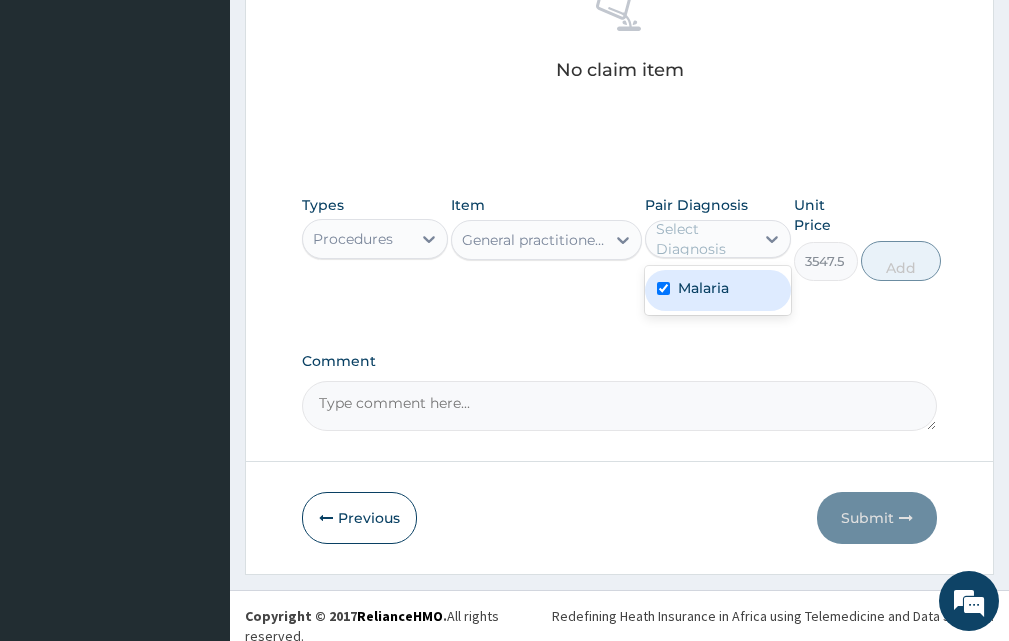 checkbox on "true" 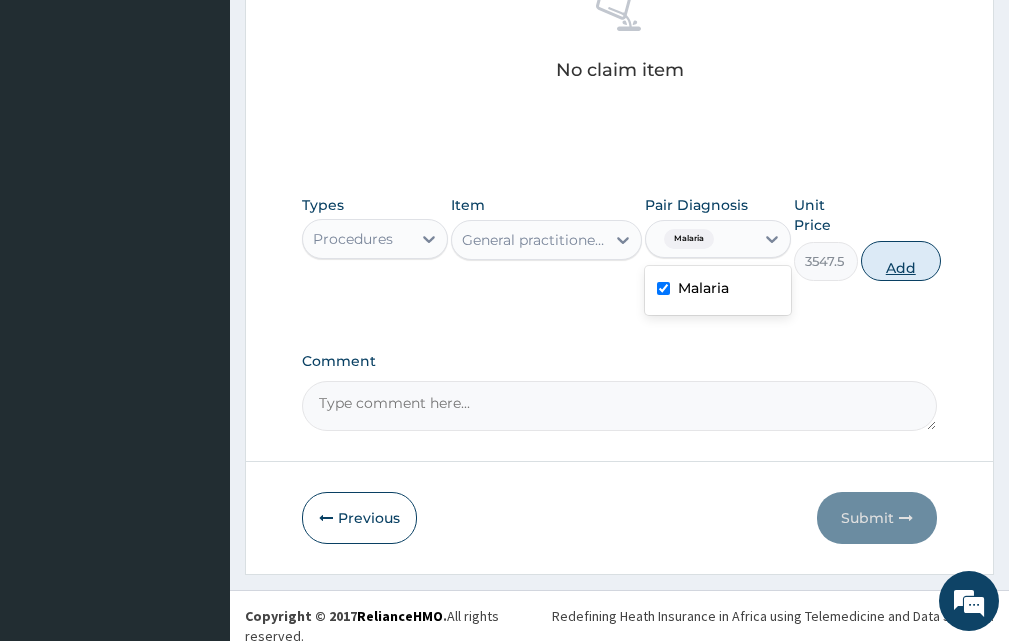 click on "Add" at bounding box center (901, 261) 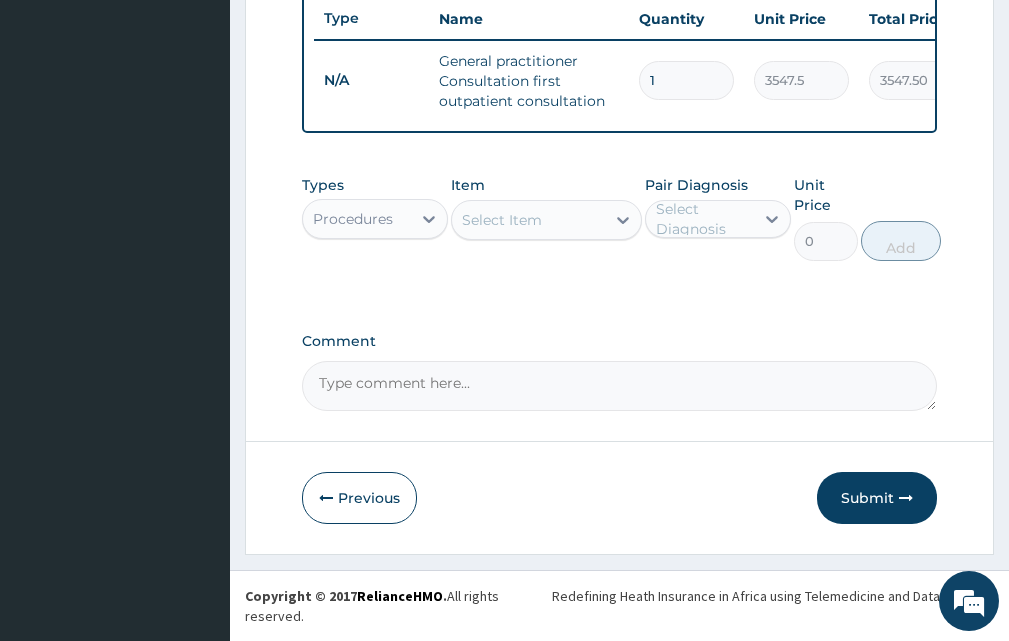 scroll, scrollTop: 772, scrollLeft: 0, axis: vertical 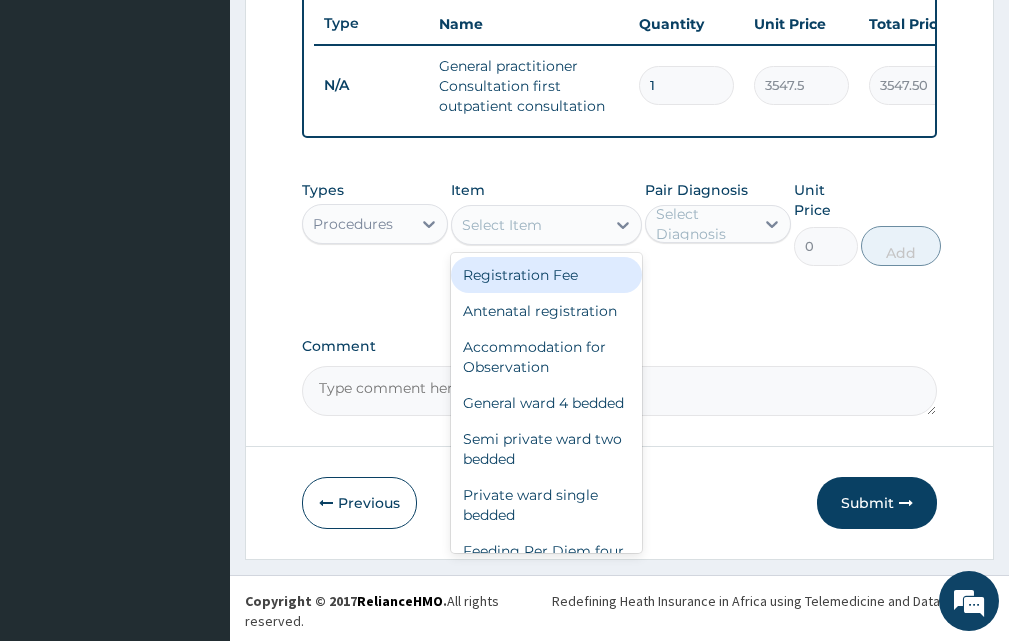 click on "Select Item" at bounding box center (502, 225) 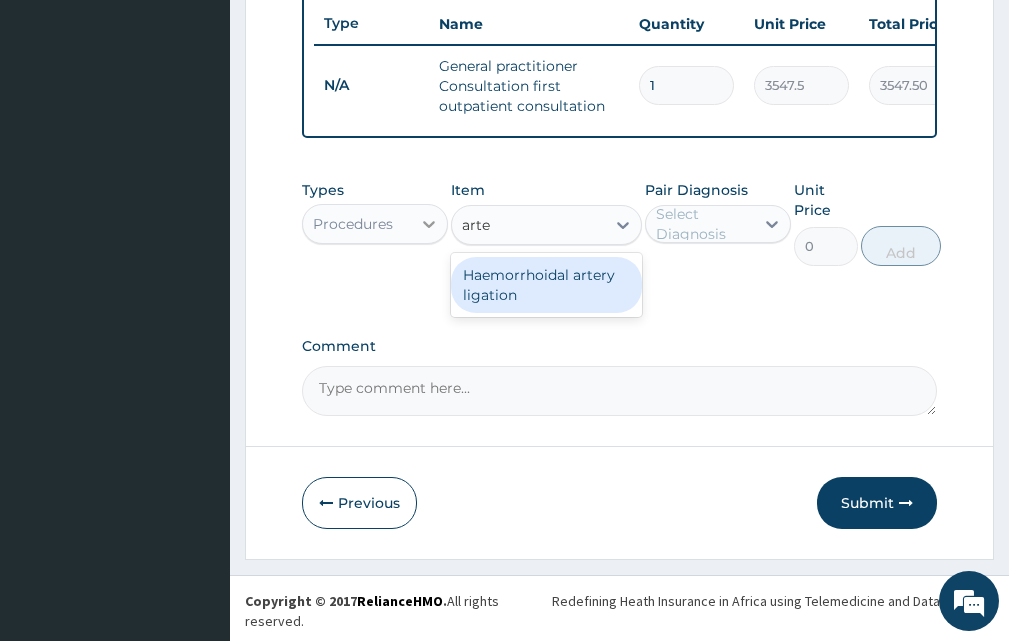 type on "arte" 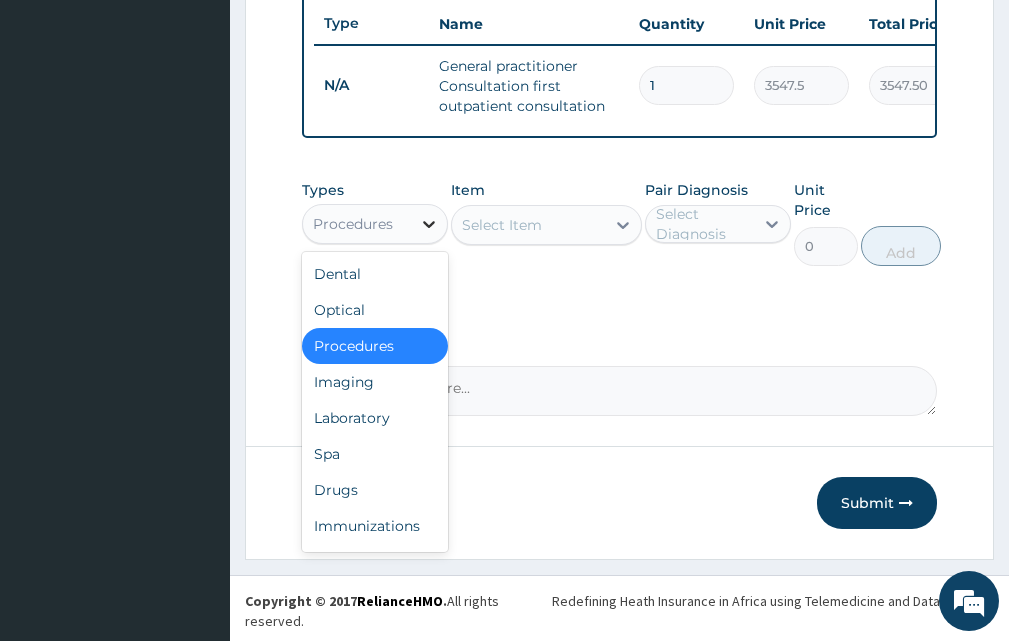 click at bounding box center (429, 224) 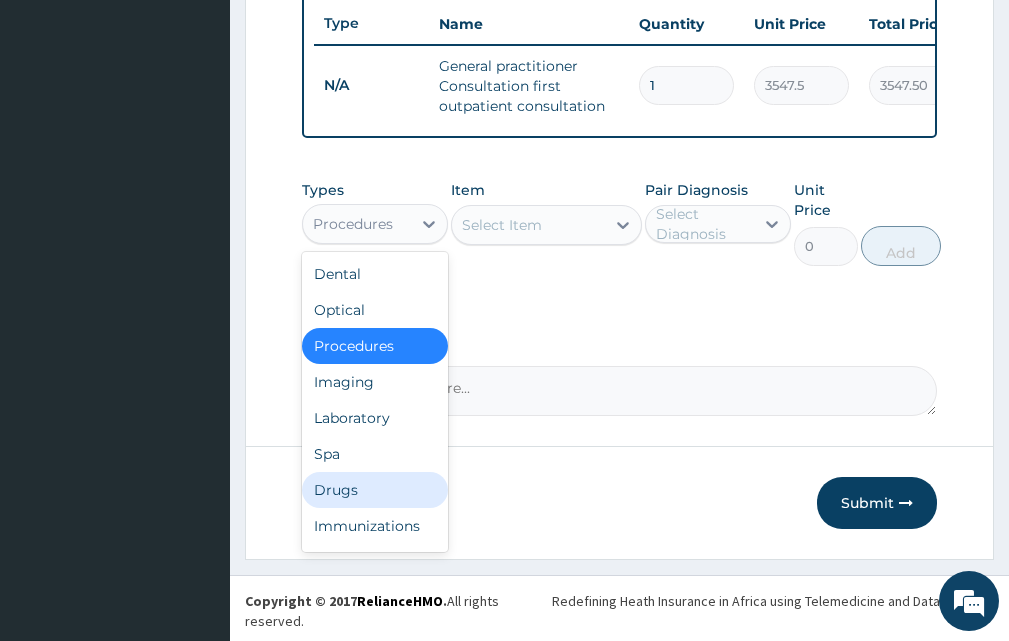 click on "Drugs" at bounding box center [375, 490] 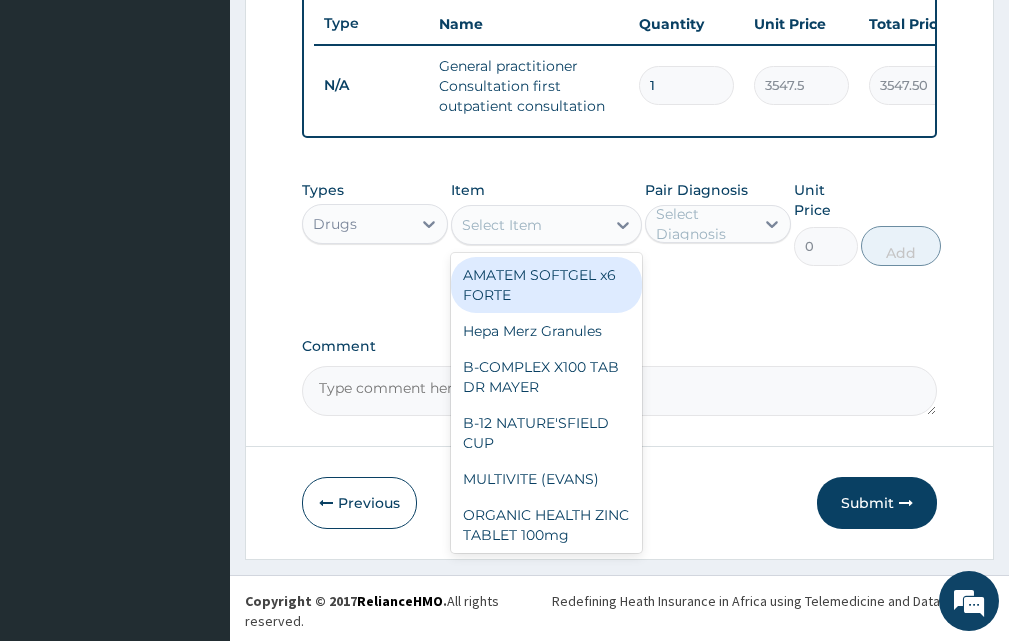click on "Select Item" at bounding box center (528, 225) 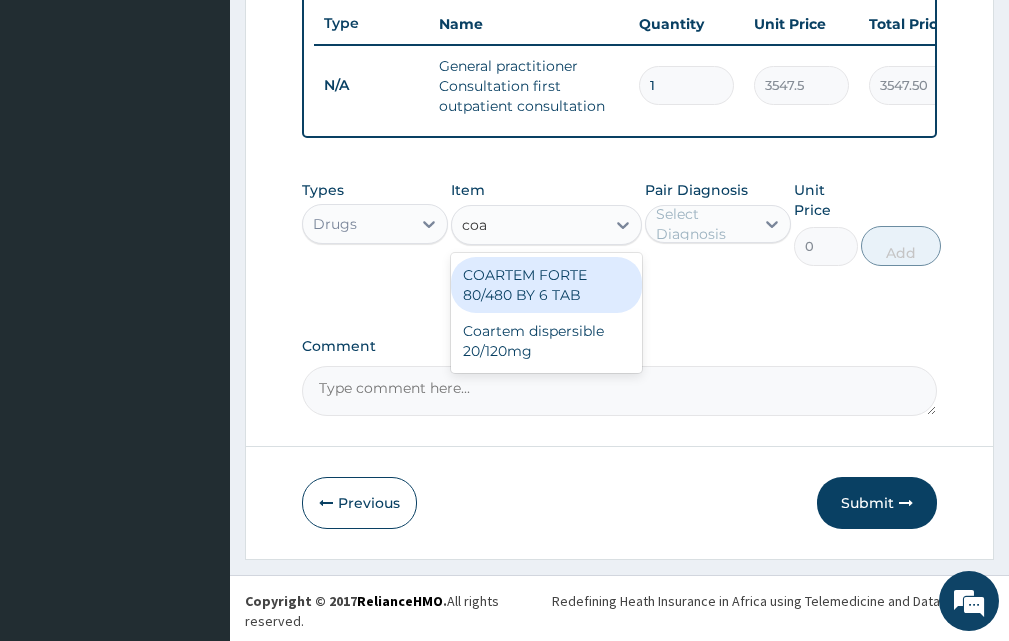 type on "coar" 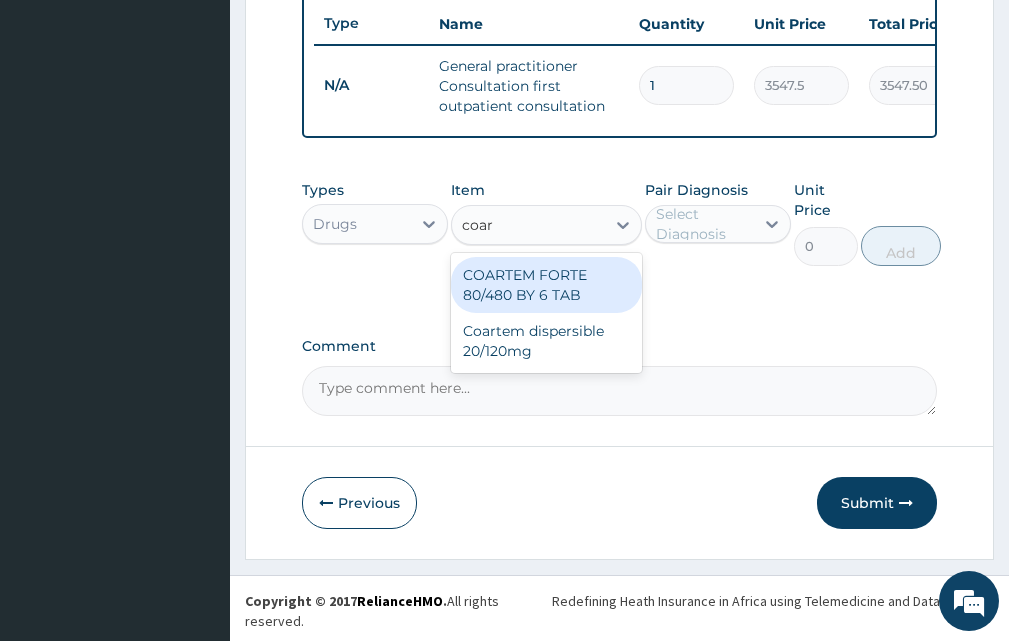 click on "COARTEM FORTE 80/480 BY 6 TAB" at bounding box center (546, 285) 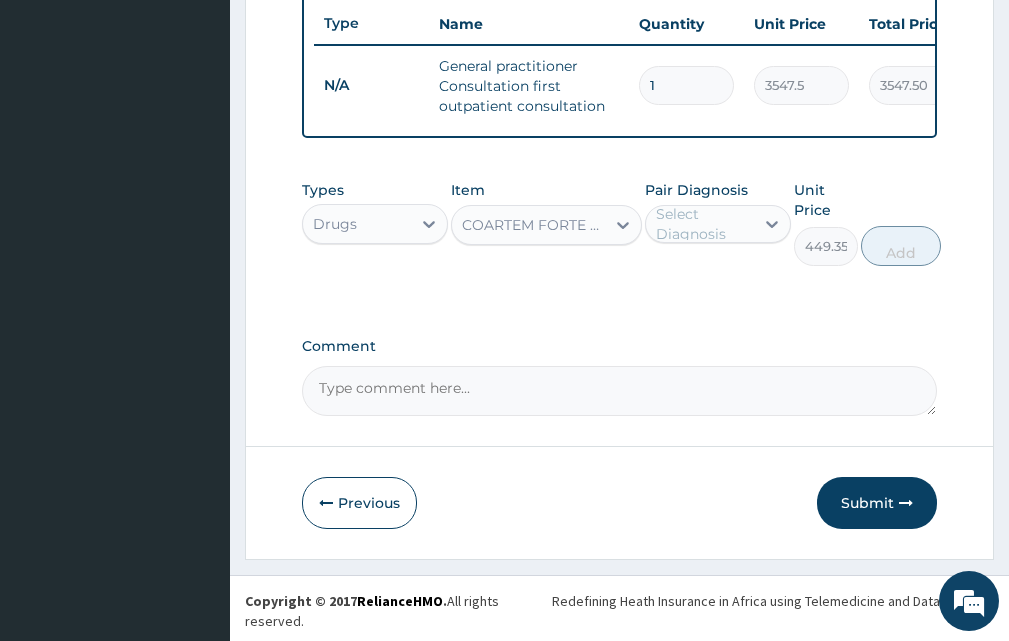 click on "Select Diagnosis" at bounding box center (704, 224) 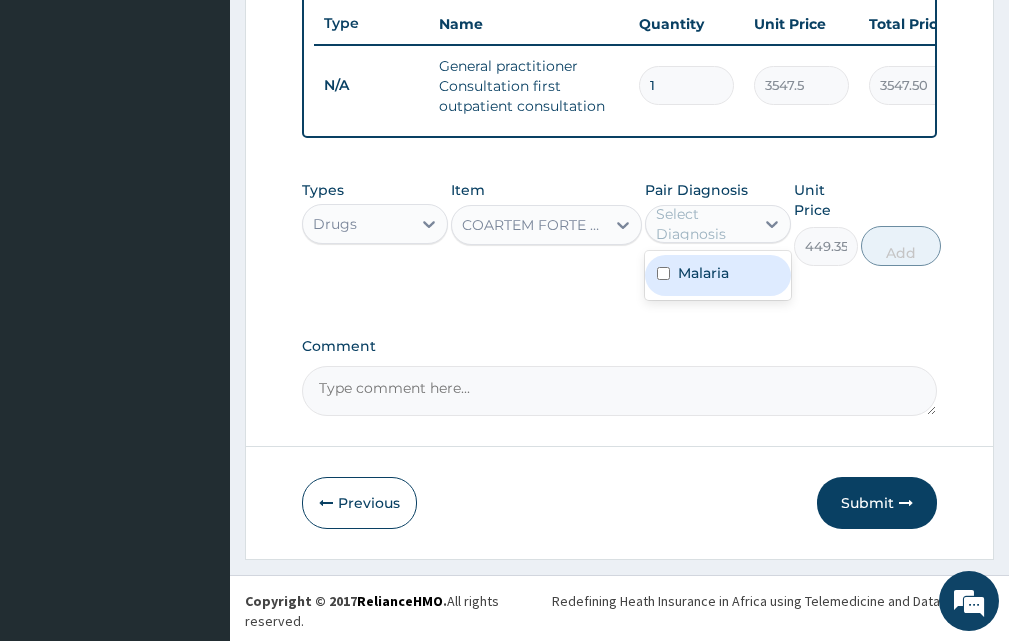 click at bounding box center (663, 273) 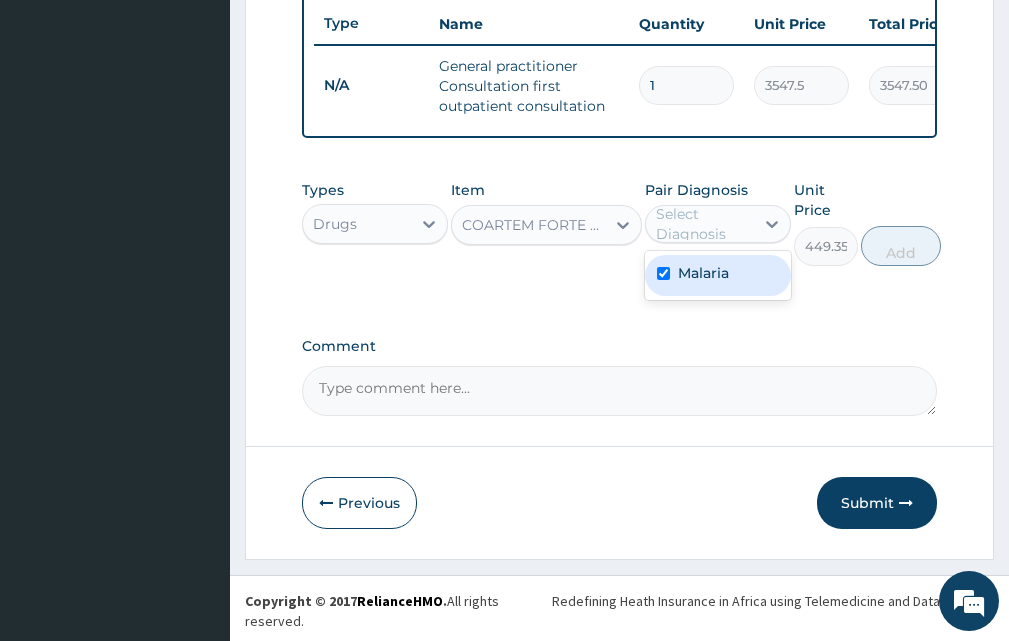 checkbox on "true" 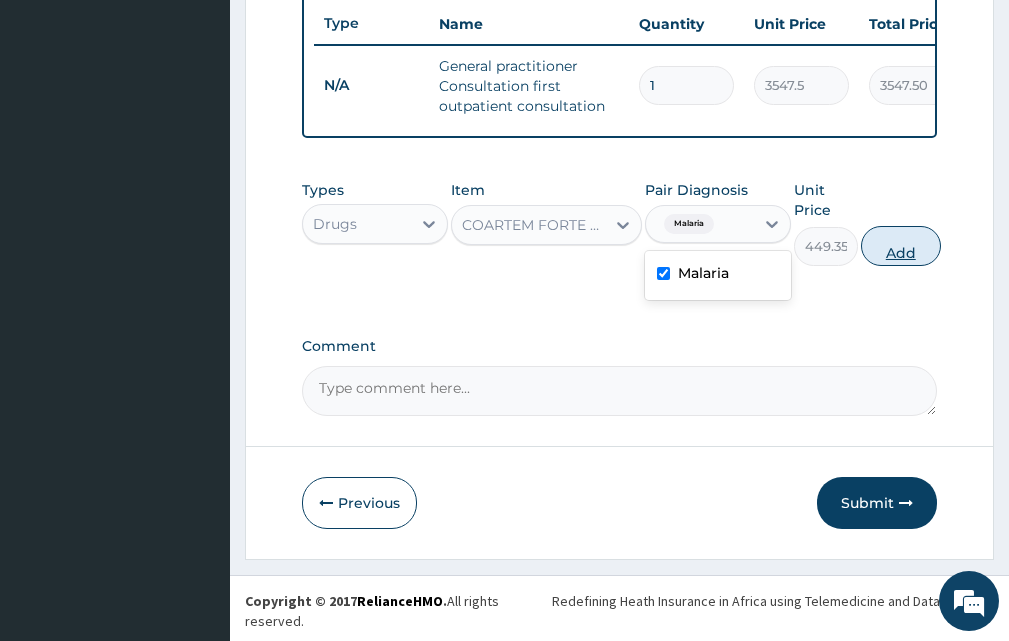 click on "Add" at bounding box center (901, 246) 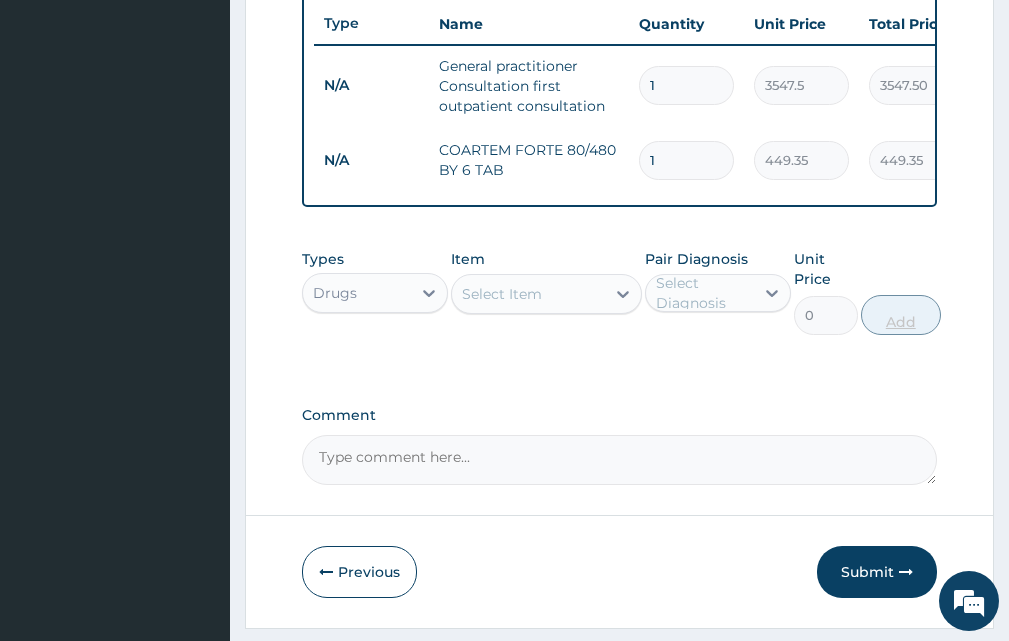 type on "2" 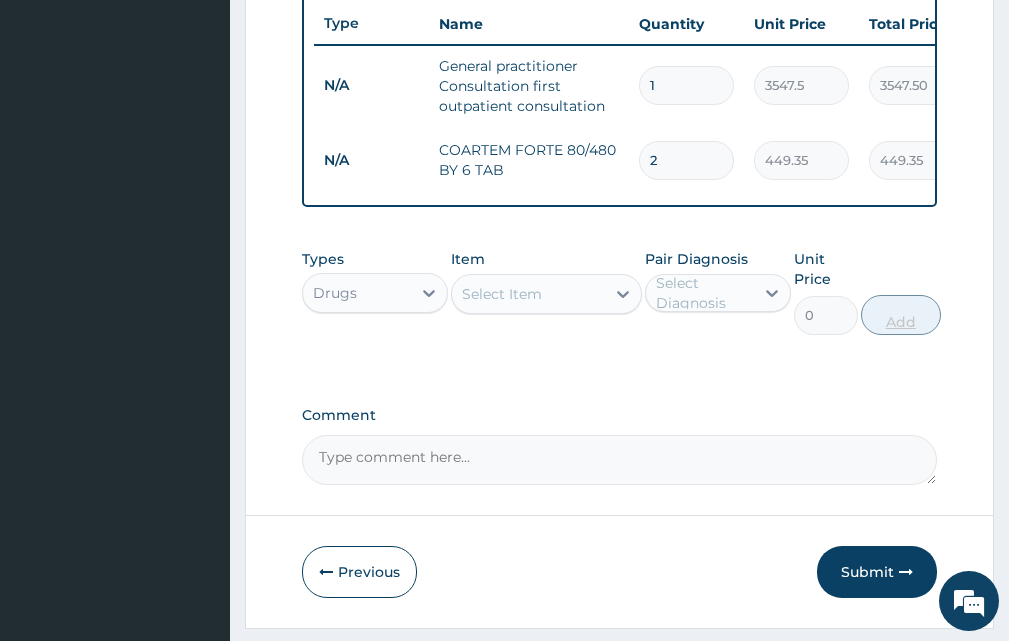 type on "898.70" 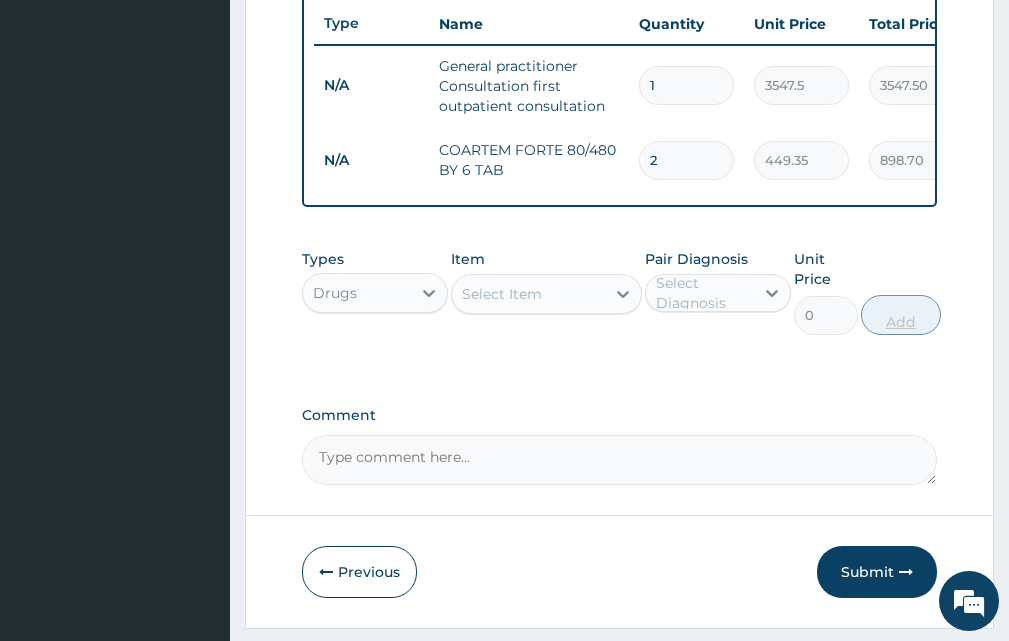 type on "3" 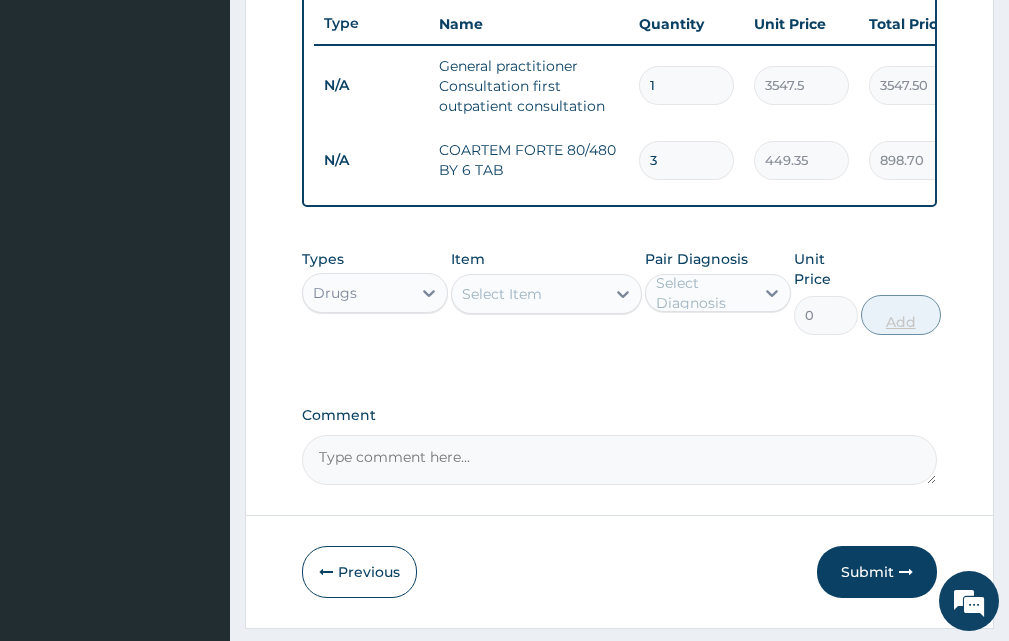 type on "1348.05" 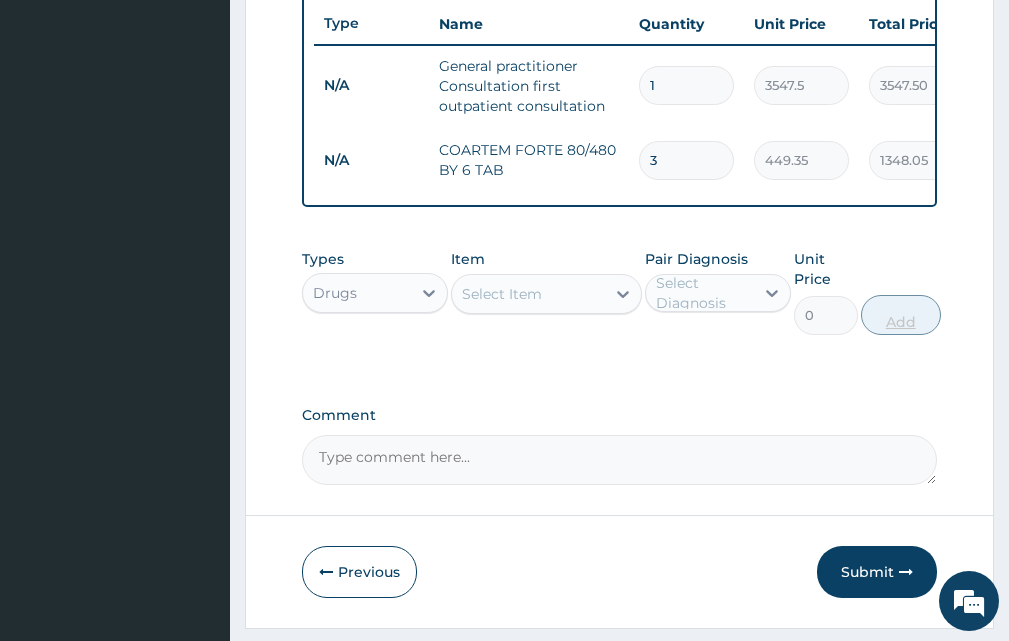 type on "4" 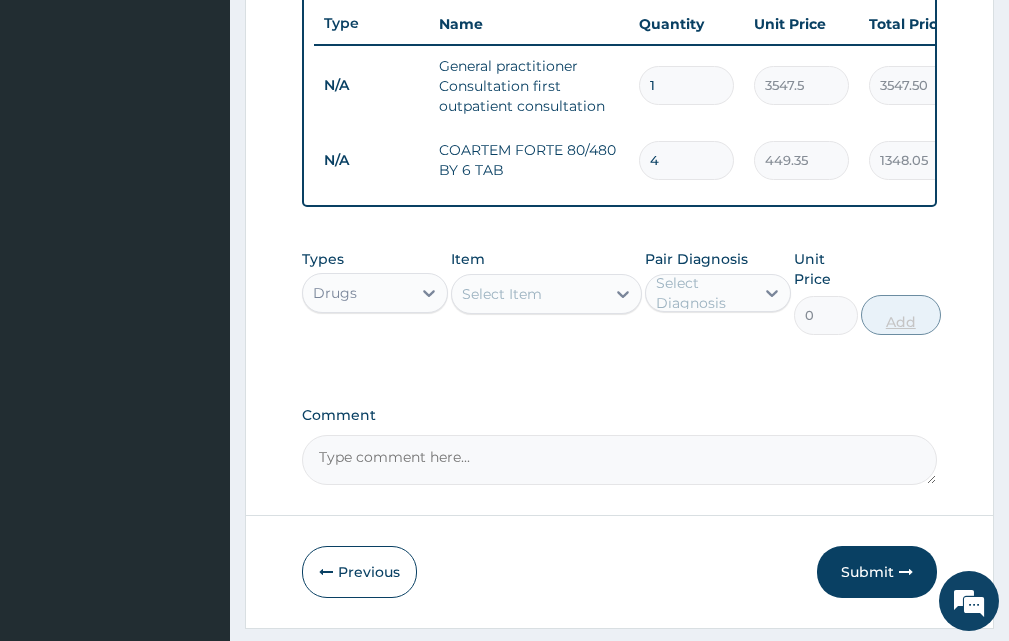 type on "1797.40" 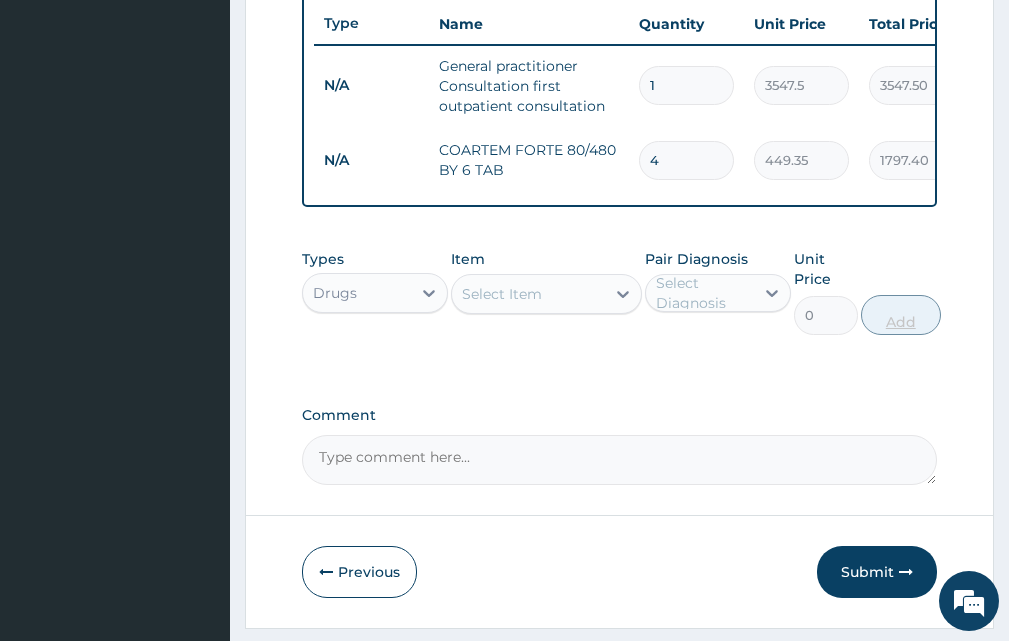 type on "5" 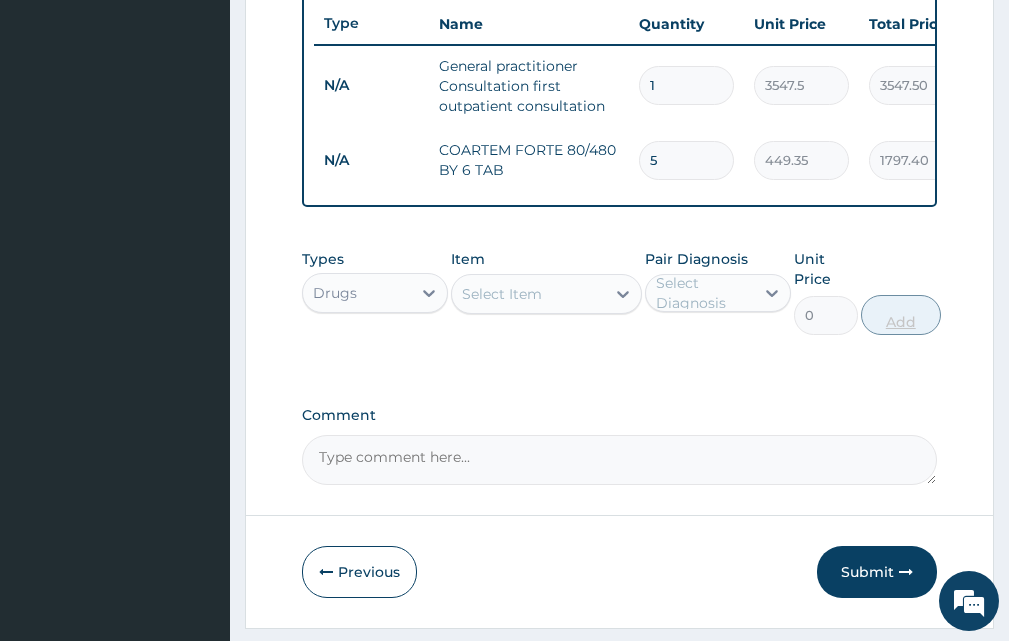 type on "2246.75" 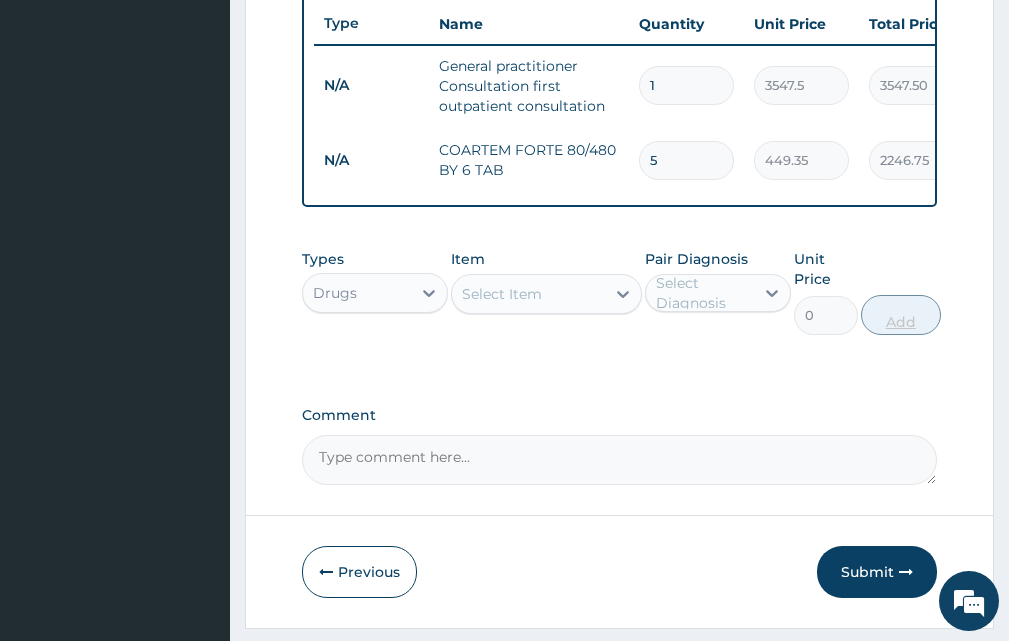 type on "6" 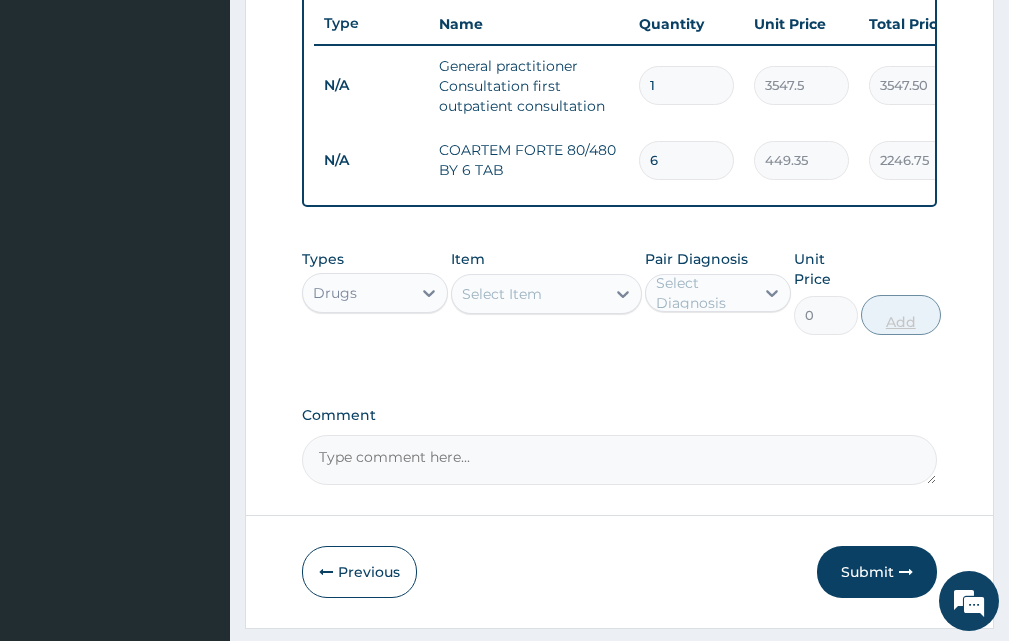 type on "2696.10" 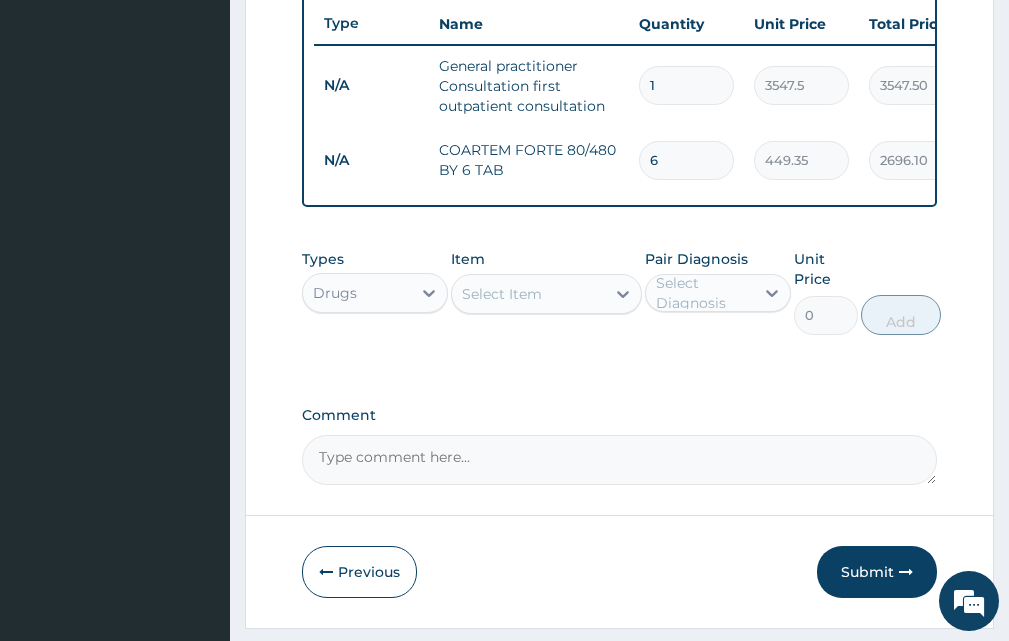 click on "Select Item" at bounding box center (528, 294) 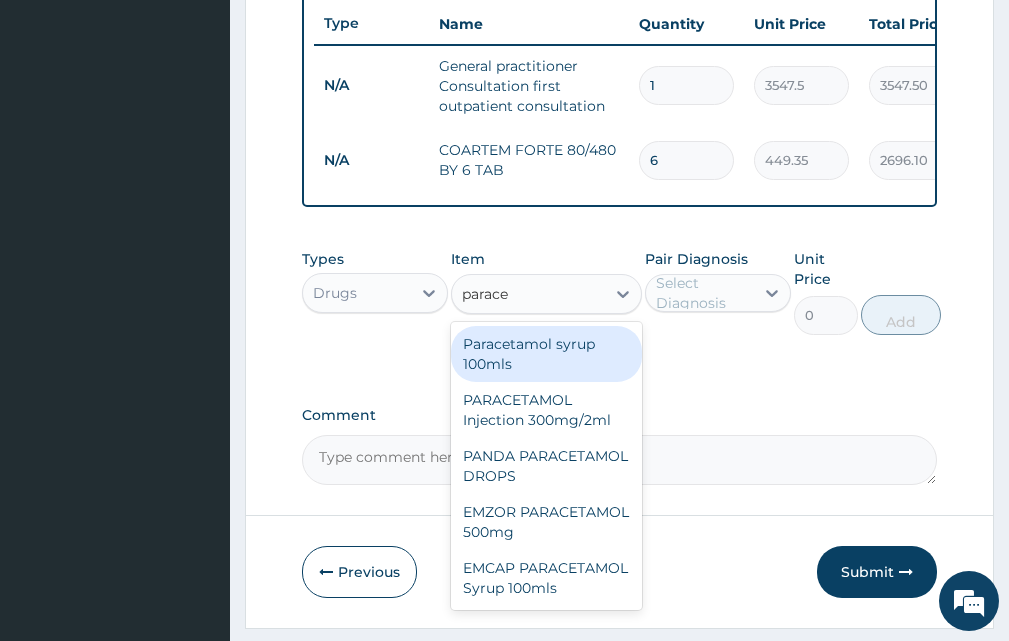 type on "paracet" 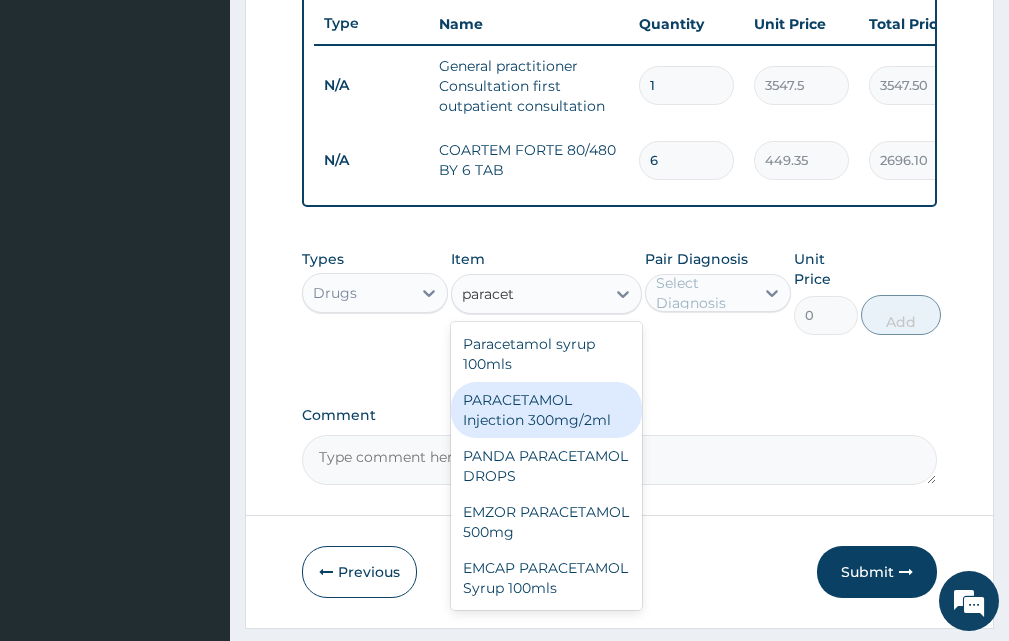 click on "PARACETAMOL Injection 300mg/2ml" at bounding box center [546, 410] 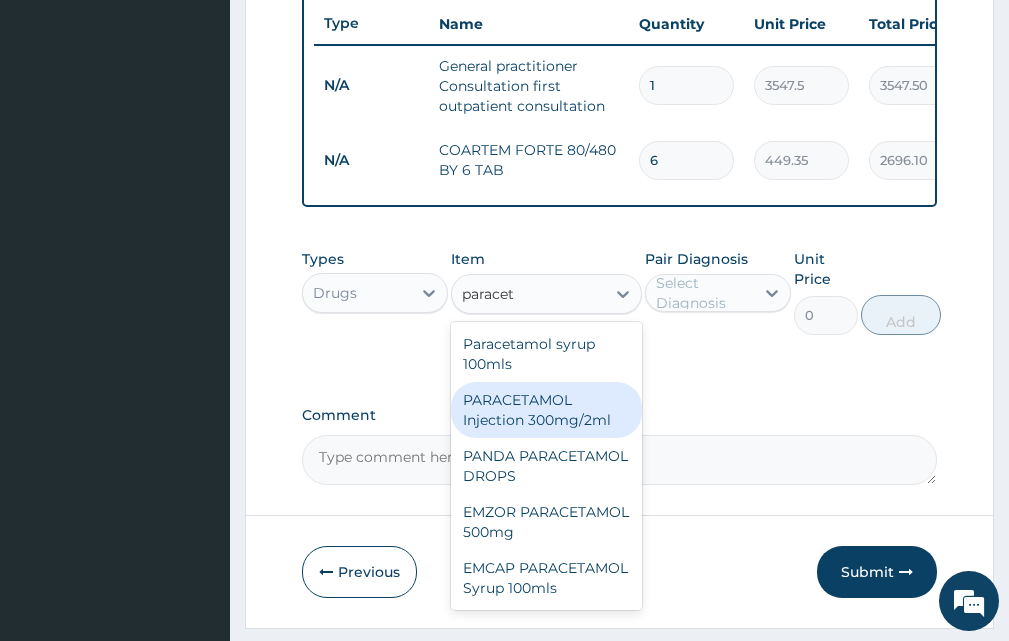 type 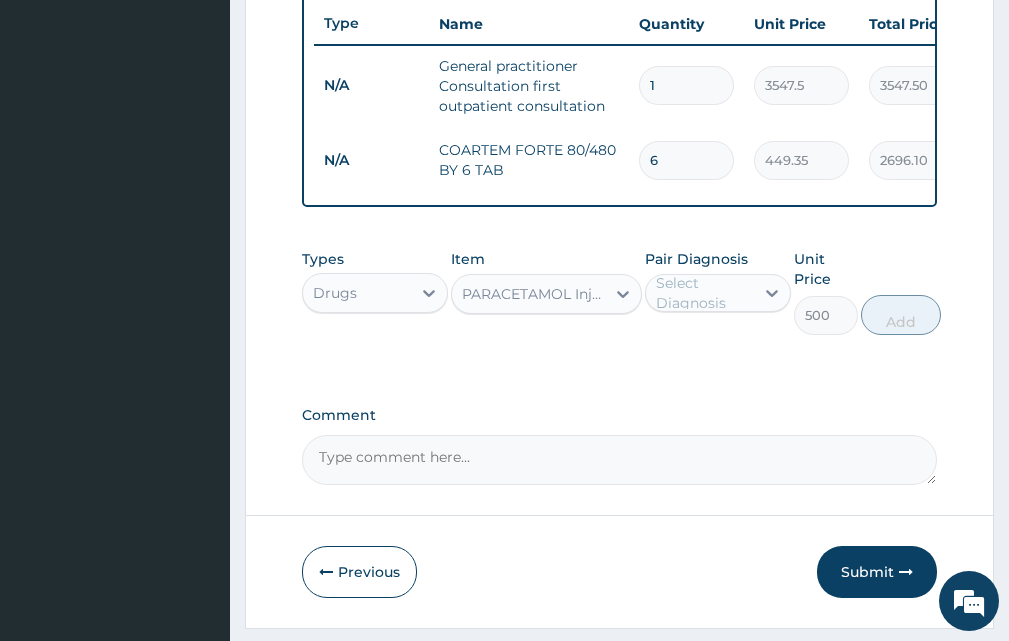 click on "Select Diagnosis" at bounding box center (704, 293) 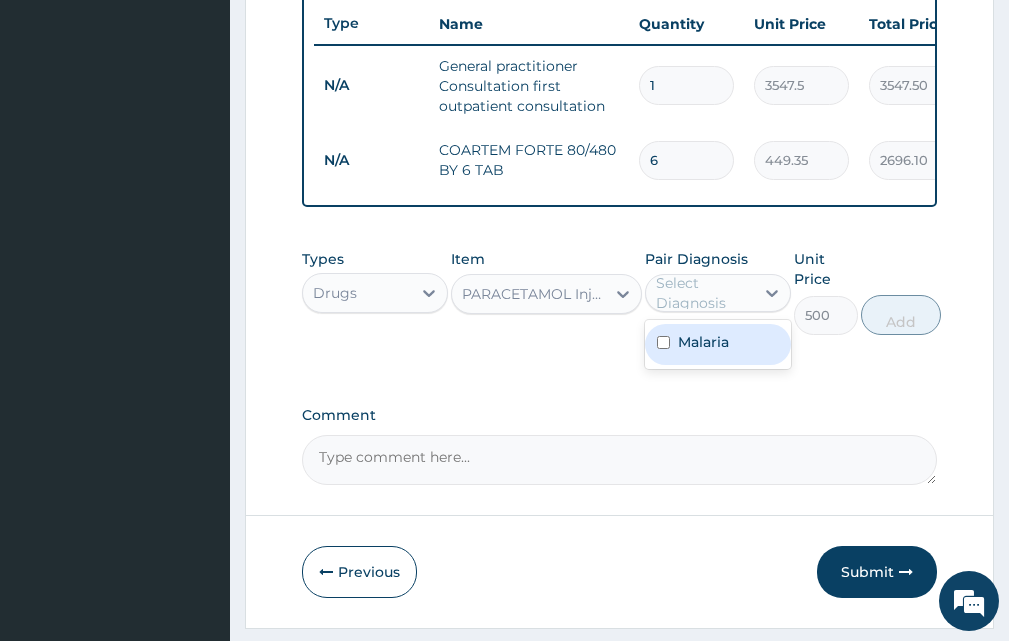 click on "Malaria" at bounding box center [703, 342] 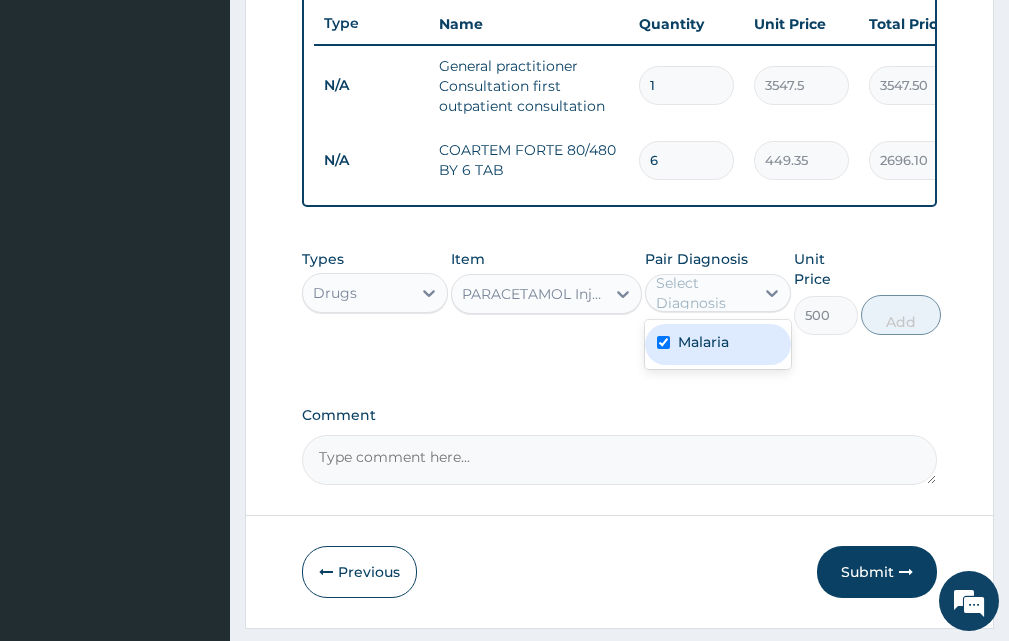 checkbox on "true" 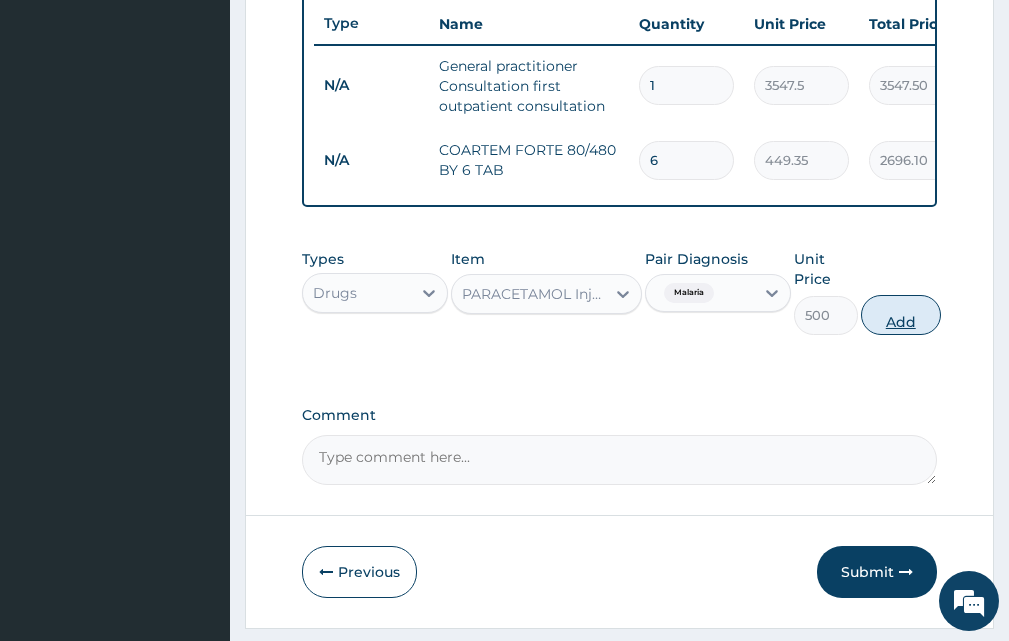 click on "Add" at bounding box center (901, 315) 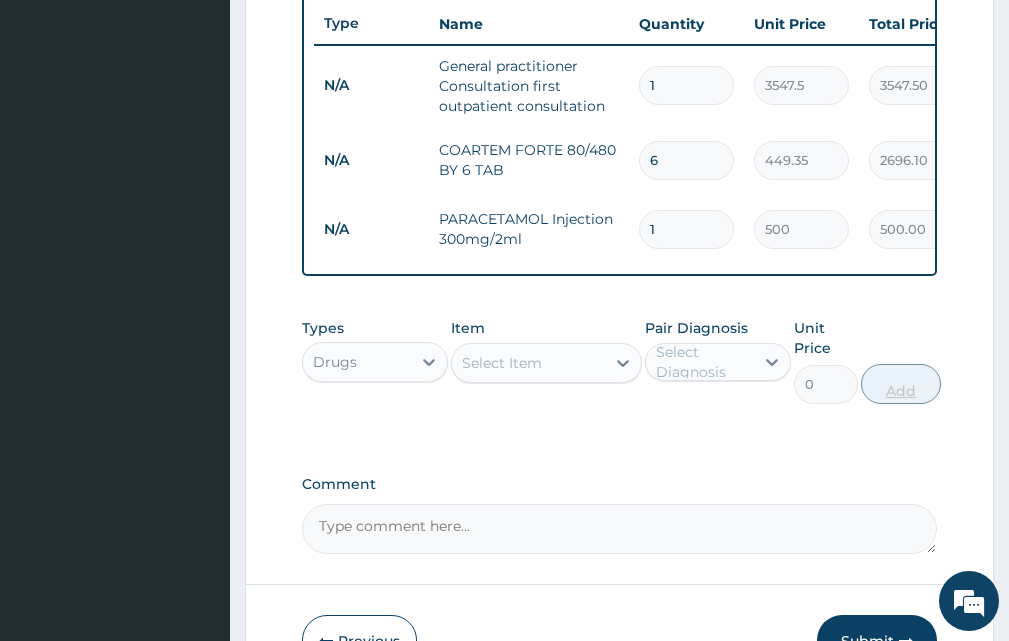 type on "2" 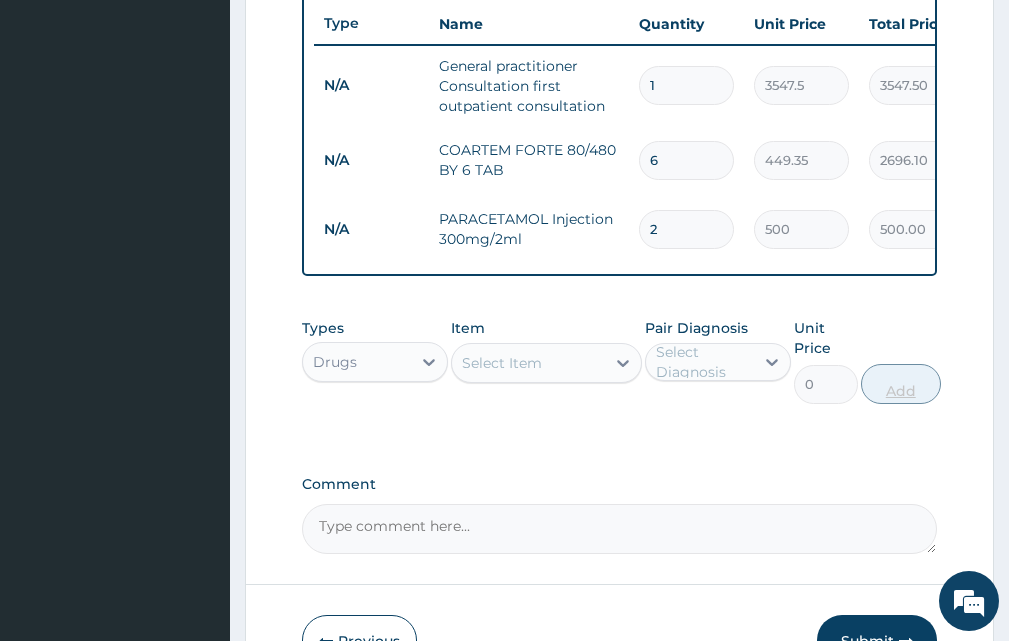 type on "1000.00" 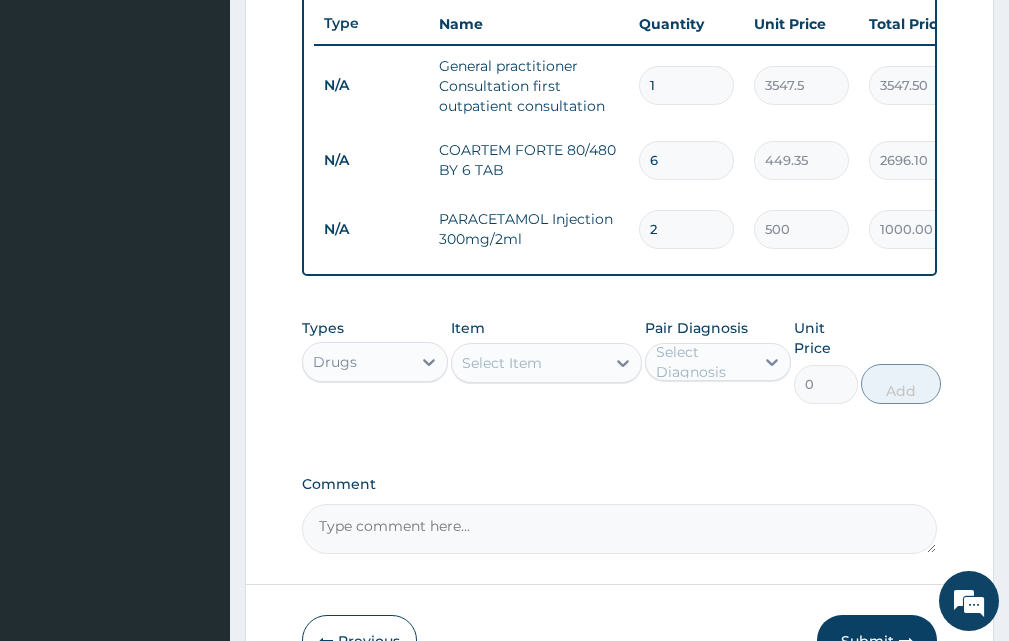 click on "Select Item" at bounding box center [528, 363] 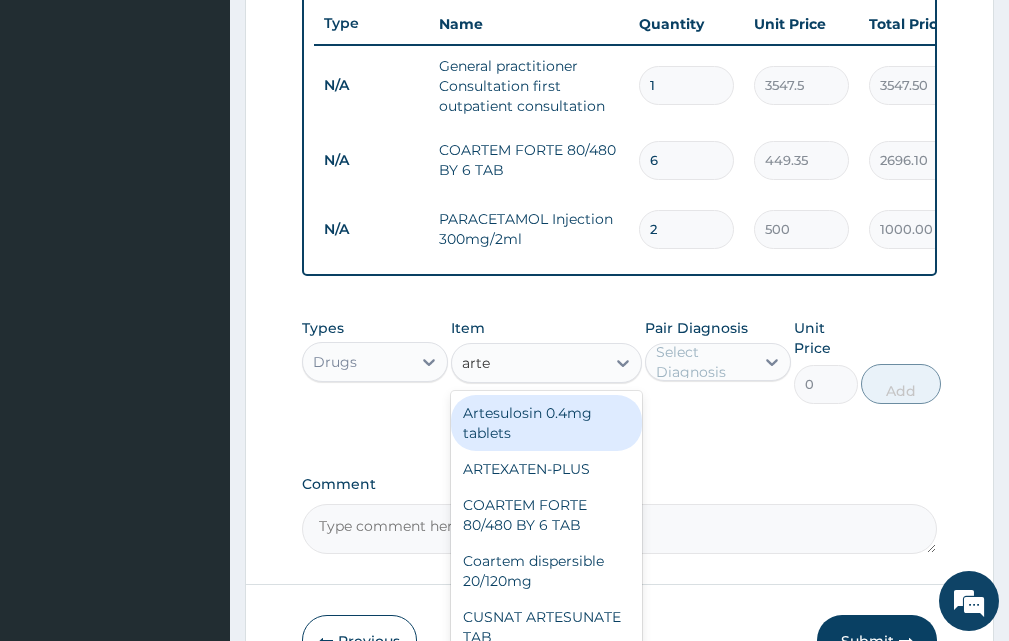 type on "artem" 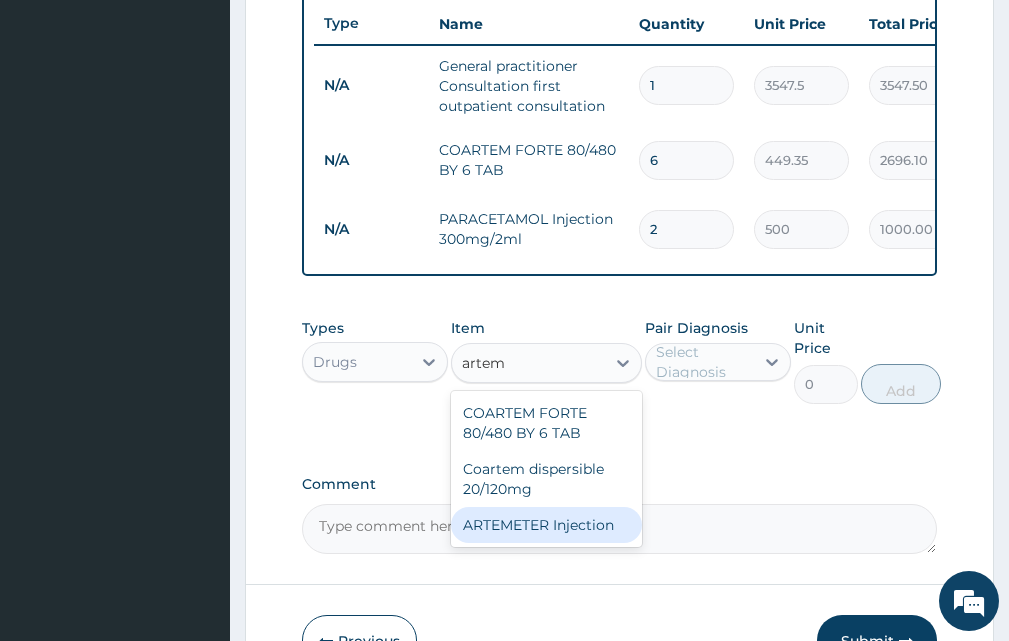 click on "ARTEMETER Injection" at bounding box center (546, 525) 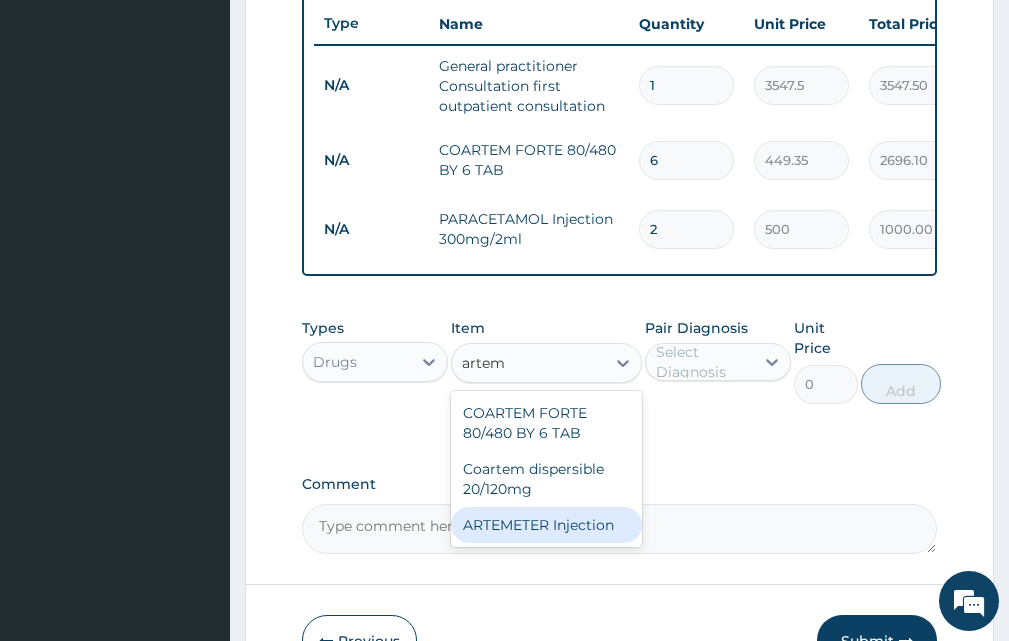 type 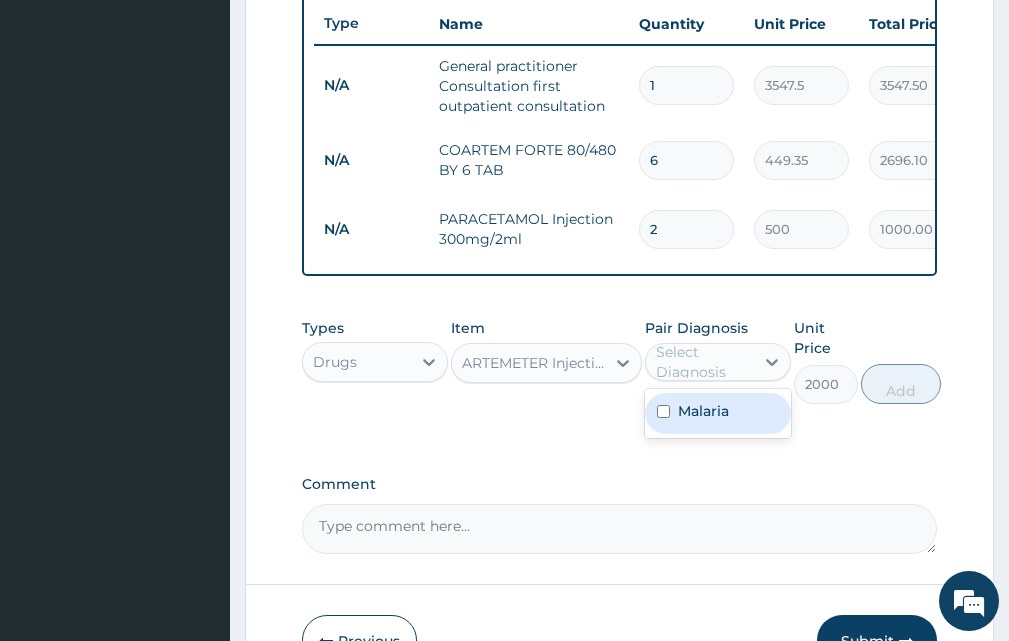 click on "Select Diagnosis" at bounding box center (704, 362) 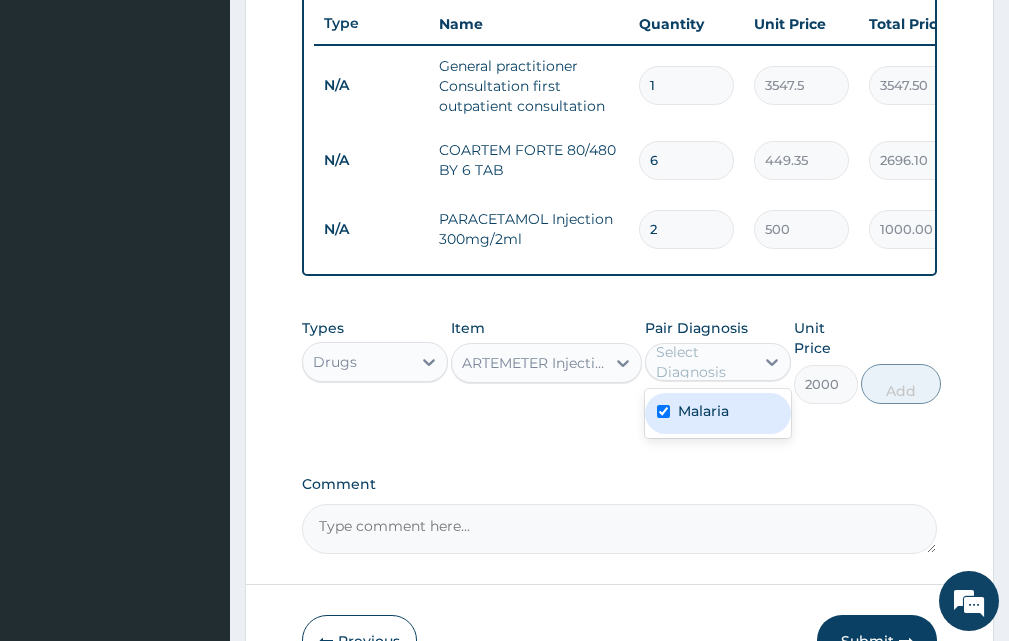 checkbox on "true" 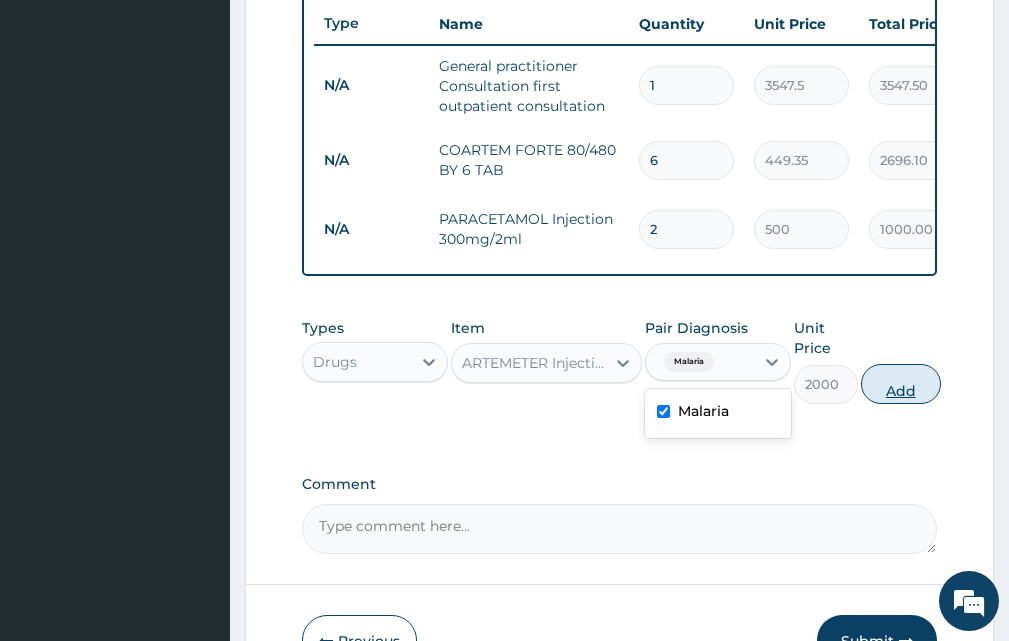 click on "Add" at bounding box center [901, 384] 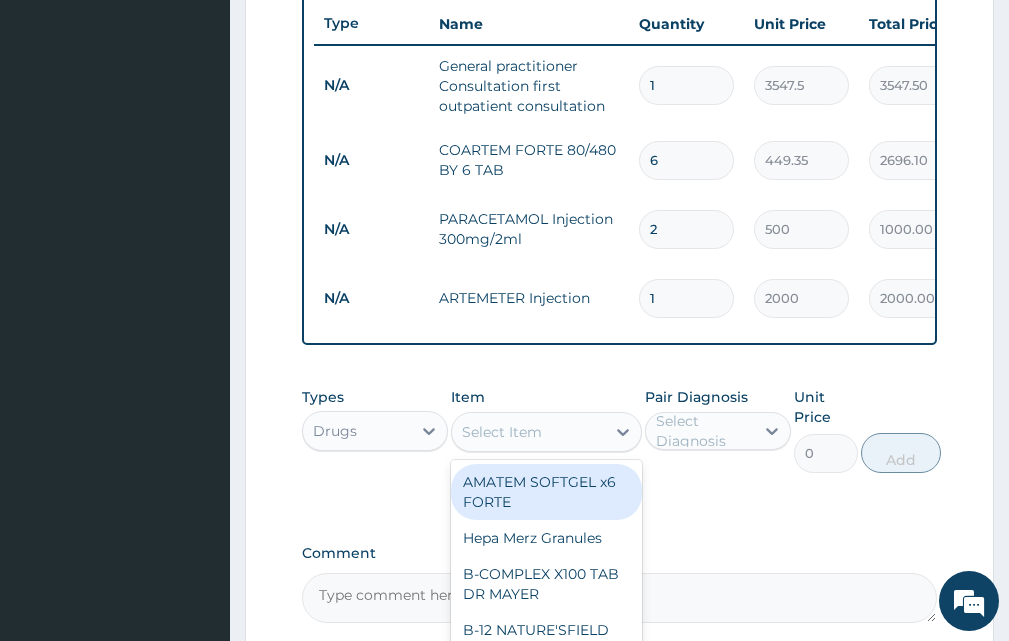 click on "Select Item" at bounding box center [528, 432] 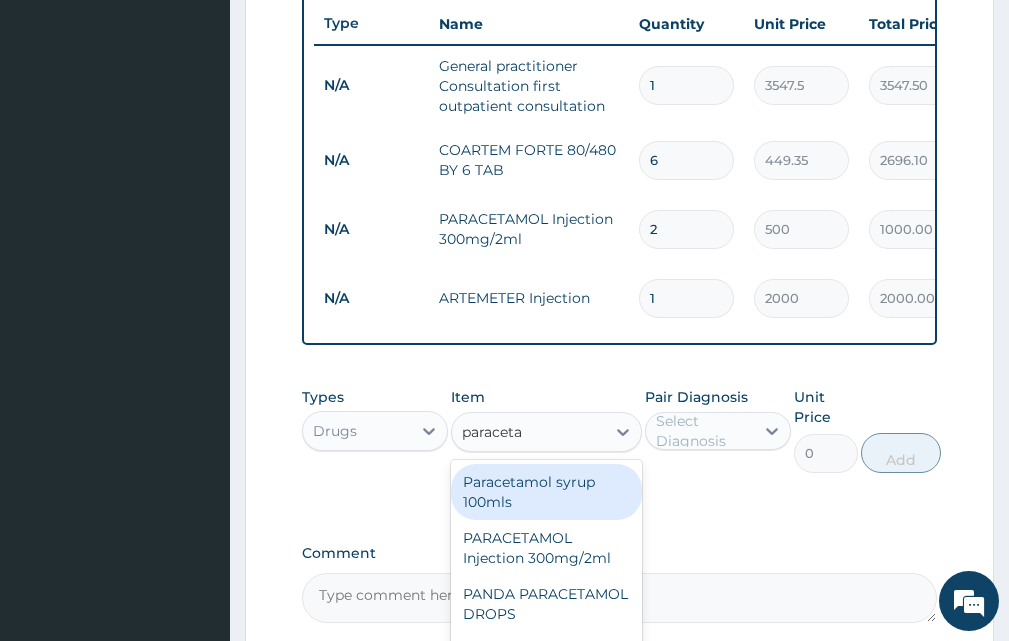 type on "paracetam" 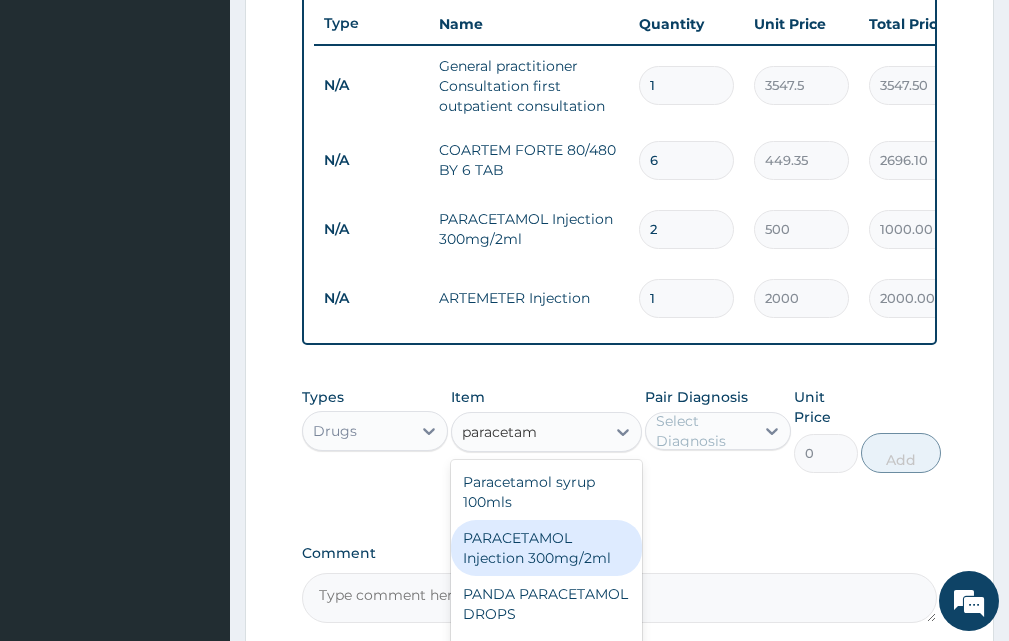 scroll, scrollTop: 48, scrollLeft: 0, axis: vertical 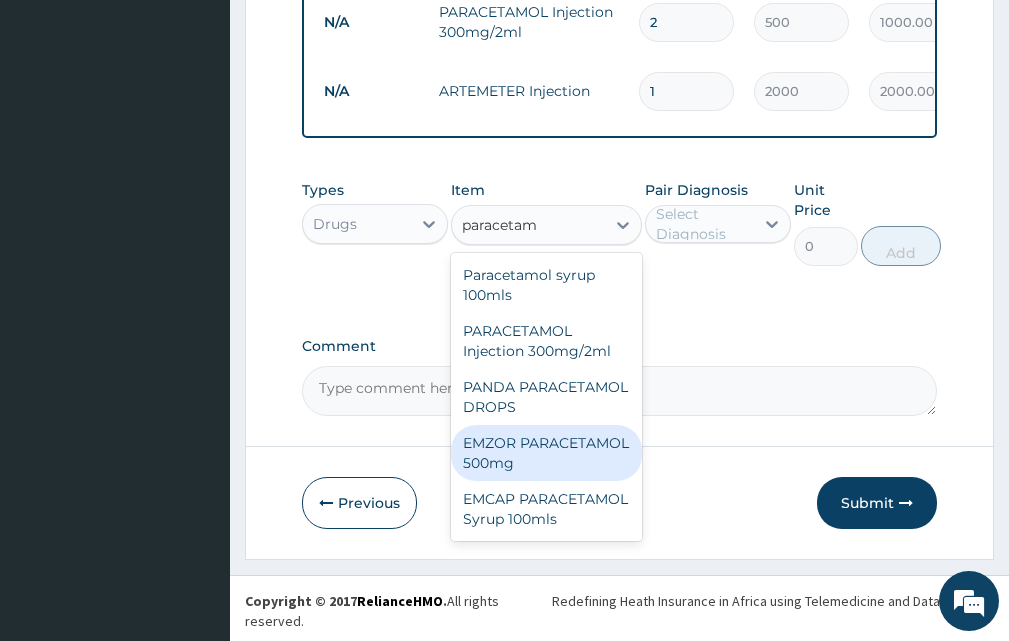 click on "EMZOR PARACETAMOL 500mg" at bounding box center [546, 453] 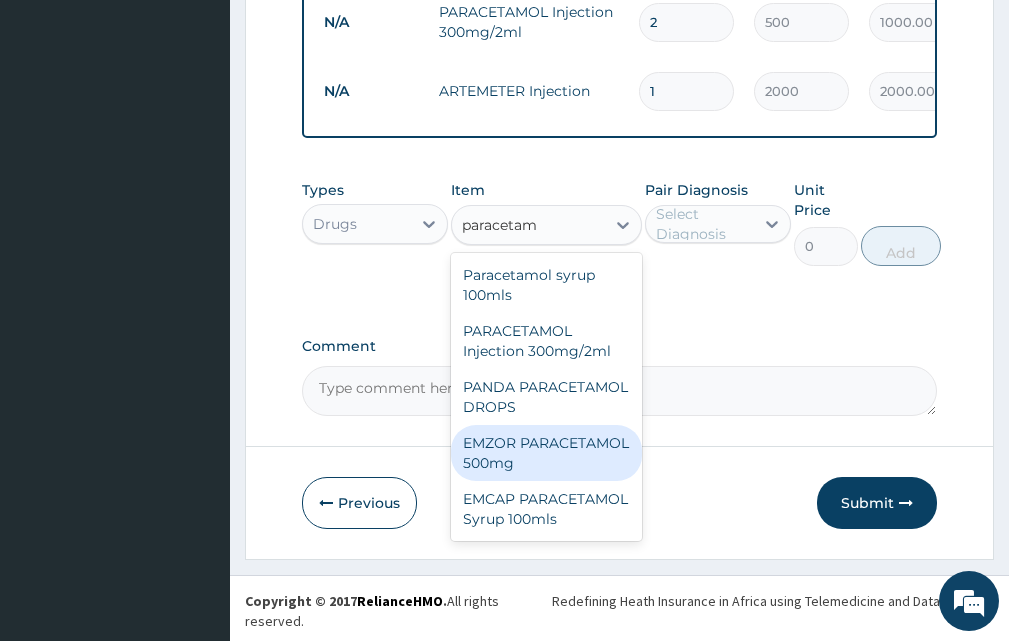 type 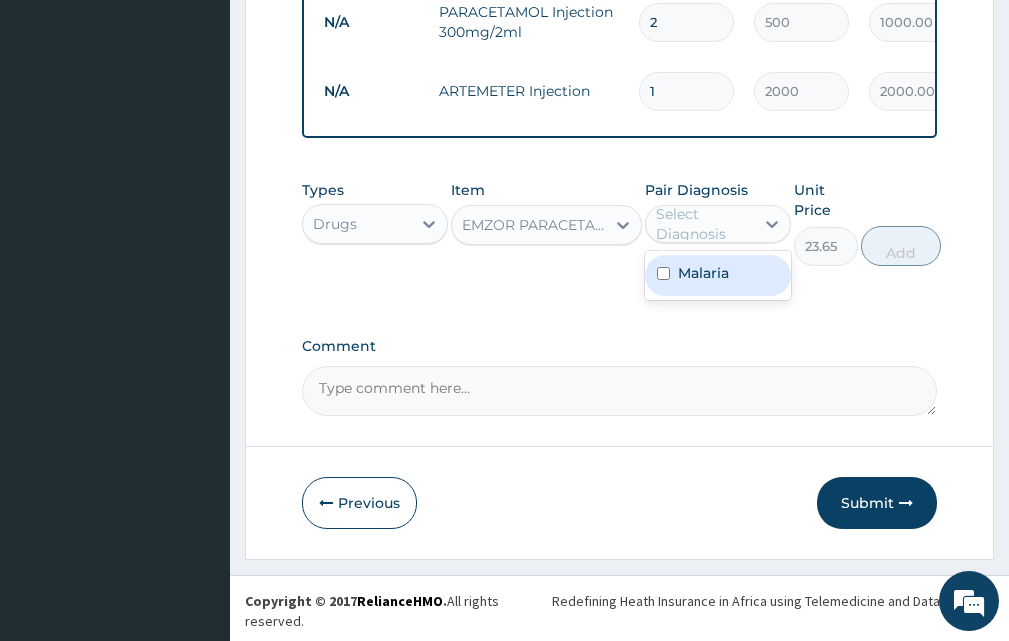 click on "Select Diagnosis" at bounding box center (704, 224) 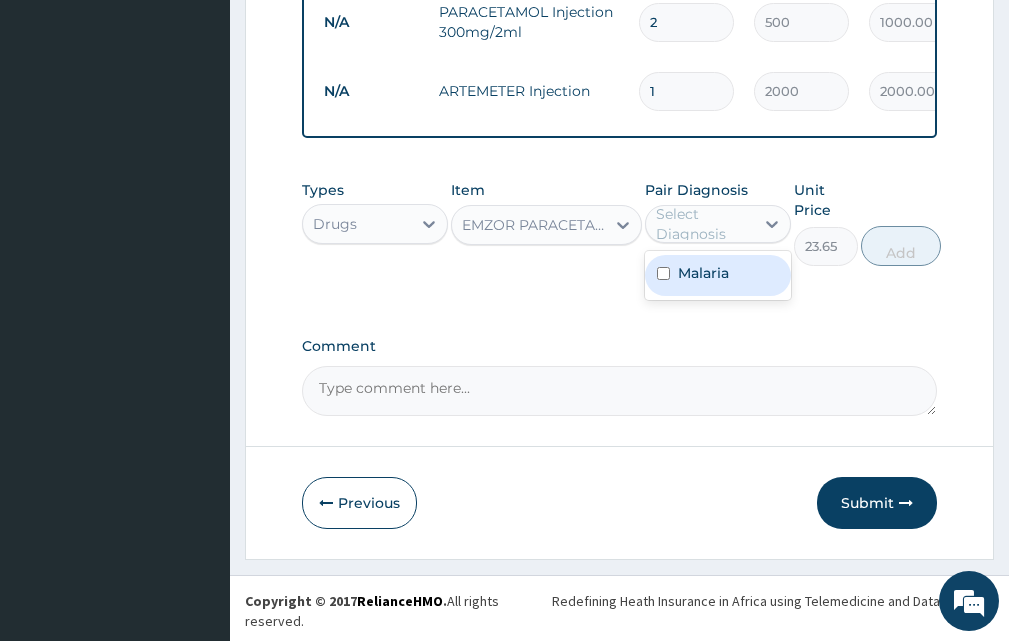 click on "Malaria" at bounding box center [718, 275] 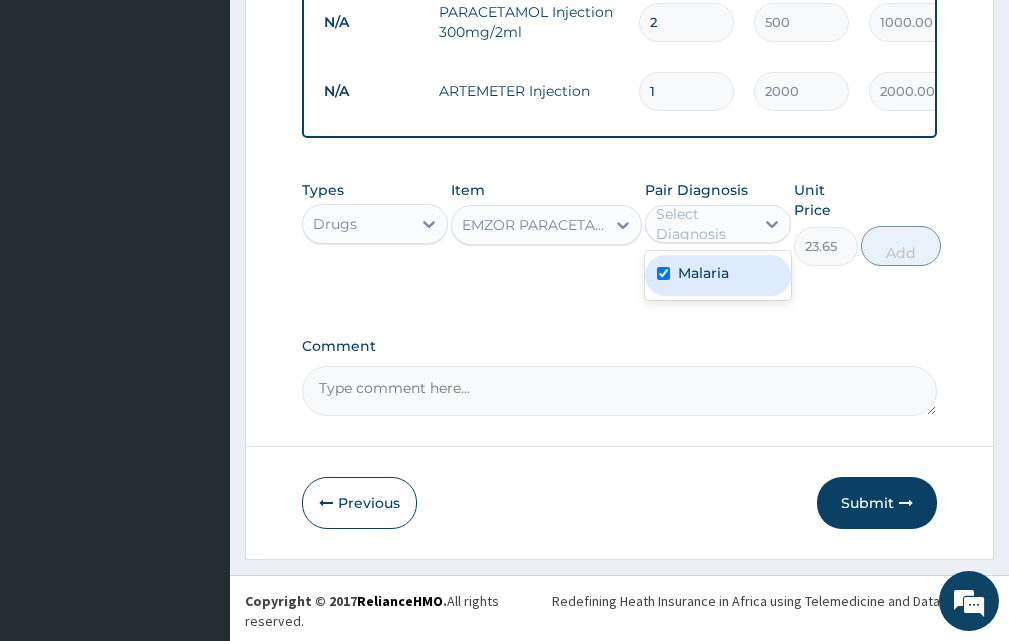 checkbox on "true" 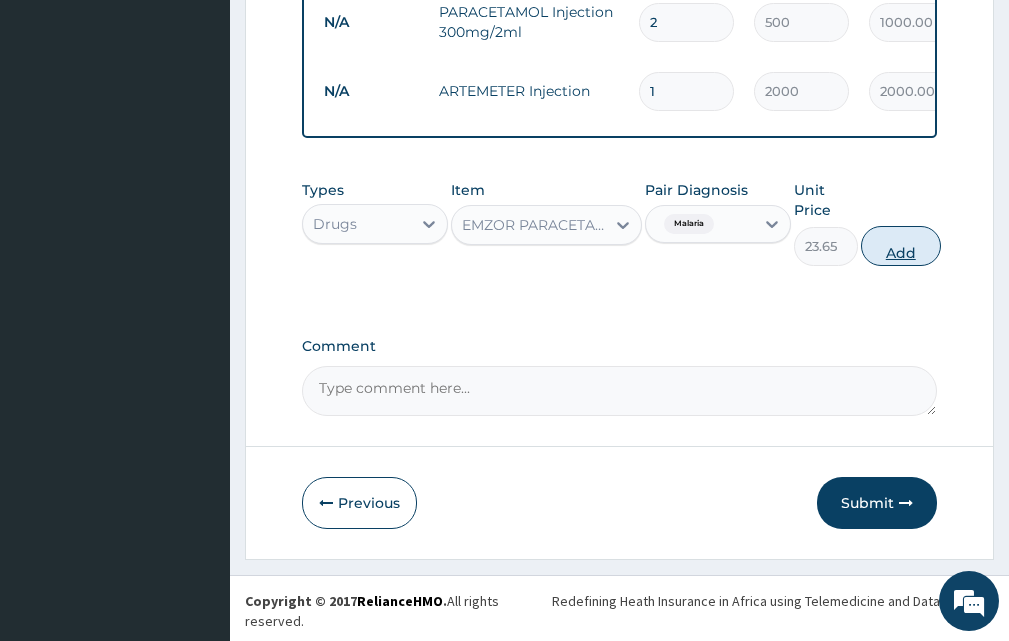click on "Add" at bounding box center [901, 246] 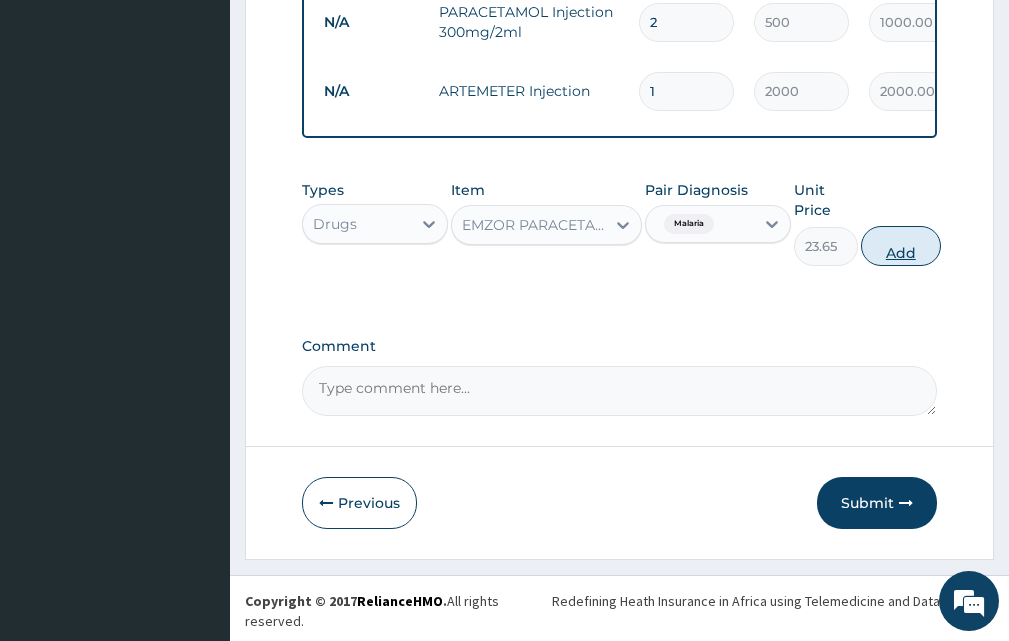 type on "0" 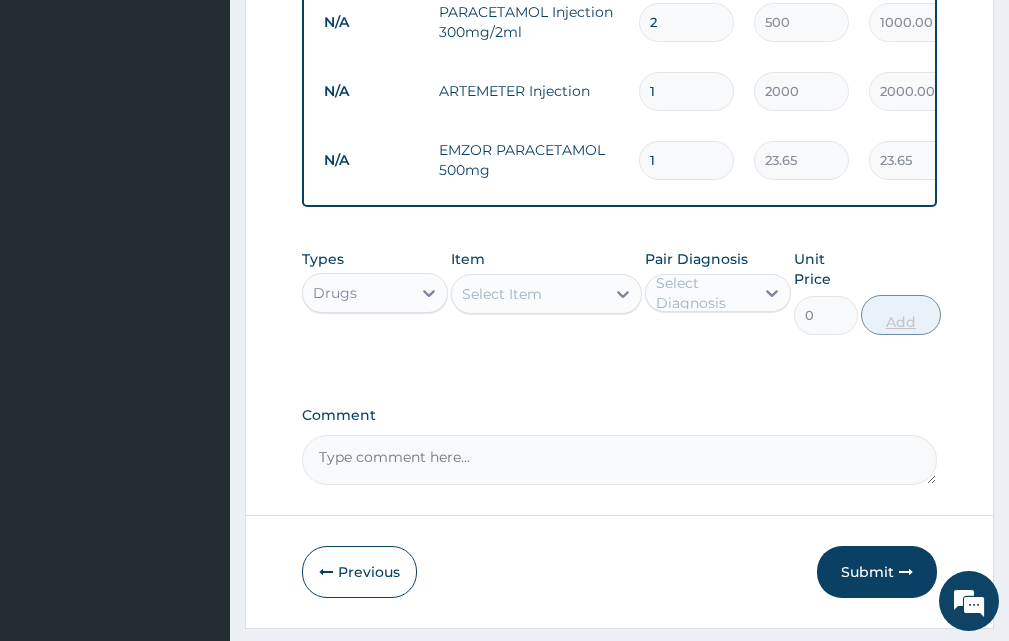 type 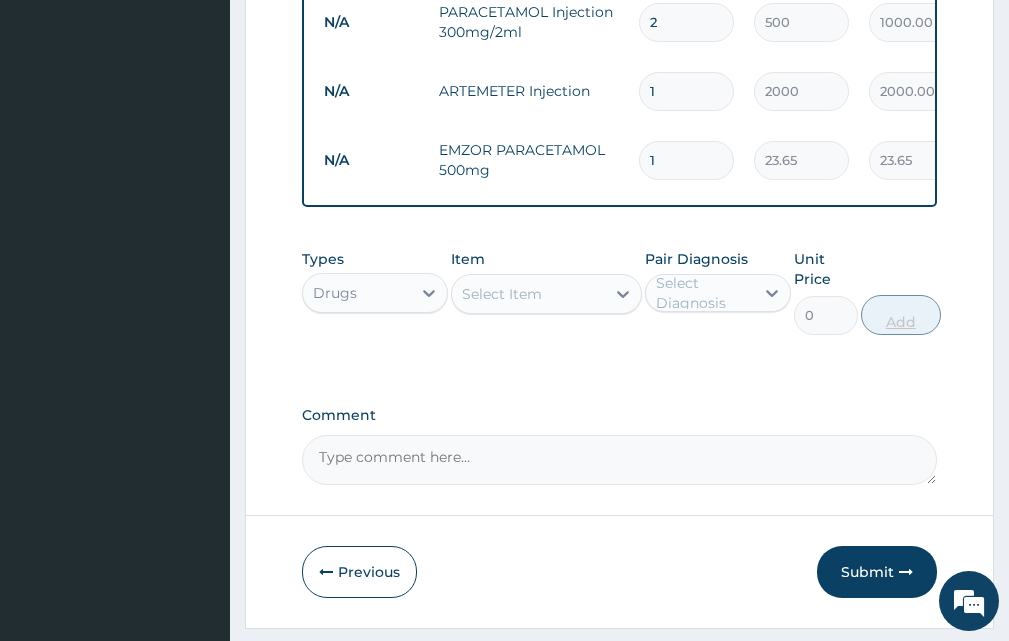 type on "0.00" 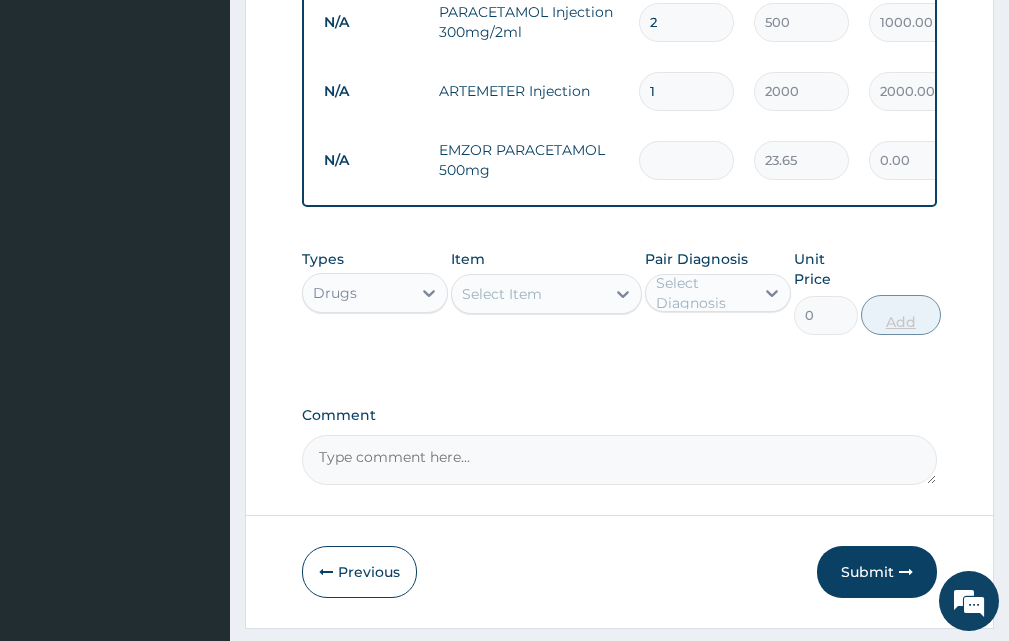 type on "2" 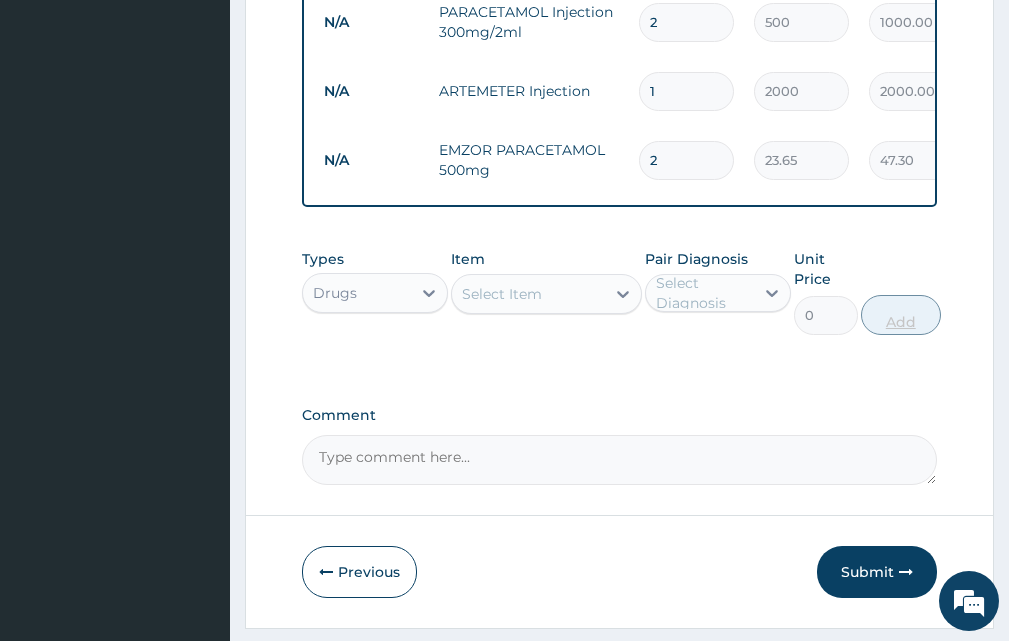 type on "20" 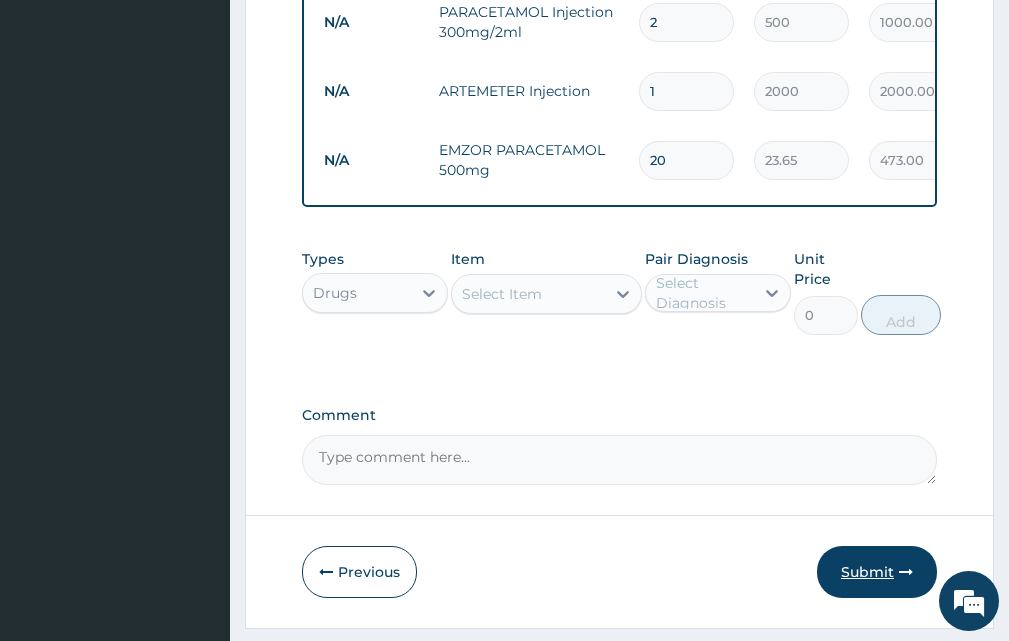 type on "20" 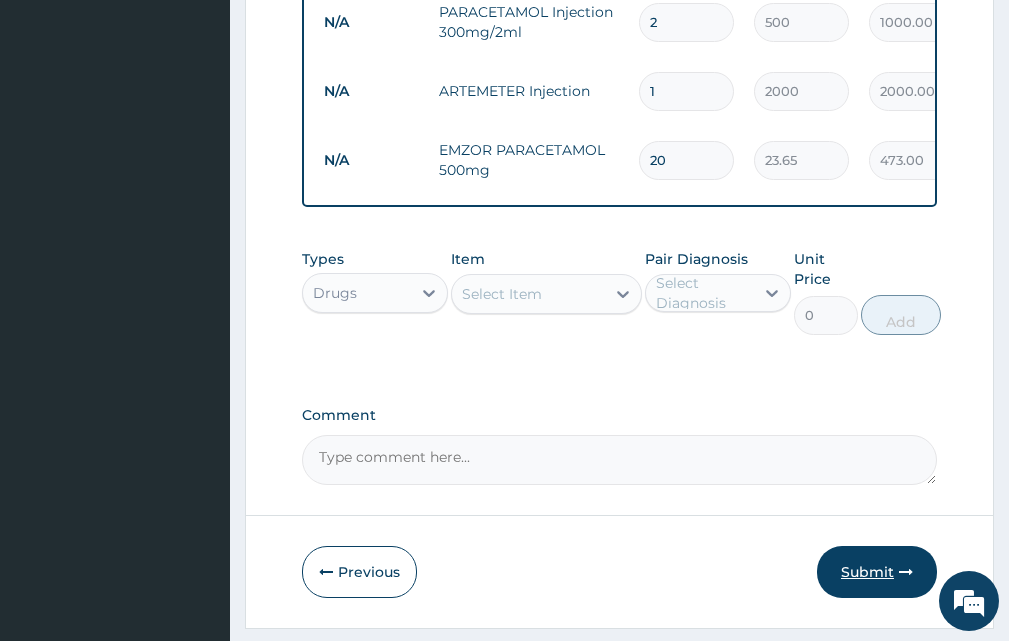click on "Submit" at bounding box center [877, 572] 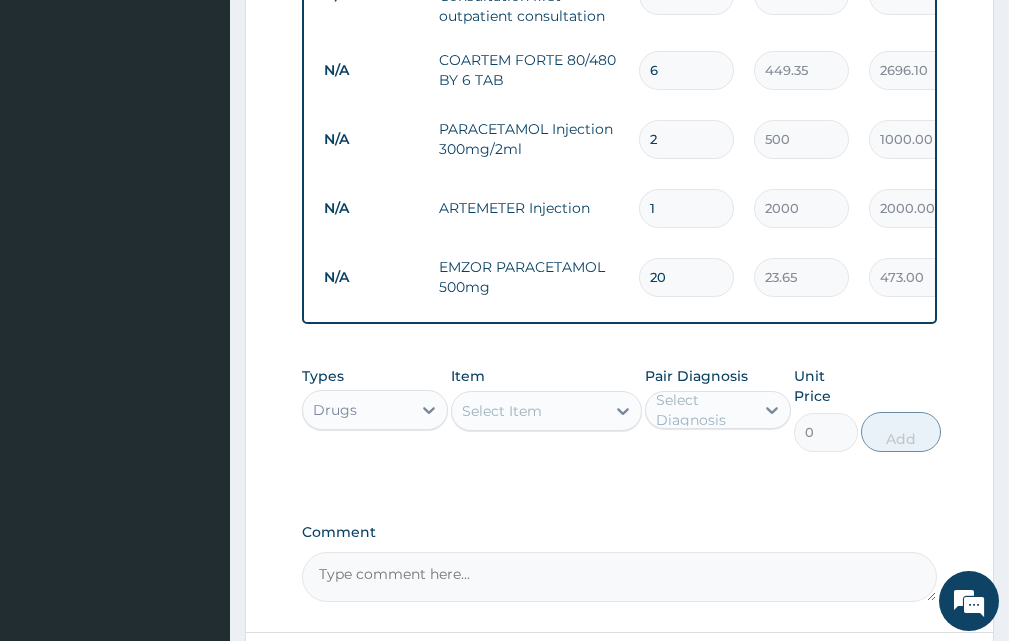 scroll, scrollTop: 501, scrollLeft: 0, axis: vertical 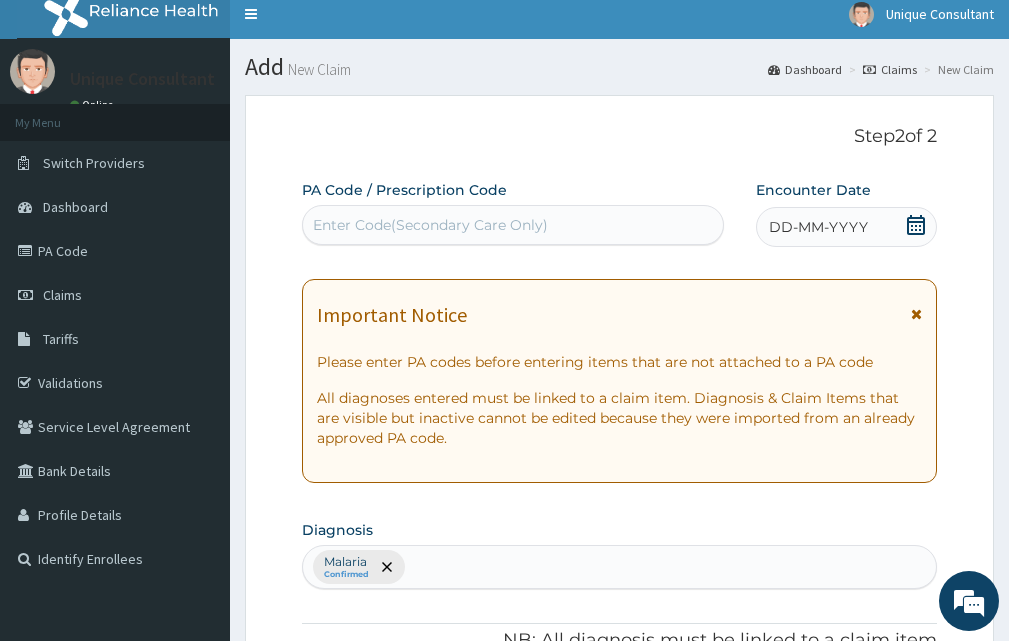 click on "DD-MM-YYYY" at bounding box center (818, 227) 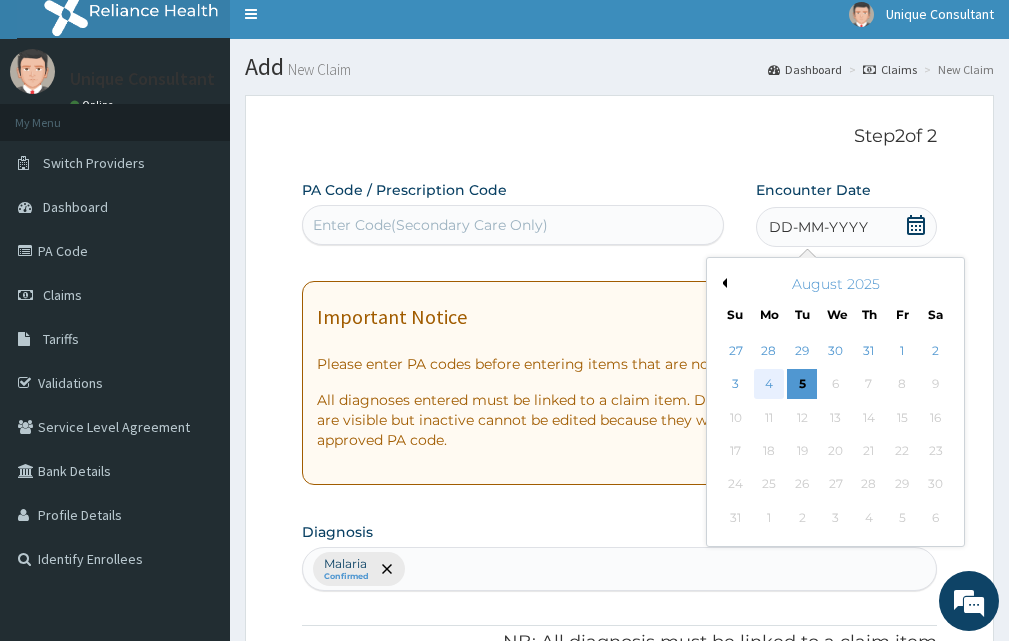 click on "4" at bounding box center [769, 385] 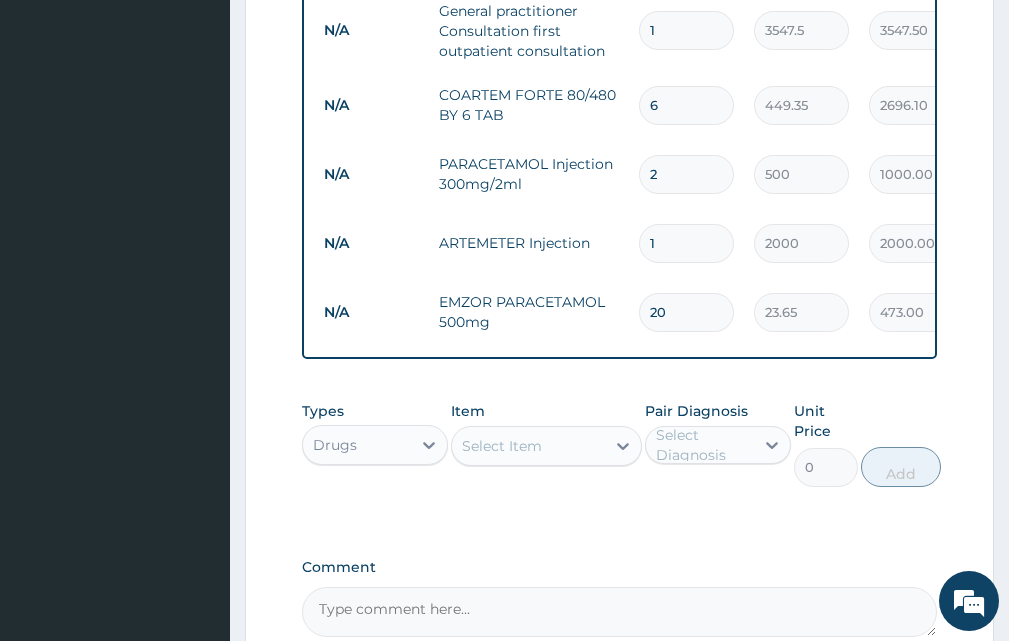scroll, scrollTop: 1048, scrollLeft: 0, axis: vertical 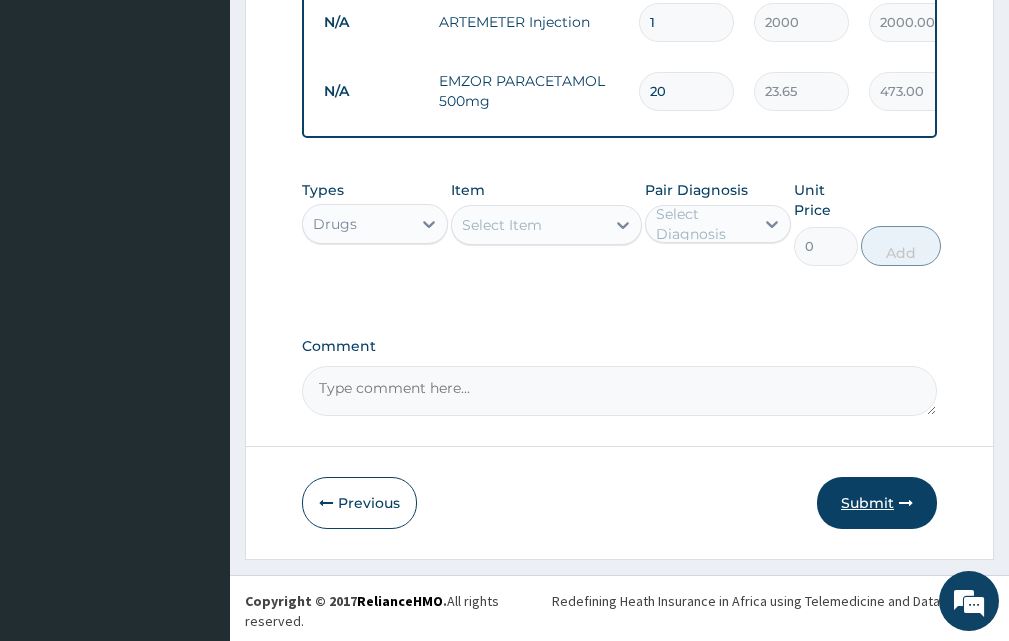 click on "Submit" at bounding box center (877, 503) 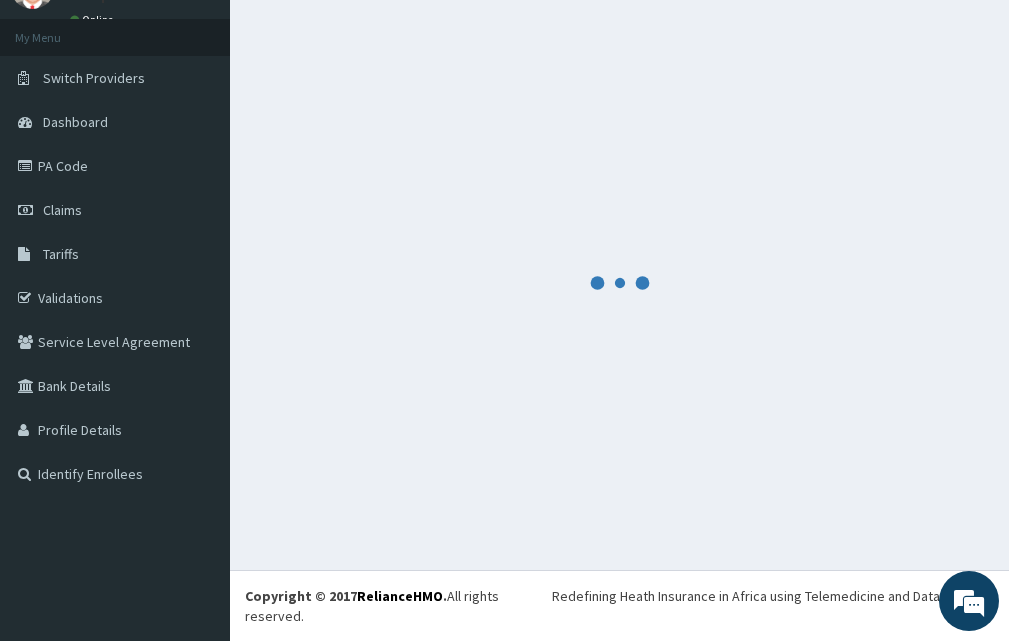 scroll, scrollTop: 76, scrollLeft: 0, axis: vertical 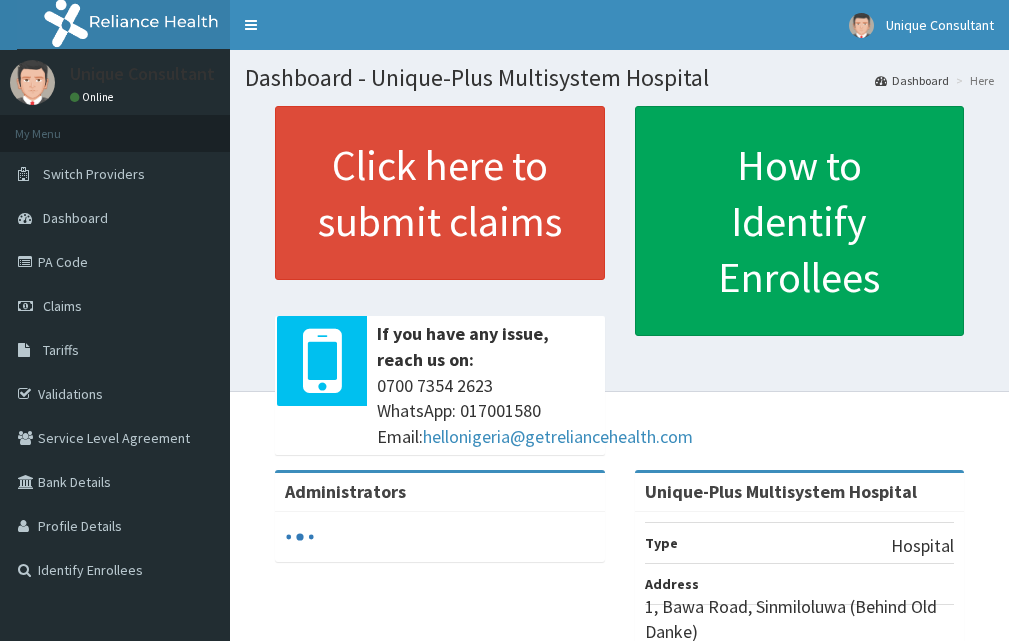click on "Claims" at bounding box center [115, 306] 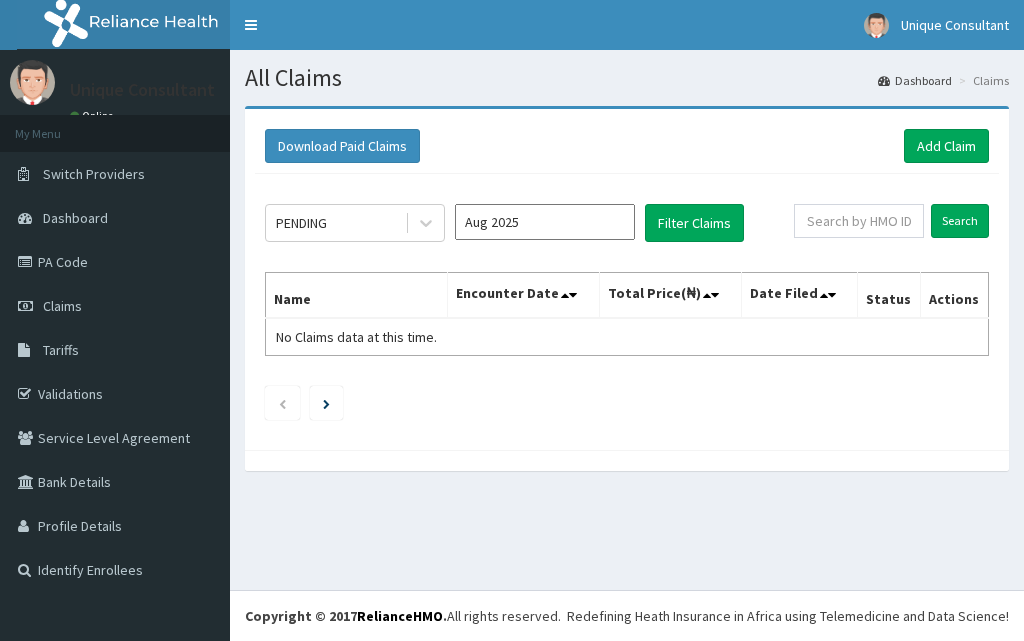 scroll, scrollTop: 0, scrollLeft: 0, axis: both 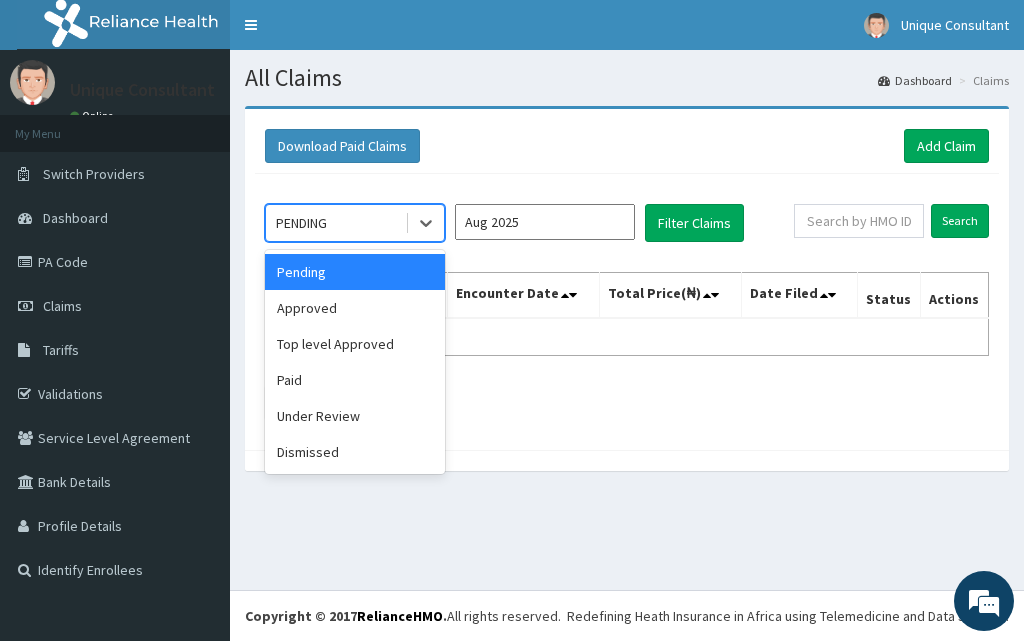 click on "PENDING" at bounding box center (335, 223) 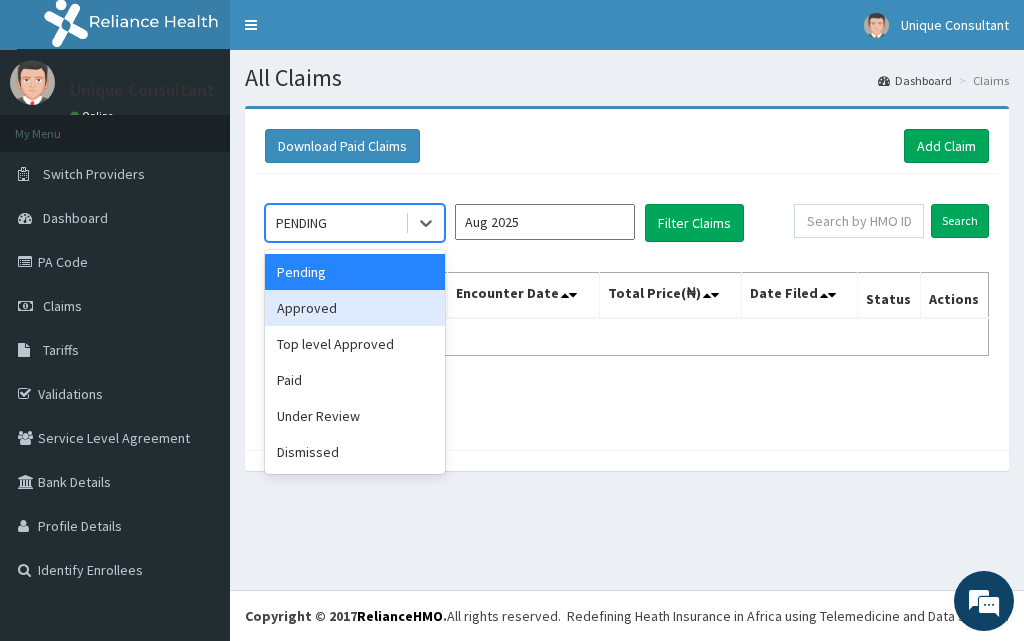 click on "Approved" at bounding box center (355, 308) 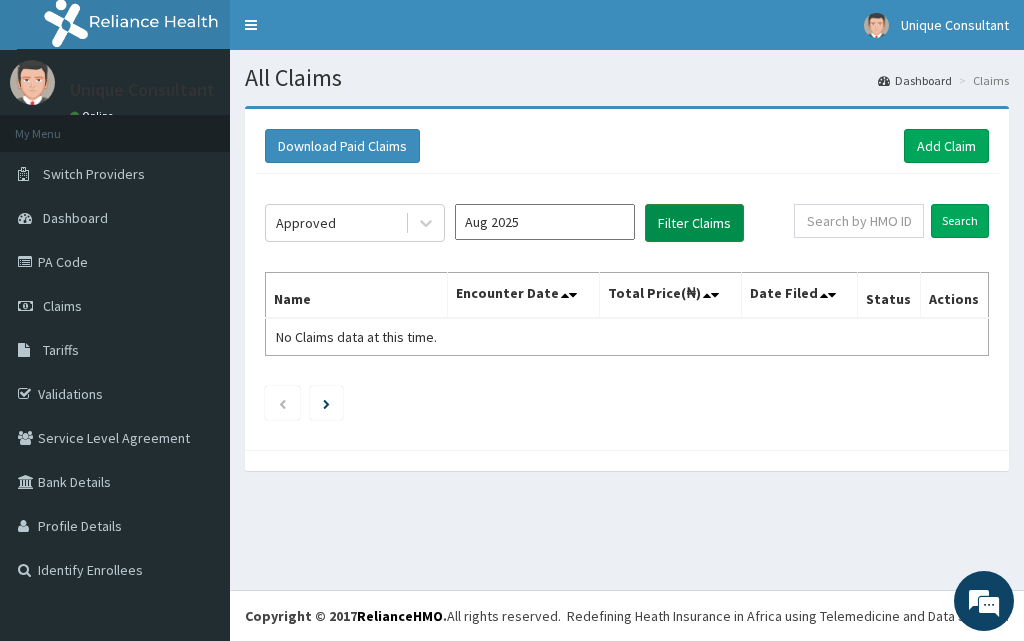click on "Filter Claims" at bounding box center (694, 223) 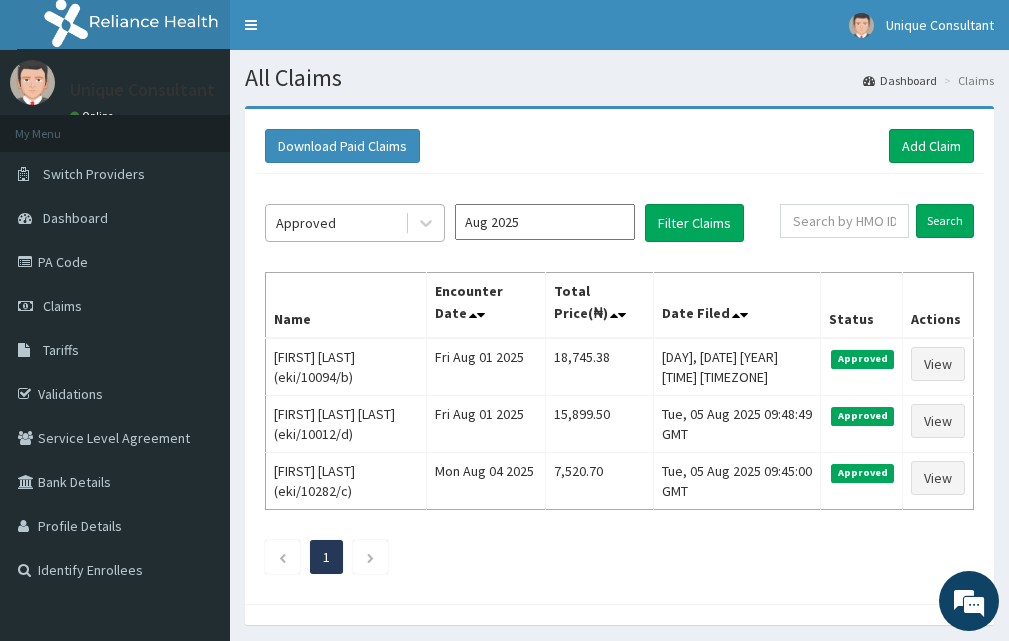 click on "Approved" at bounding box center (335, 223) 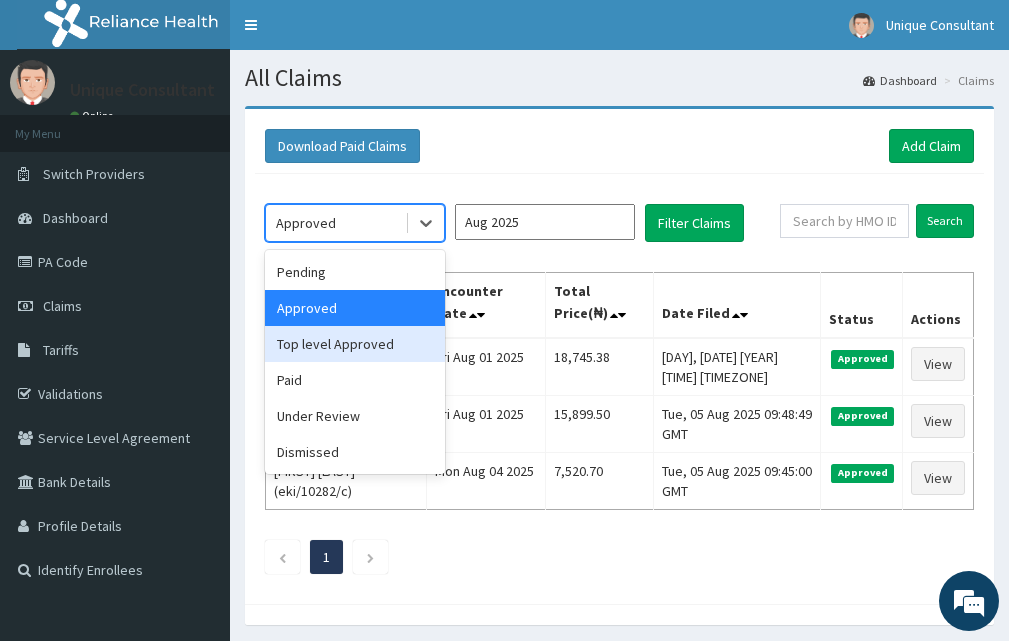 click on "Top level Approved" at bounding box center [355, 344] 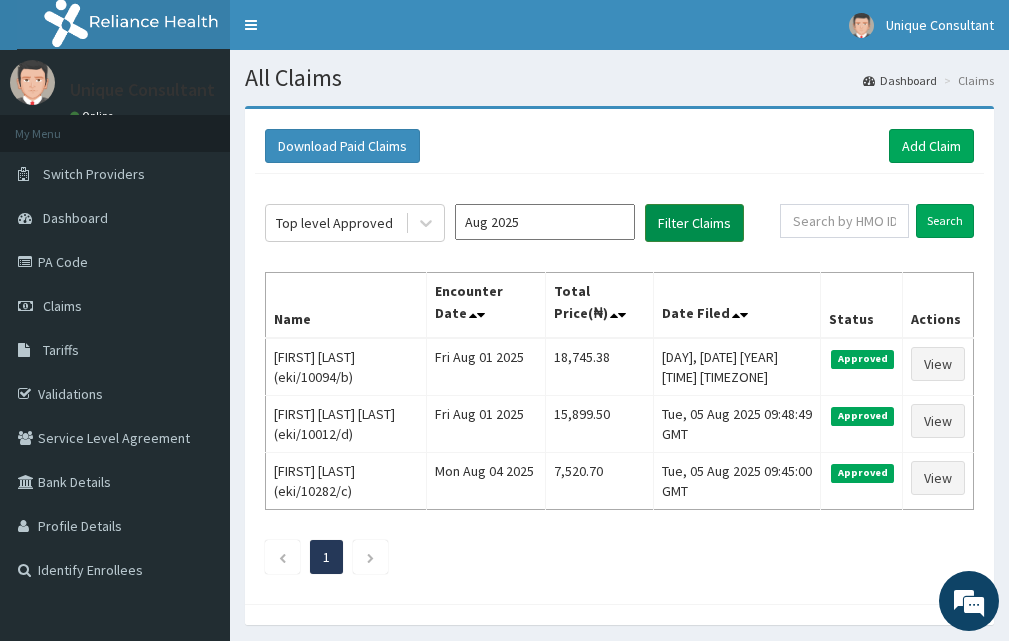 click on "Filter Claims" at bounding box center [694, 223] 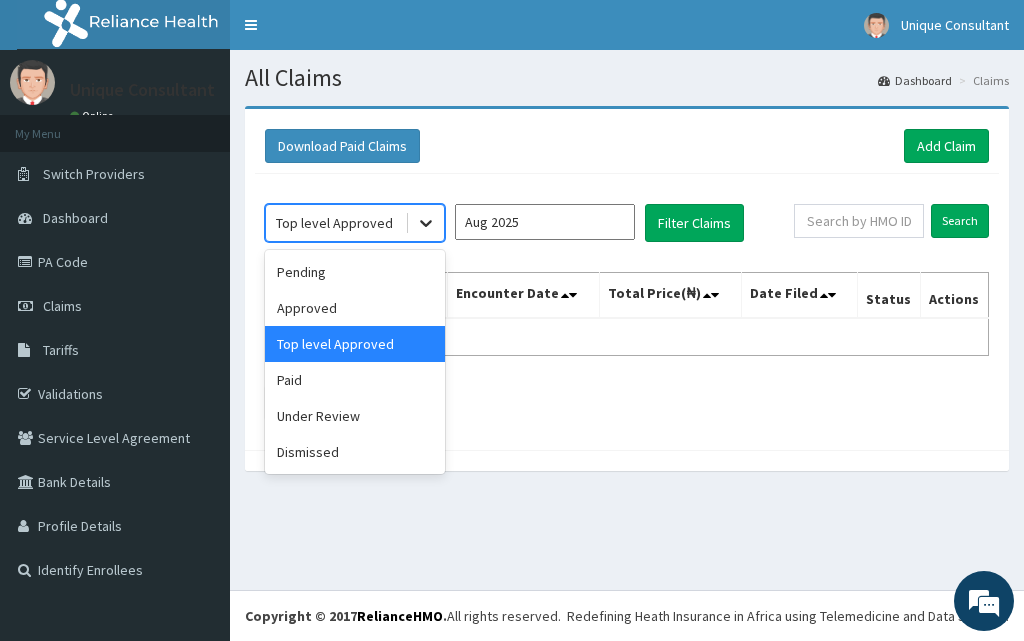 click 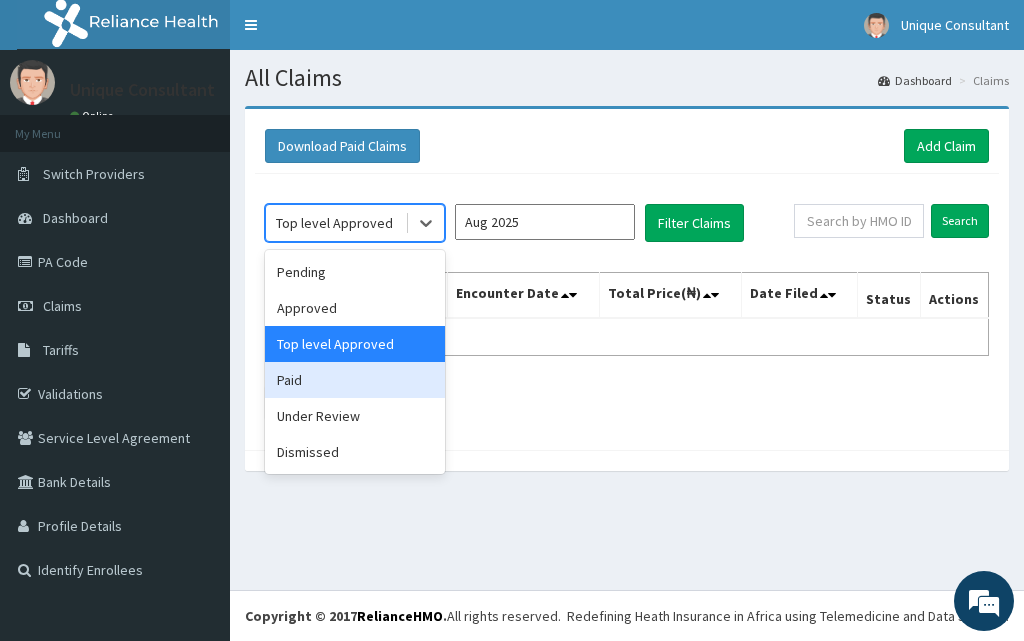 click on "Paid" at bounding box center [355, 380] 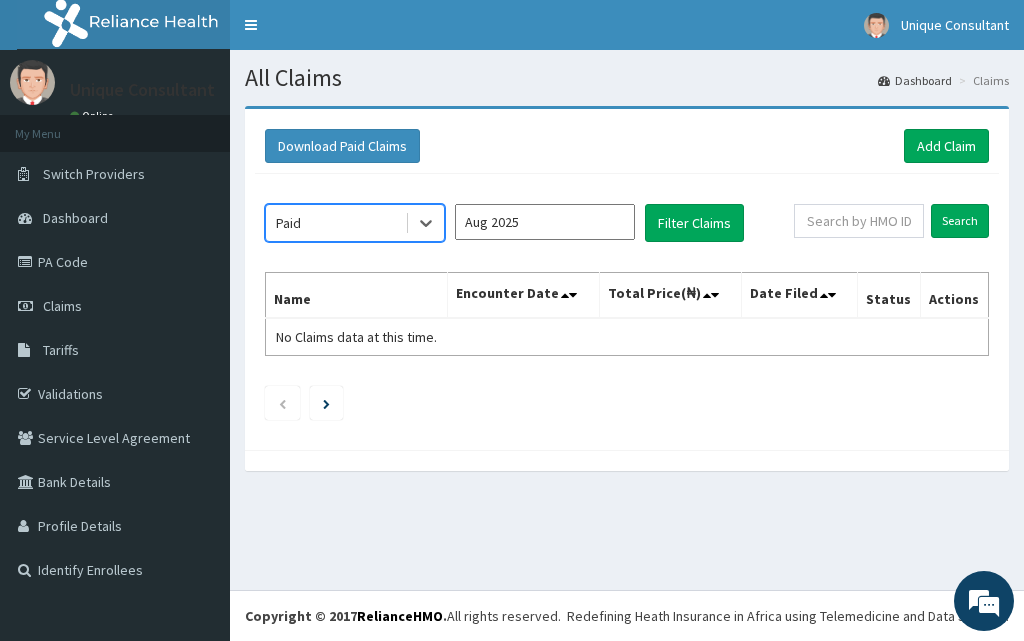 scroll, scrollTop: 0, scrollLeft: 0, axis: both 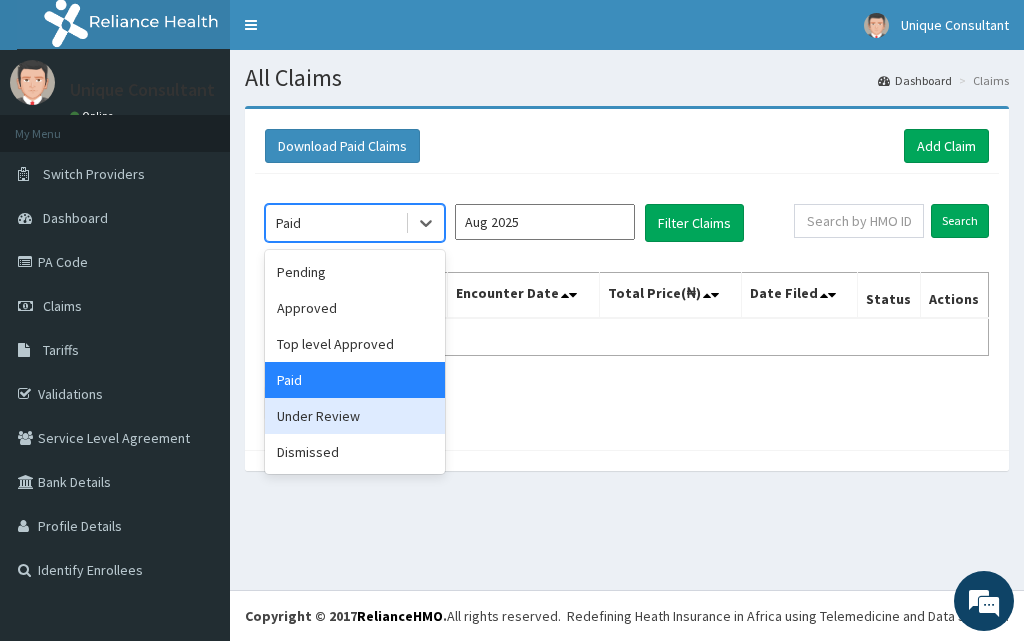 click on "Under Review" at bounding box center (355, 416) 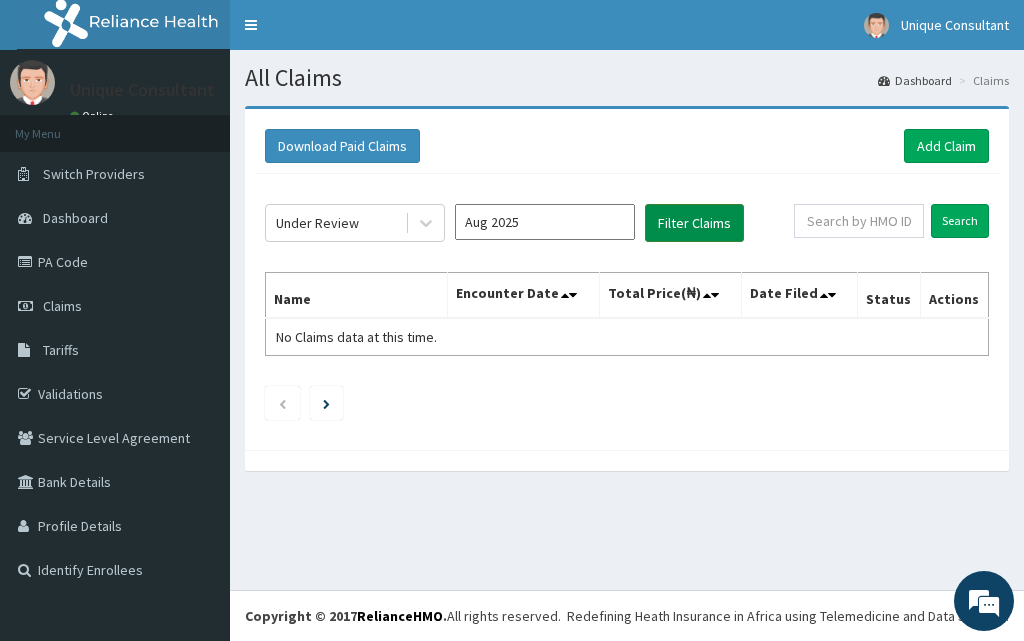click on "Filter Claims" at bounding box center (694, 223) 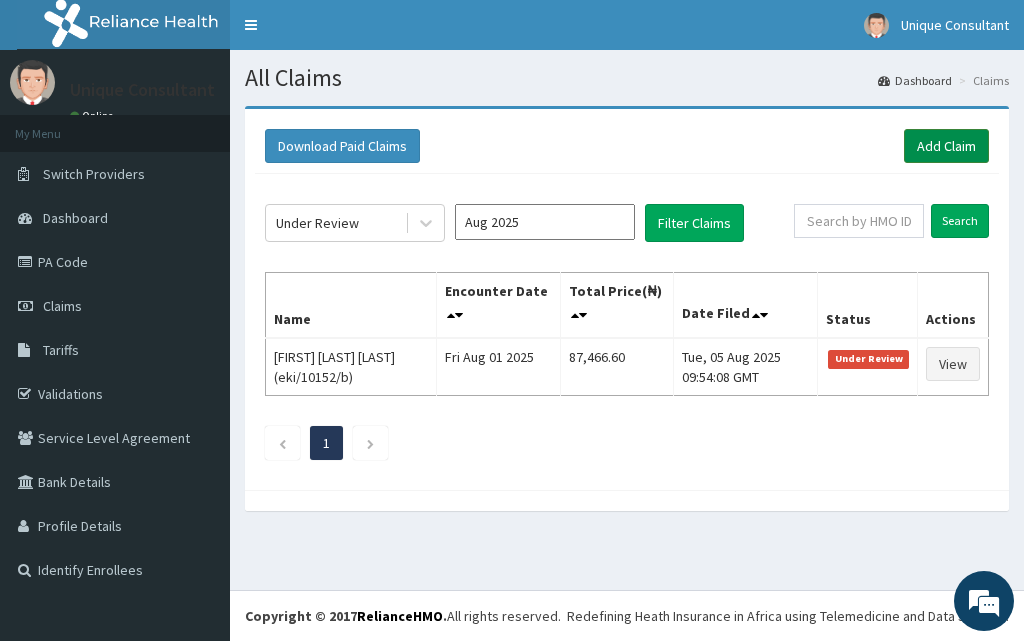 click on "Add Claim" at bounding box center [946, 146] 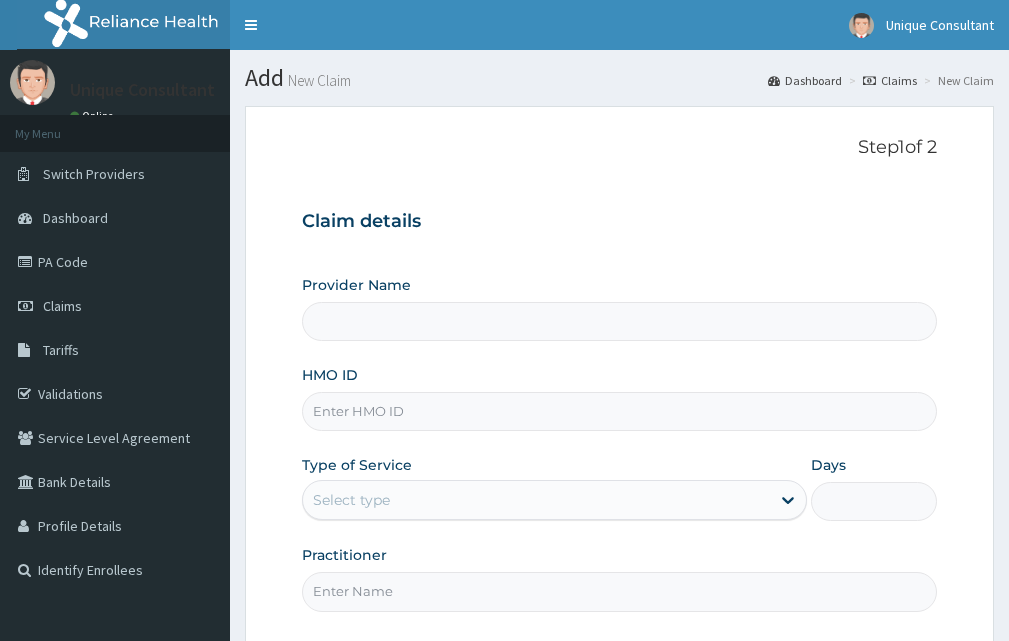 scroll, scrollTop: 0, scrollLeft: 0, axis: both 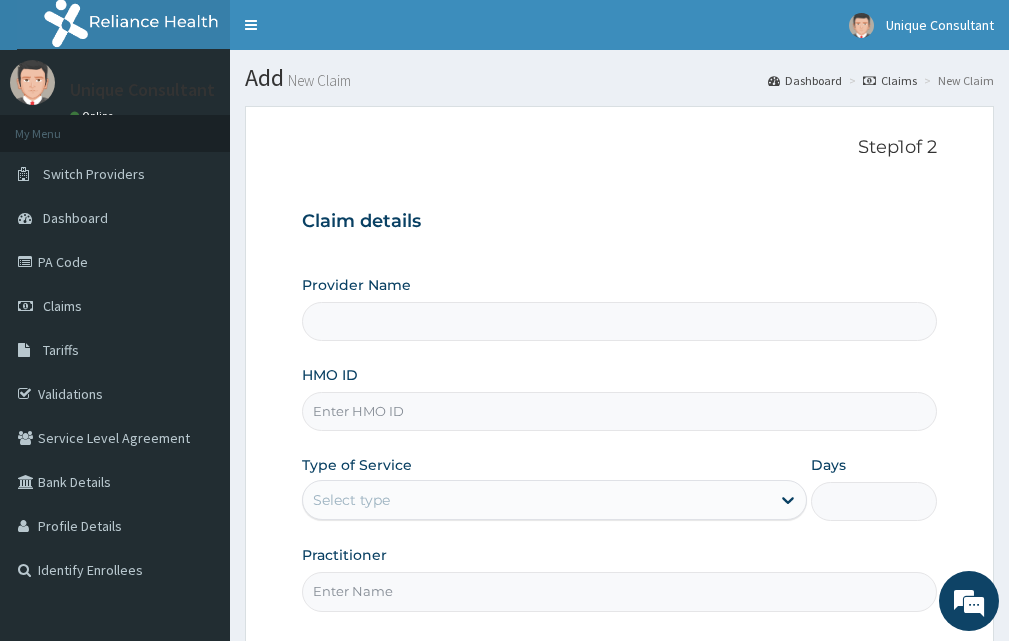 click on "HMO ID" at bounding box center [619, 411] 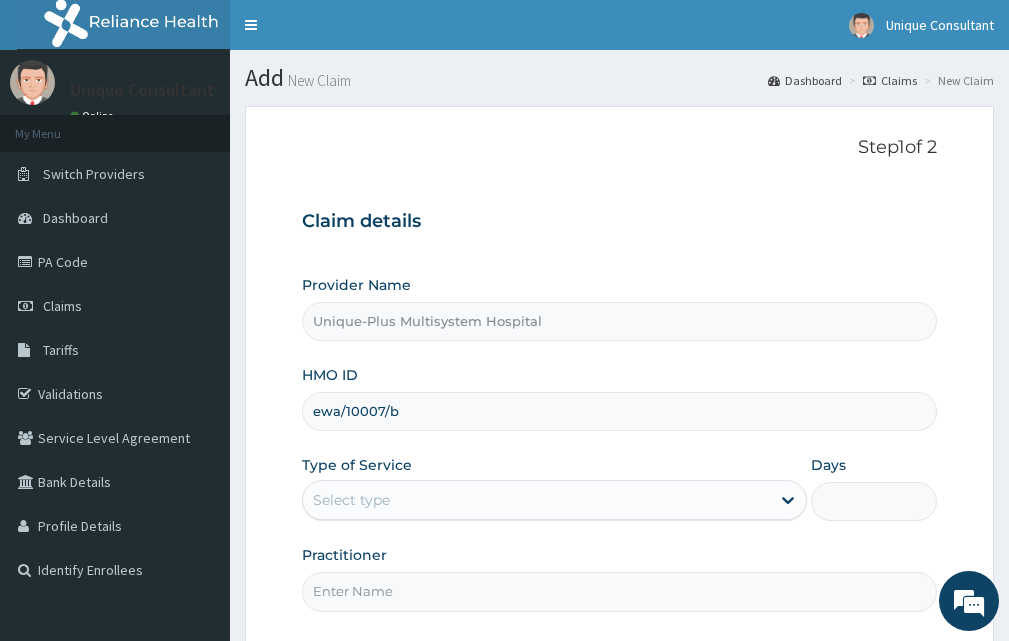 scroll, scrollTop: 0, scrollLeft: 0, axis: both 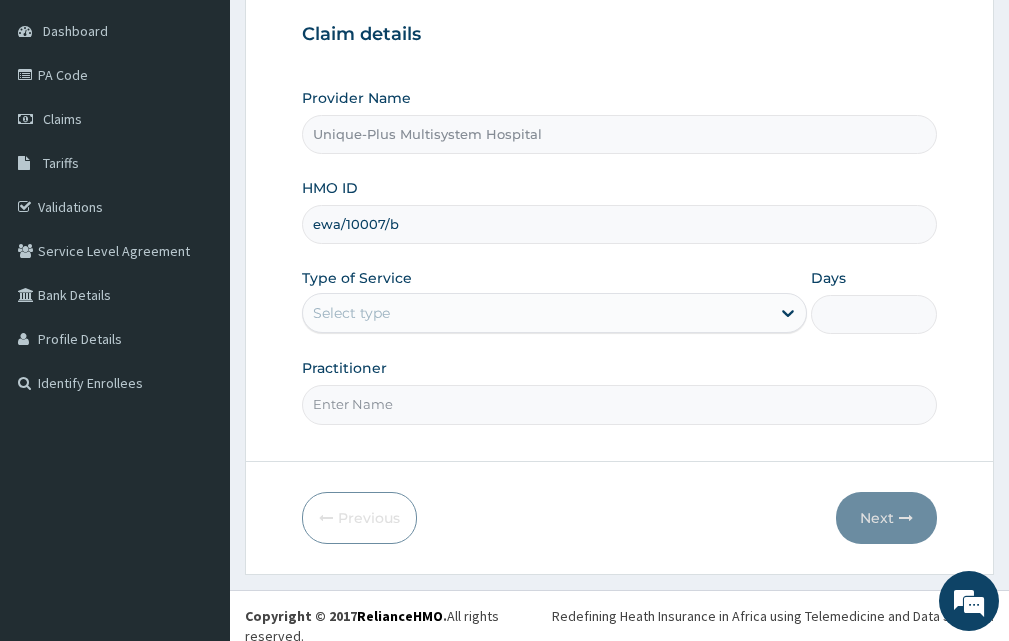 type on "ewa/10007/b" 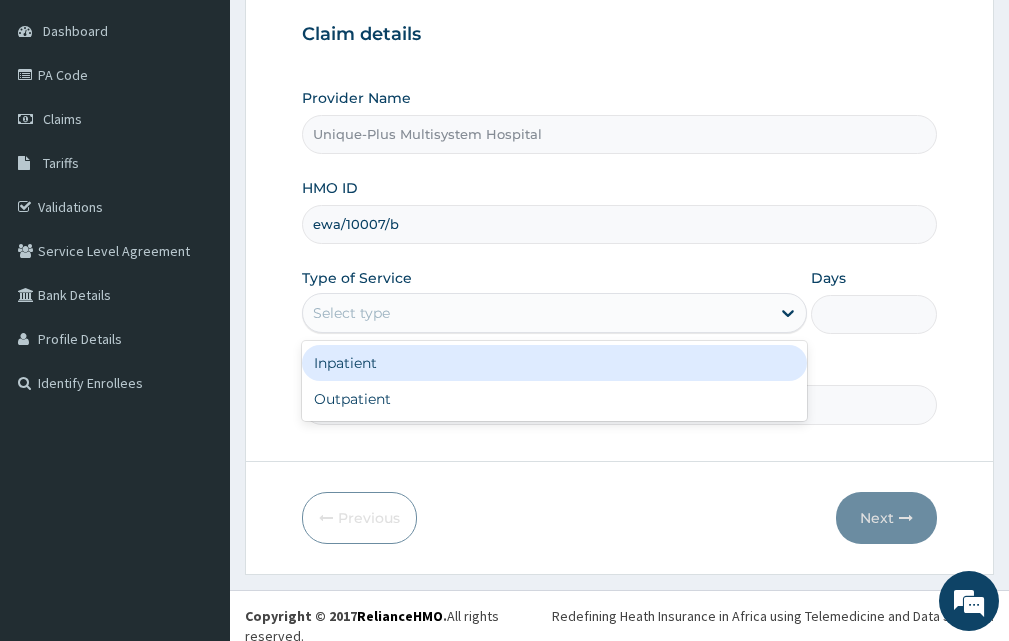 click on "Select type" at bounding box center (536, 313) 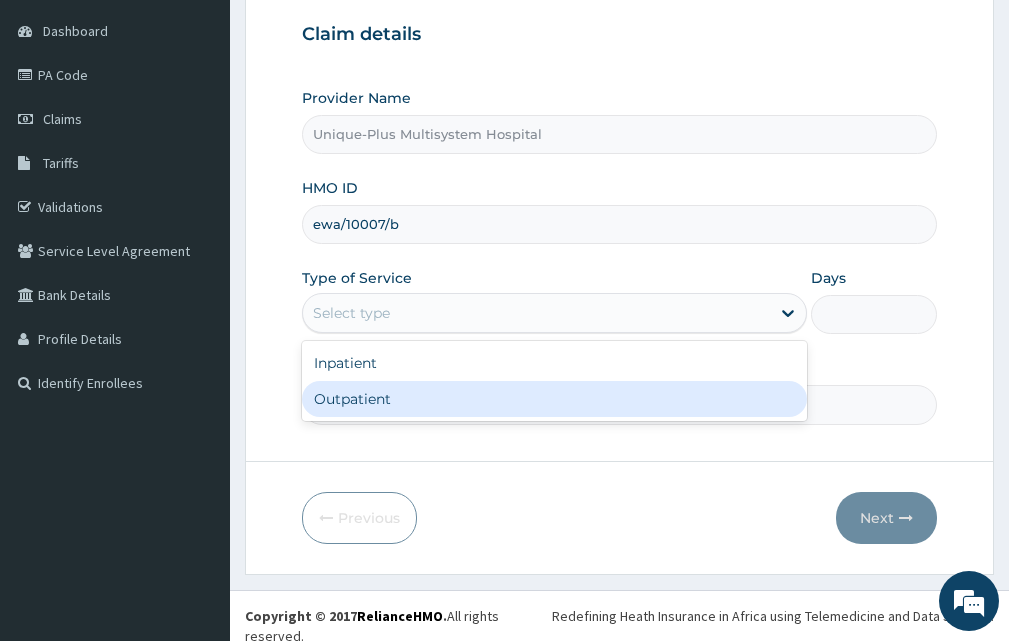 click on "Outpatient" at bounding box center [554, 399] 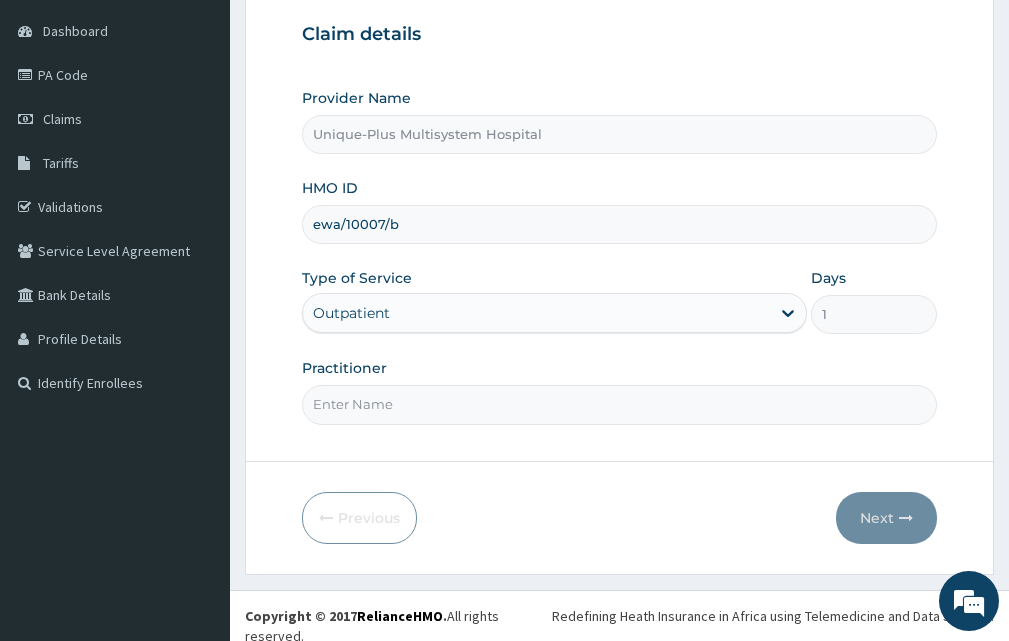 click on "Practitioner" at bounding box center [619, 404] 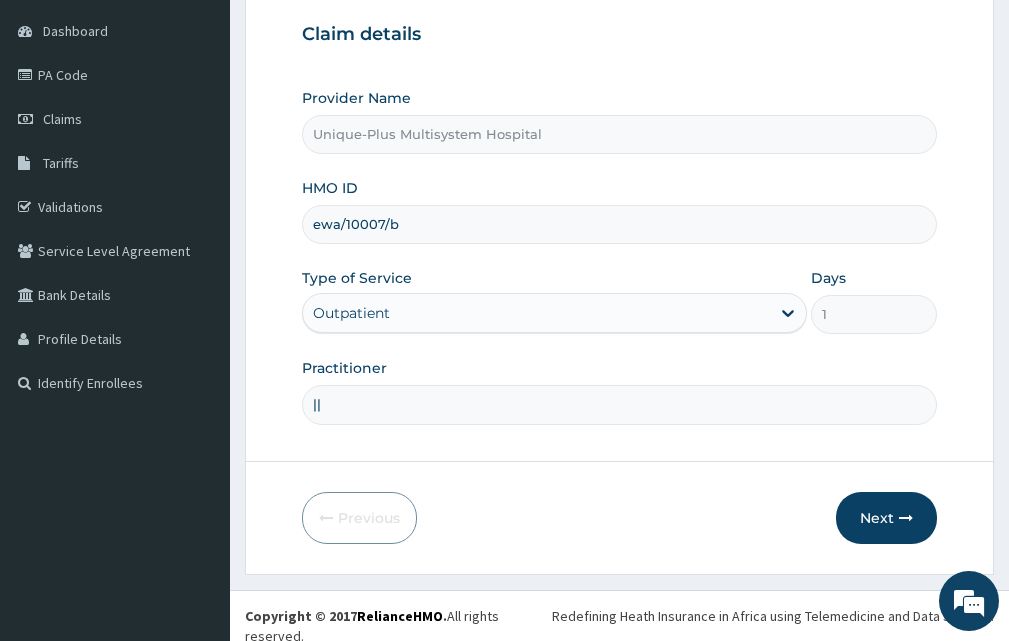type on "|" 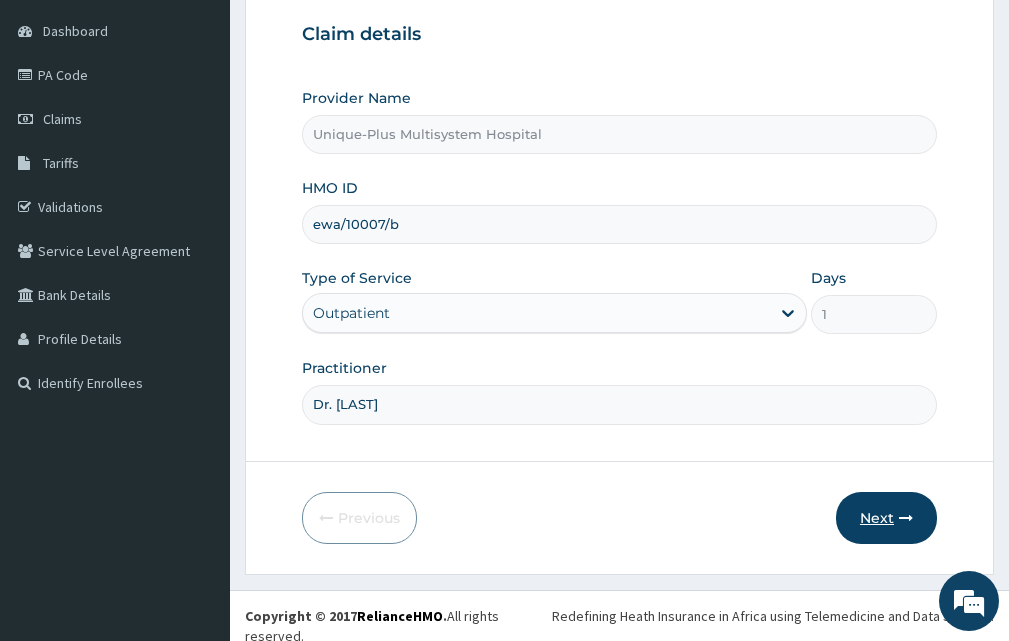 type on "Dr. Orire" 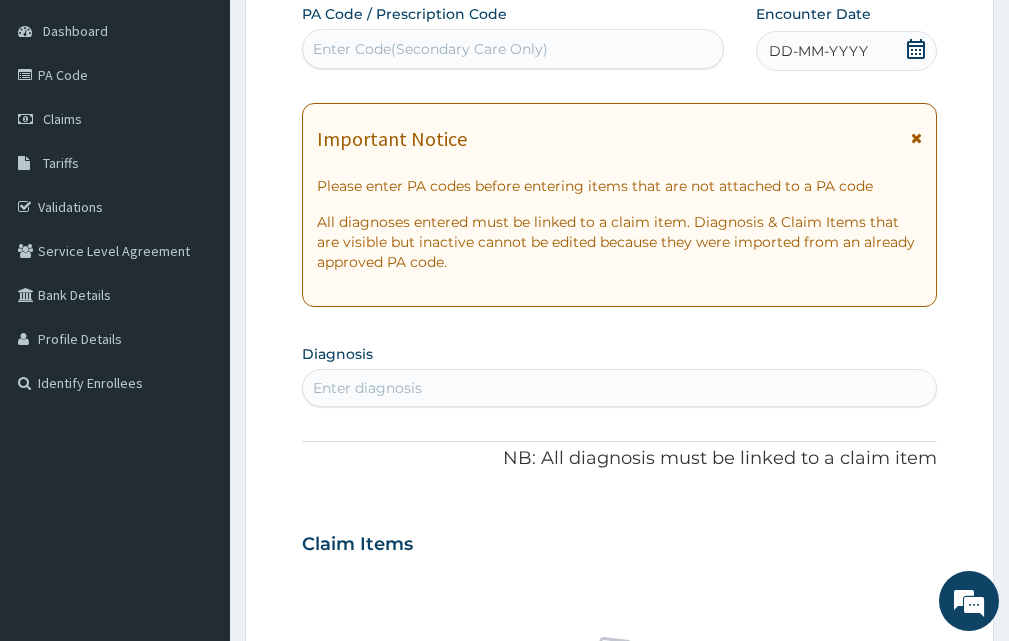 click on "Enter Code(Secondary Care Only)" at bounding box center [430, 49] 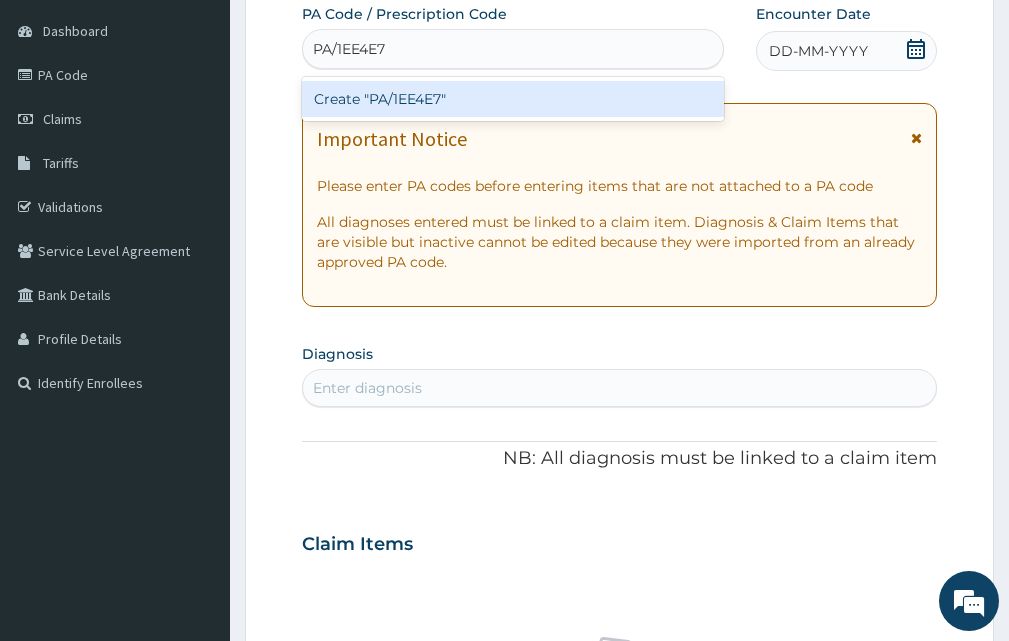 click on "Create "PA/1EE4E7"" at bounding box center (513, 99) 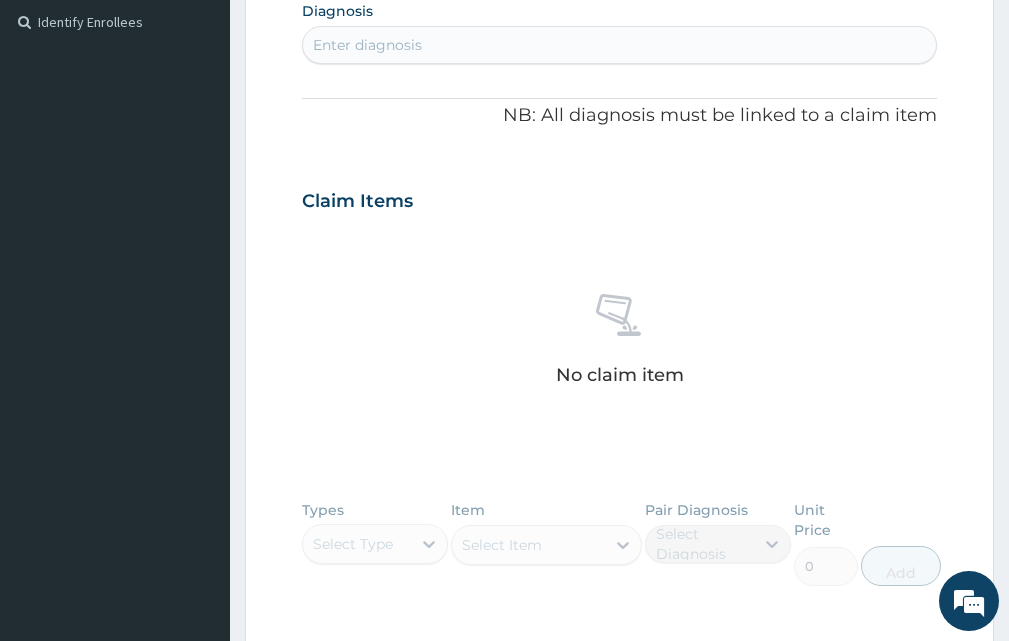 scroll, scrollTop: 632, scrollLeft: 0, axis: vertical 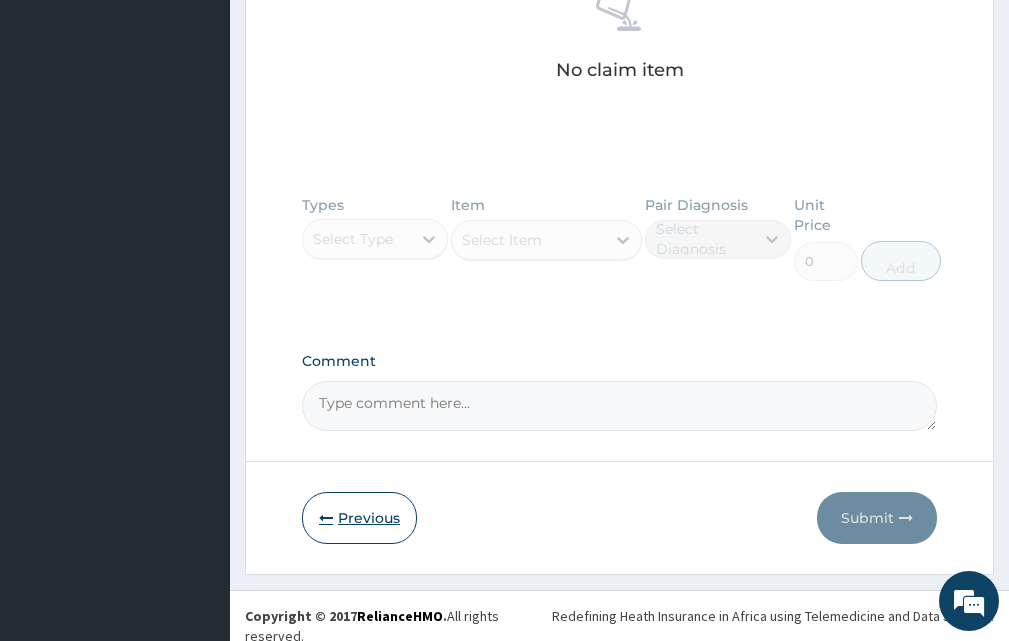 drag, startPoint x: 364, startPoint y: 498, endPoint x: 366, endPoint y: 515, distance: 17.117243 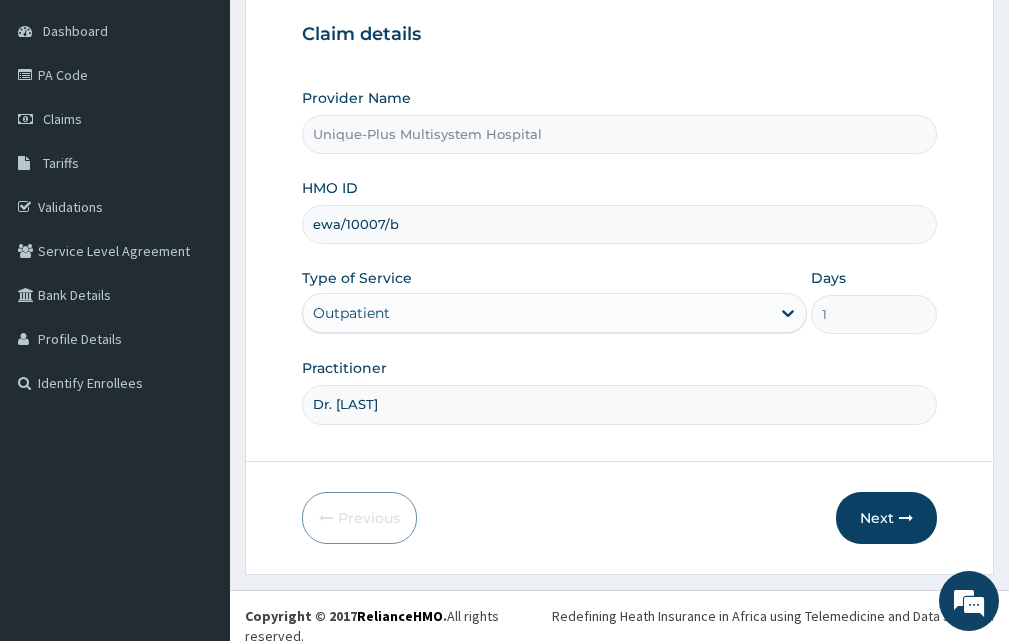 click on "ewa/10007/b" at bounding box center [619, 224] 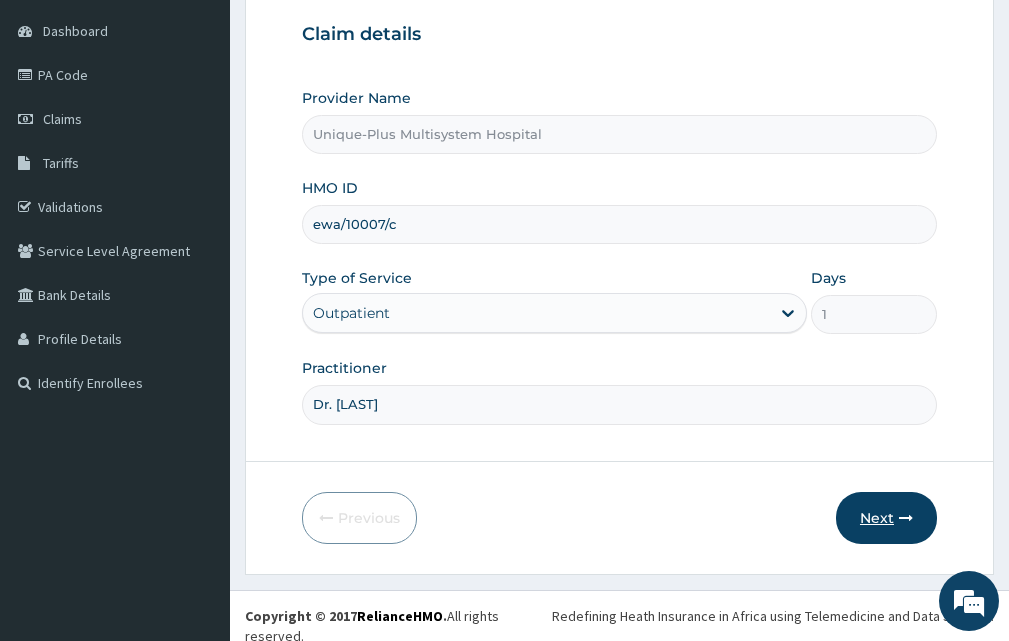 type on "ewa/10007/c" 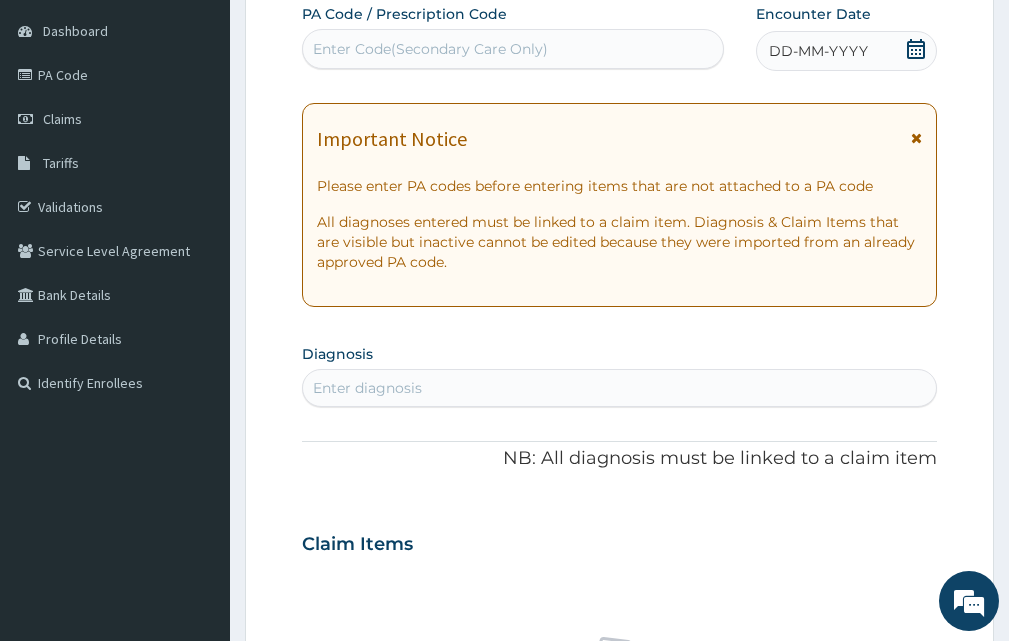 click on "Enter Code(Secondary Care Only)" at bounding box center [513, 49] 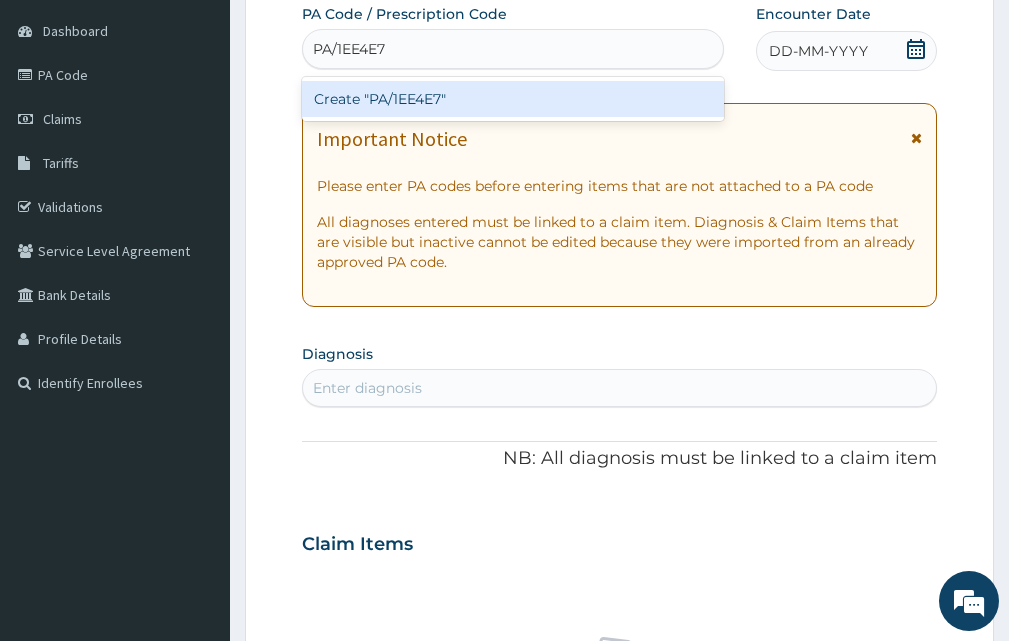 click on "Create "PA/1EE4E7"" at bounding box center (513, 99) 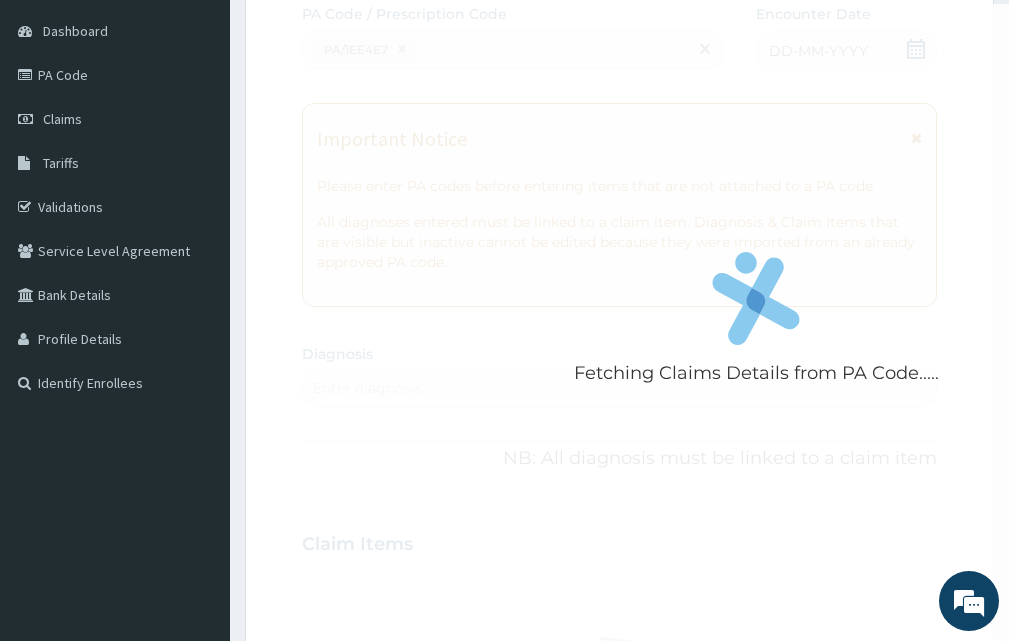 scroll, scrollTop: 532, scrollLeft: 0, axis: vertical 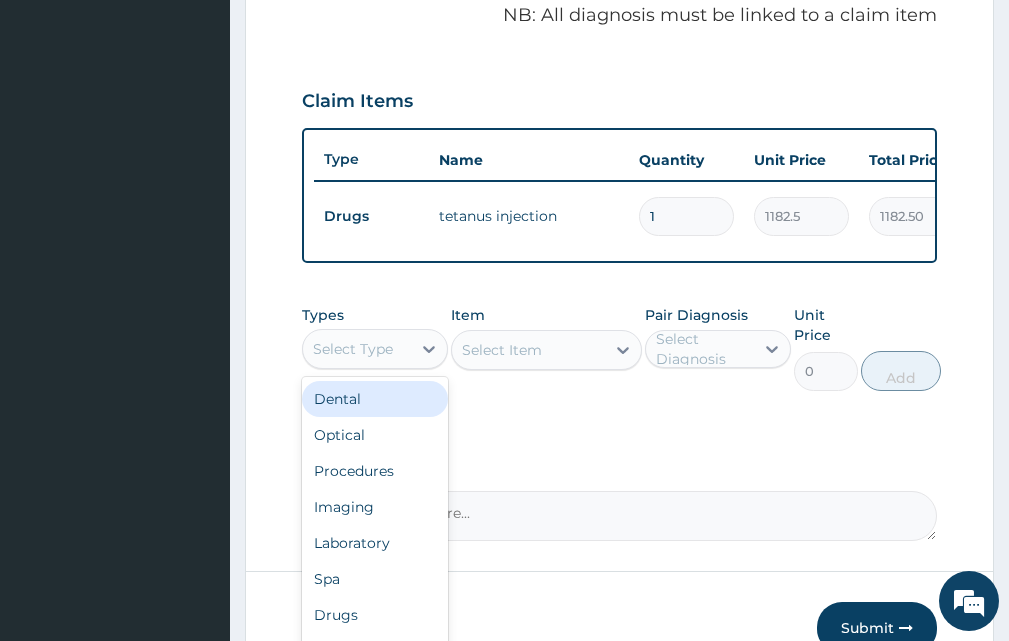 click on "Select Type" at bounding box center [353, 349] 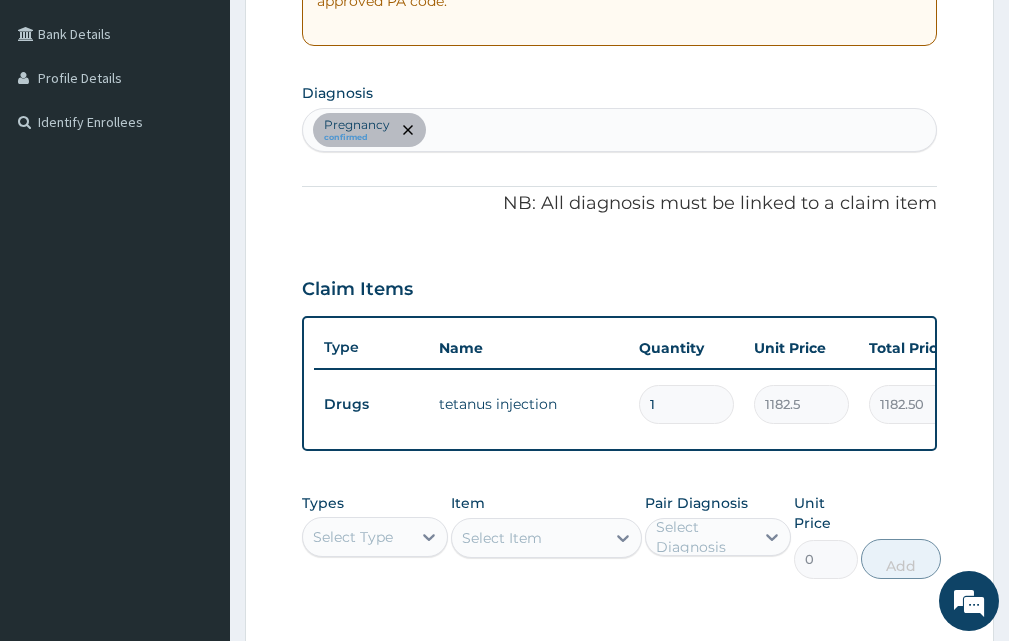 click on "Pregnancy confirmed" at bounding box center (619, 130) 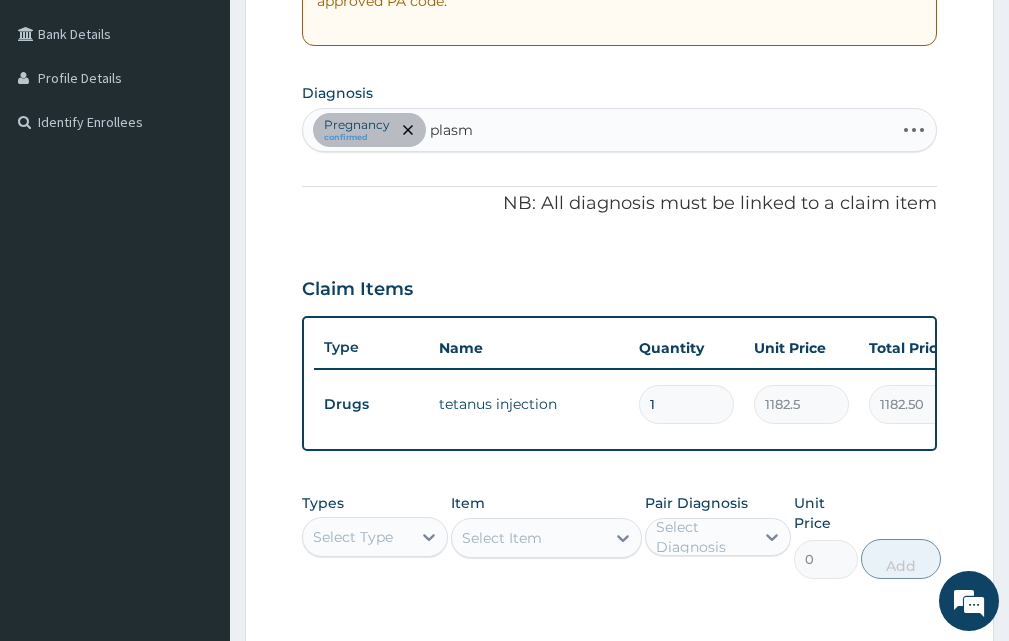type on "plasmo" 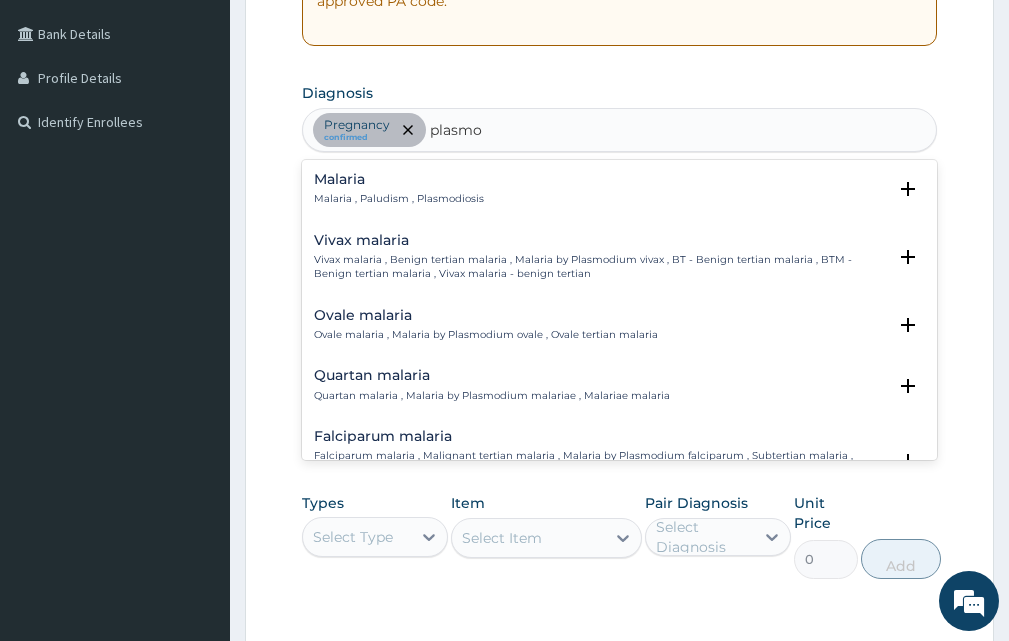 click on "Malaria Malaria , Paludism , Plasmodiosis" at bounding box center [399, 189] 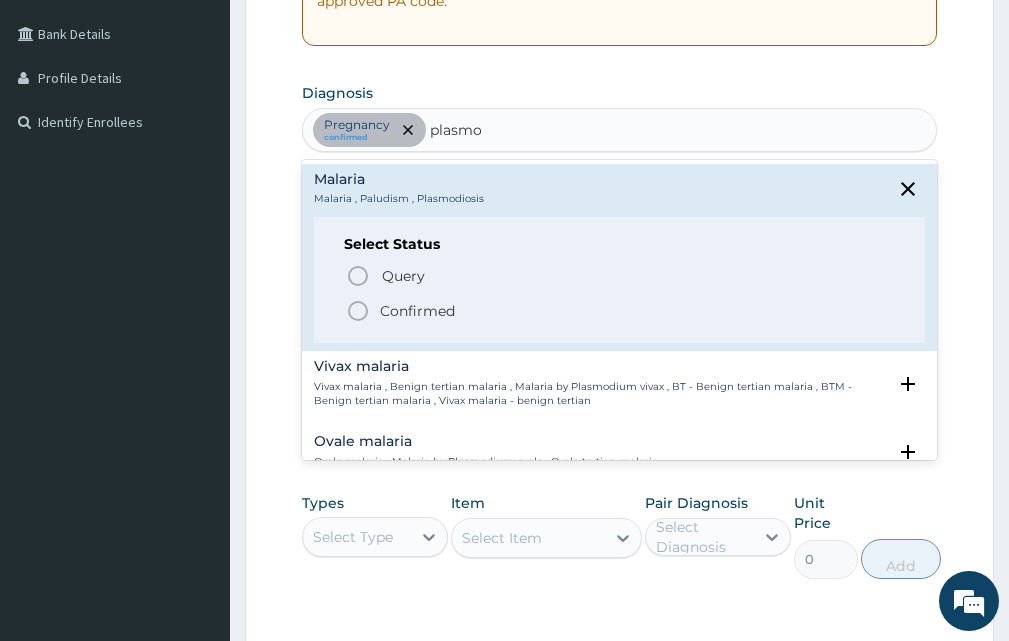 click on "Confirmed" at bounding box center (620, 311) 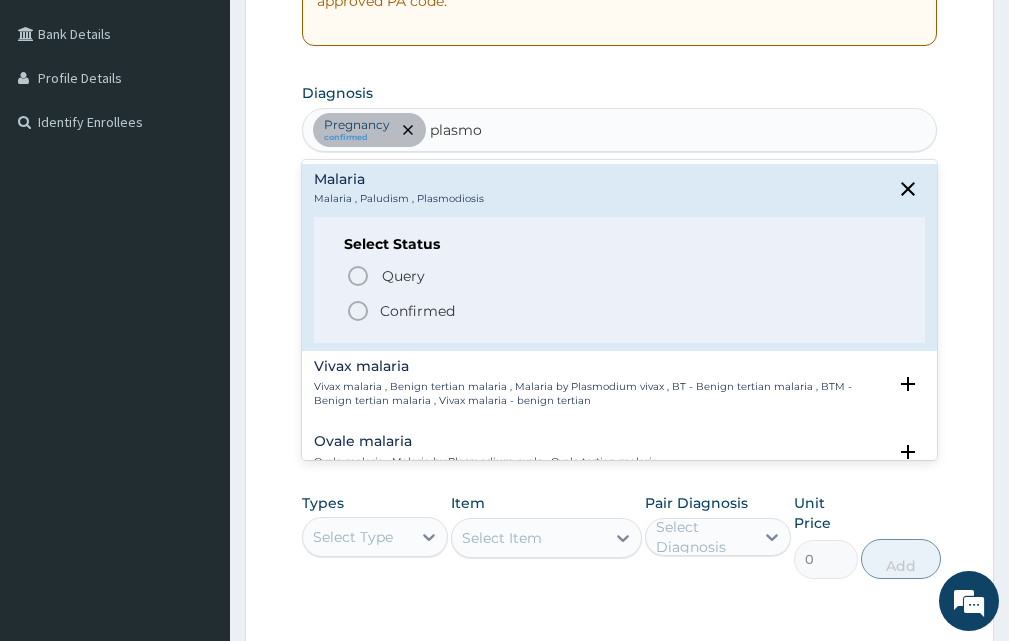type 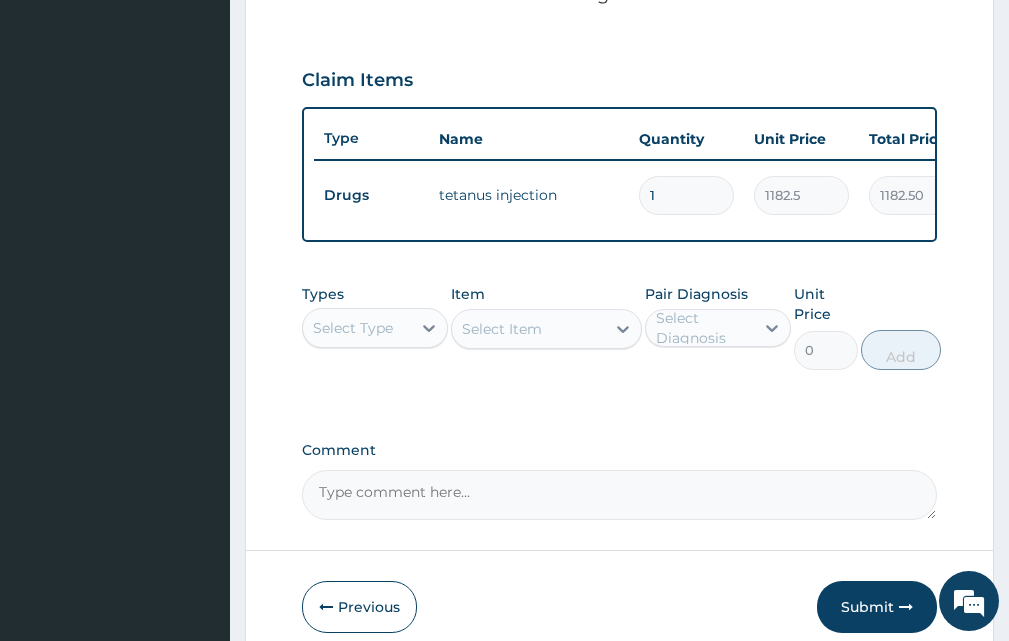 scroll, scrollTop: 761, scrollLeft: 0, axis: vertical 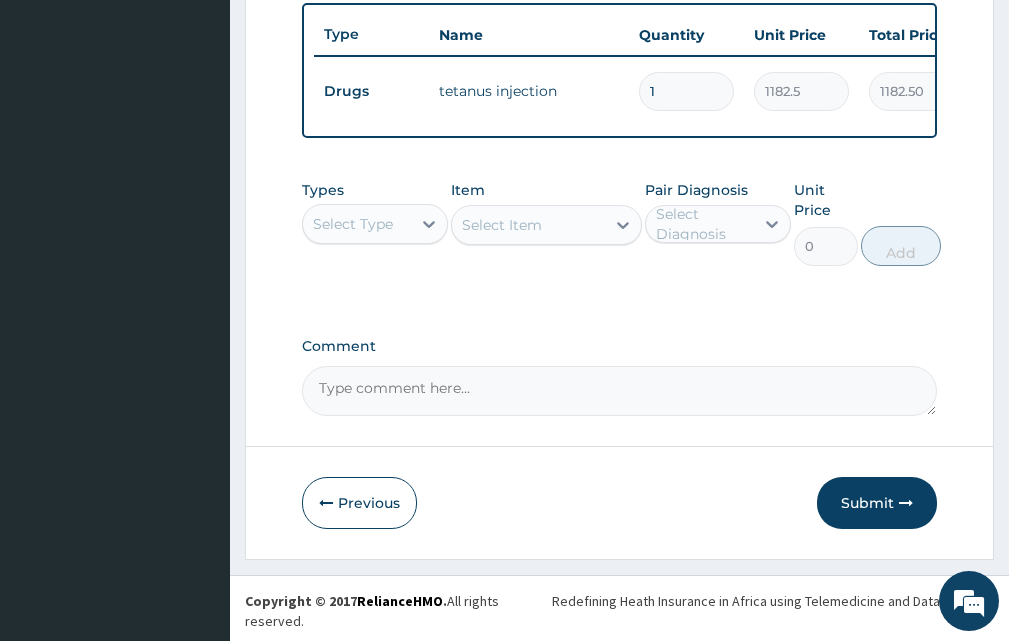 click on "Select Type" at bounding box center [353, 224] 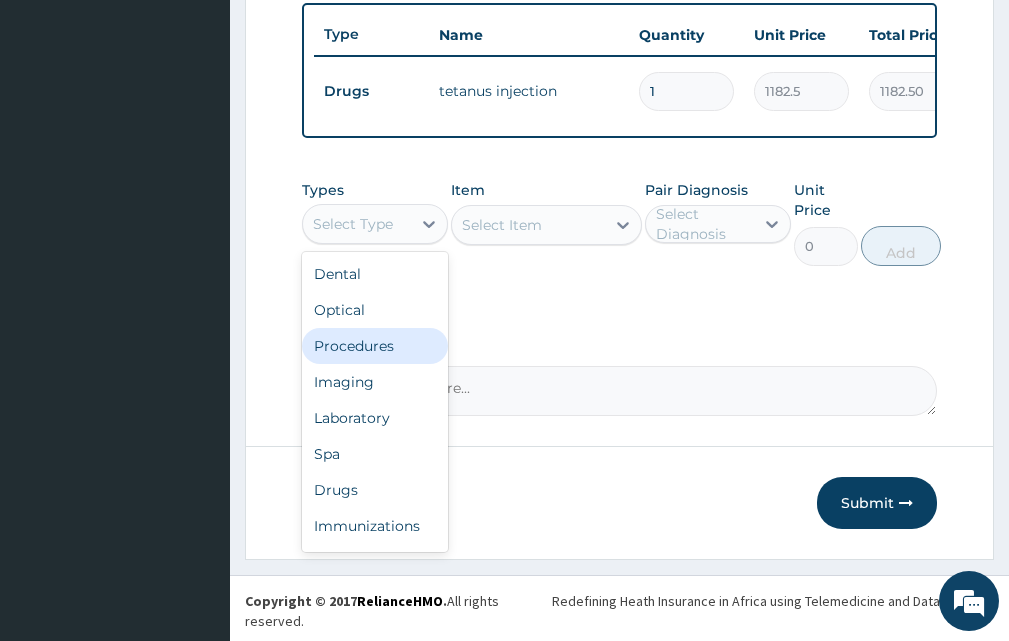 click on "Procedures" at bounding box center (375, 346) 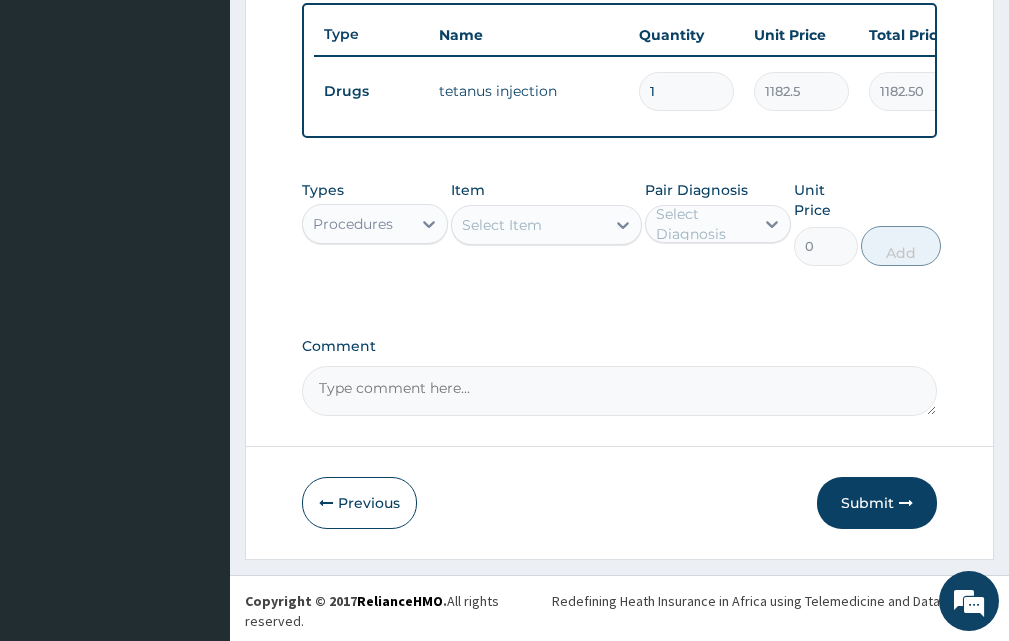 click on "Select Item" at bounding box center [528, 225] 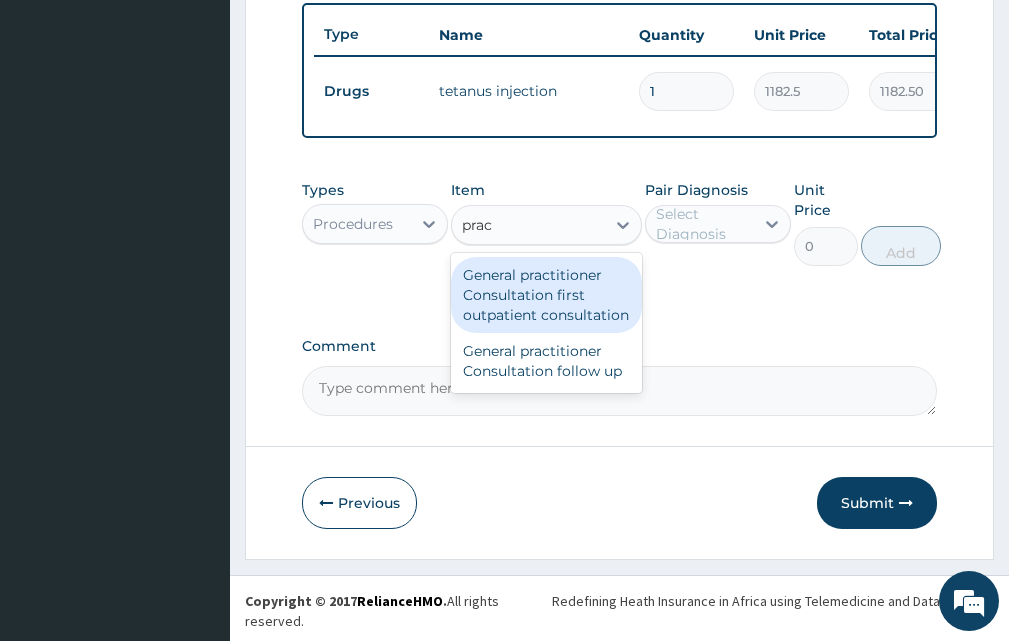 type on "pract" 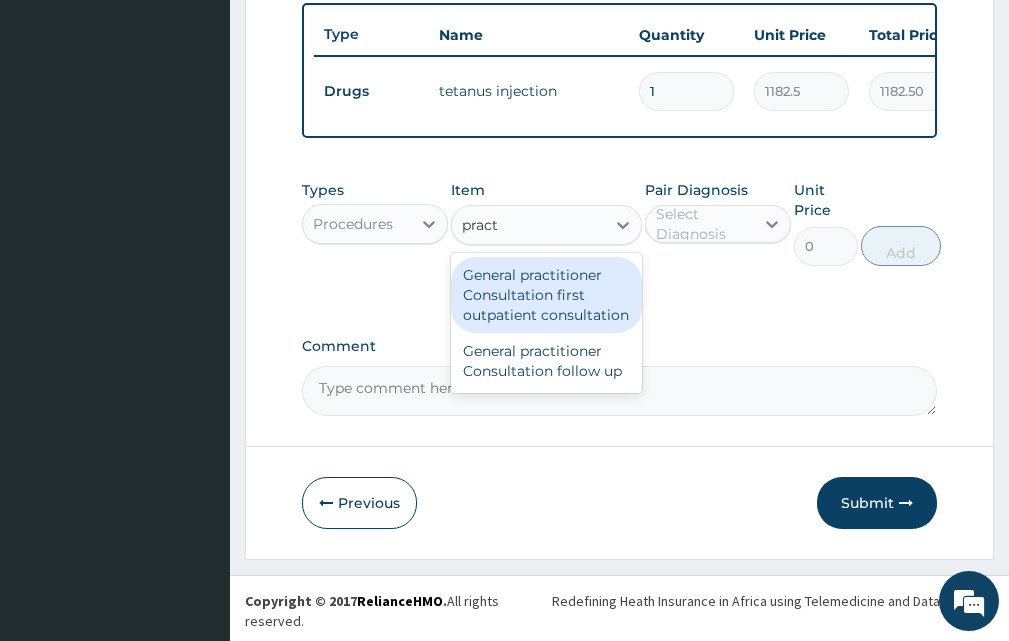 click on "General practitioner Consultation first outpatient consultation" at bounding box center (546, 295) 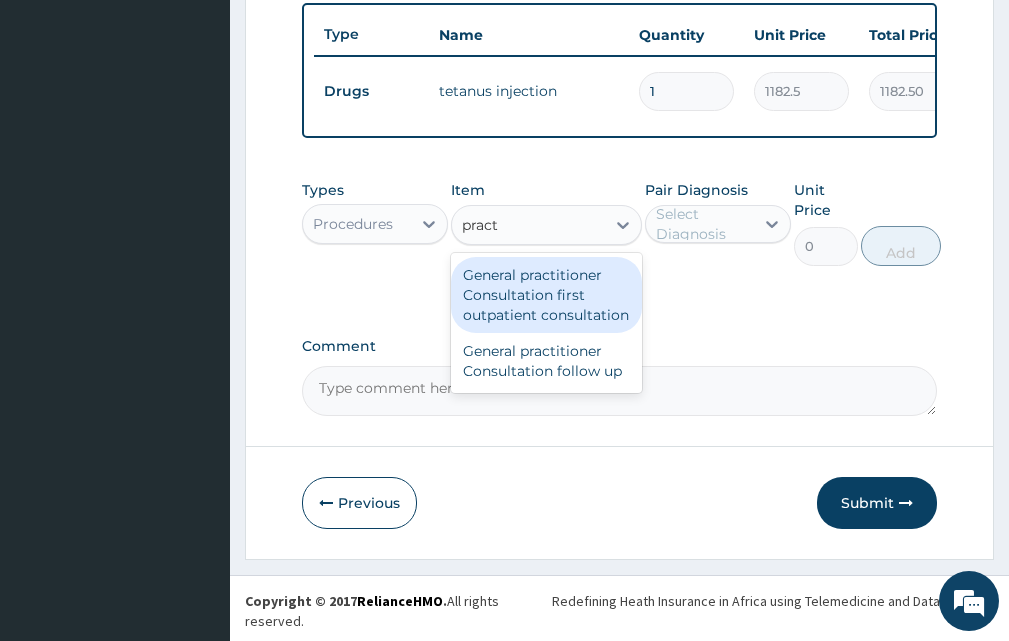 type 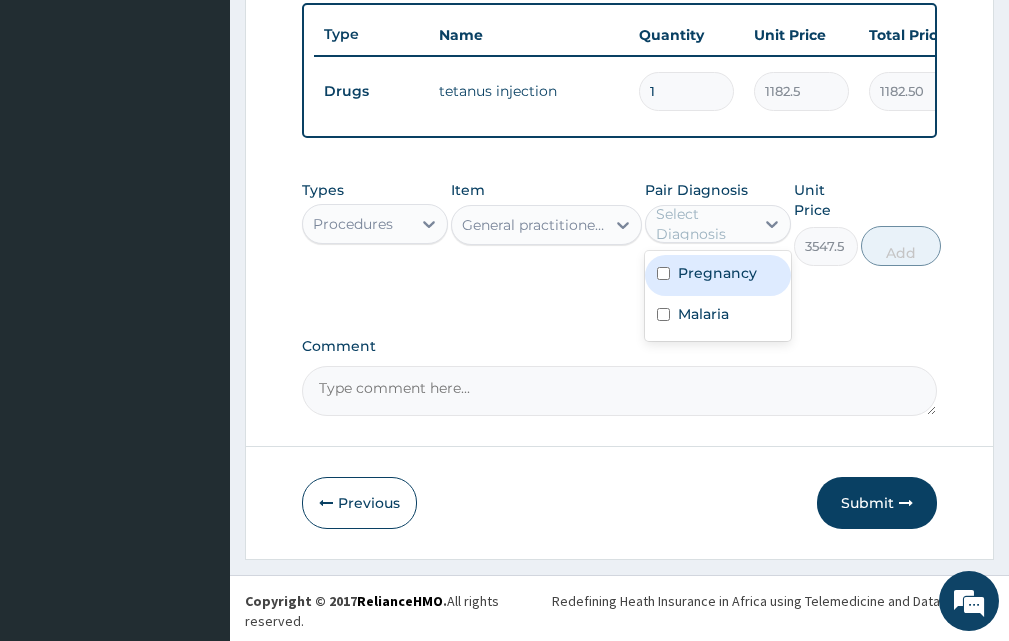 click on "Select Diagnosis" at bounding box center [704, 224] 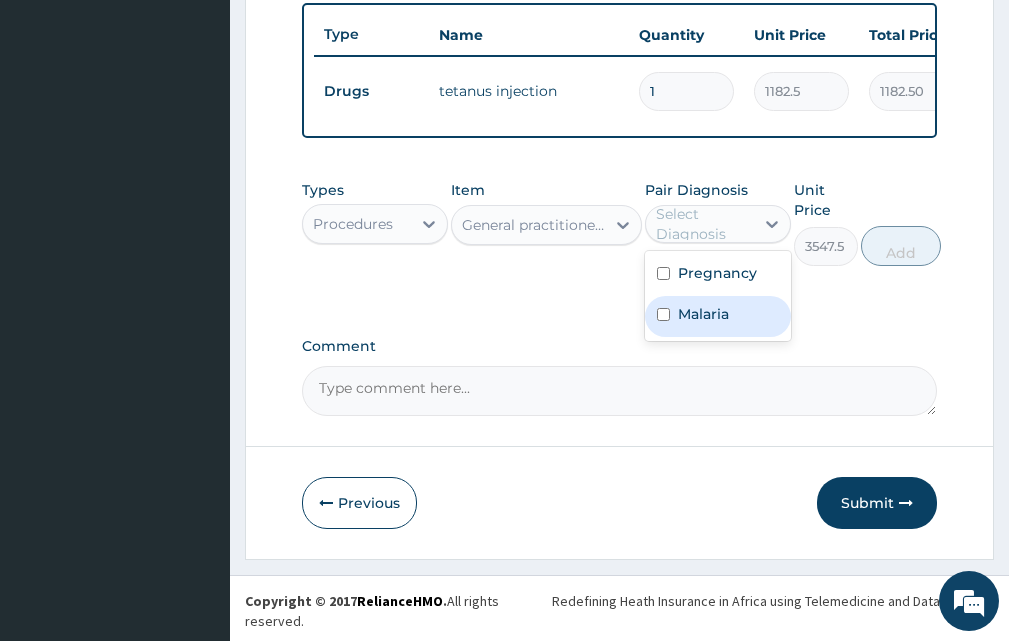 click on "Malaria" at bounding box center (703, 314) 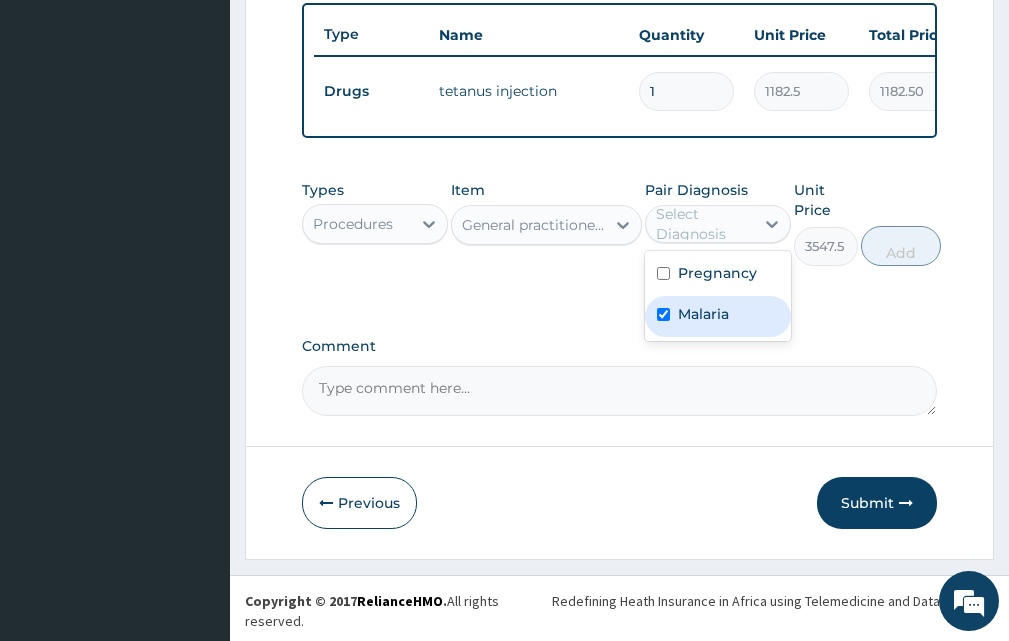 checkbox on "true" 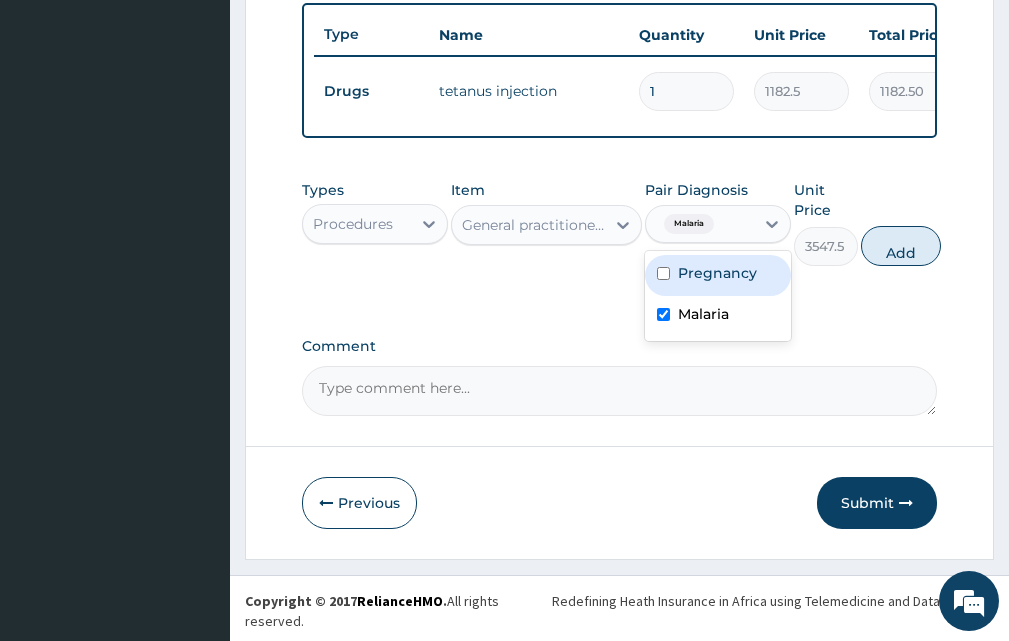 click on "Pregnancy" at bounding box center [717, 273] 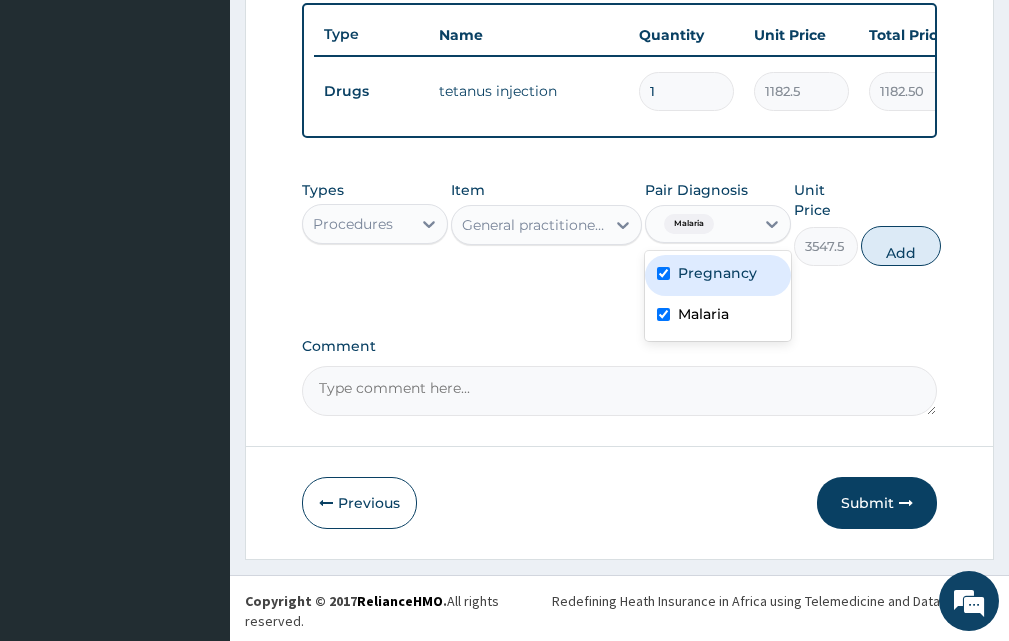 checkbox on "true" 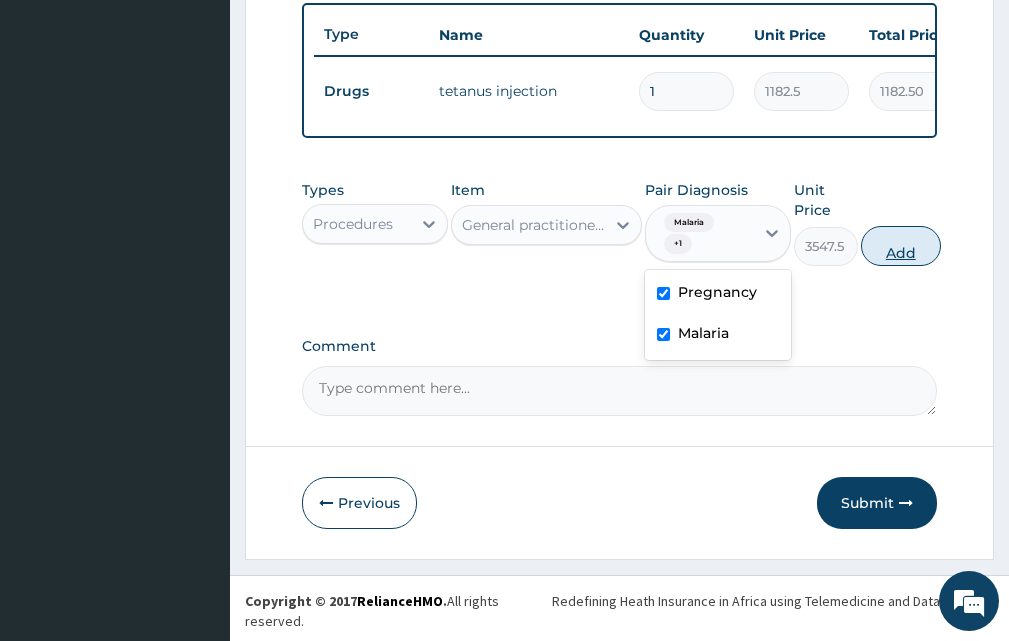 click on "Add" at bounding box center (901, 246) 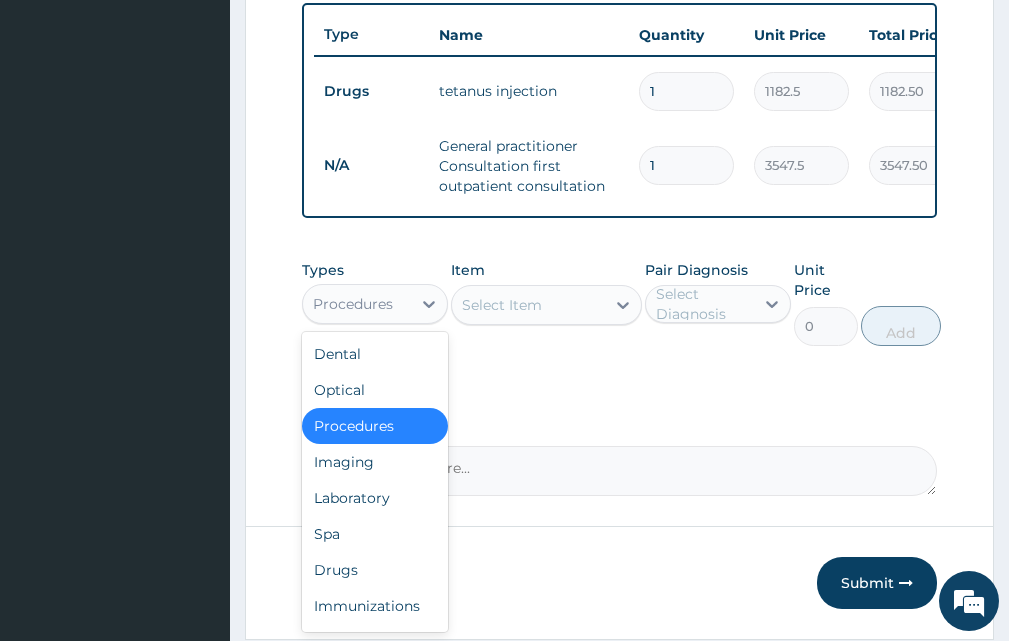 click on "Procedures" at bounding box center [353, 304] 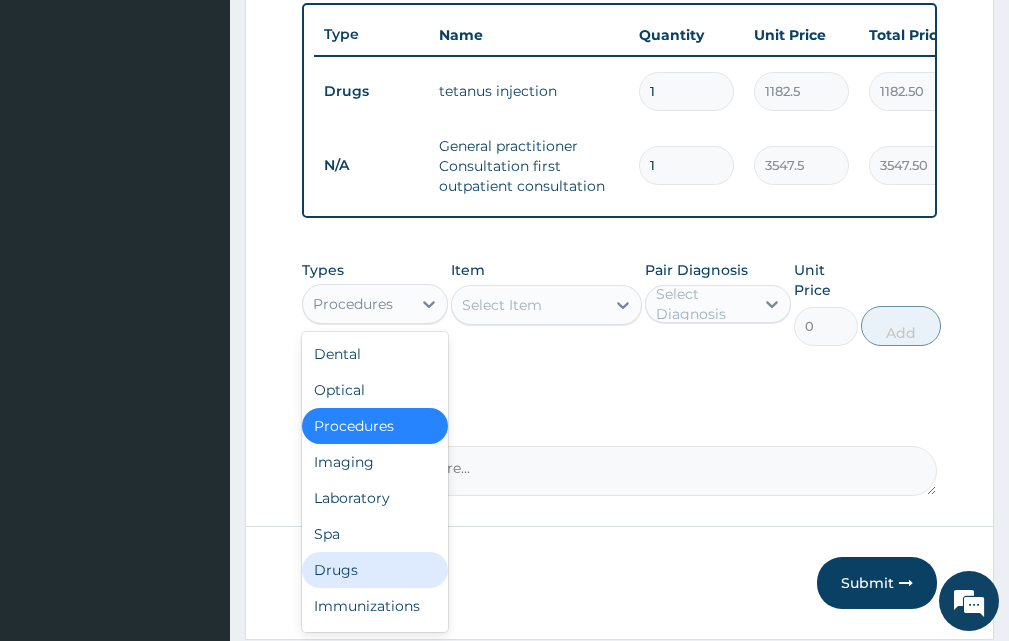 click on "Drugs" at bounding box center (375, 570) 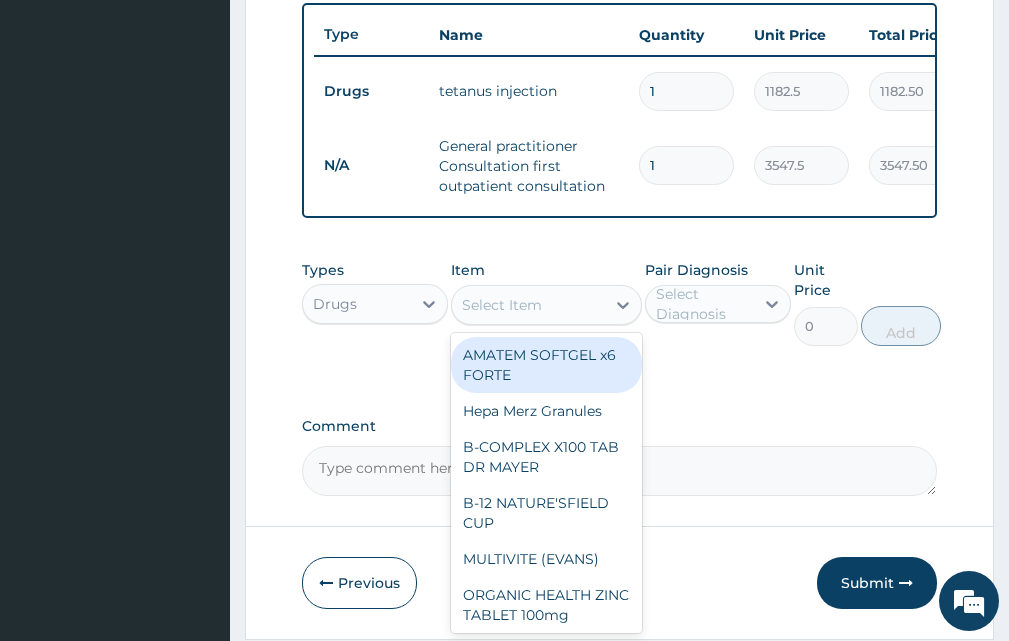 click on "Select Item" at bounding box center [502, 305] 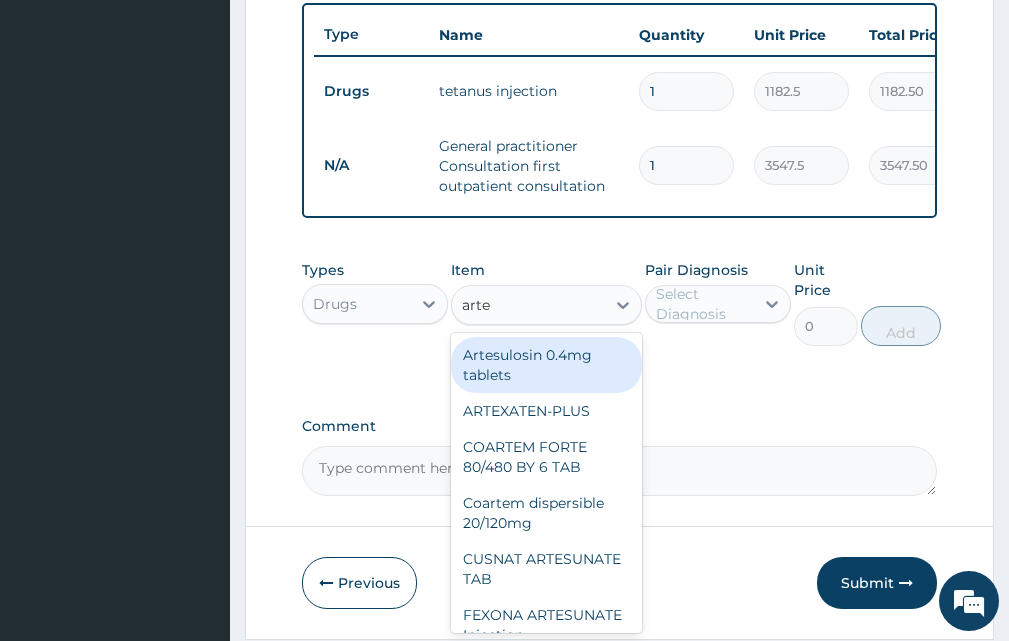 type on "artem" 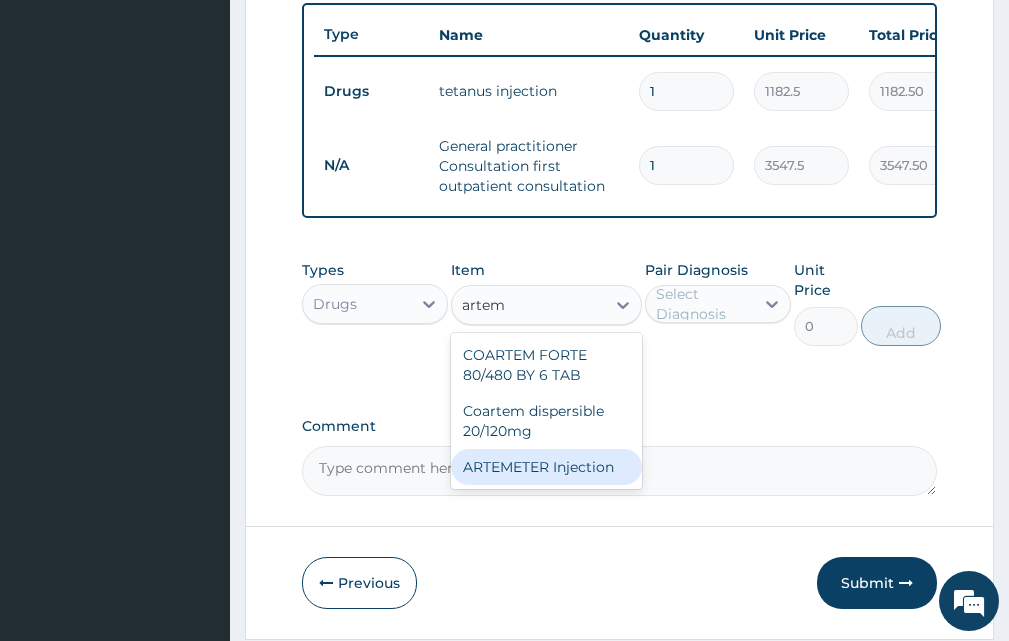 click on "ARTEMETER Injection" at bounding box center (546, 467) 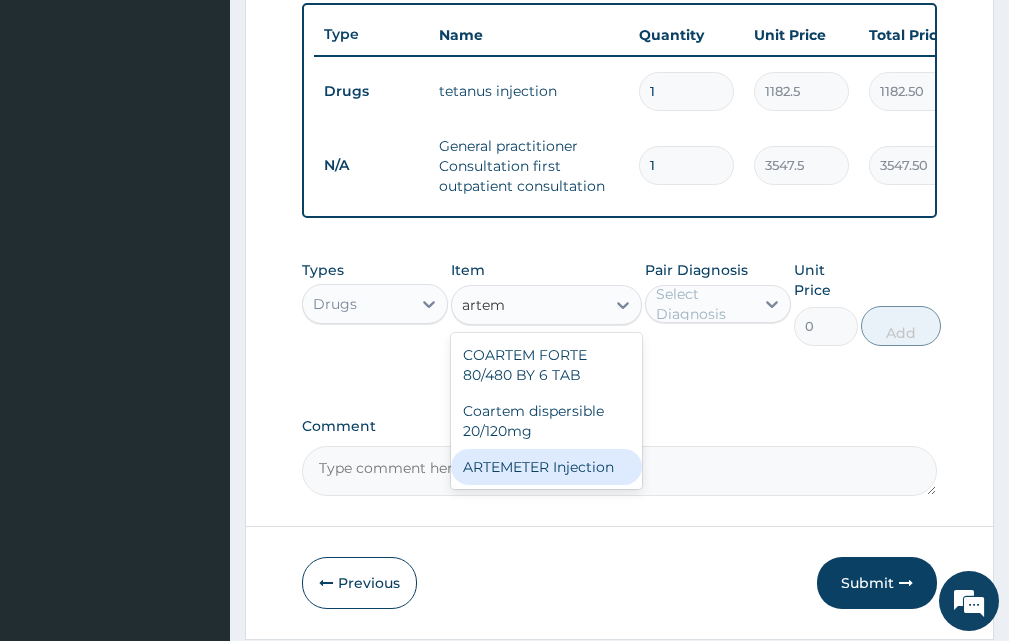 type 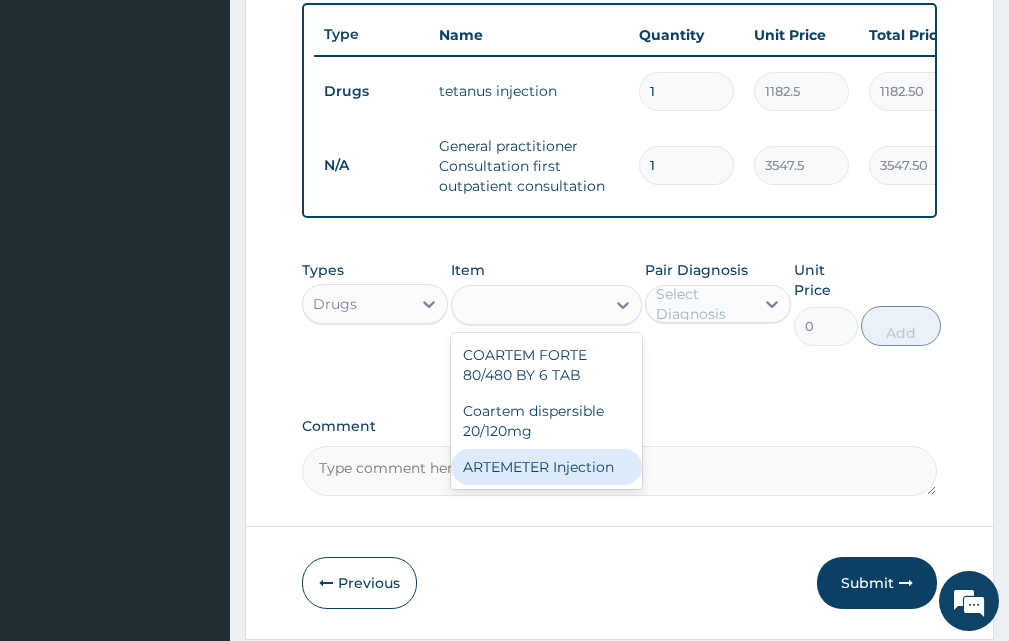 type on "2000" 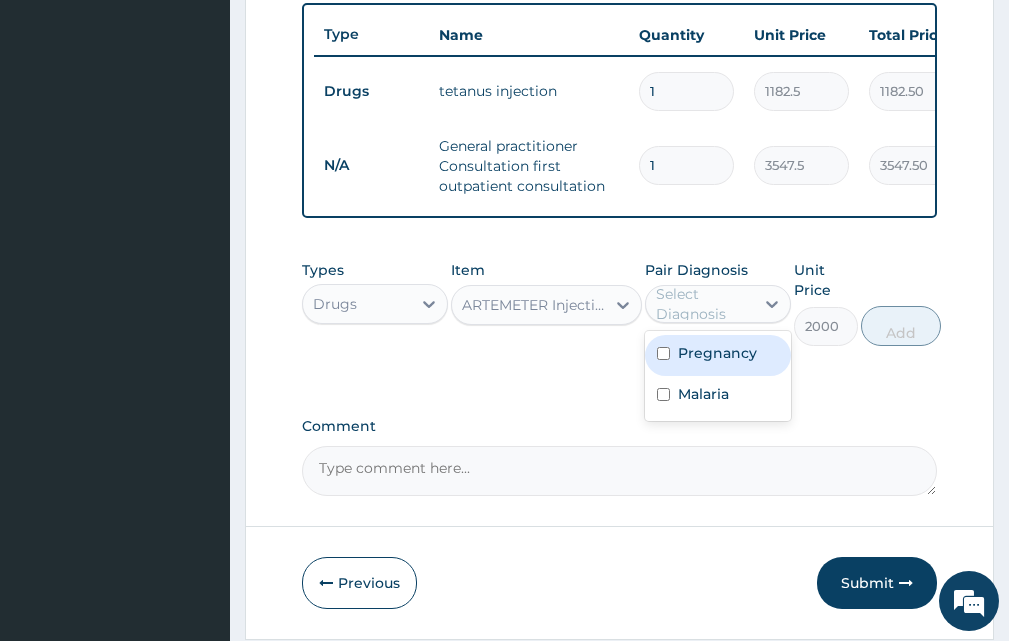 click on "Select Diagnosis" at bounding box center [704, 304] 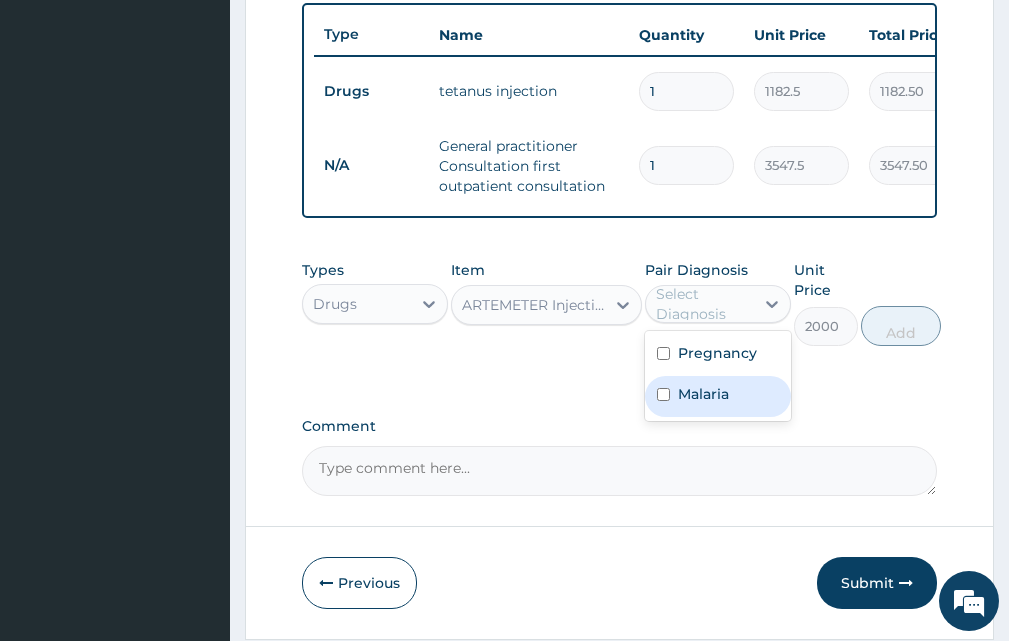 click on "Malaria" at bounding box center [718, 396] 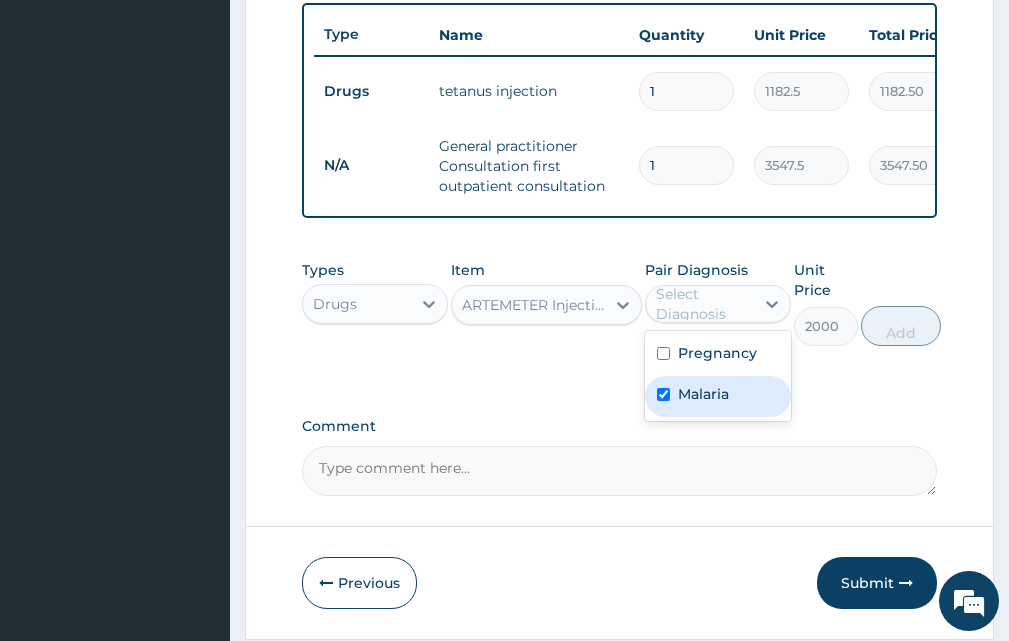 checkbox on "true" 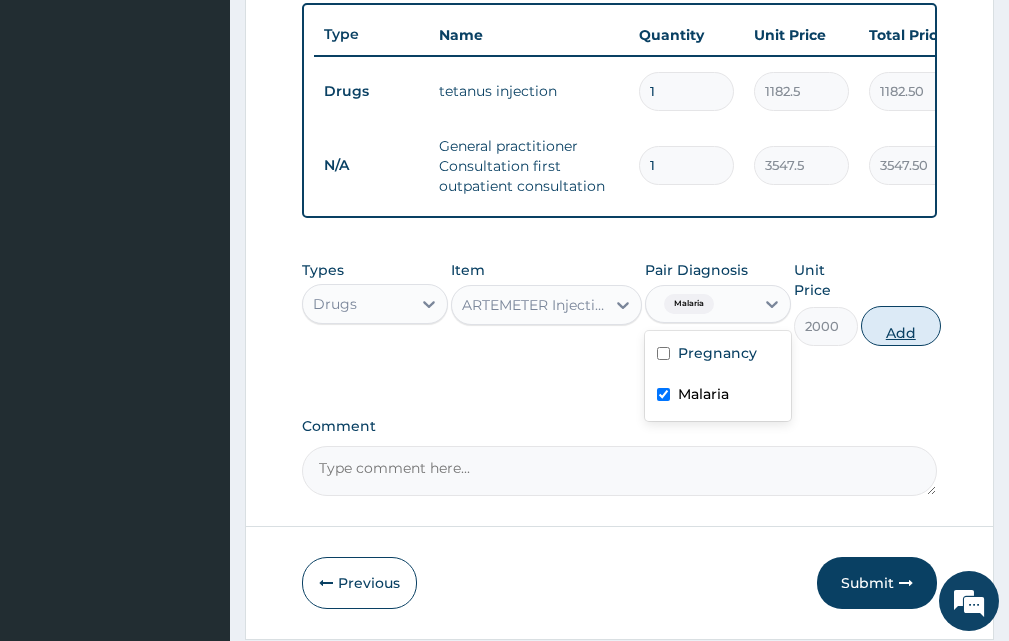 click on "Add" at bounding box center (901, 326) 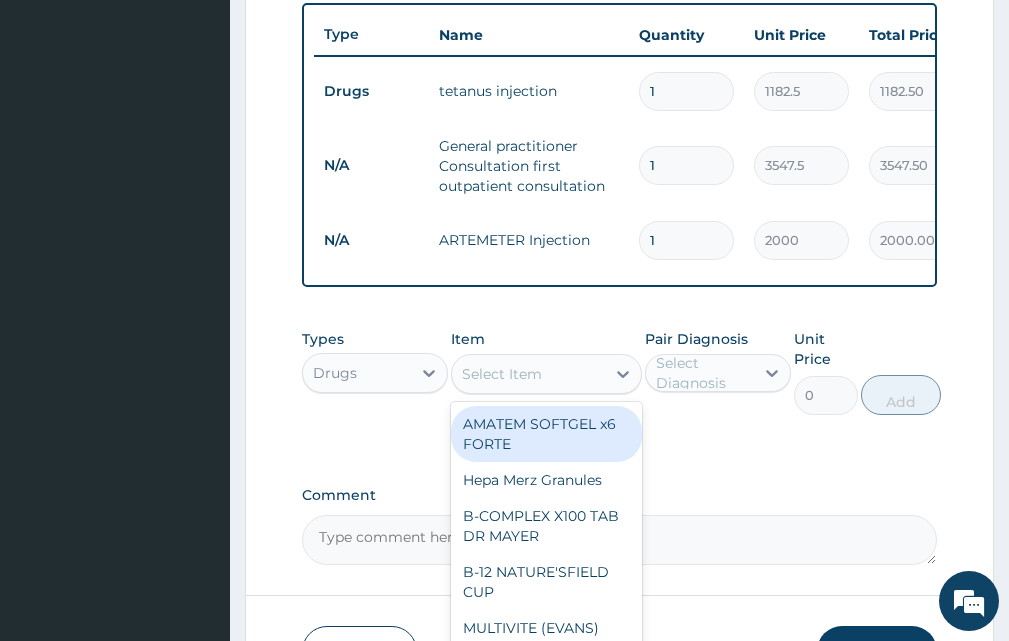 click on "Select Item" at bounding box center (528, 374) 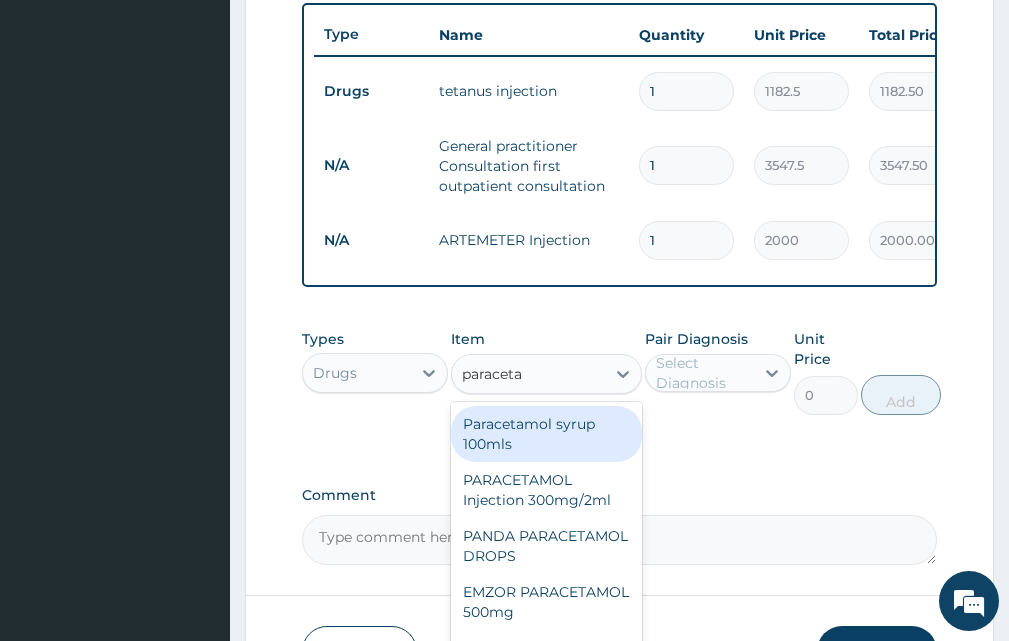 type on "paracetam" 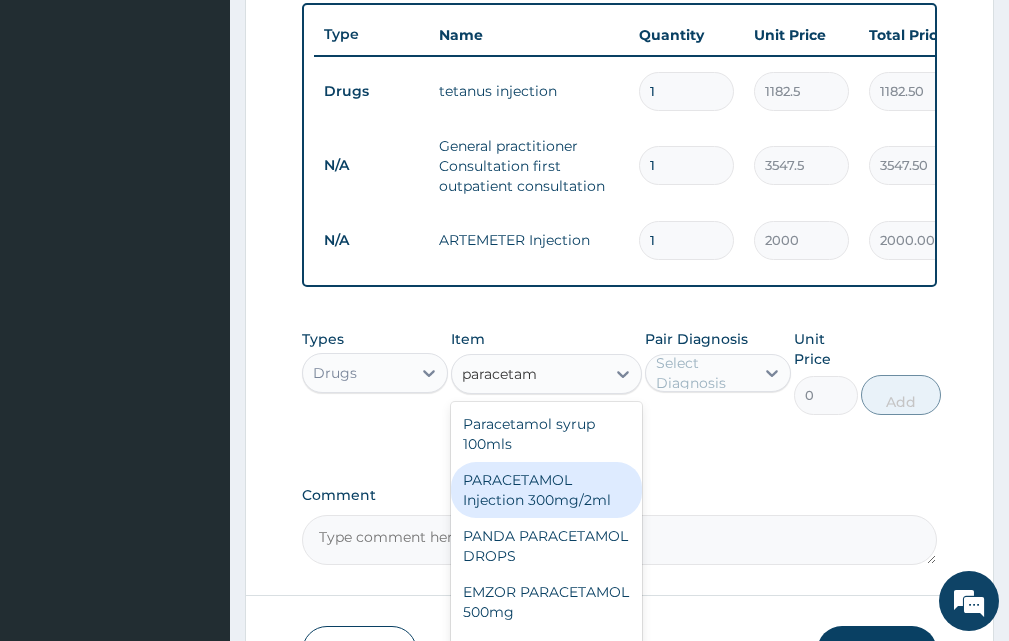 click on "PARACETAMOL Injection 300mg/2ml" at bounding box center (546, 490) 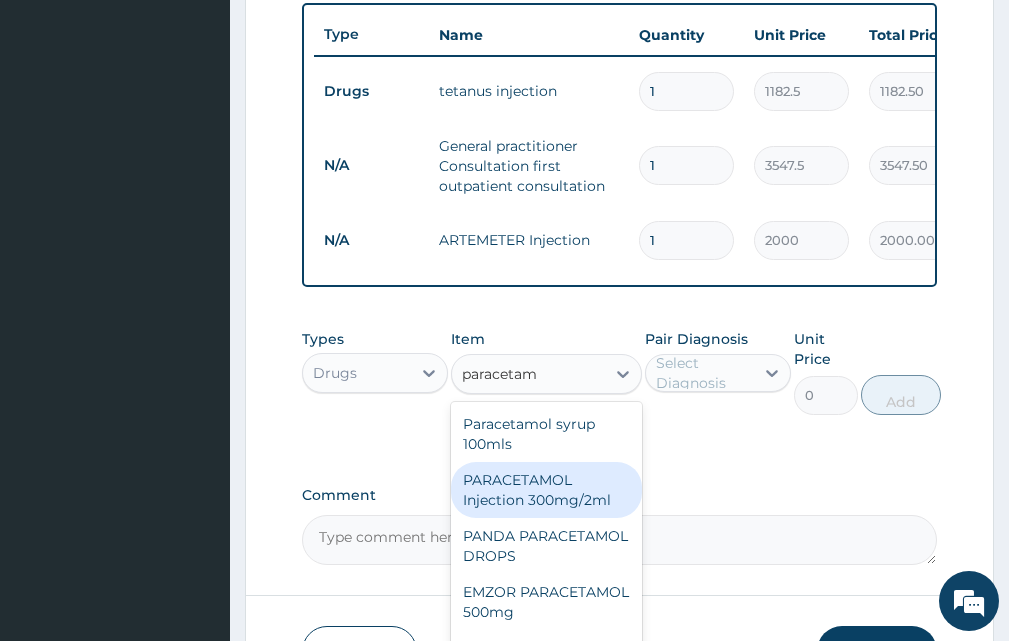 type 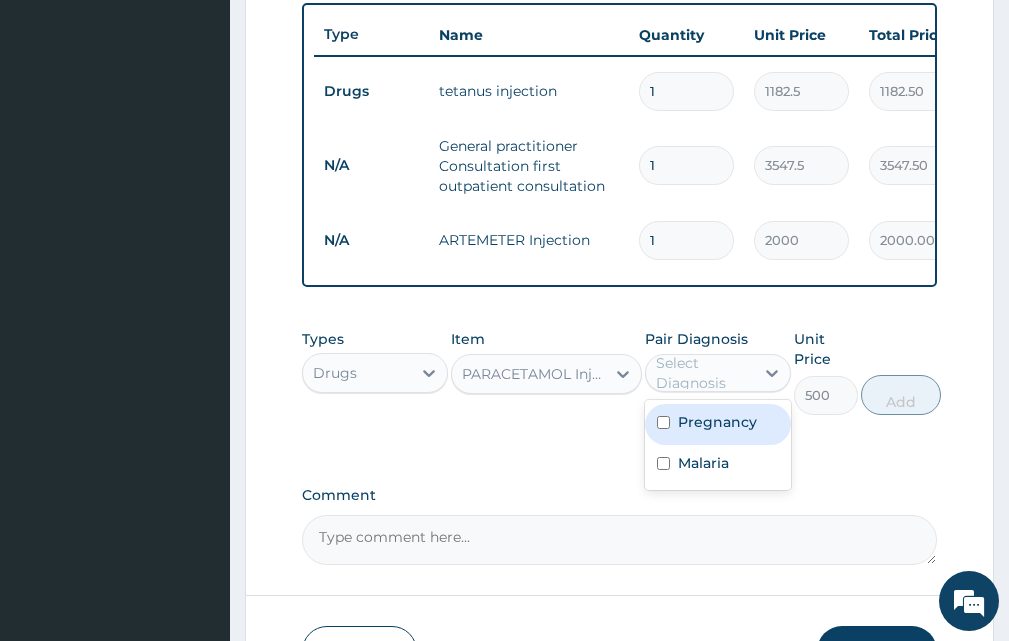 click on "Select Diagnosis" at bounding box center (704, 373) 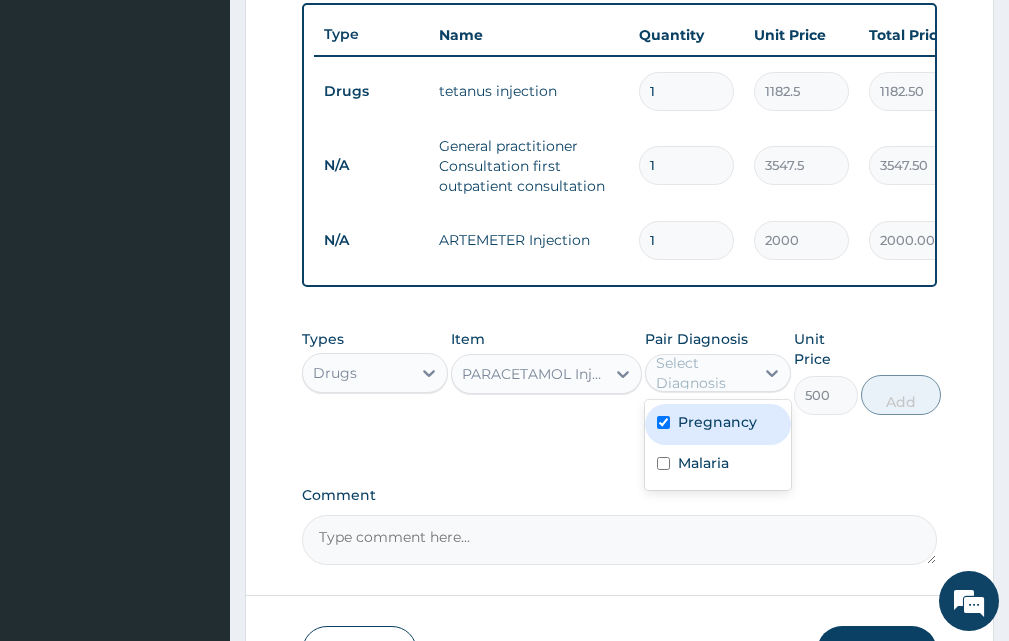 checkbox on "true" 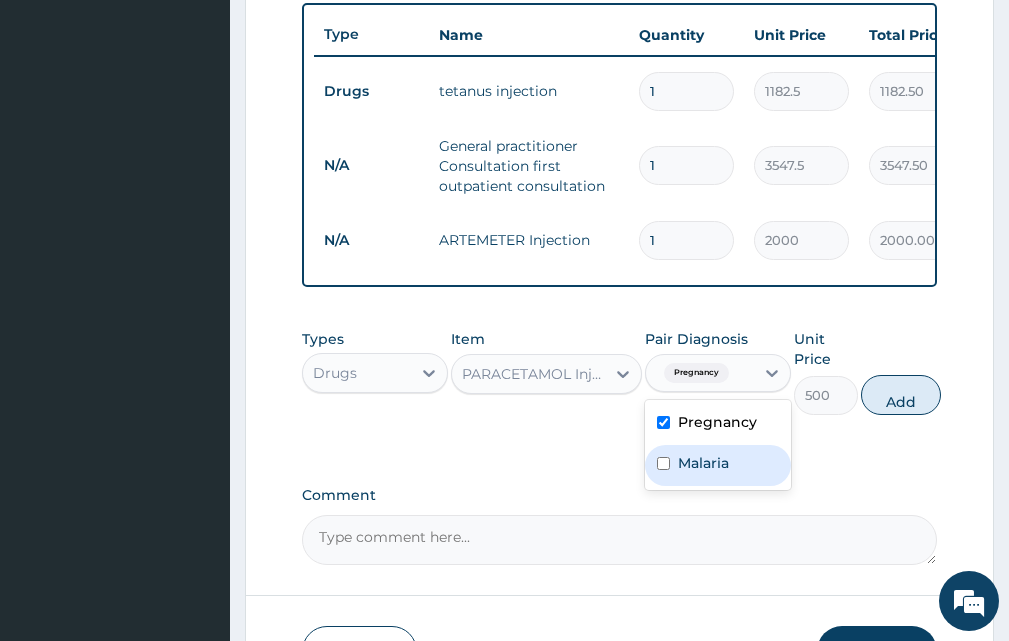 click on "Malaria" at bounding box center (718, 465) 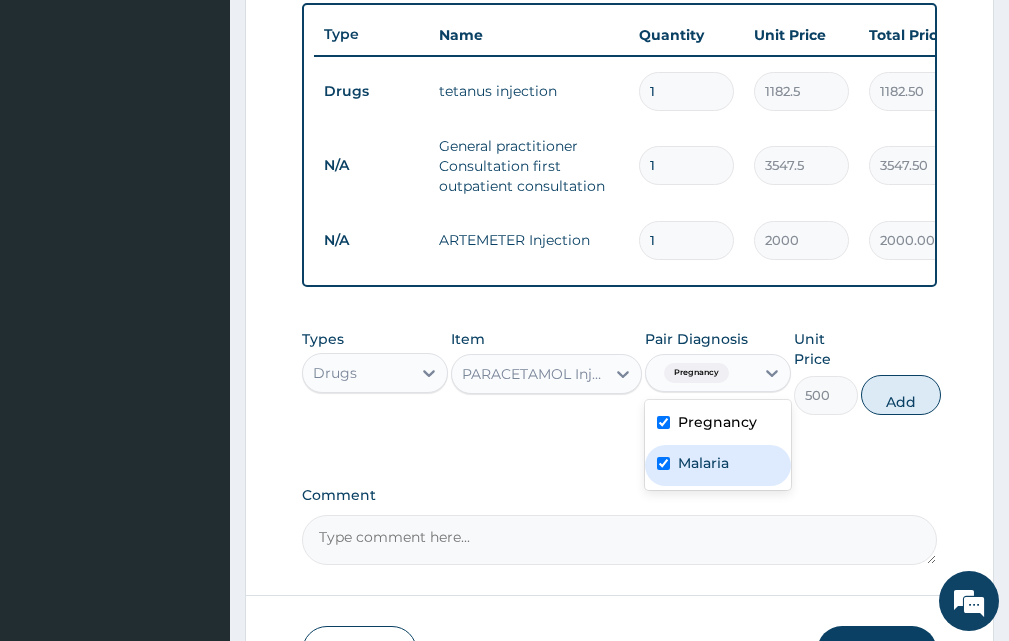 checkbox on "true" 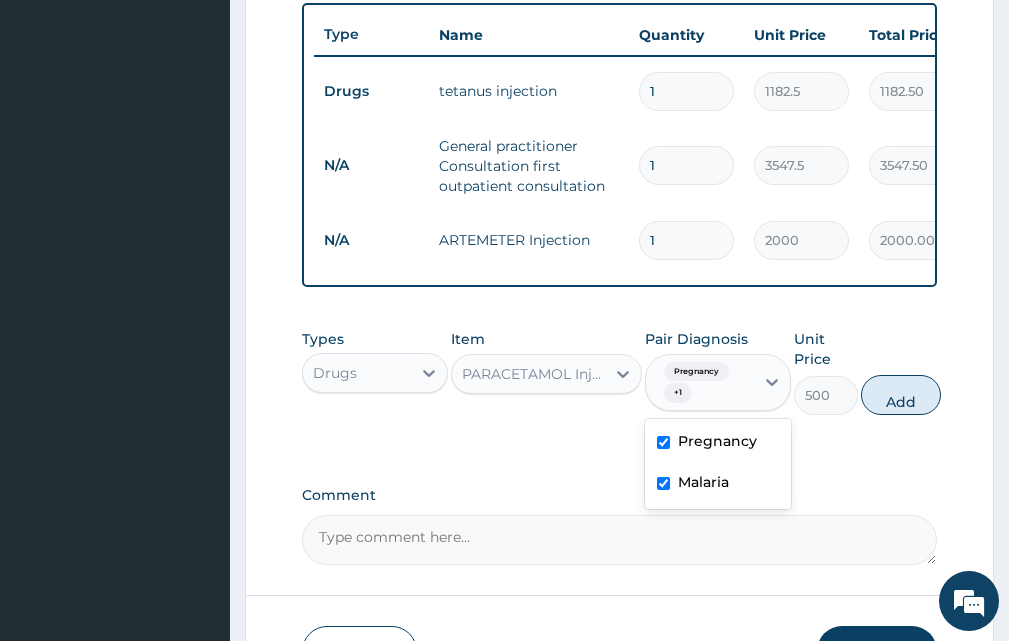 click on "Pregnancy" at bounding box center [717, 441] 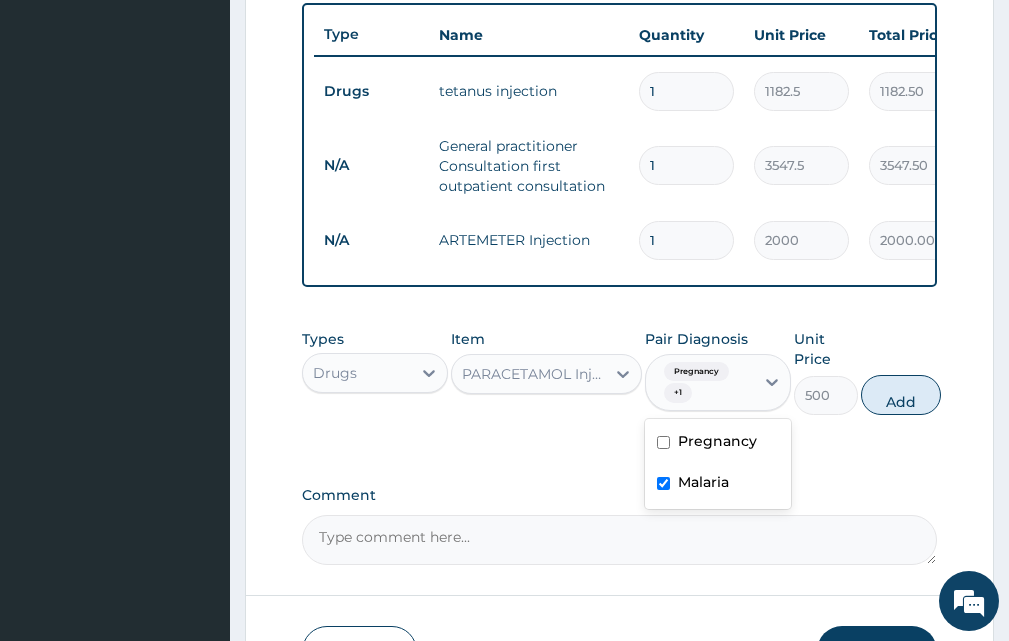 checkbox on "false" 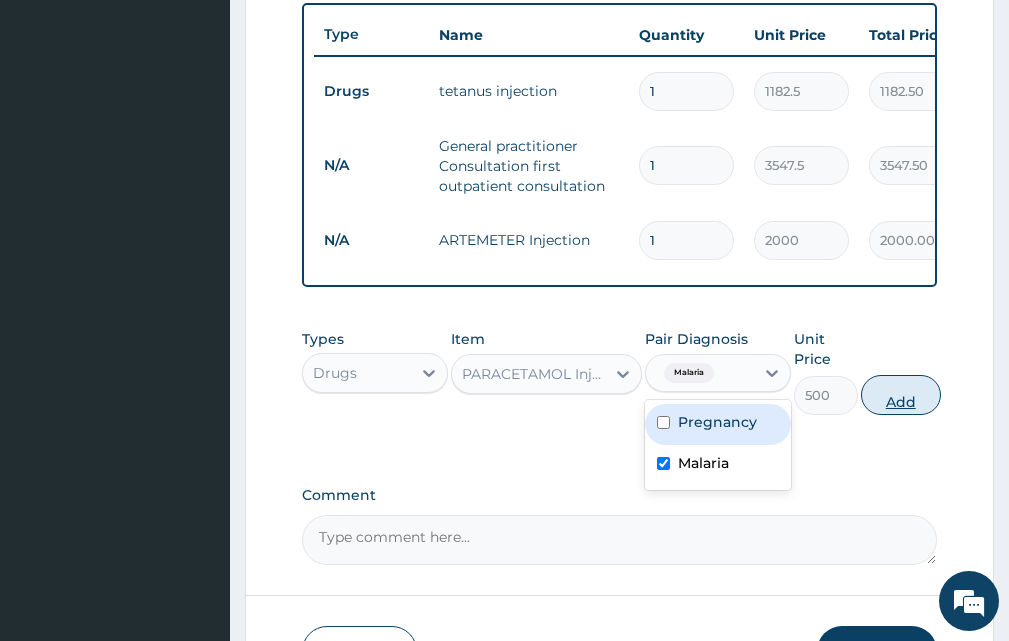 click on "Add" at bounding box center (901, 395) 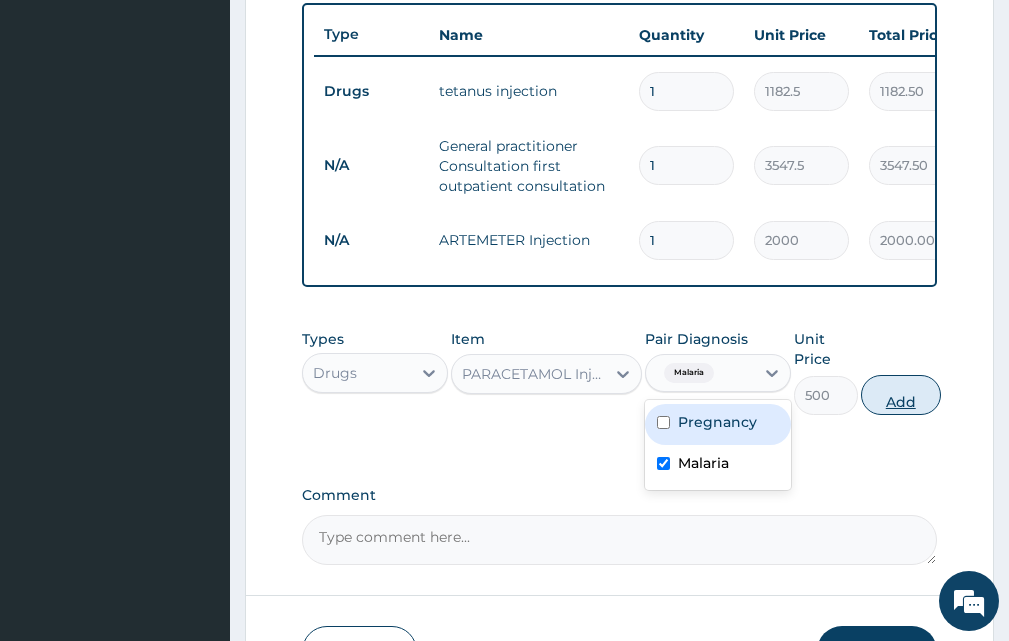 type on "0" 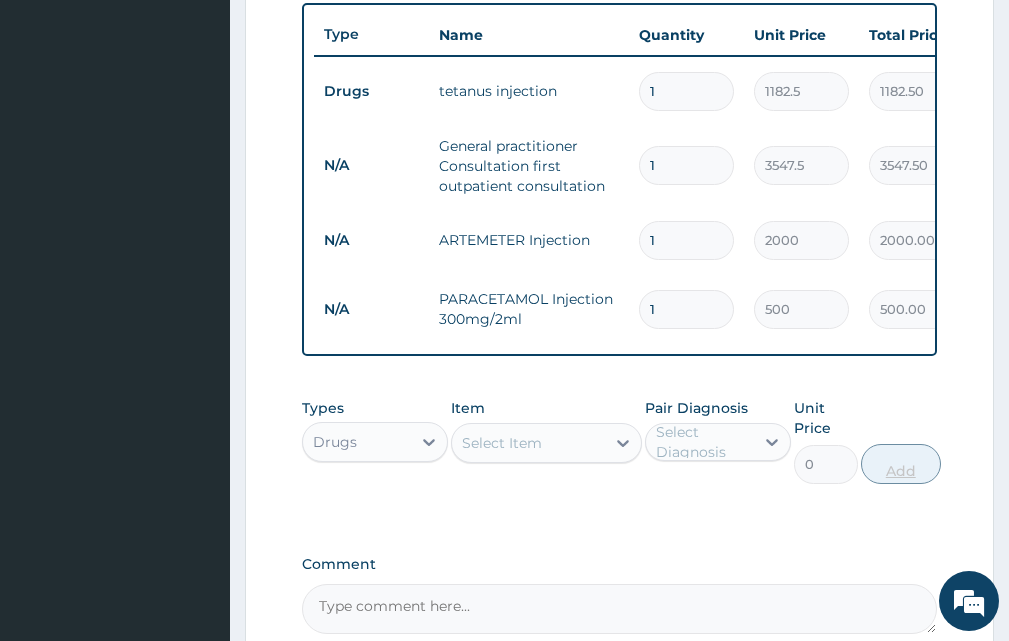 type on "2" 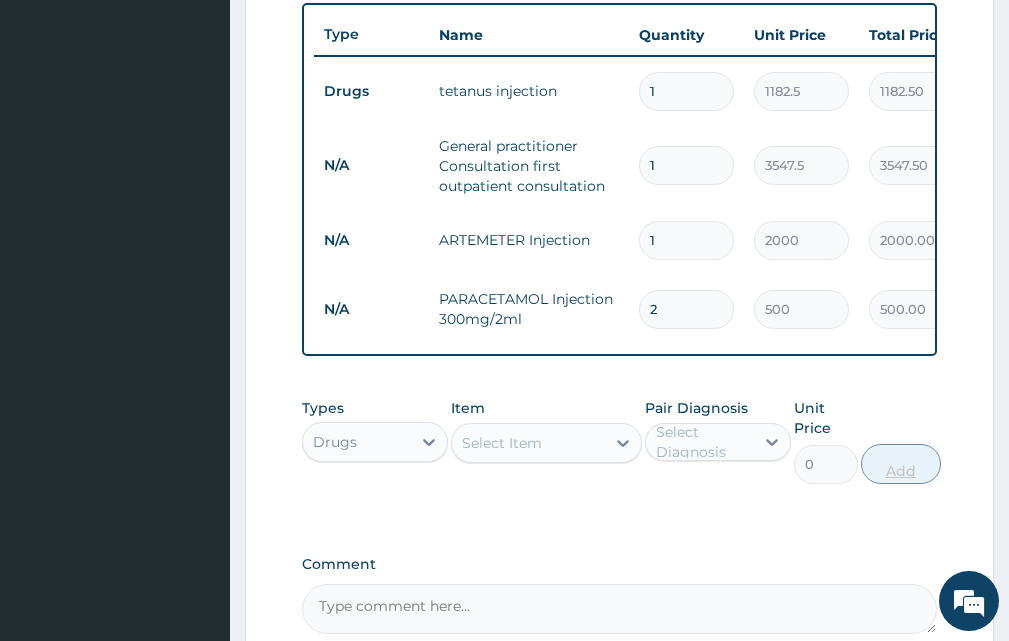 type on "1000.00" 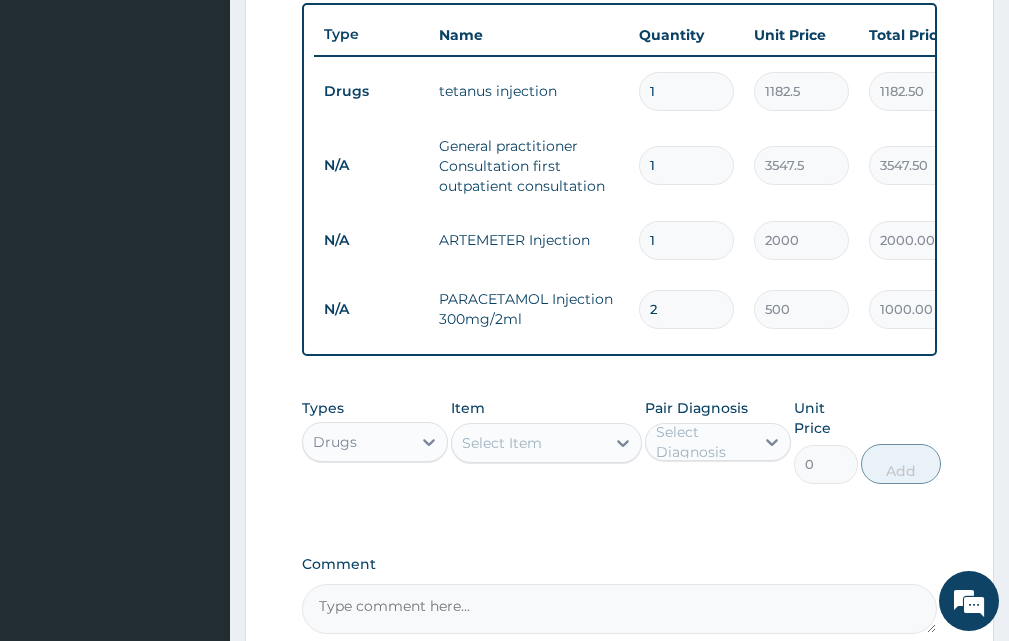 scroll, scrollTop: 979, scrollLeft: 0, axis: vertical 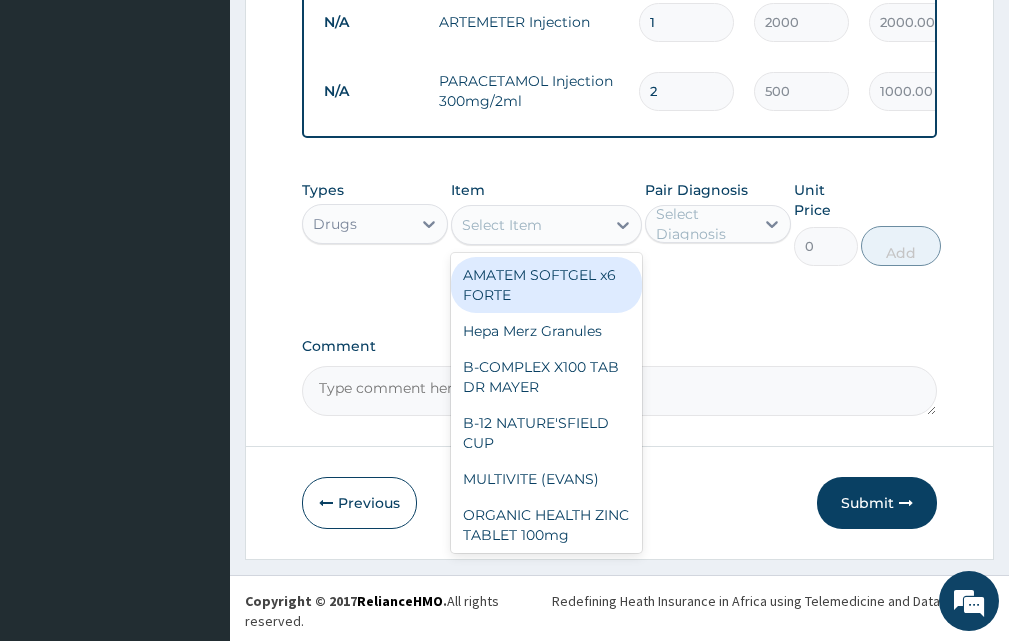 click on "Select Item" at bounding box center [502, 225] 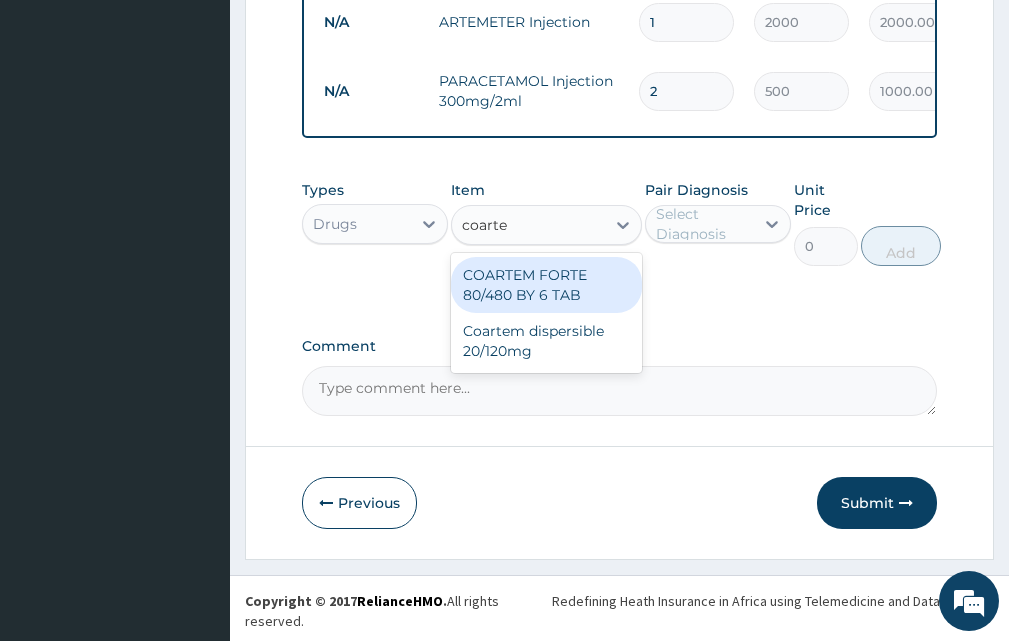 type on "coartem" 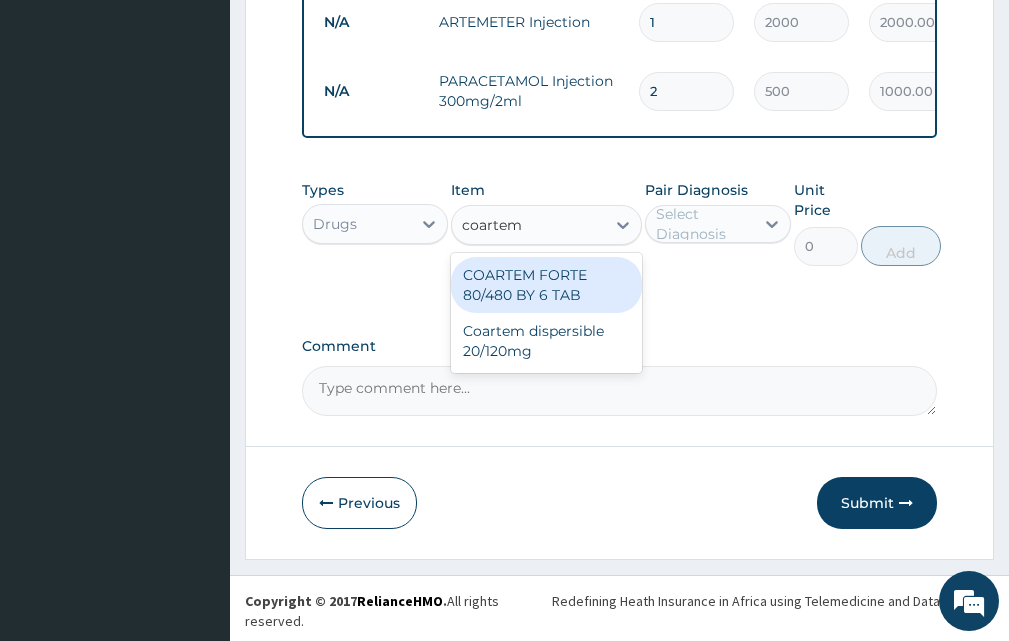 click on "COARTEM FORTE 80/480 BY 6 TAB" at bounding box center [546, 285] 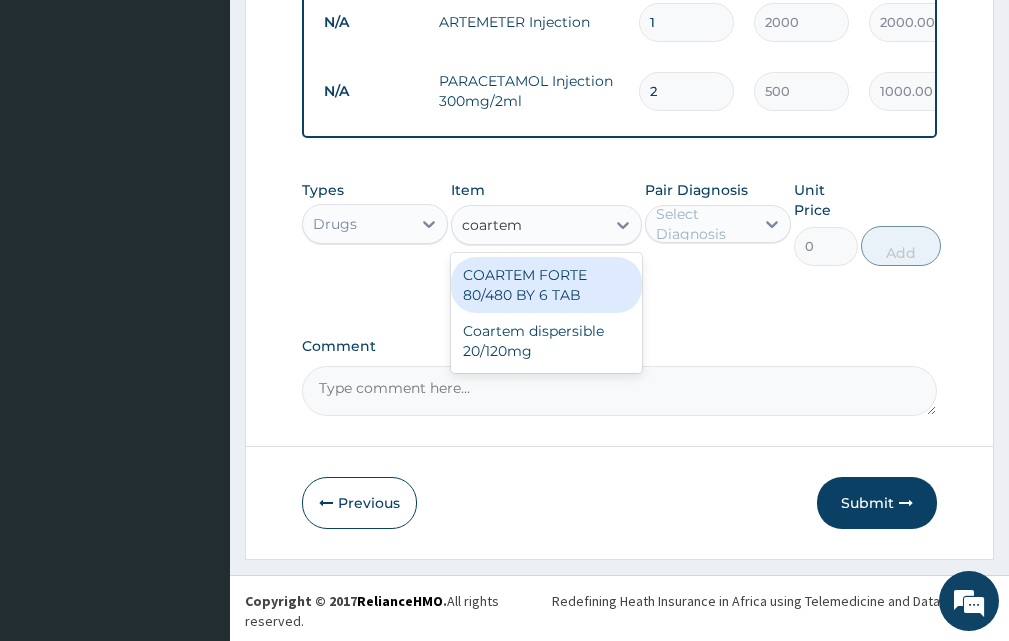 type 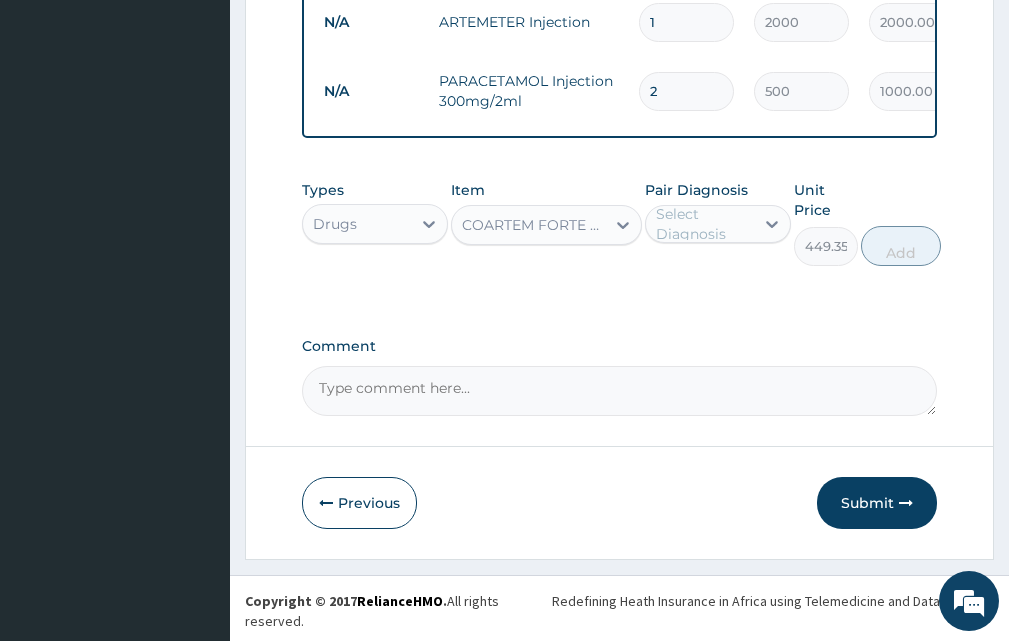 click on "Select Diagnosis" at bounding box center (704, 224) 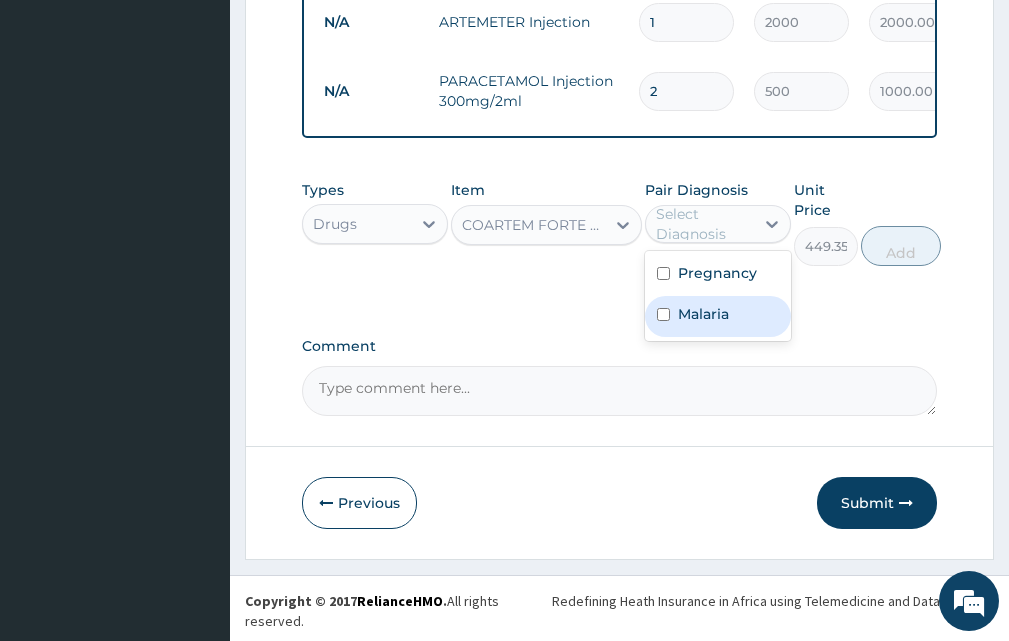 click on "Malaria" at bounding box center [703, 314] 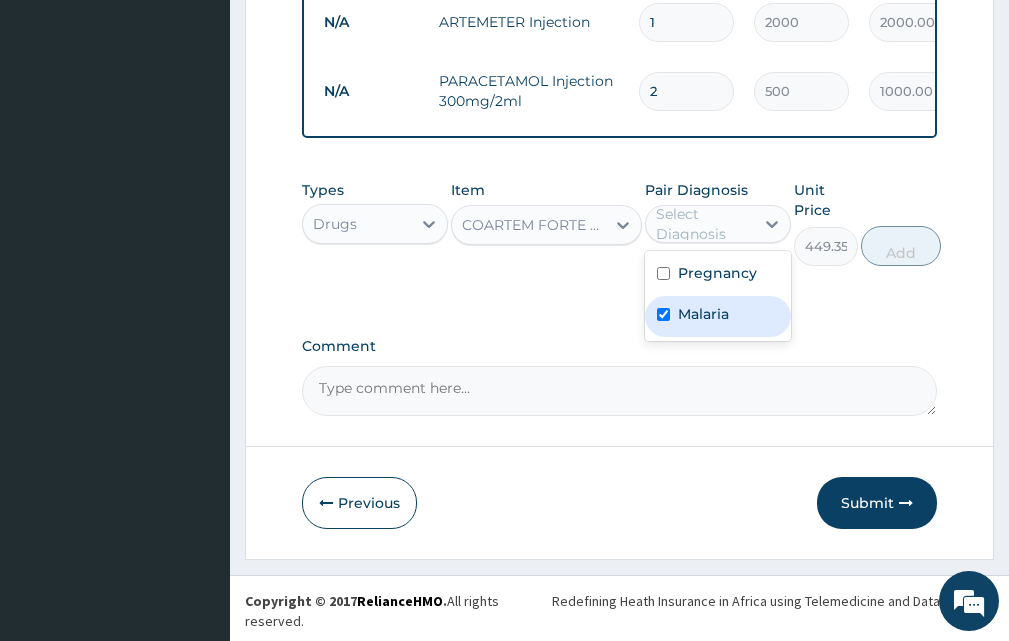 checkbox on "true" 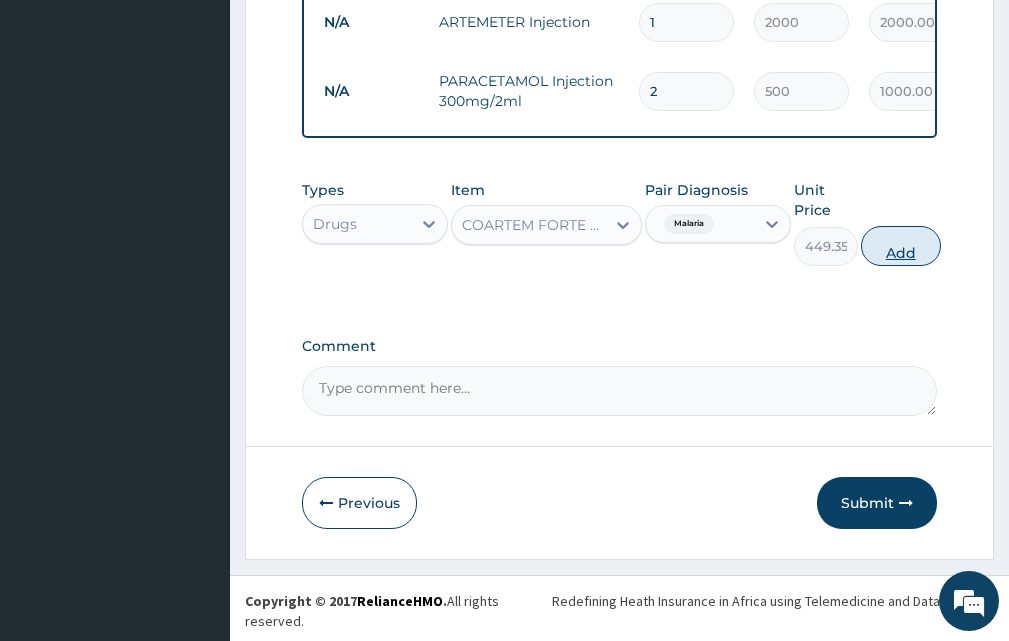 click on "Add" at bounding box center (901, 246) 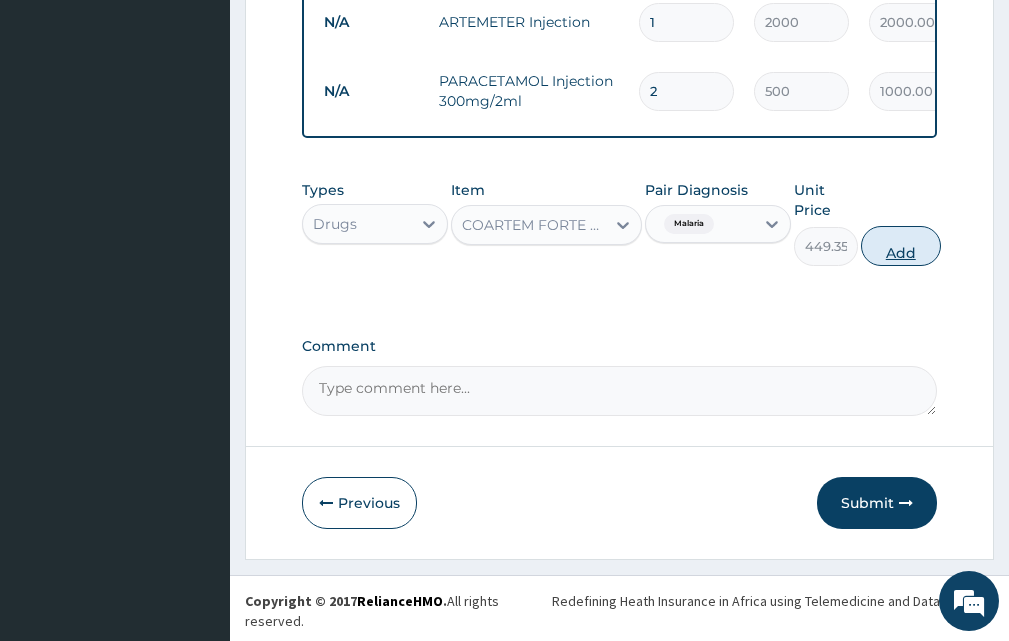 type on "0" 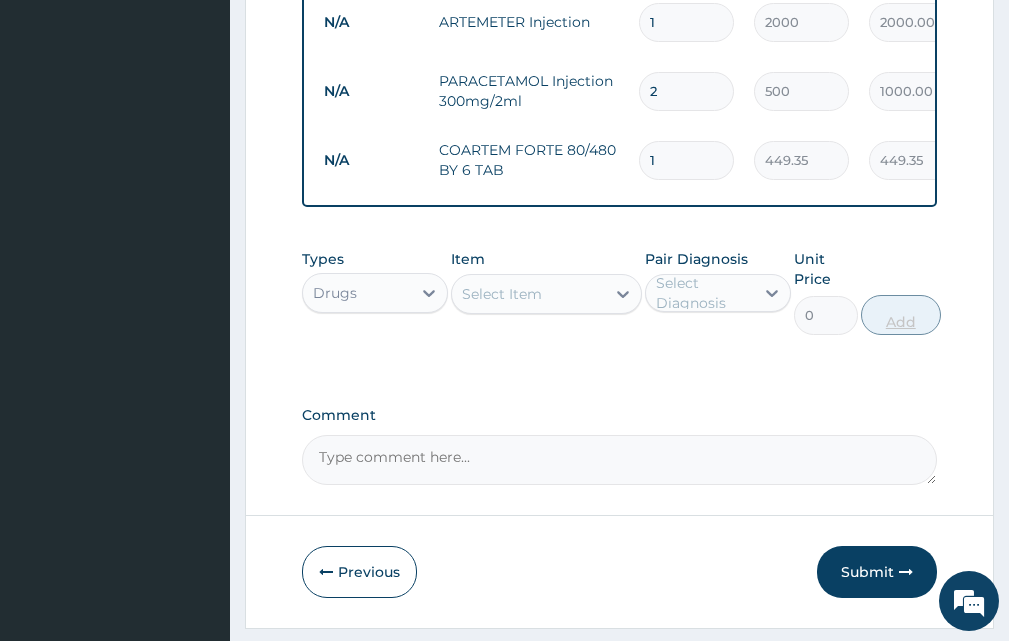 type on "2" 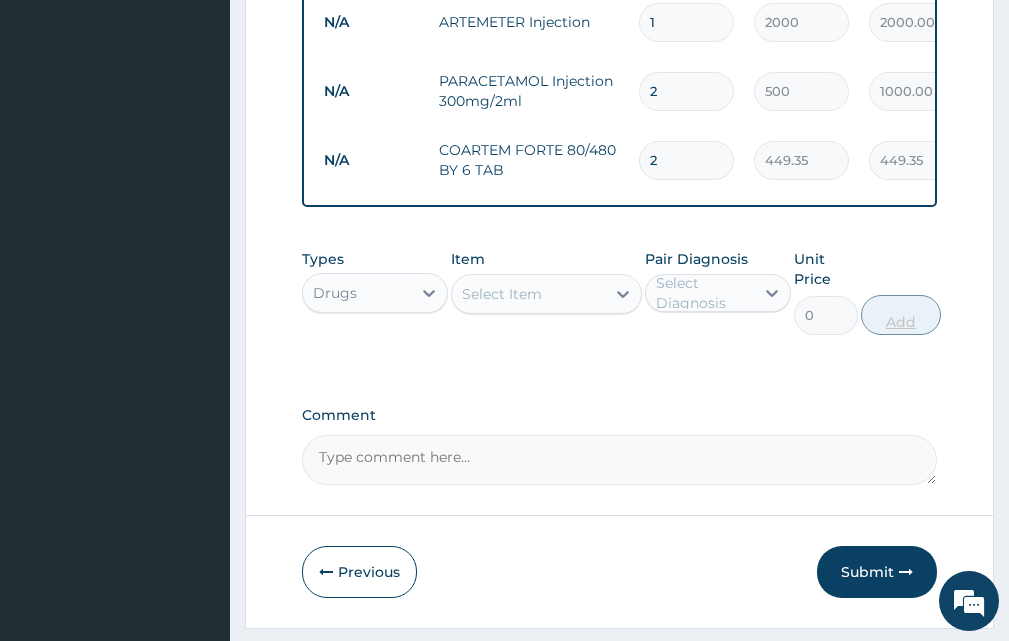 type on "898.70" 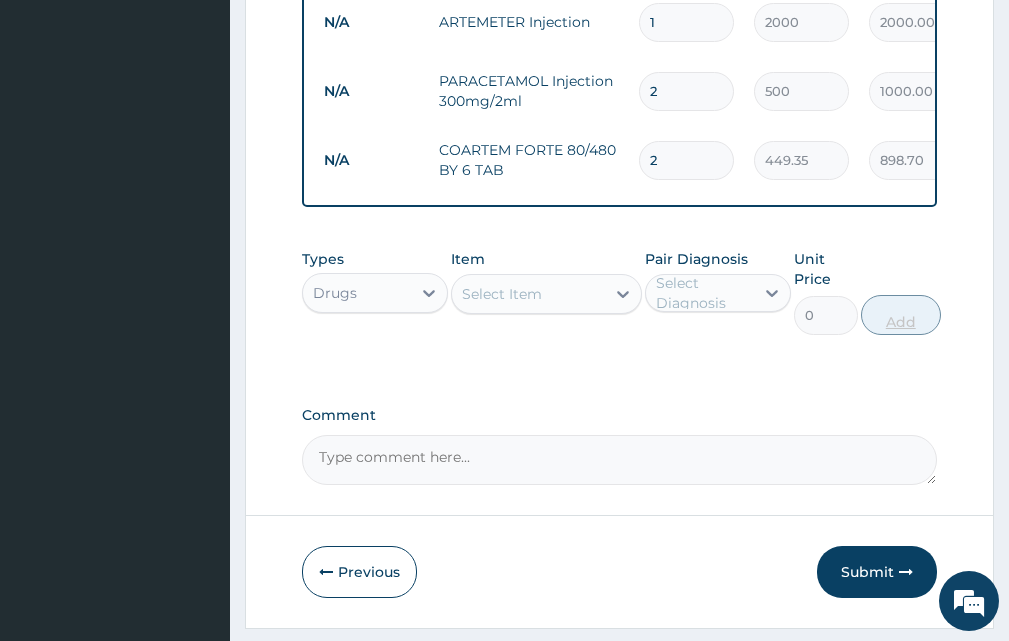 type on "3" 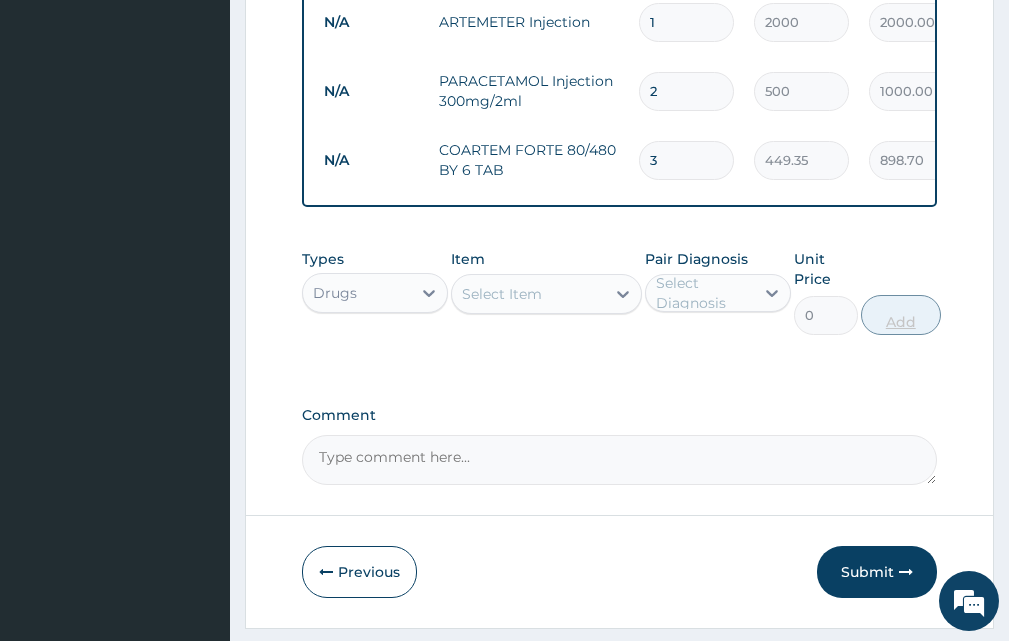 type on "1348.05" 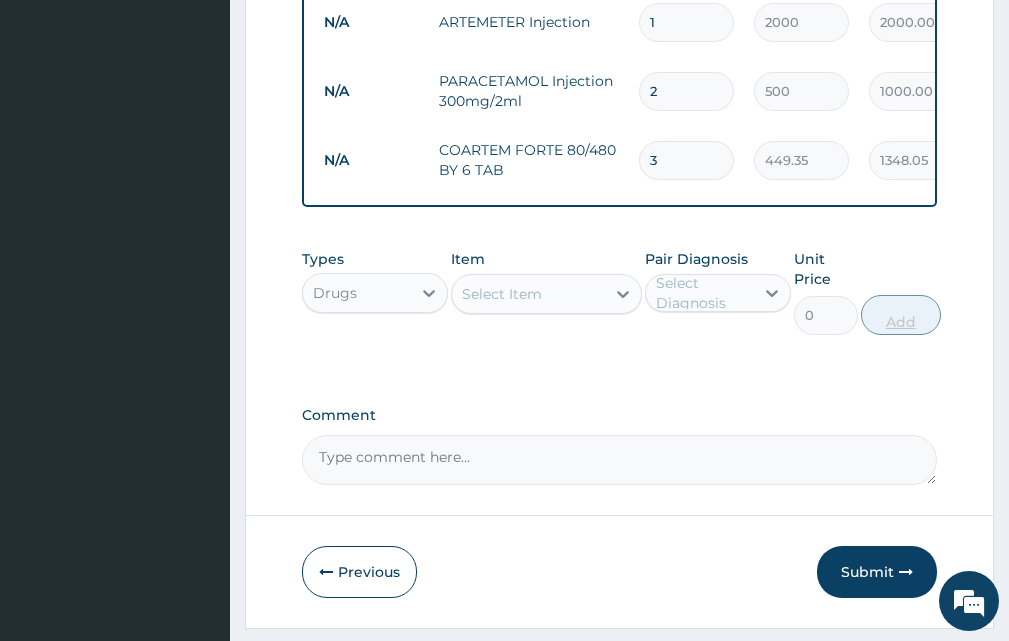 type on "4" 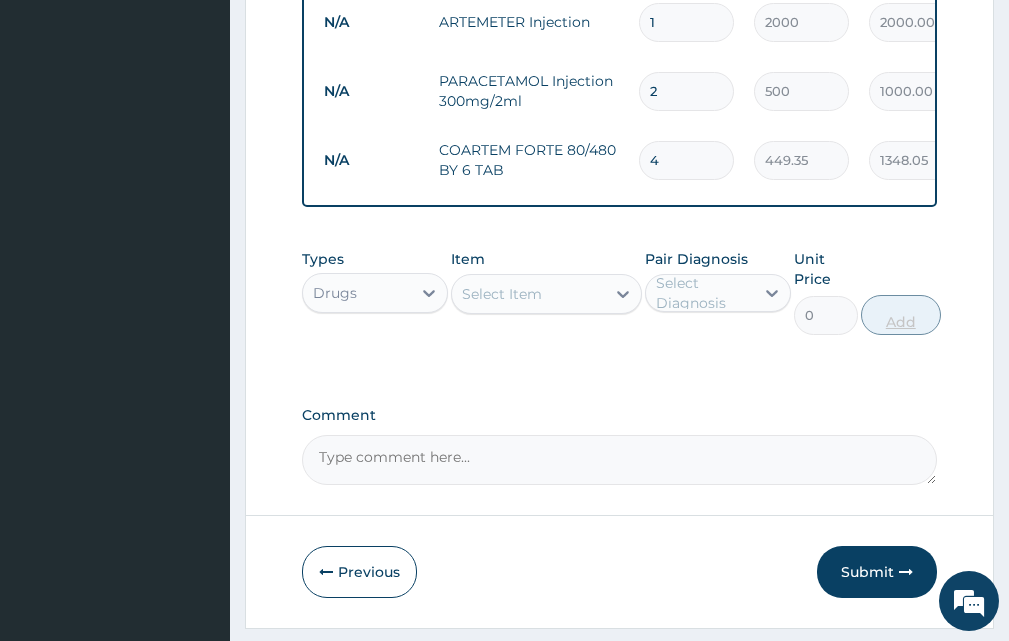 type on "1797.40" 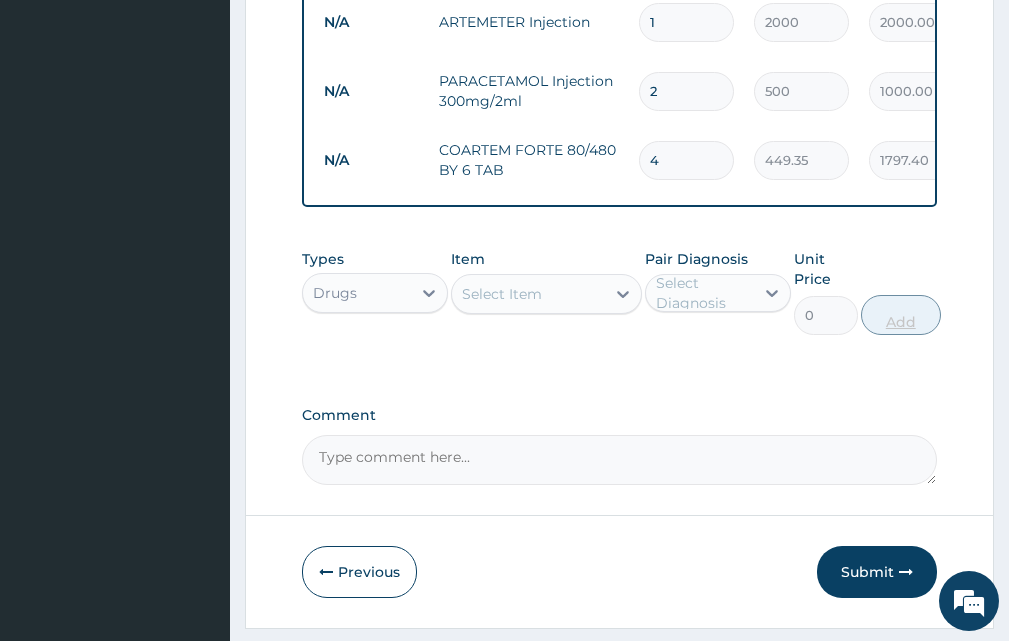type on "5" 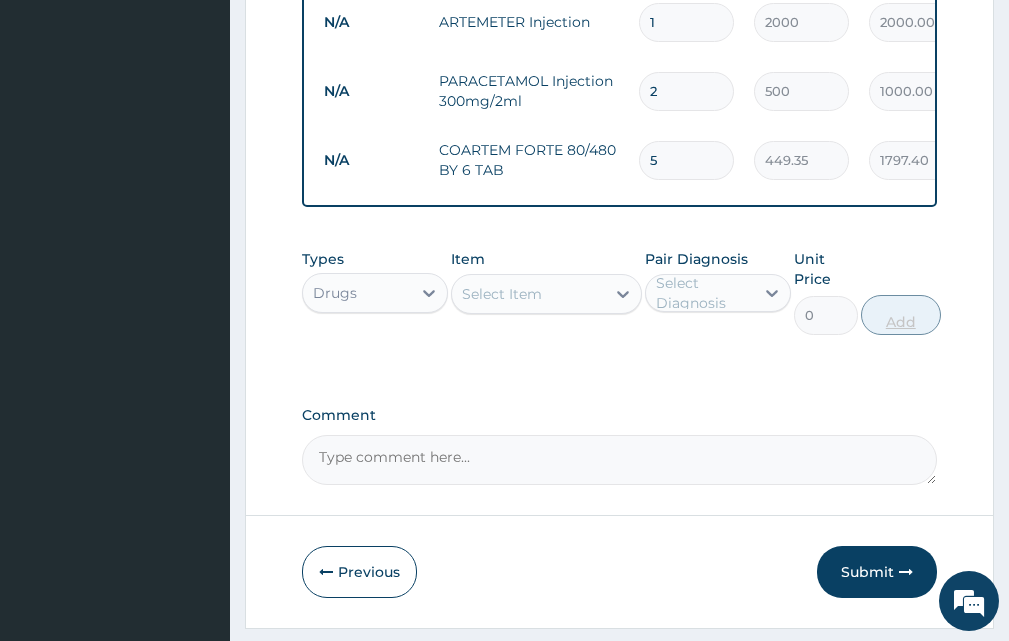 type on "2246.75" 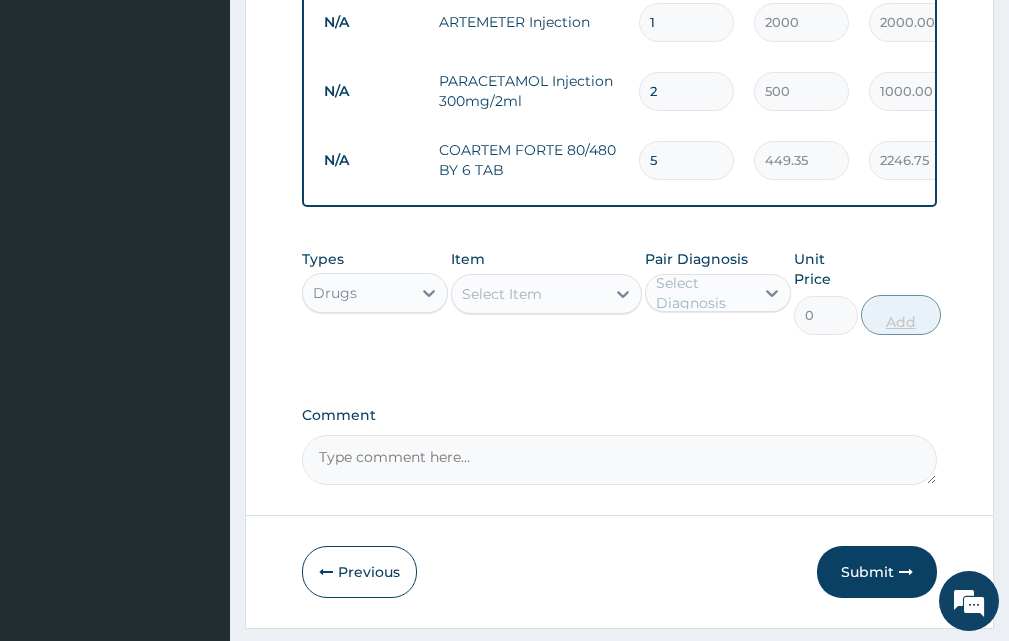 type on "6" 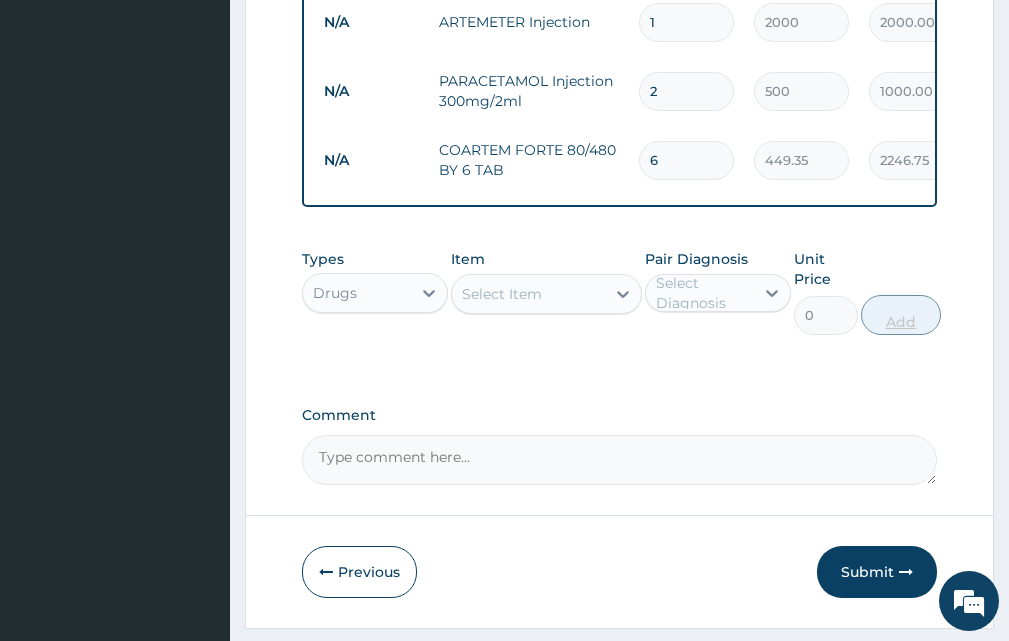 type on "2696.10" 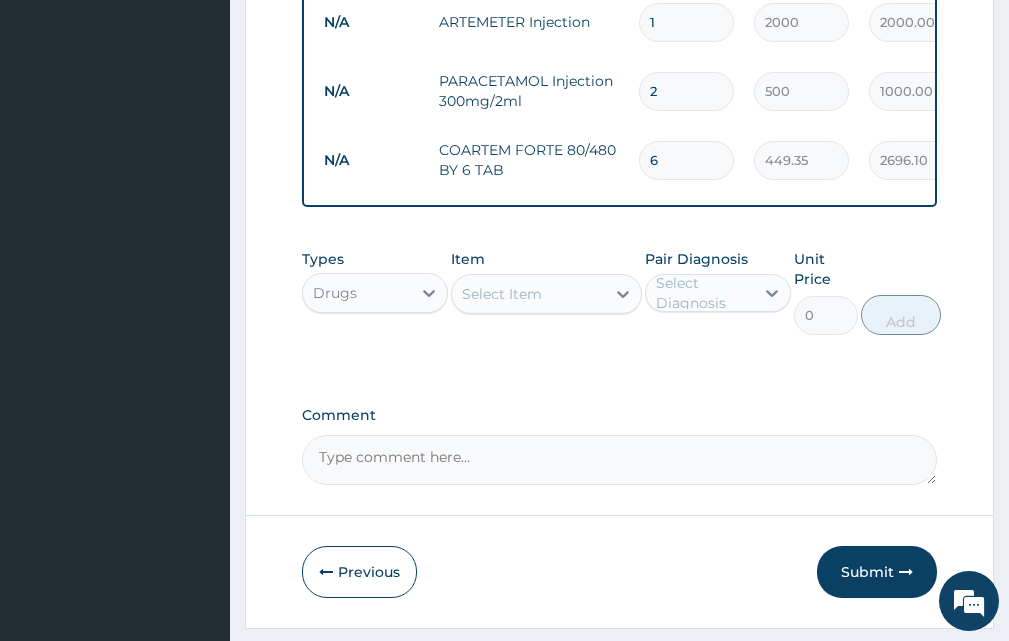 click on "Select Item" at bounding box center [502, 294] 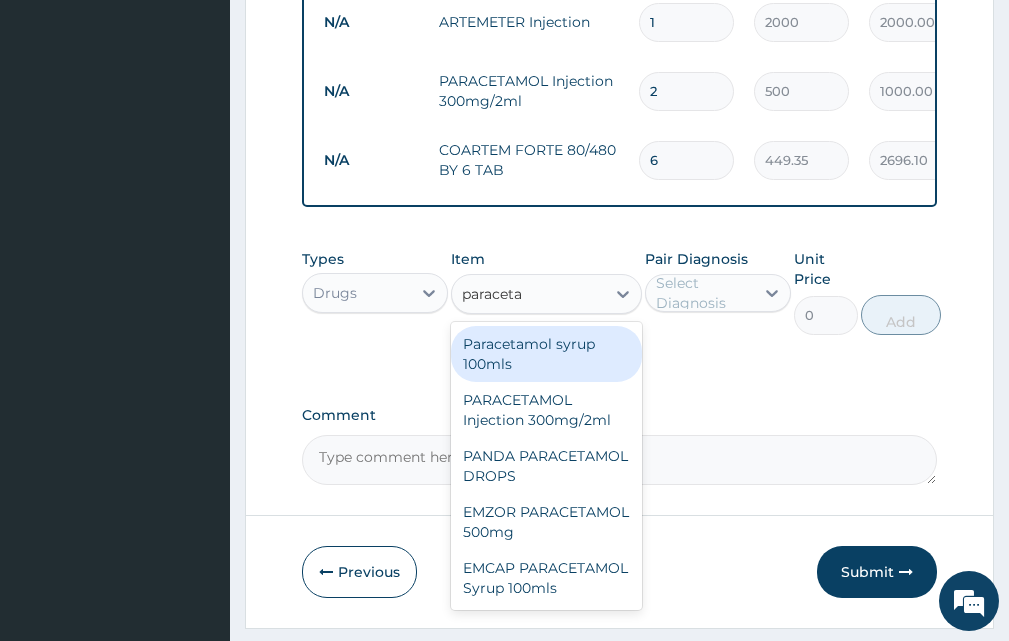 type on "paracetam" 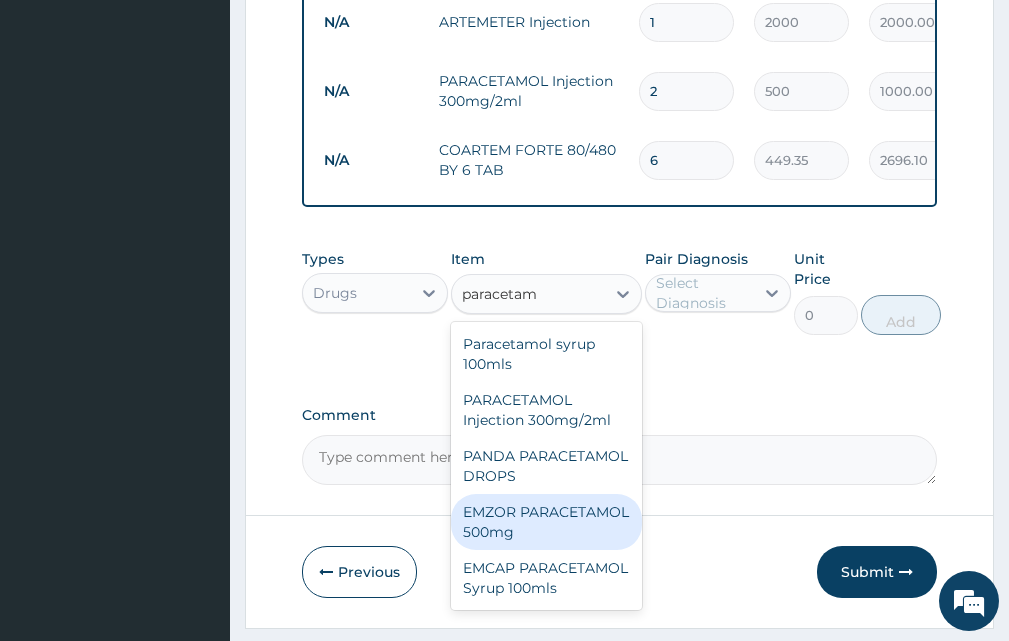 click on "EMZOR PARACETAMOL 500mg" at bounding box center [546, 522] 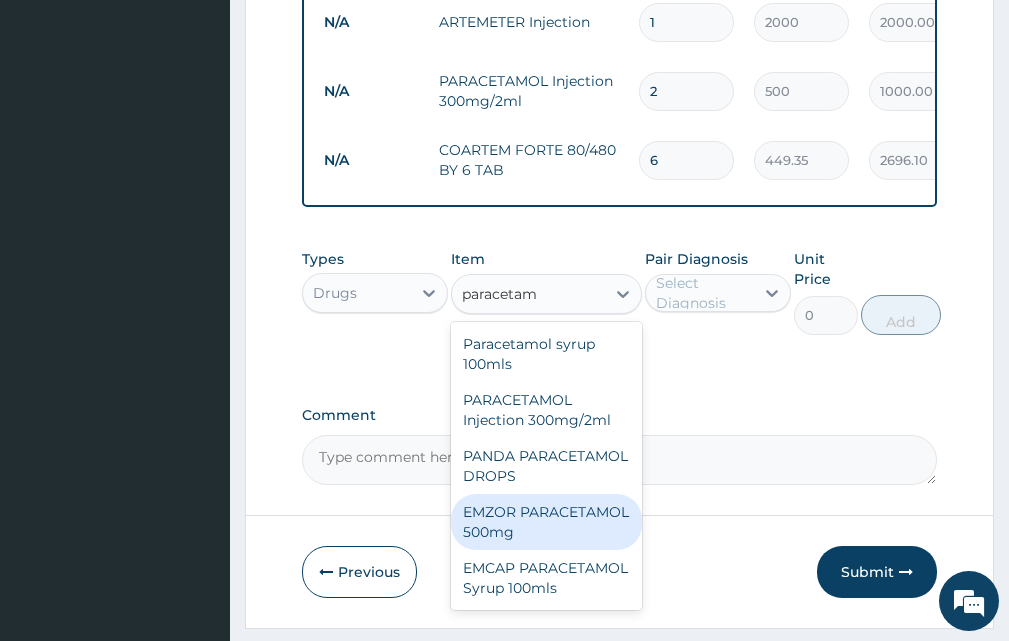 type 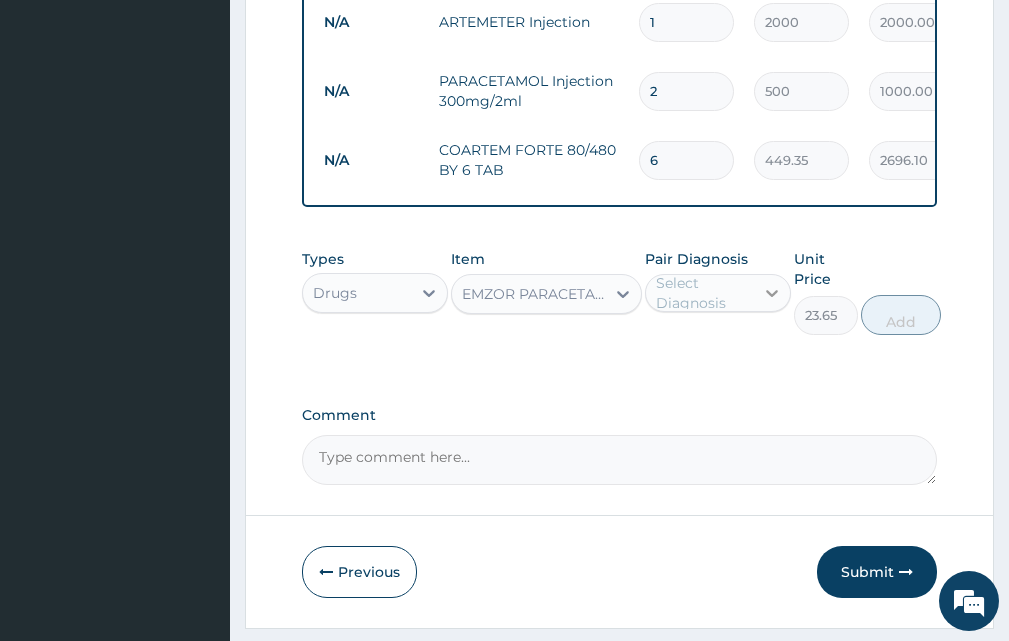 click 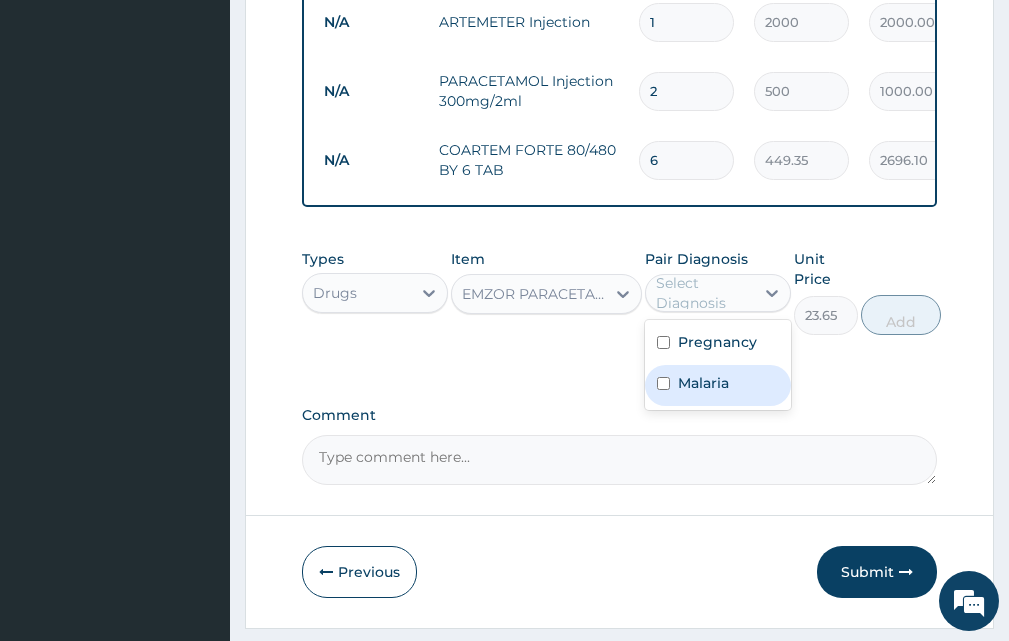 click on "Malaria" at bounding box center [718, 385] 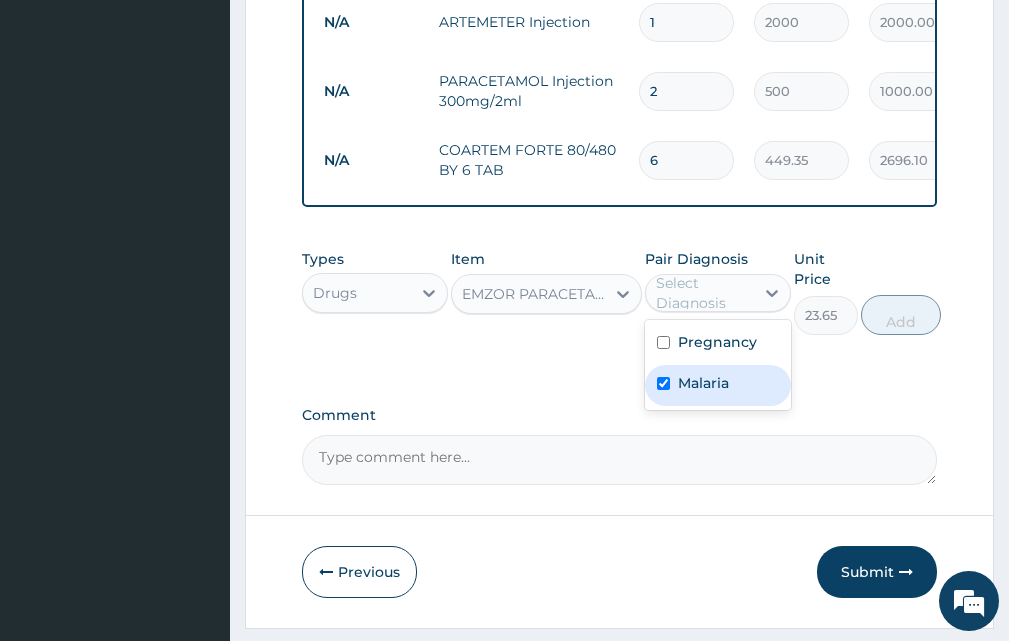 checkbox on "true" 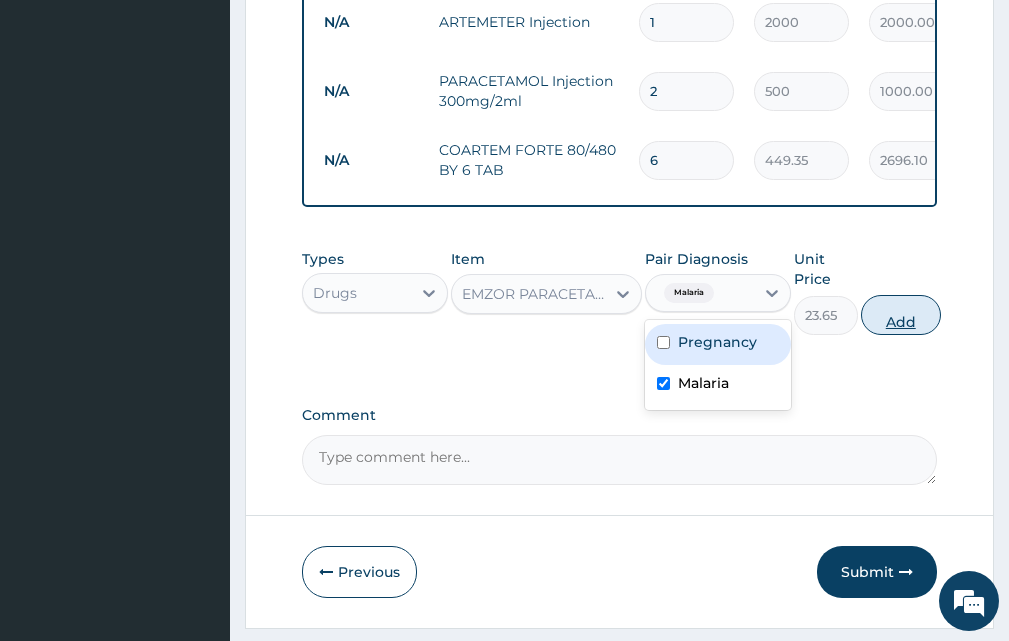 click on "Add" at bounding box center [901, 315] 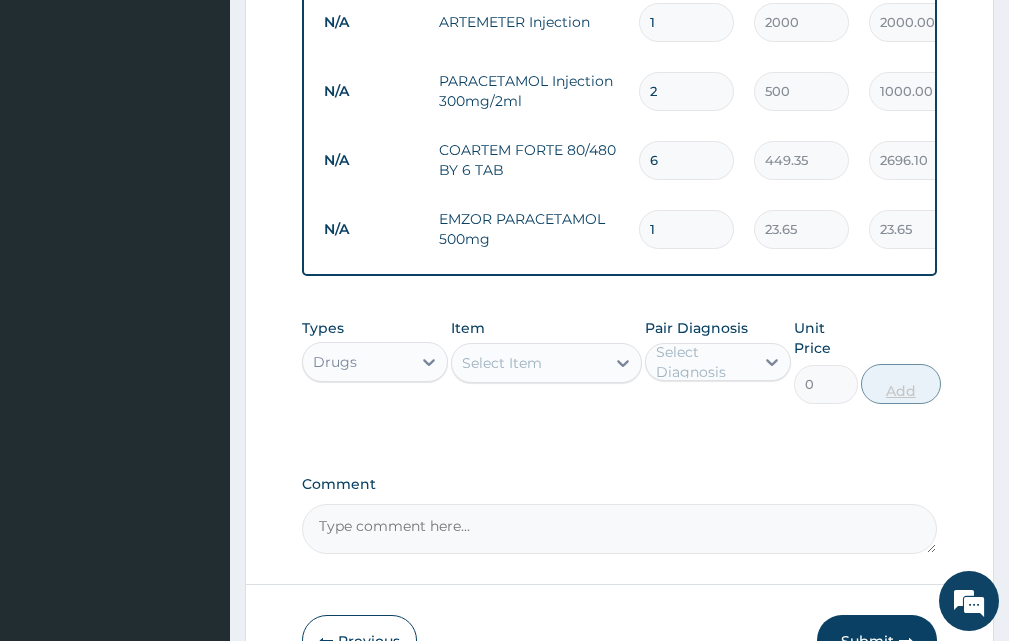 type 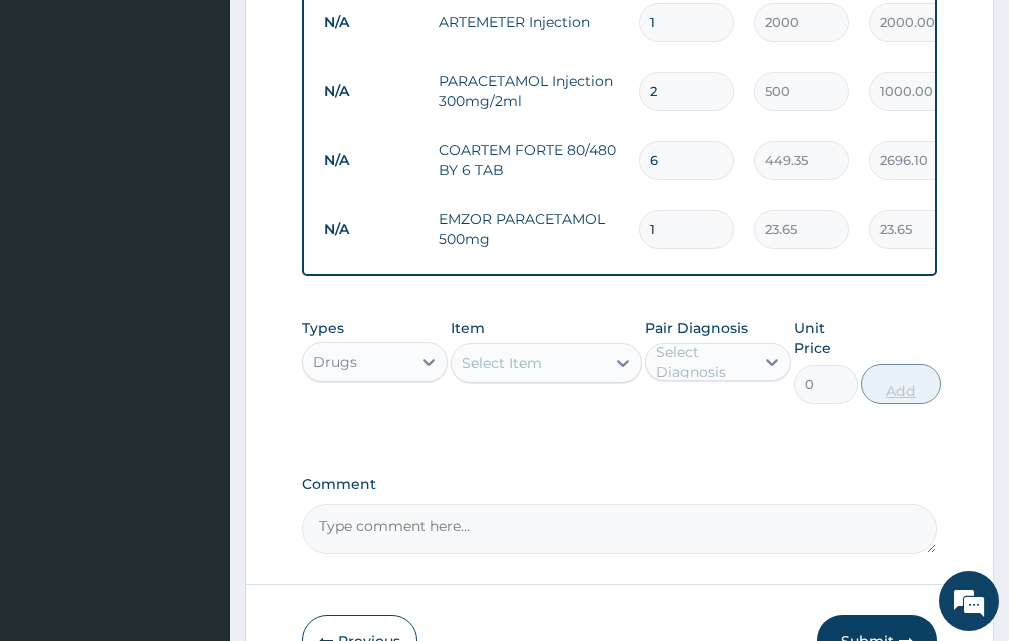 type on "0.00" 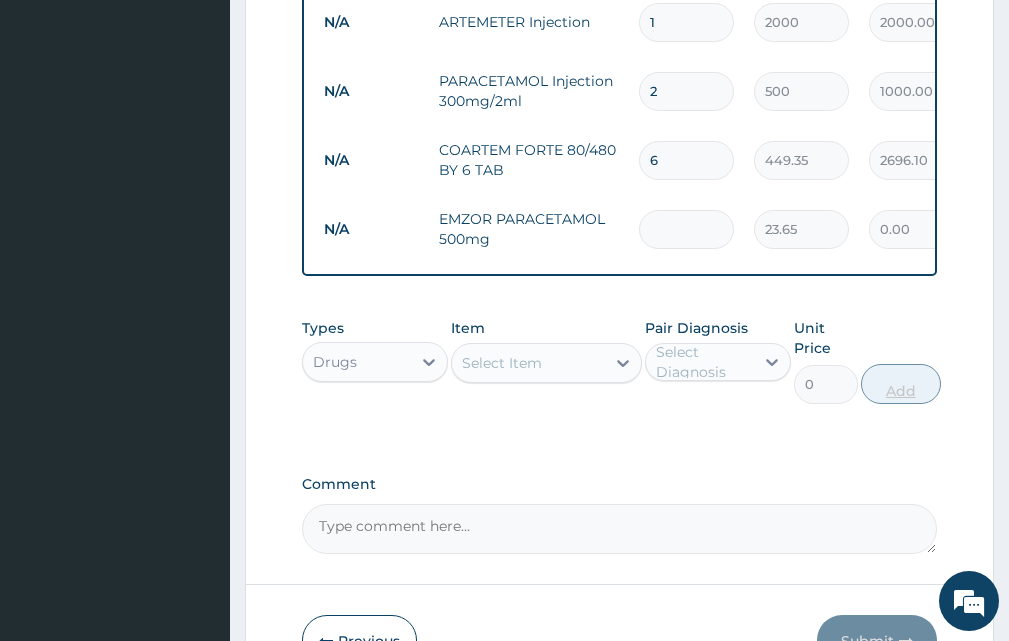 type on "2" 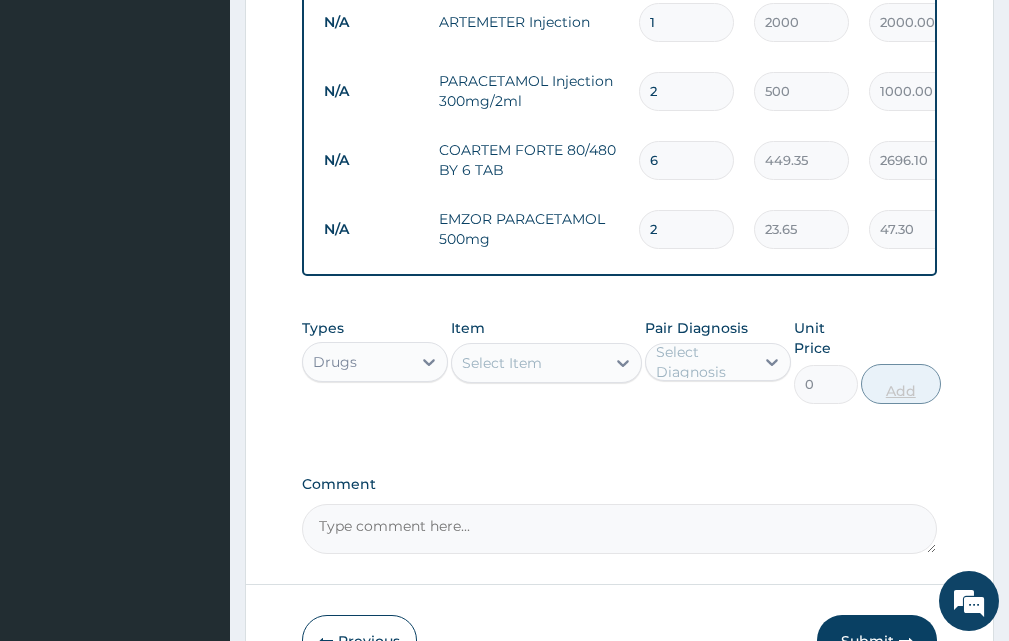 type on "20" 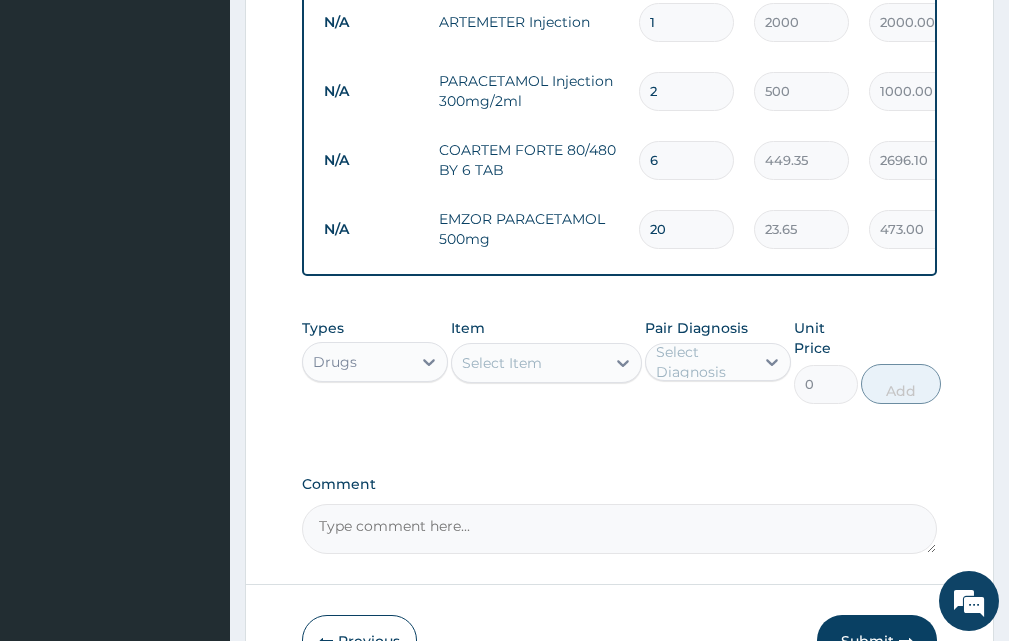 scroll, scrollTop: 1117, scrollLeft: 0, axis: vertical 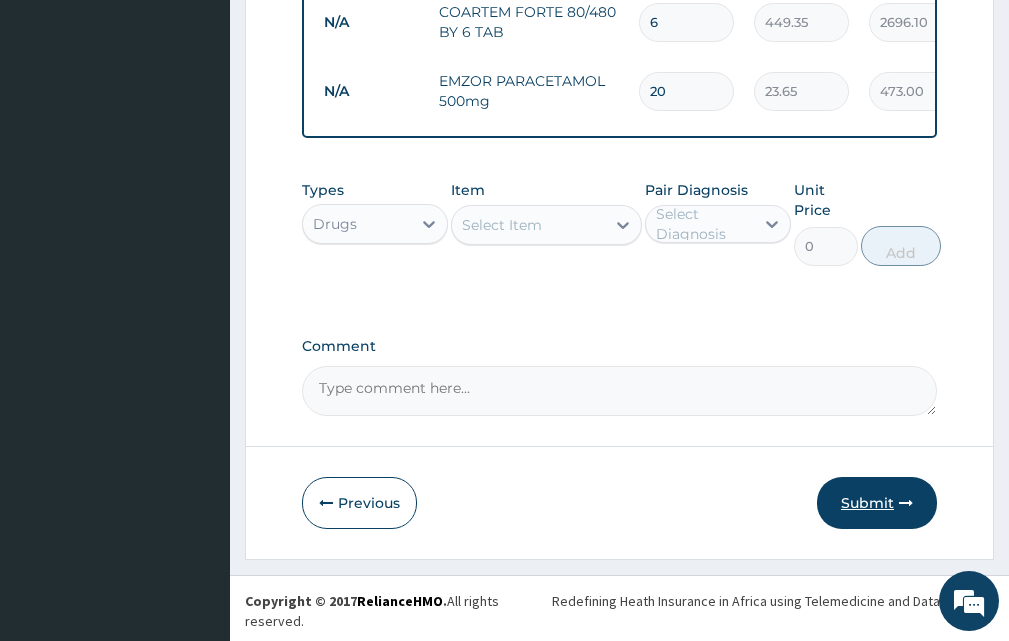 type on "20" 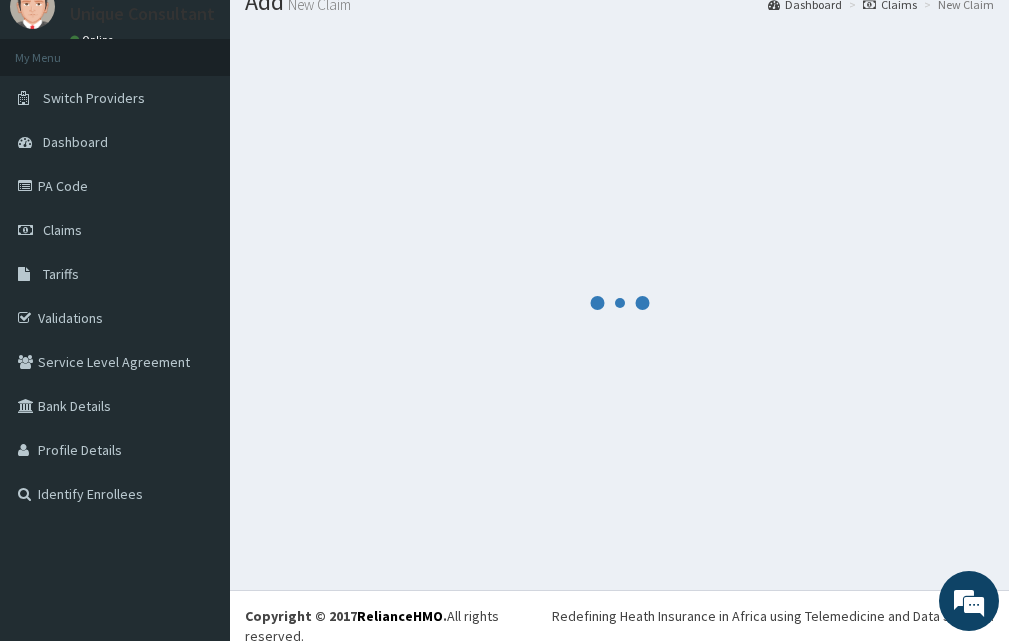 scroll, scrollTop: 1117, scrollLeft: 0, axis: vertical 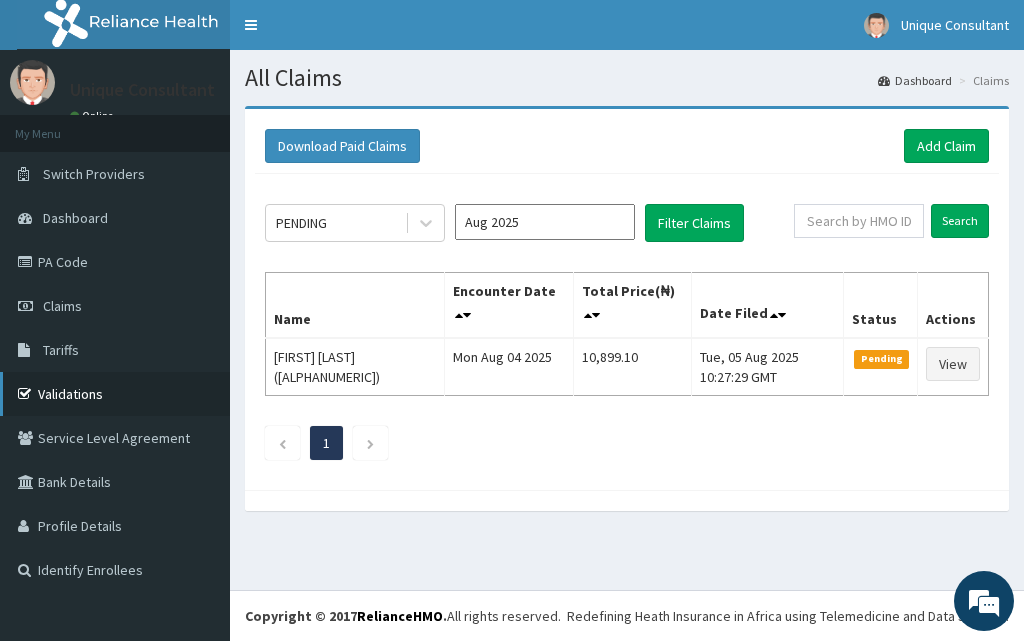 click on "Validations" at bounding box center (115, 394) 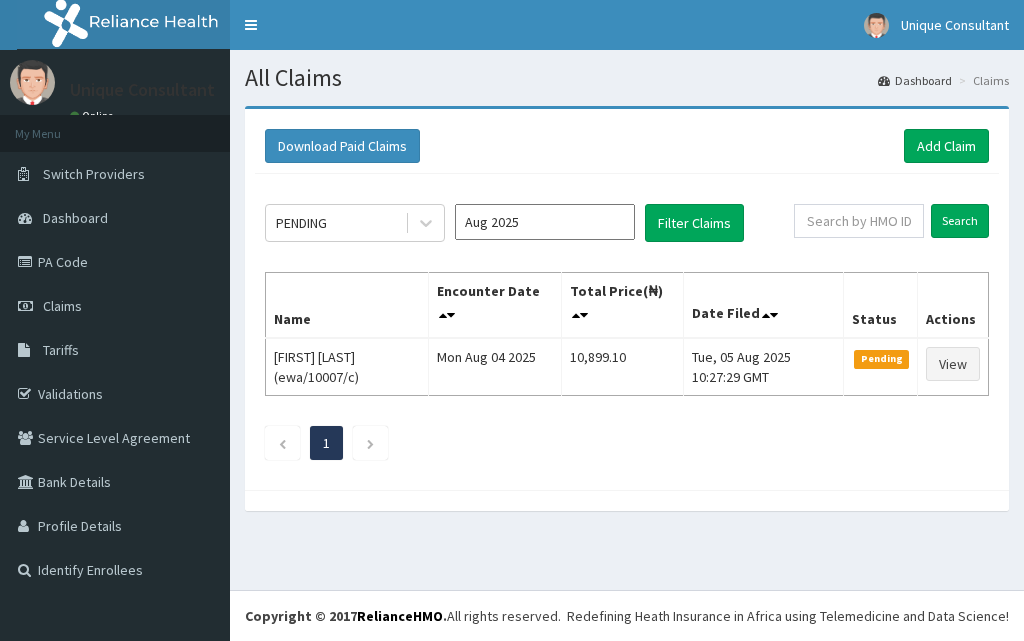 scroll, scrollTop: 0, scrollLeft: 0, axis: both 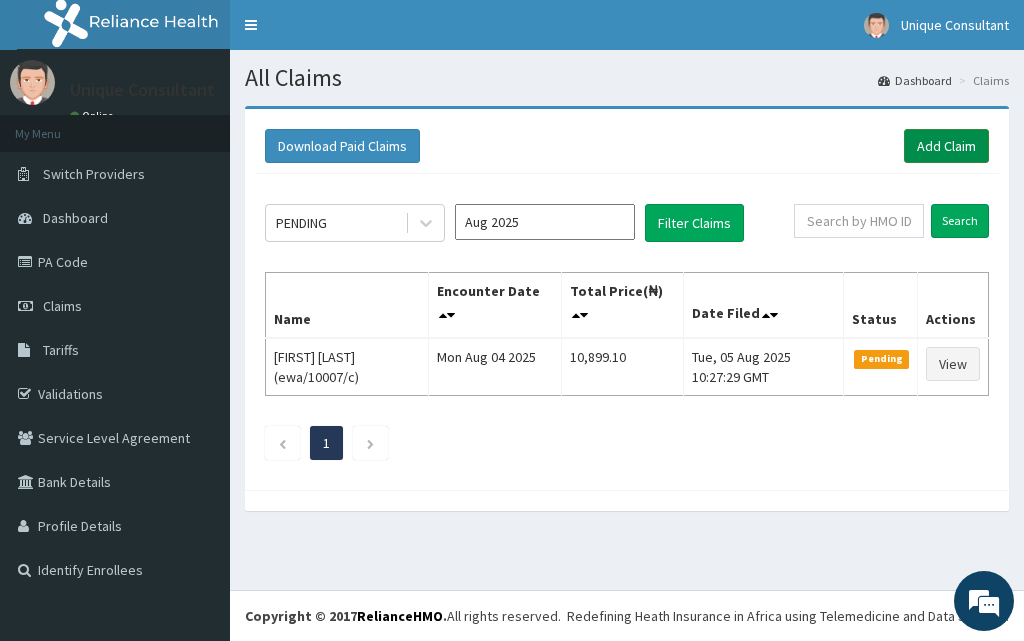 click on "Add Claim" at bounding box center (946, 146) 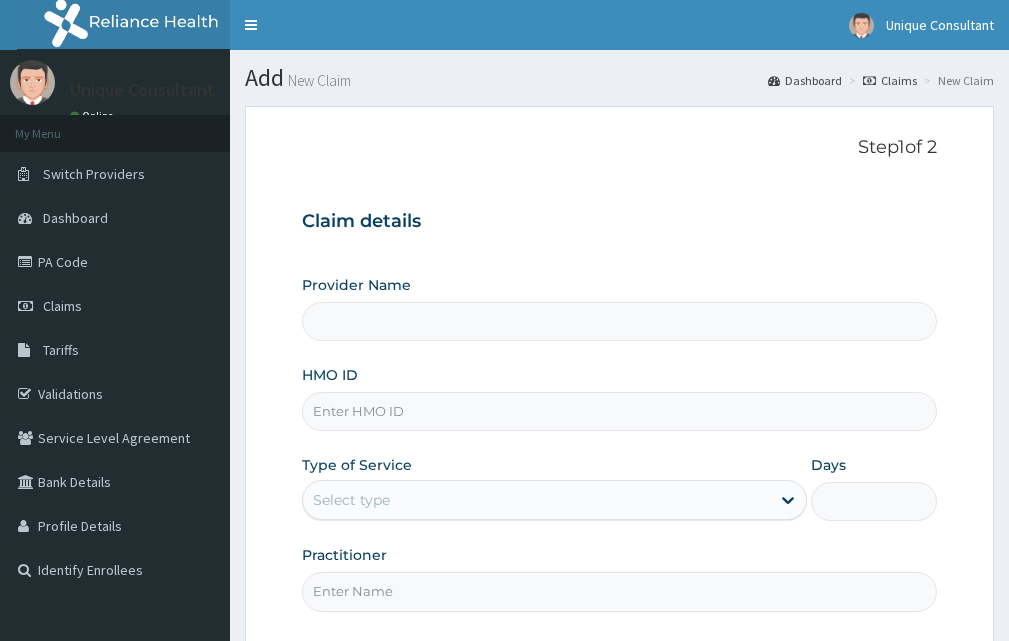 scroll, scrollTop: 0, scrollLeft: 0, axis: both 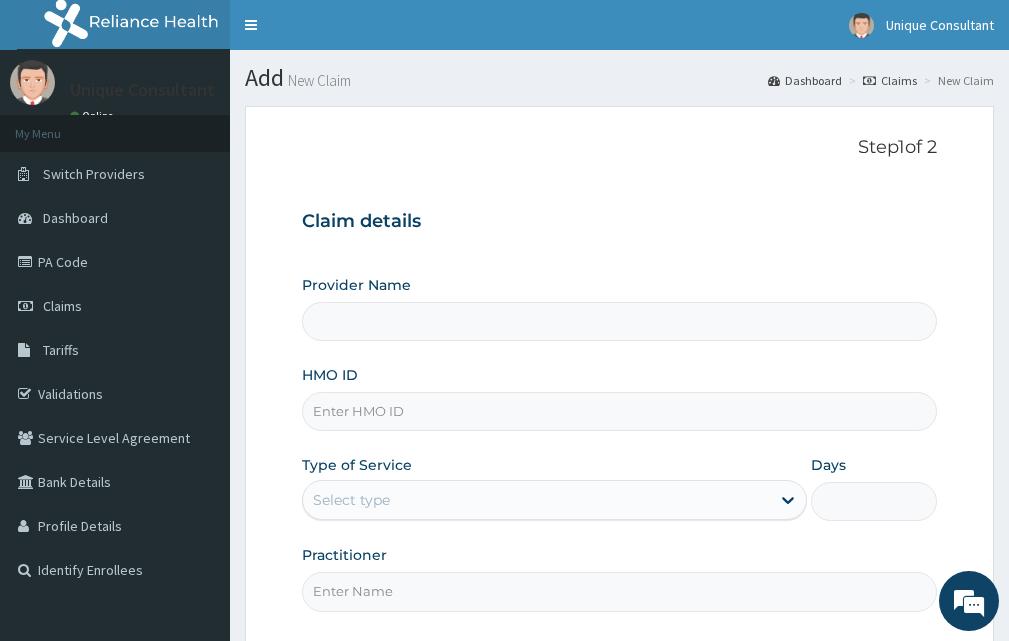 click on "HMO ID" at bounding box center [619, 411] 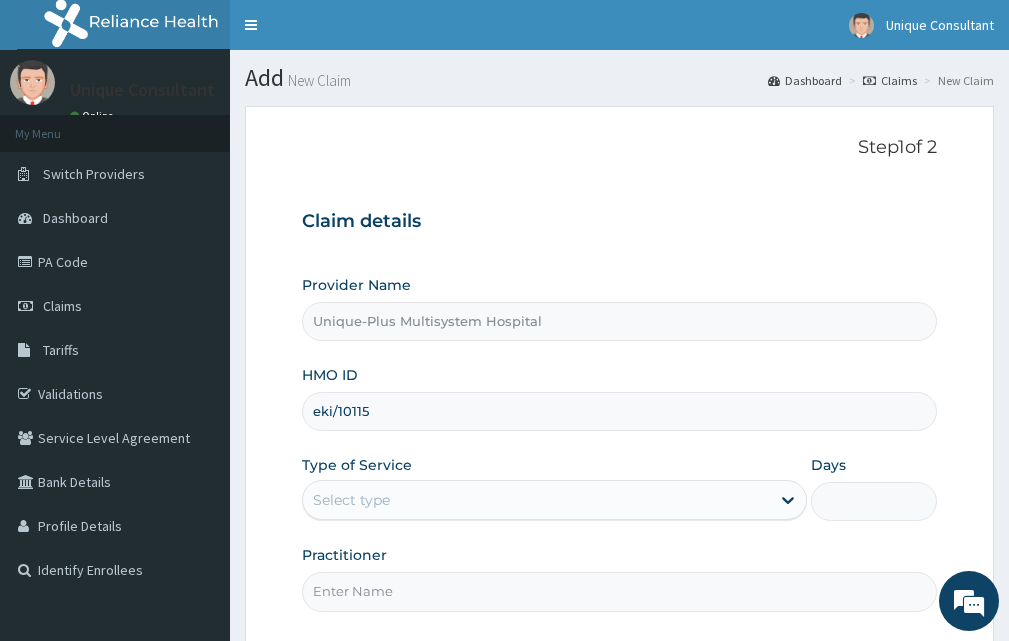 scroll, scrollTop: 0, scrollLeft: 0, axis: both 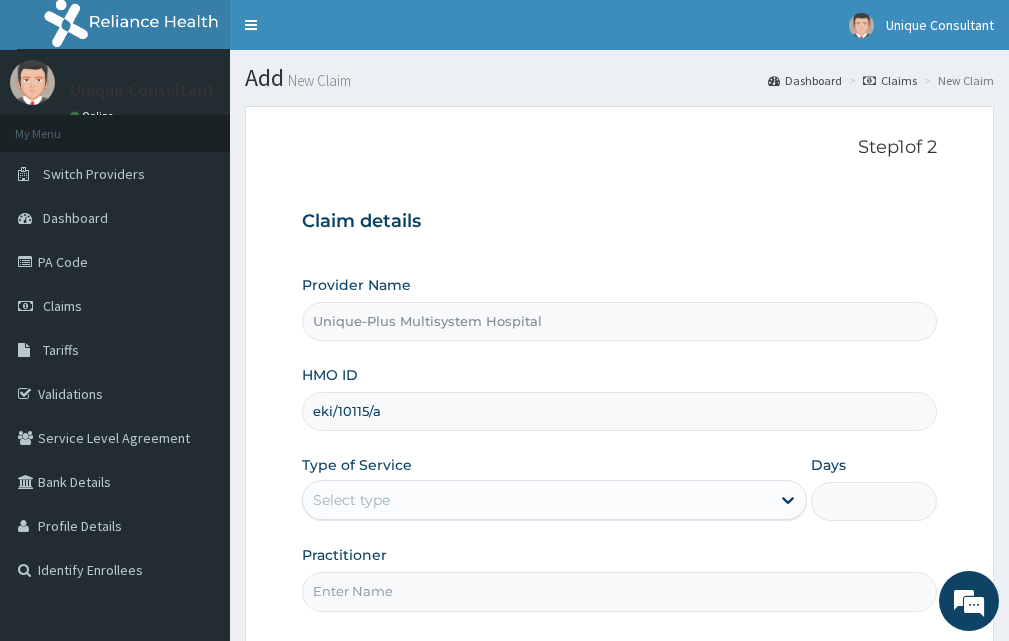 type on "eki/10115/a" 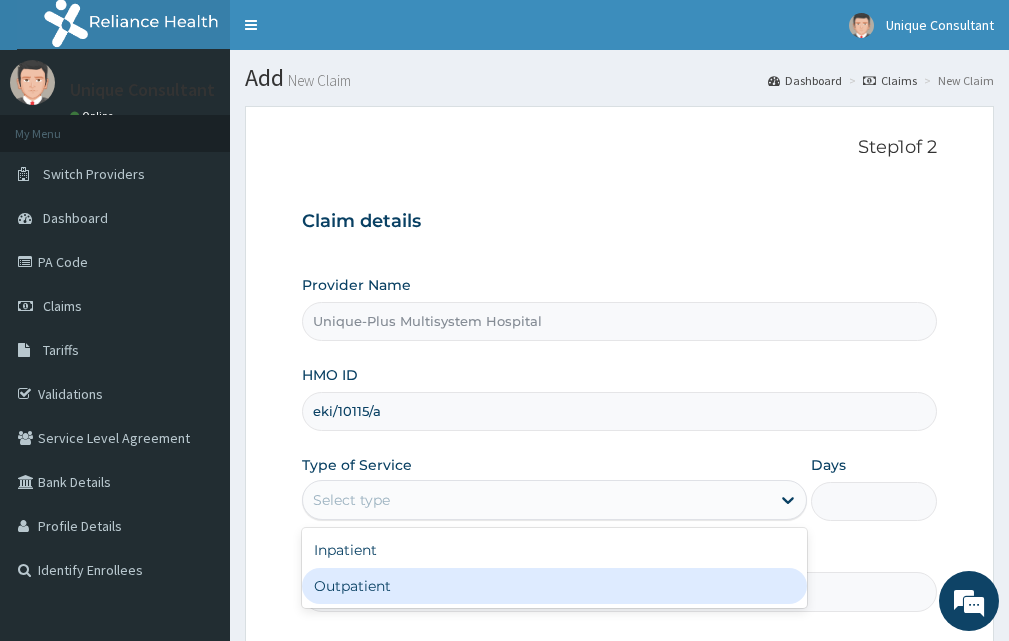 click on "Outpatient" at bounding box center (554, 586) 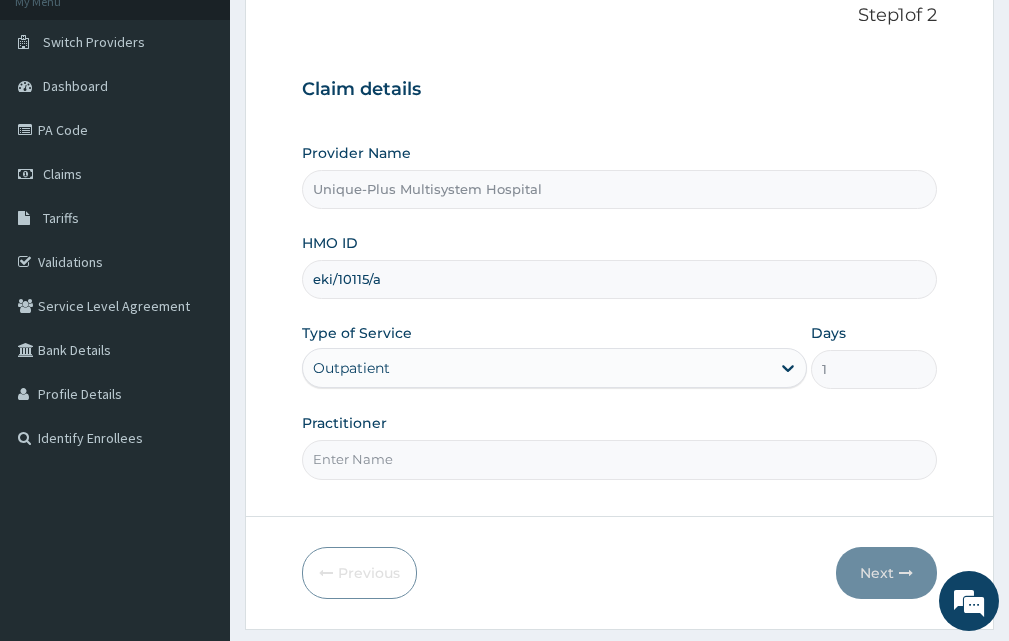 scroll, scrollTop: 187, scrollLeft: 0, axis: vertical 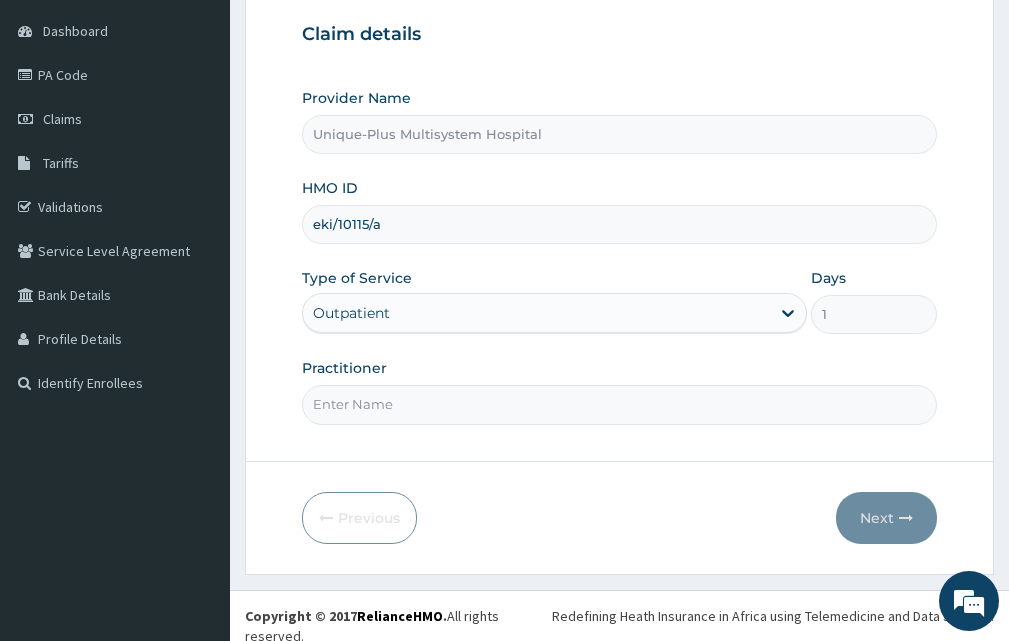 click on "Practitioner" at bounding box center (619, 404) 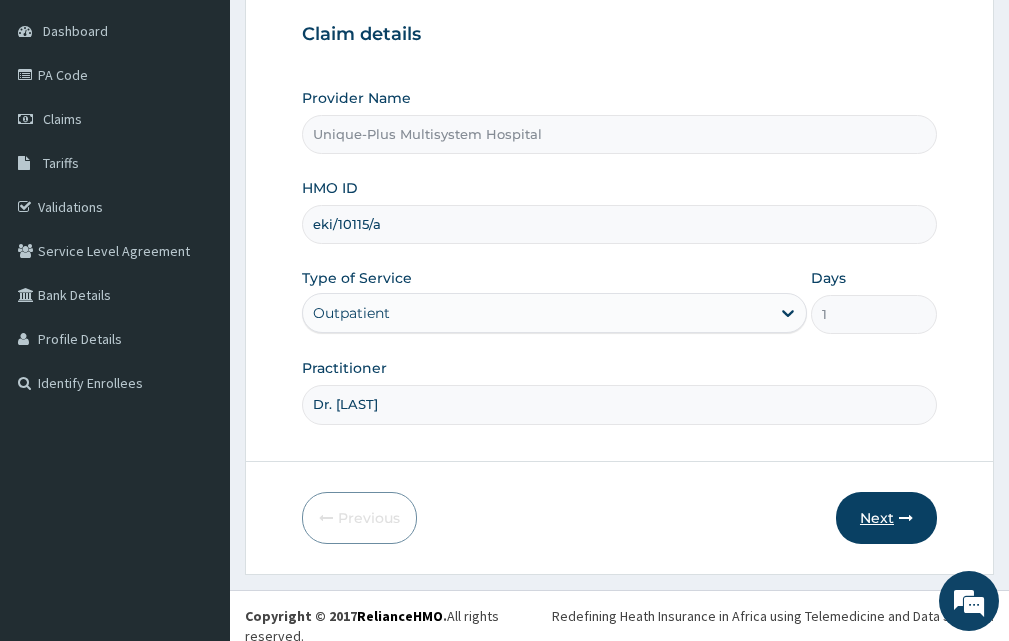 type on "Dr. Yekeen" 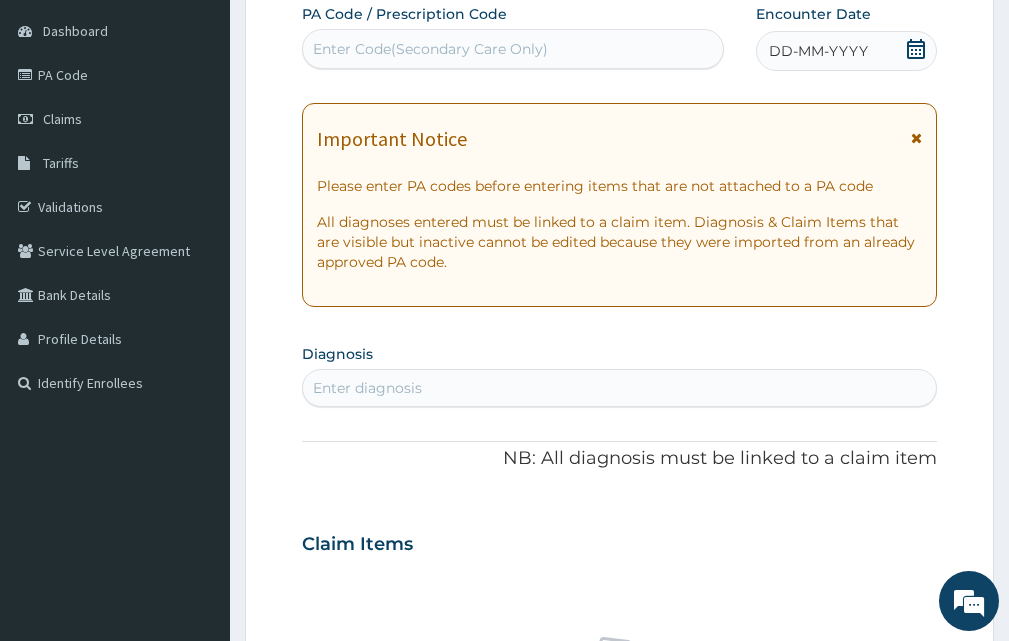click on "DD-MM-YYYY" at bounding box center (818, 51) 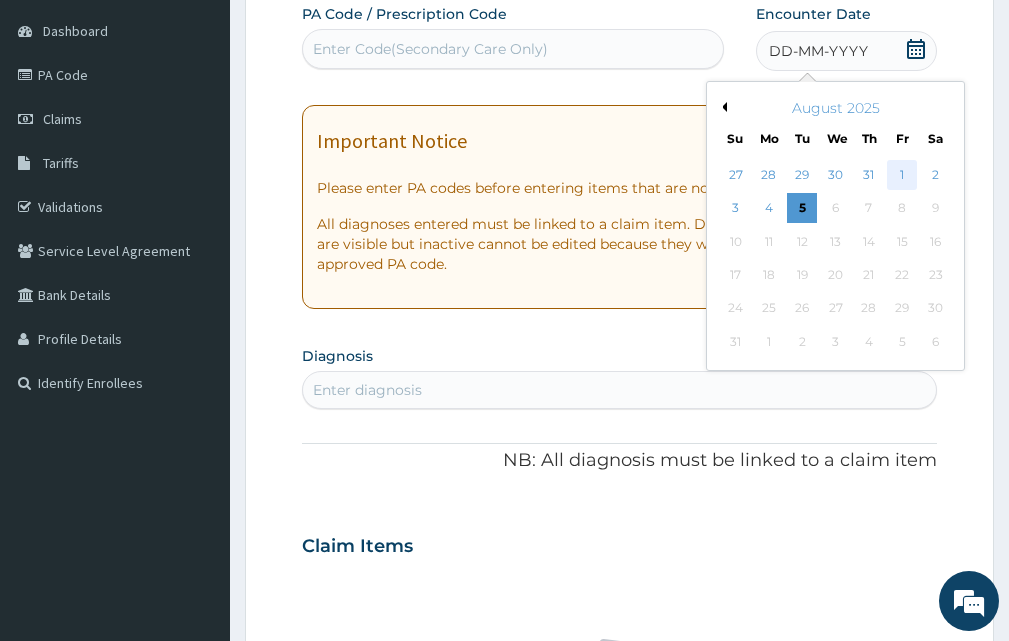 click on "1" at bounding box center (902, 175) 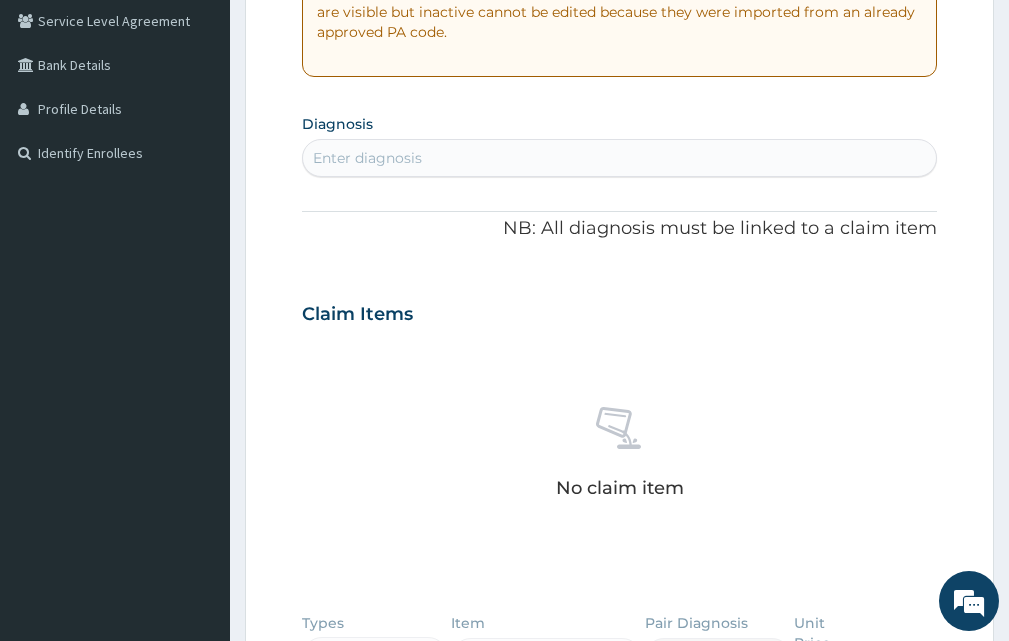 scroll, scrollTop: 475, scrollLeft: 0, axis: vertical 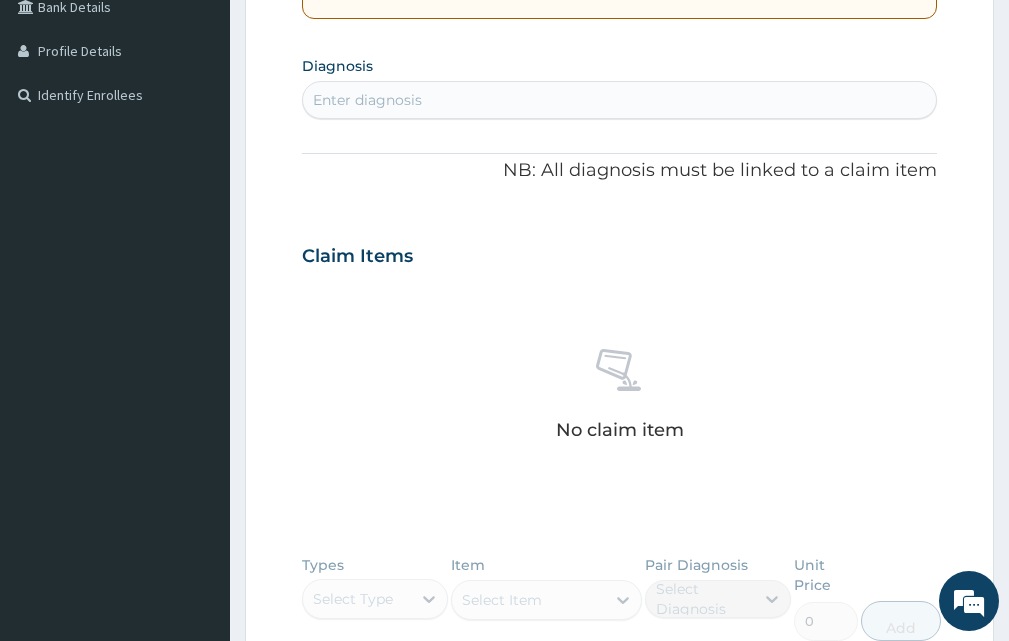 click on "Enter diagnosis" at bounding box center (619, 100) 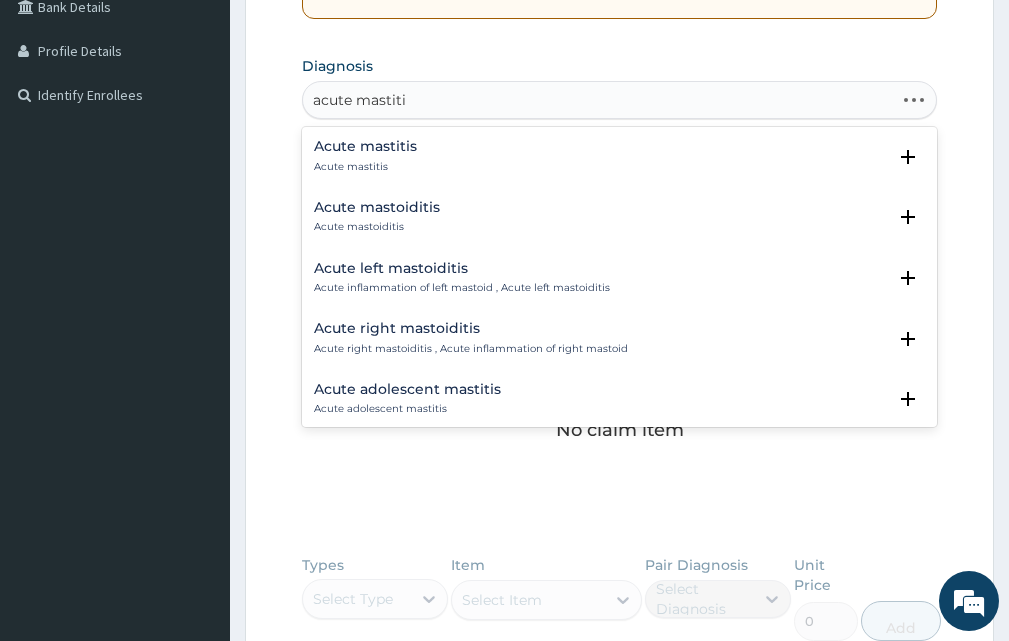 type on "acute mastitis" 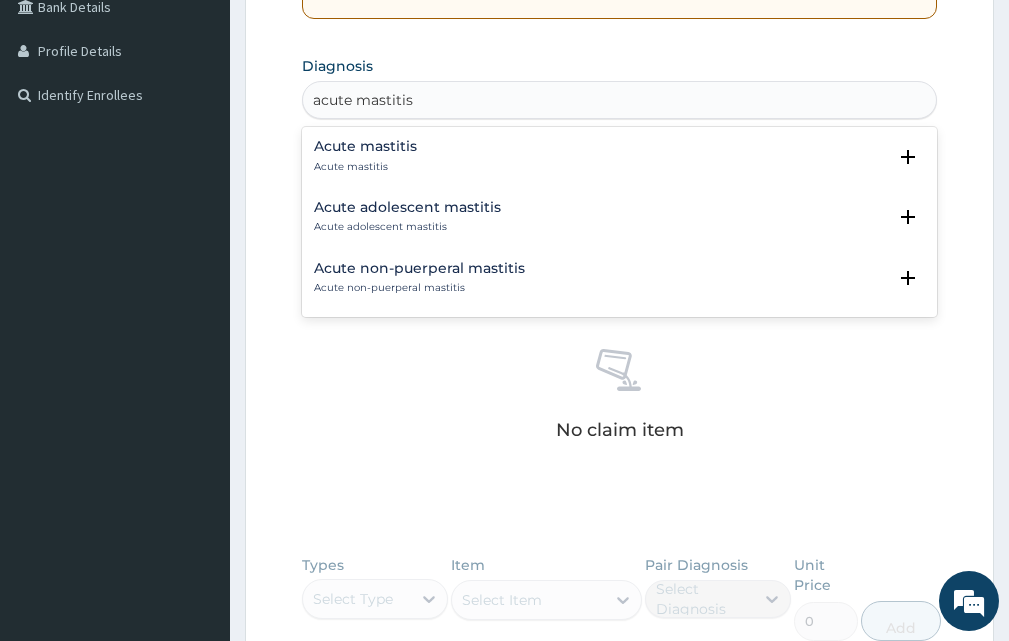 click on "Acute mastitis" at bounding box center (365, 167) 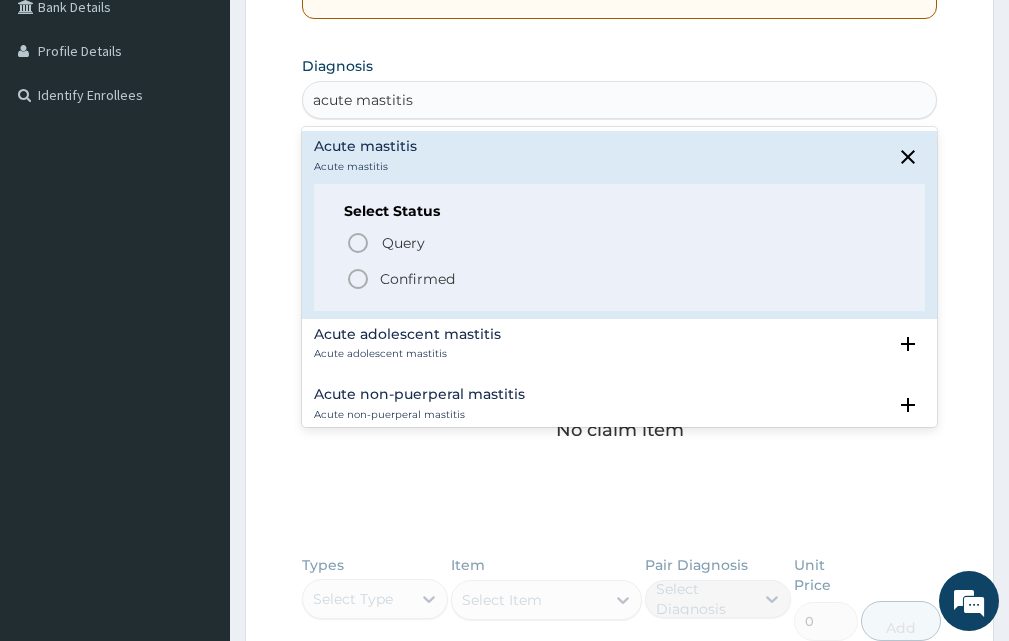 click 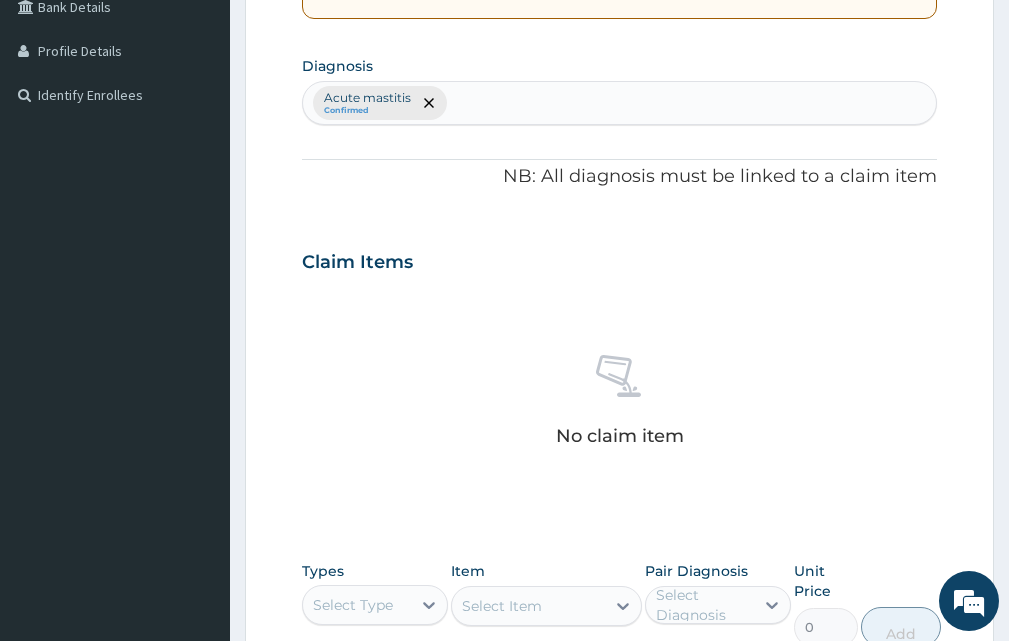 scroll, scrollTop: 841, scrollLeft: 0, axis: vertical 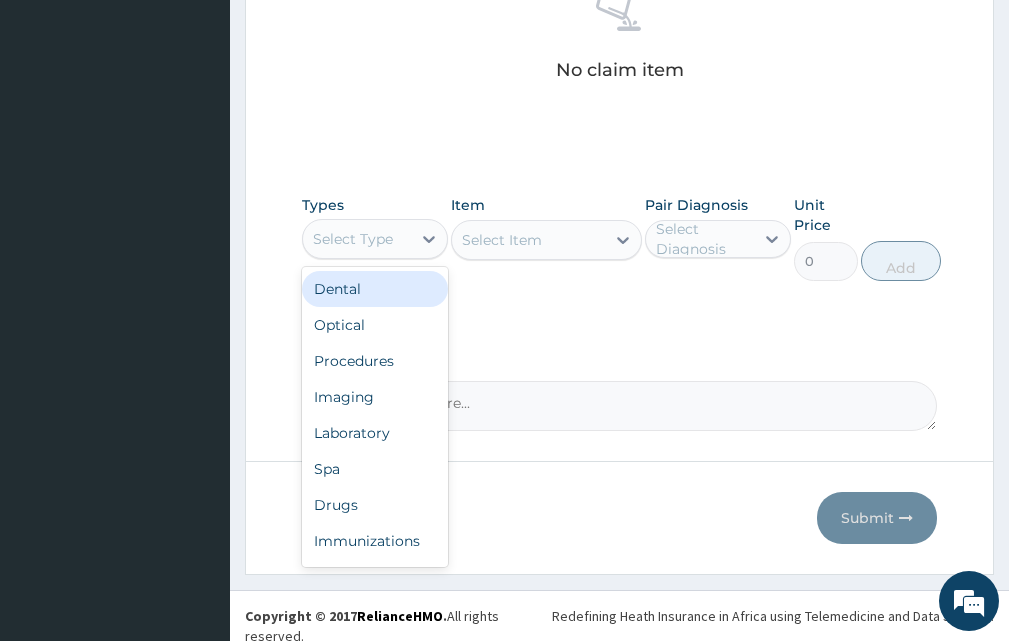 click on "Select Type" at bounding box center [353, 239] 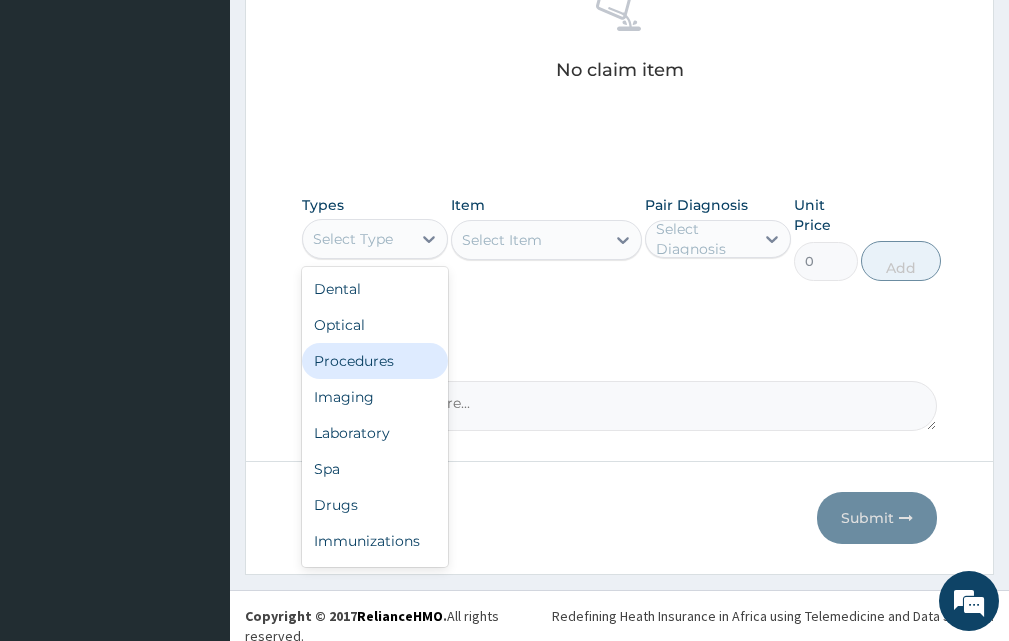 click on "Procedures" at bounding box center [375, 361] 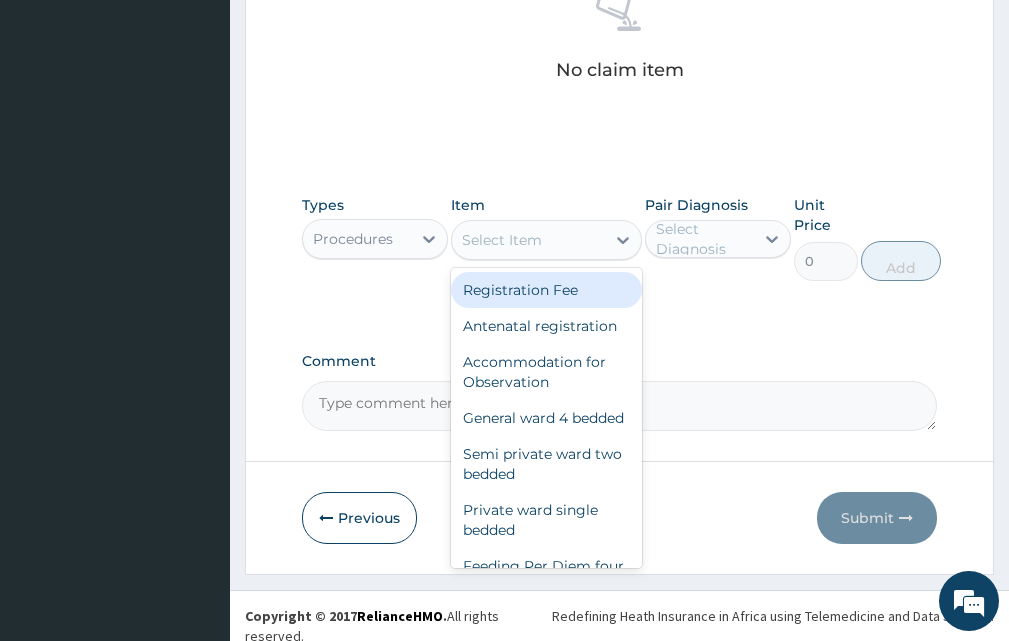 click on "Select Item" at bounding box center (528, 240) 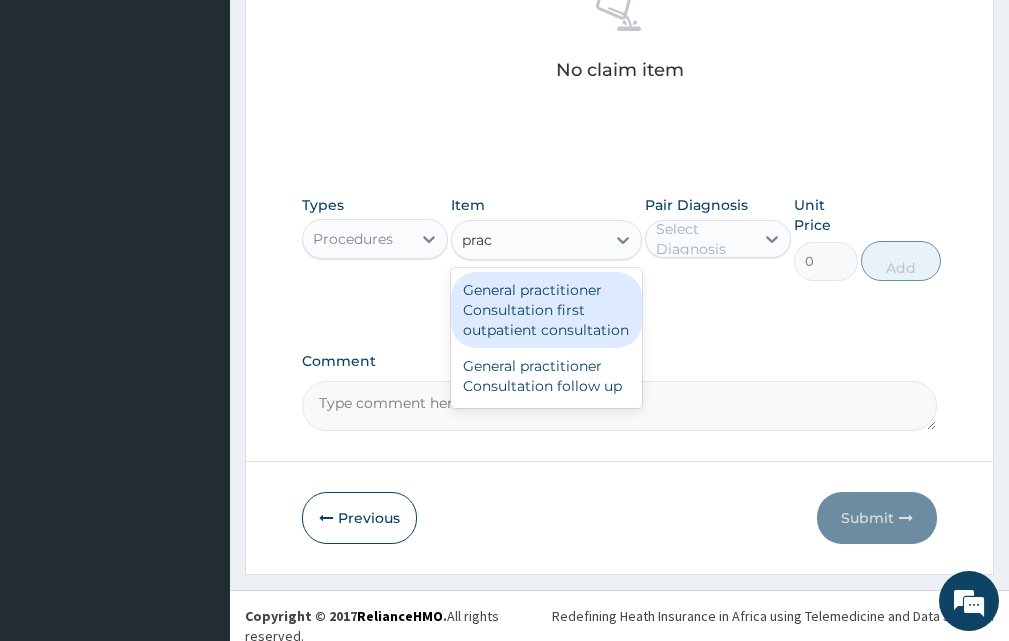 type on "pract" 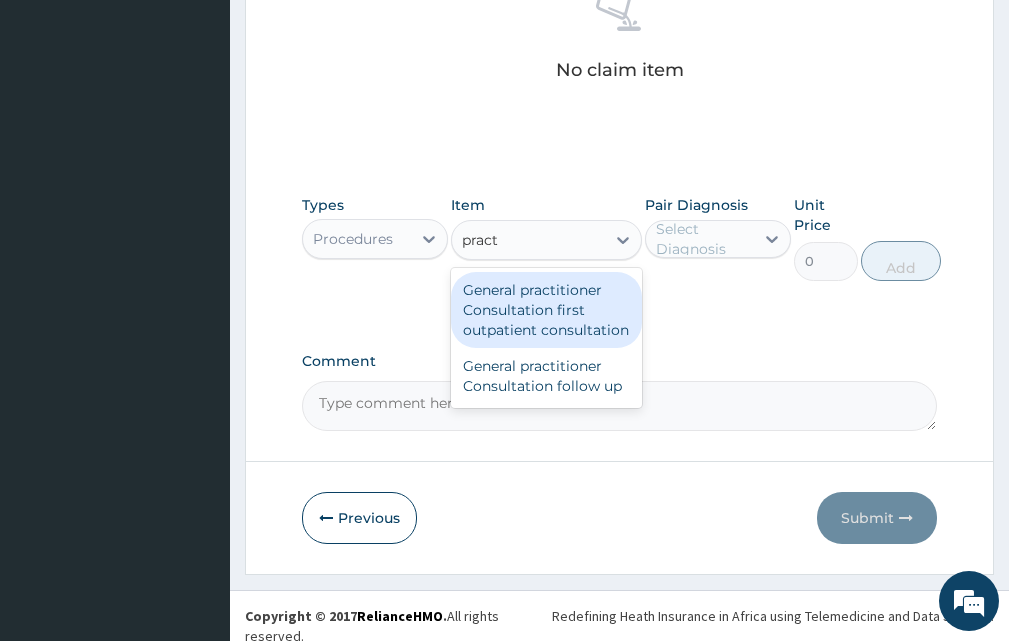 click on "General practitioner Consultation first outpatient consultation" at bounding box center [546, 310] 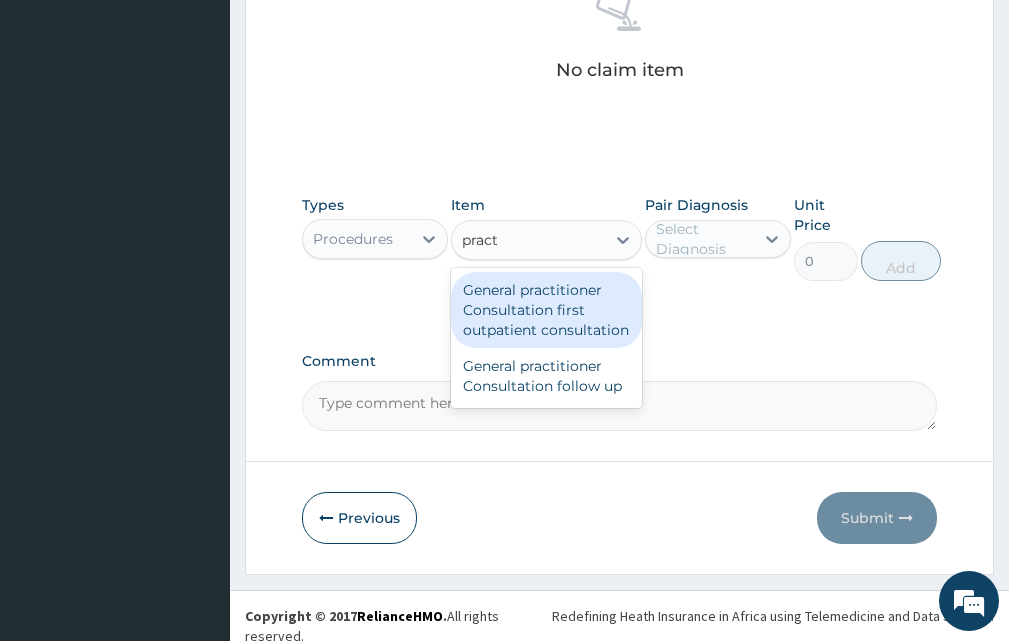 type 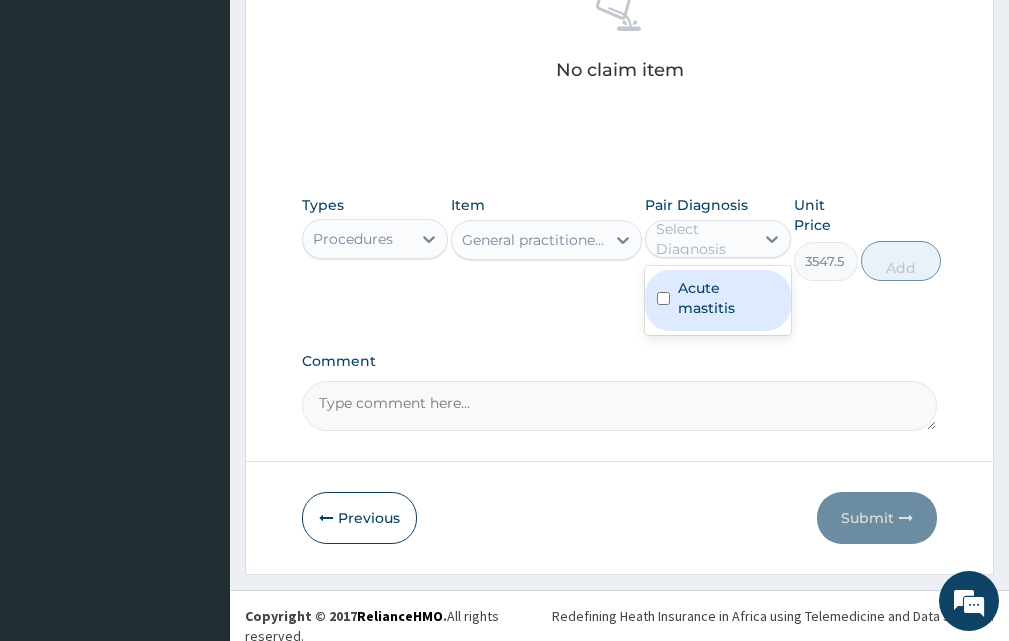 drag, startPoint x: 703, startPoint y: 225, endPoint x: 719, endPoint y: 273, distance: 50.596443 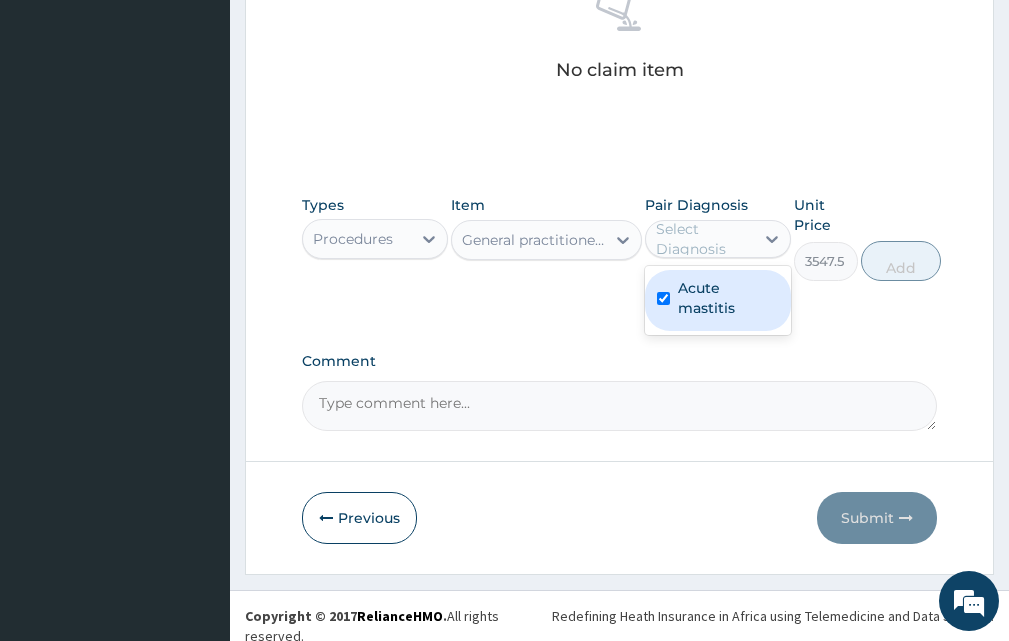 checkbox on "true" 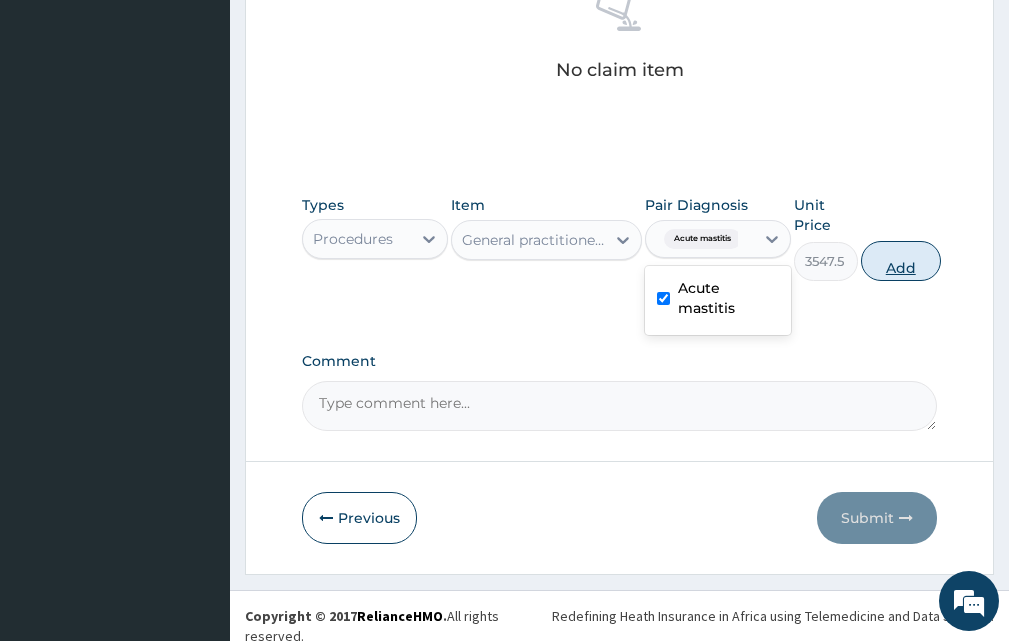 click on "Add" at bounding box center [901, 261] 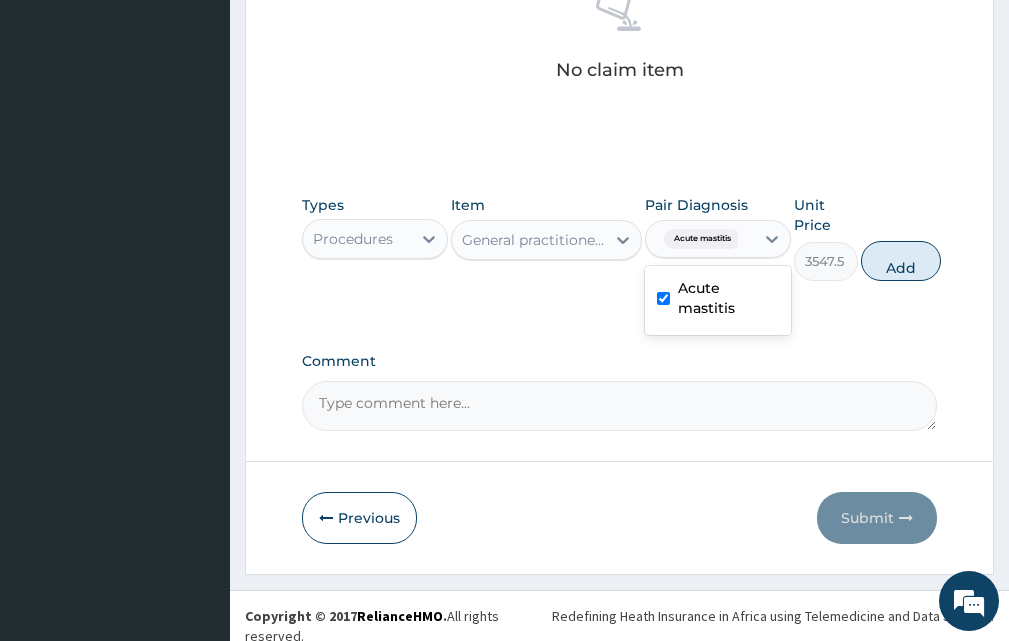 type on "0" 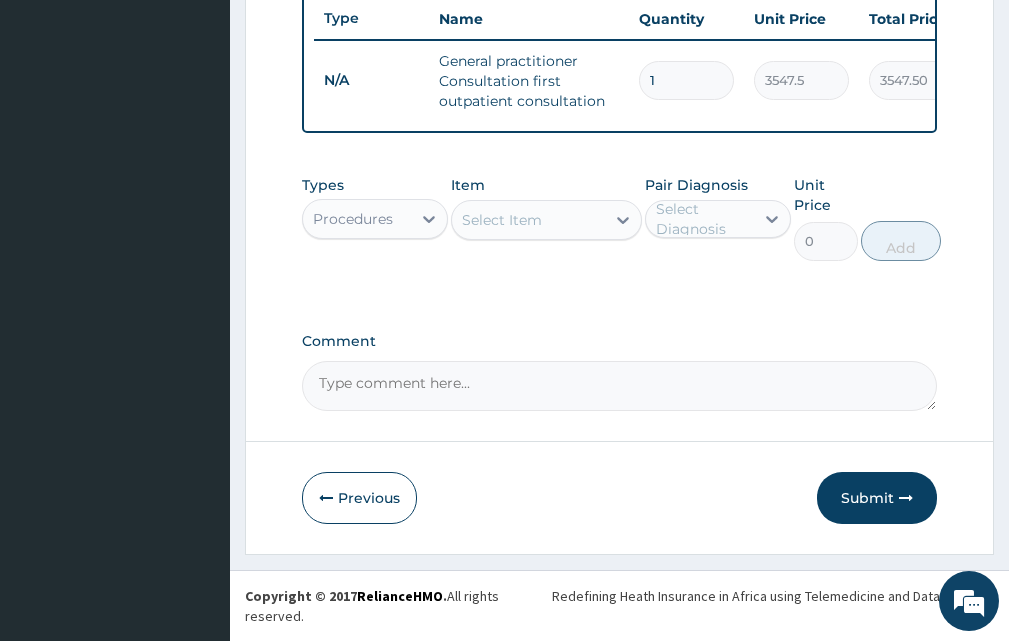 scroll, scrollTop: 772, scrollLeft: 0, axis: vertical 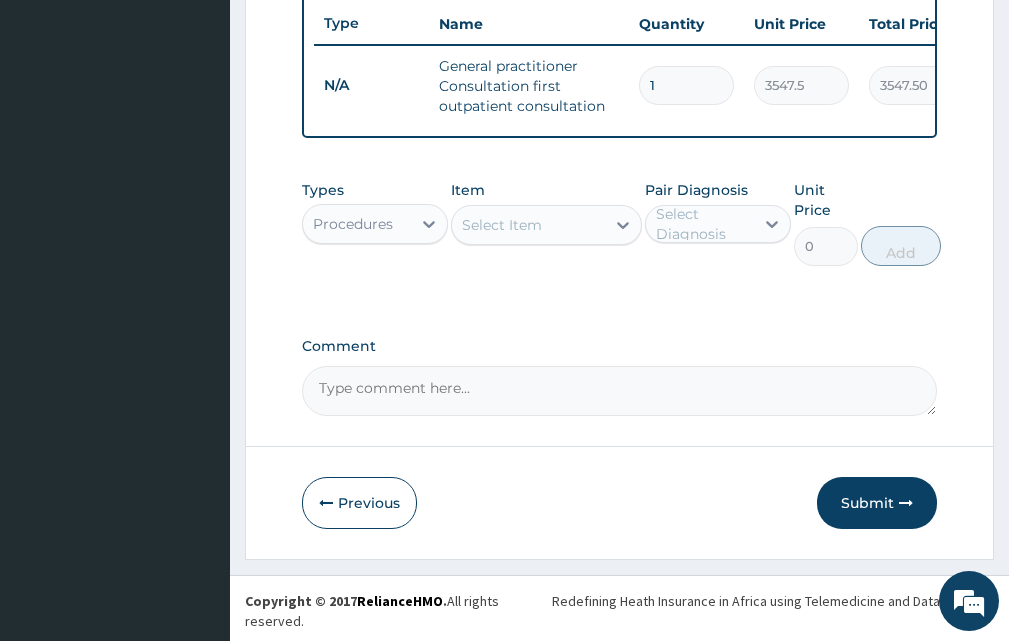 click on "Procedures" at bounding box center (353, 224) 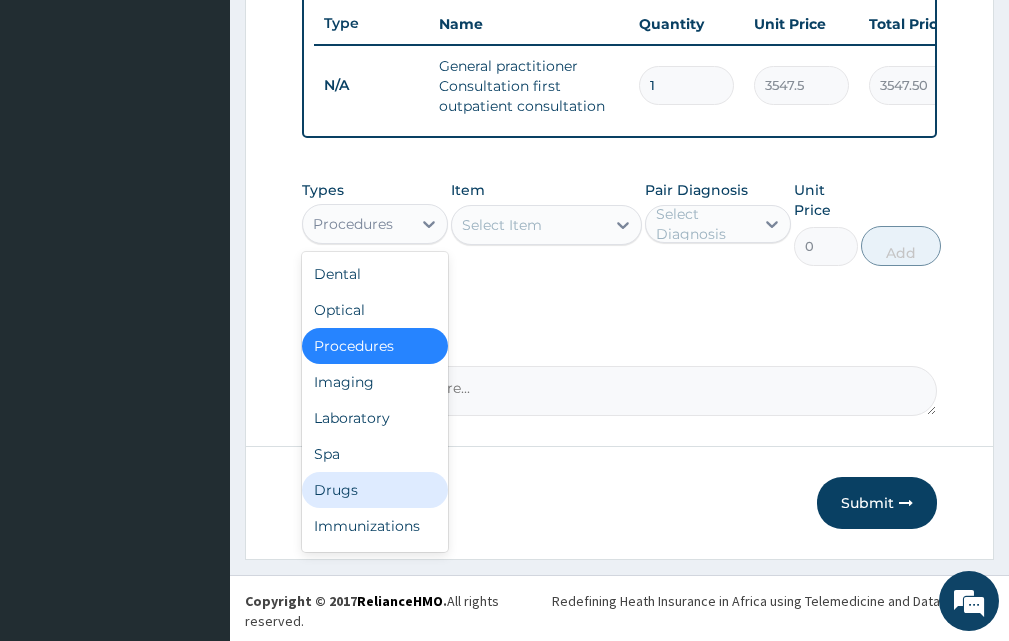 click on "Drugs" at bounding box center [375, 490] 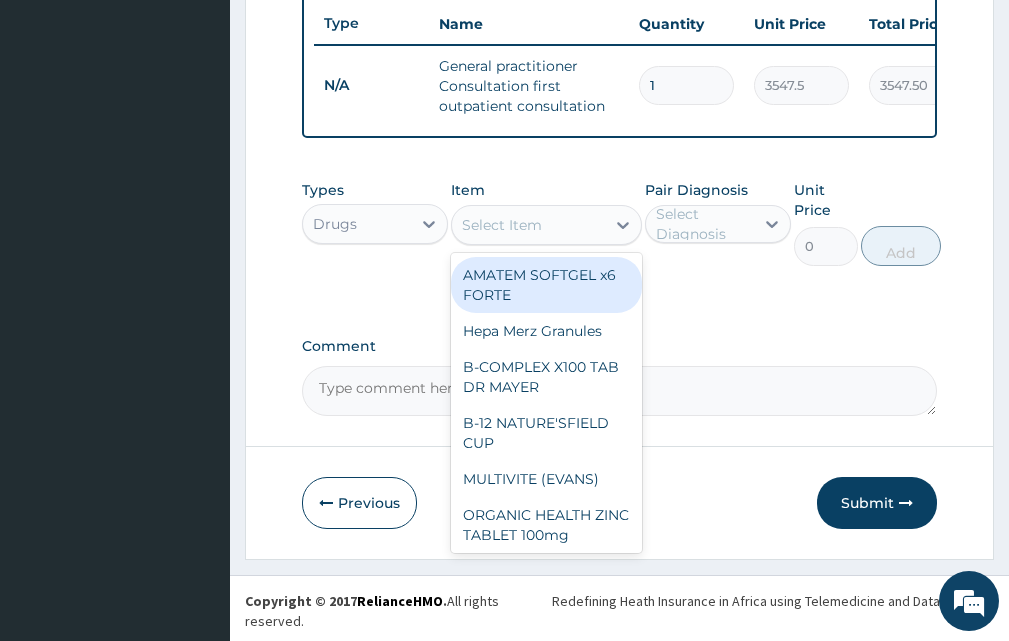 click on "Select Item" at bounding box center (528, 225) 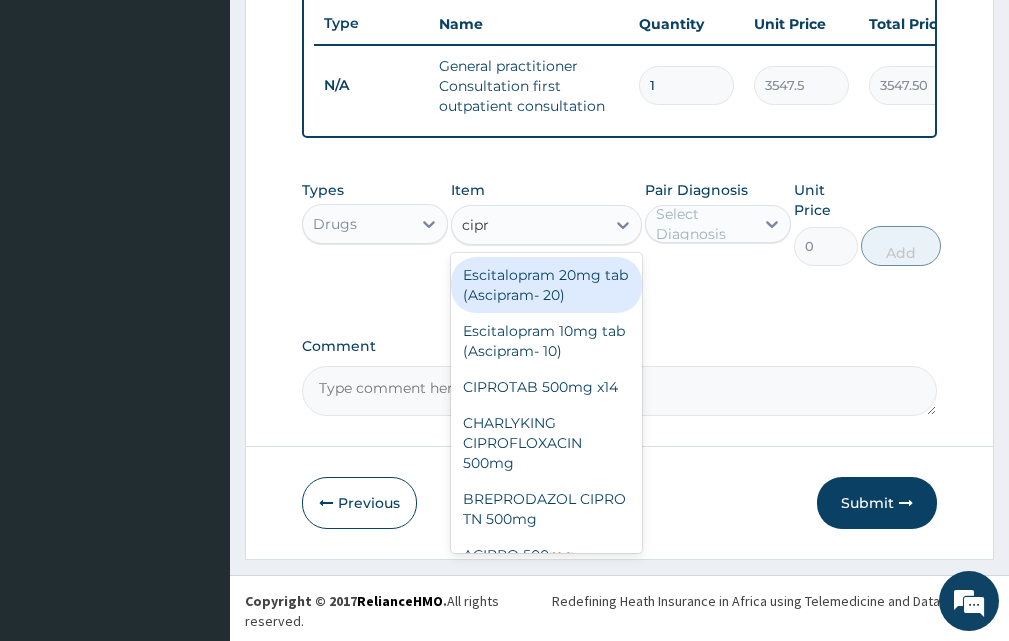 type on "cipro" 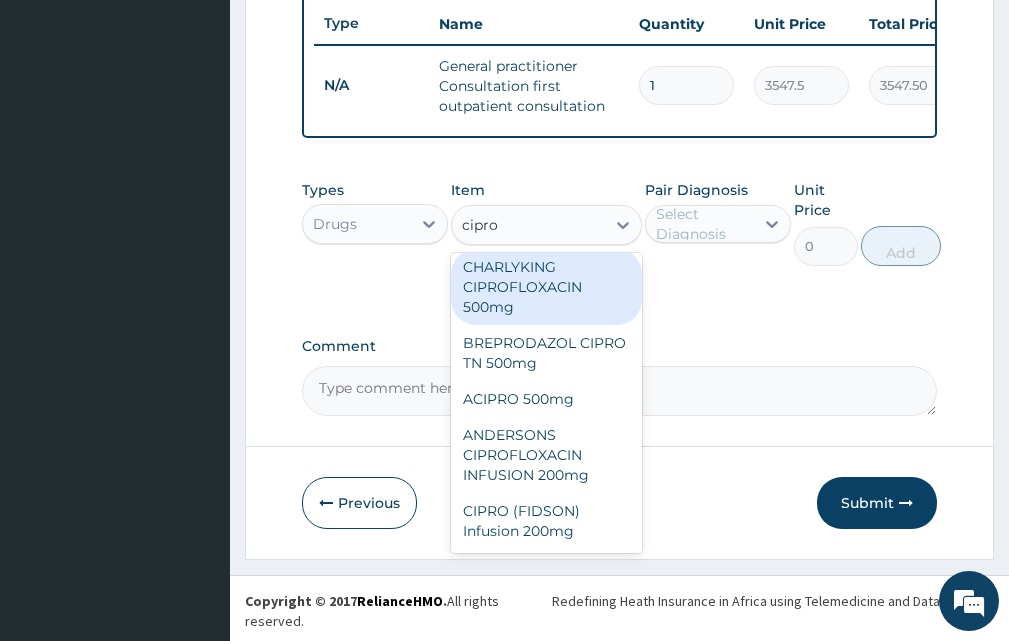scroll, scrollTop: 0, scrollLeft: 0, axis: both 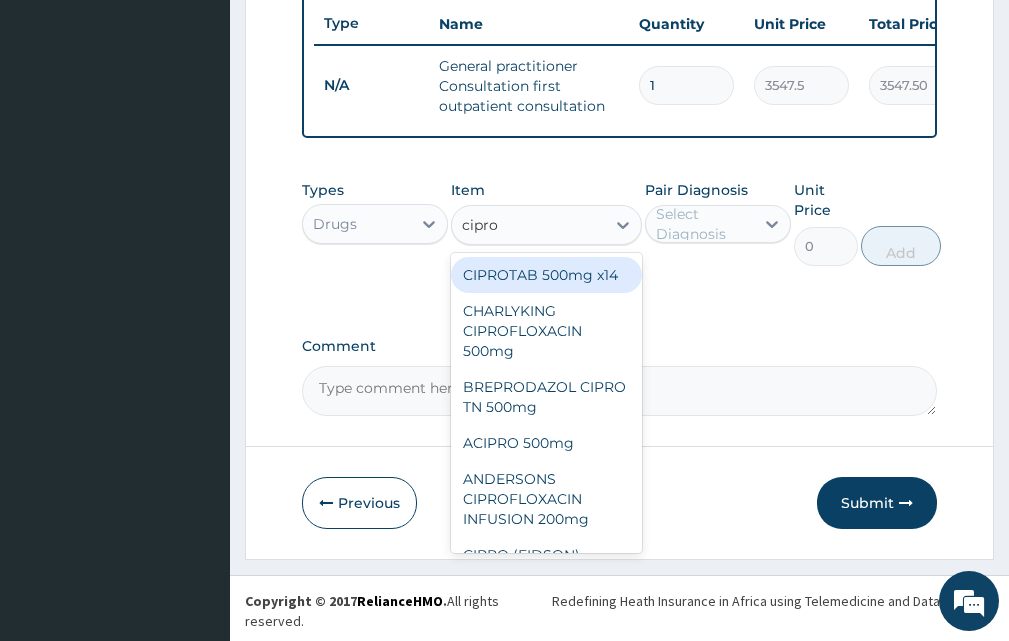 click on "CIPROTAB 500mg x14" at bounding box center [546, 275] 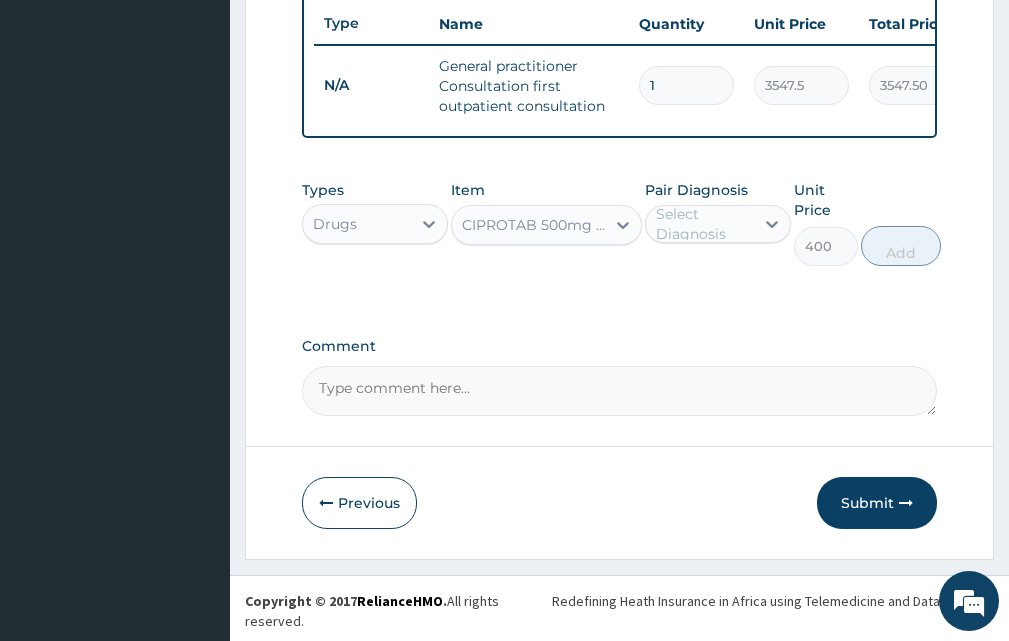 click on "Select Diagnosis" at bounding box center (704, 224) 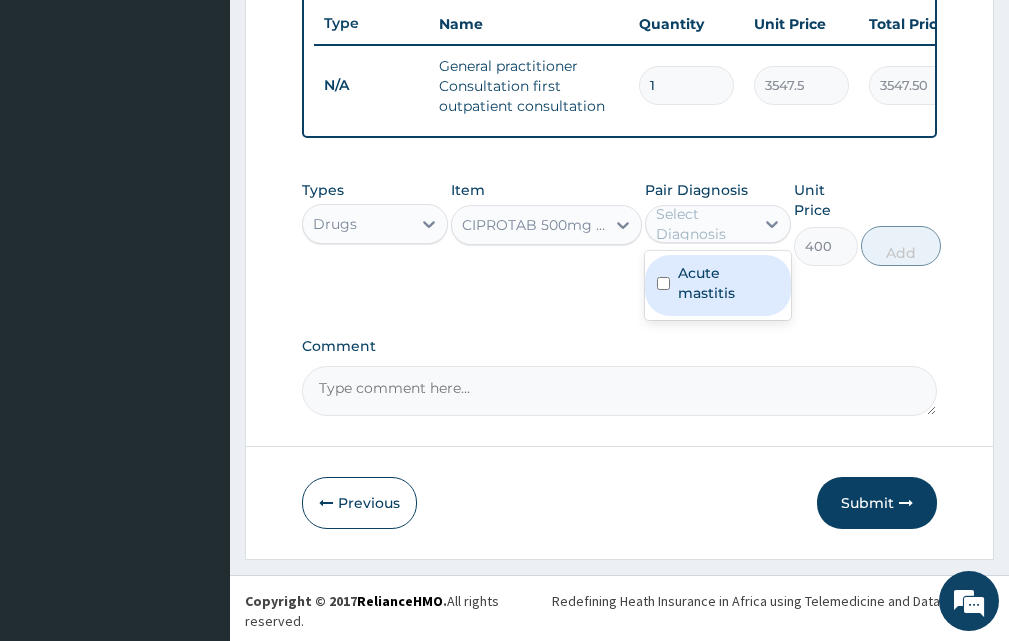 click on "Acute mastitis" at bounding box center [728, 283] 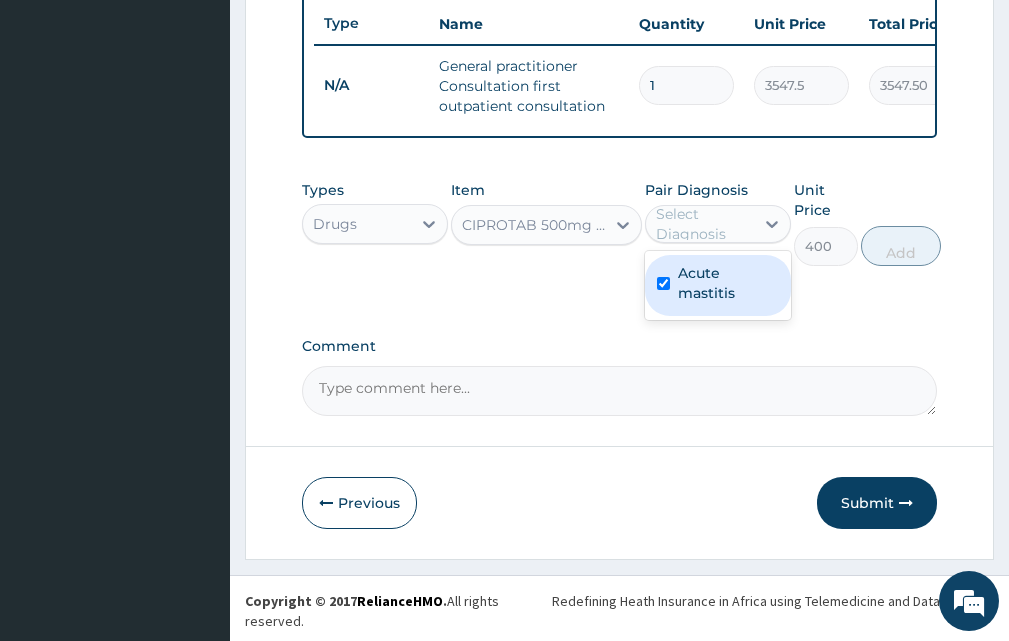 checkbox on "true" 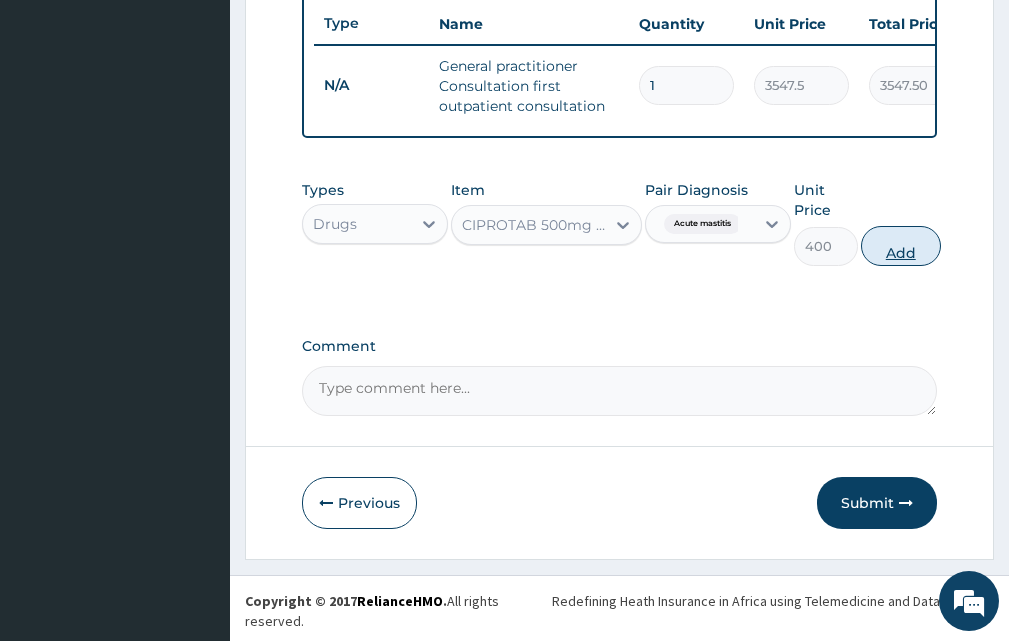 click on "Add" at bounding box center (901, 246) 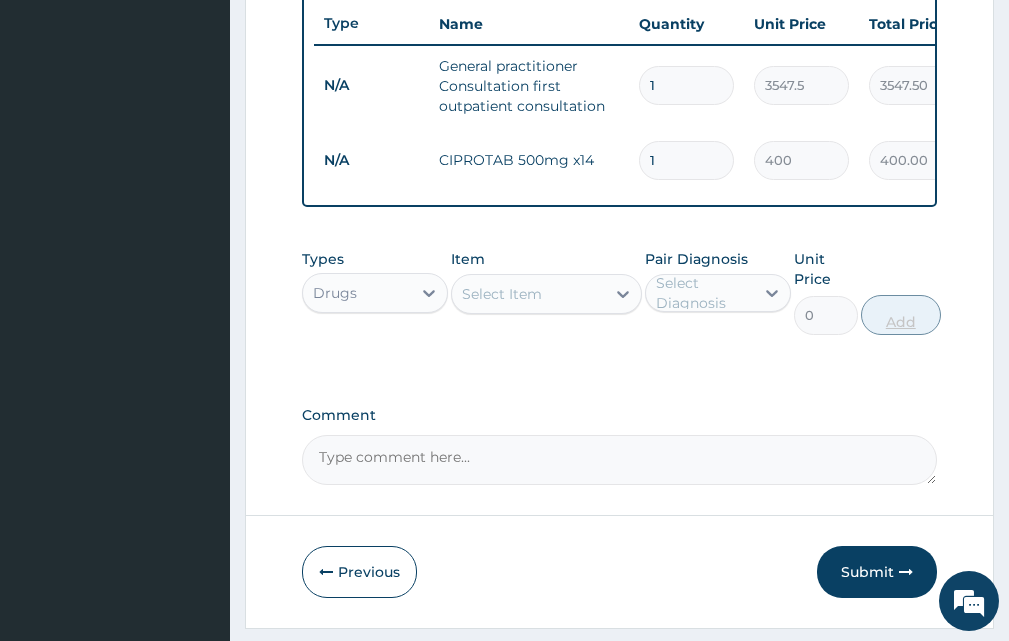 type on "10" 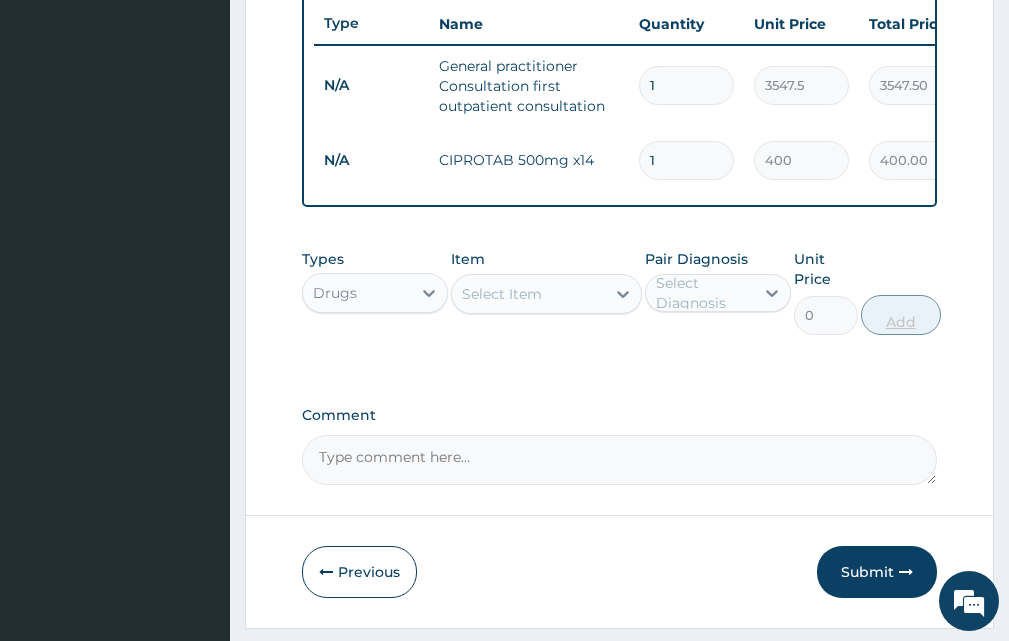 type on "4000.00" 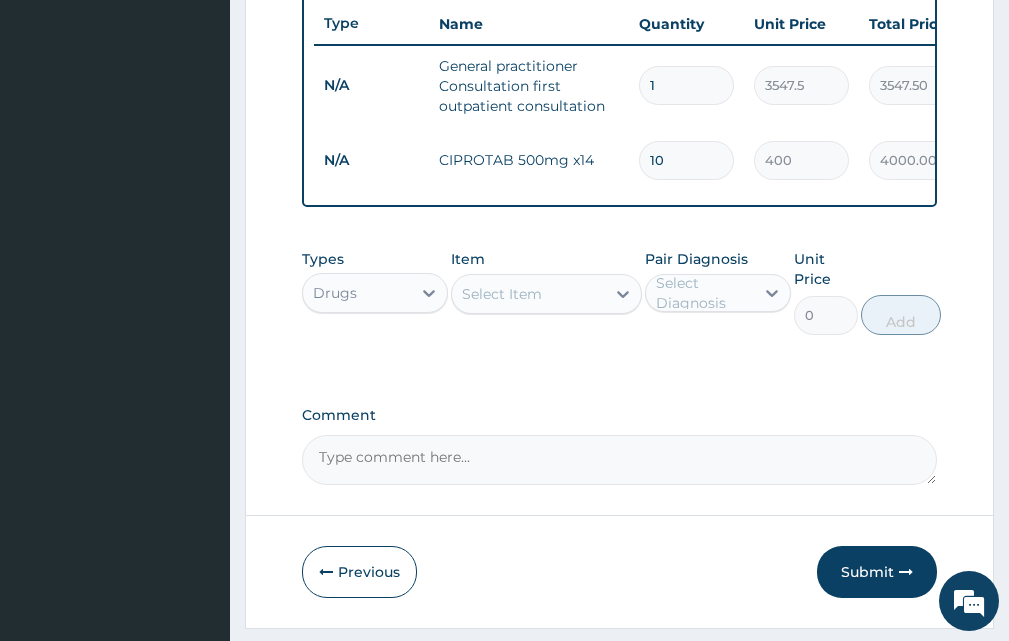 type on "10" 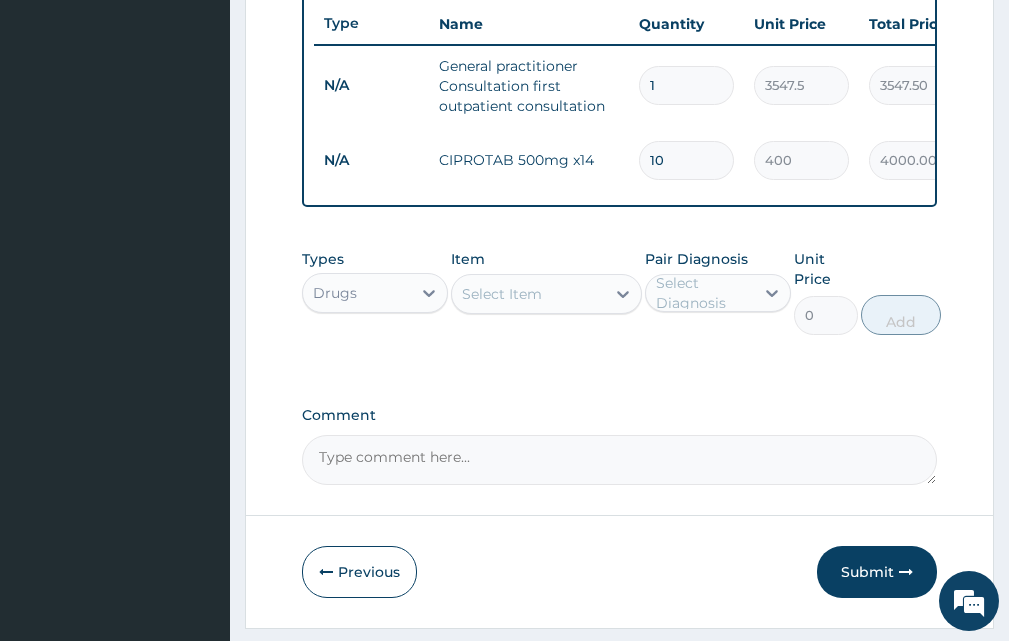 click on "Select Item" at bounding box center [502, 294] 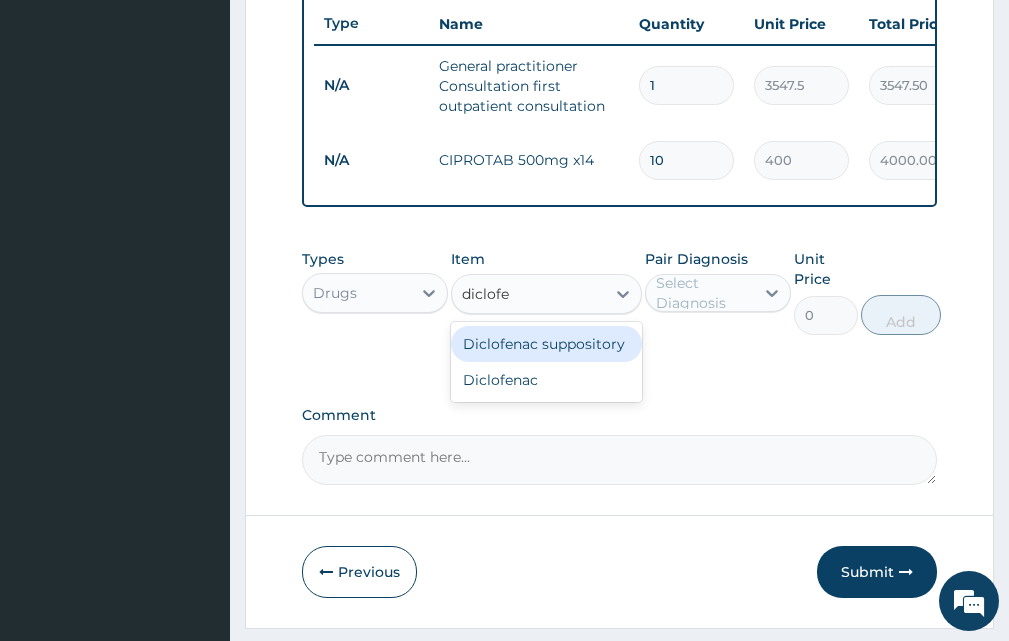 type on "diclofen" 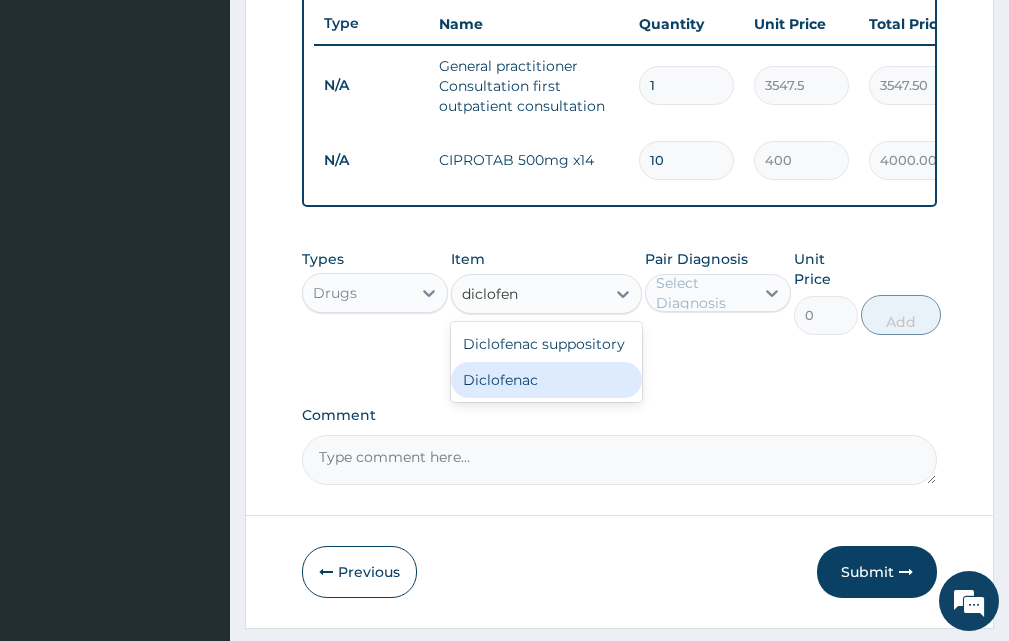 click on "Diclofenac" at bounding box center (546, 380) 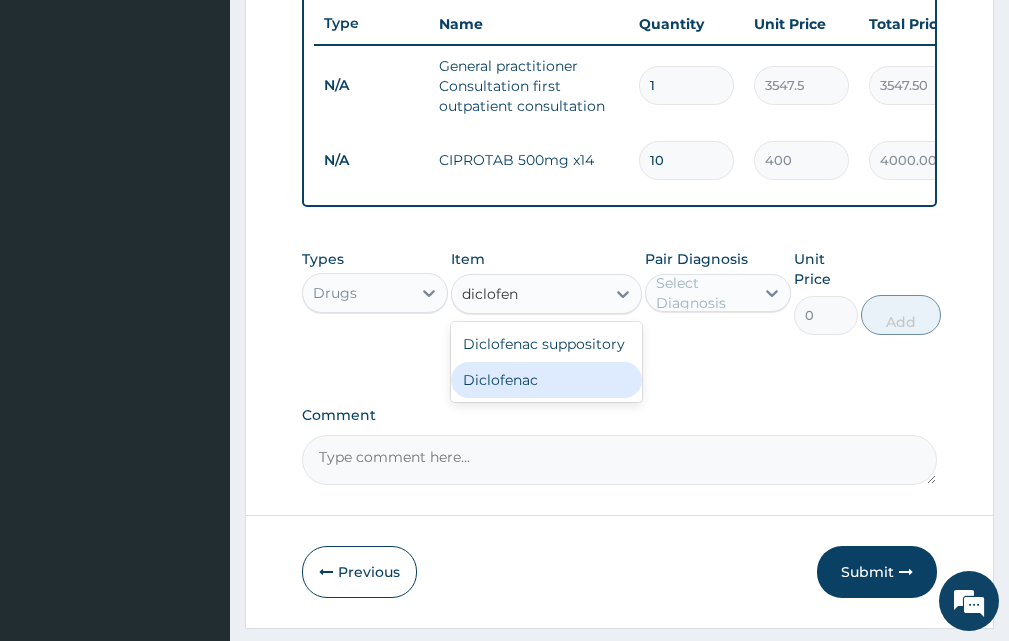 type 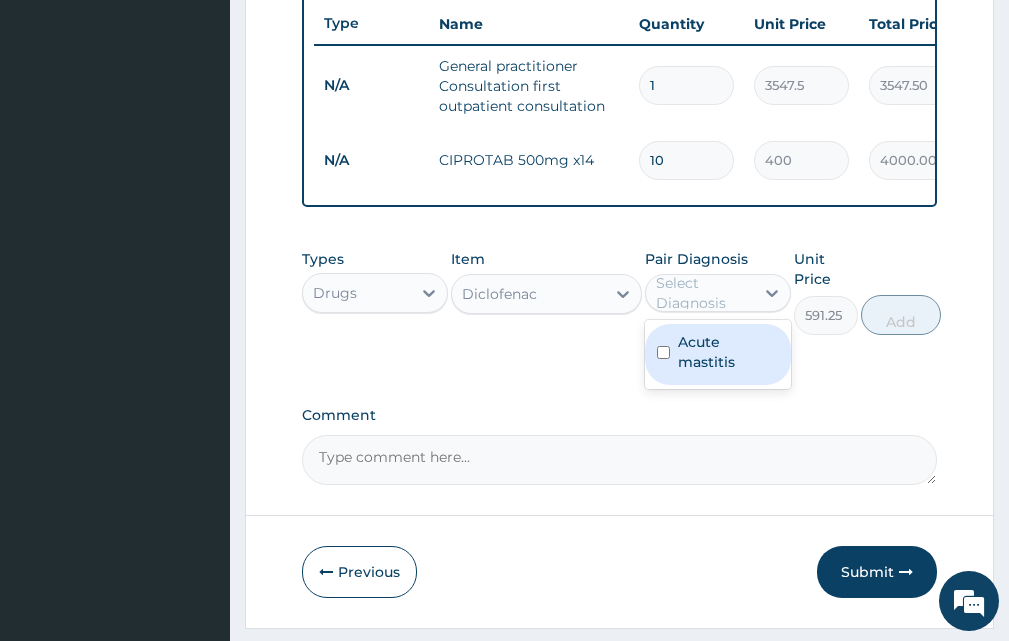 click on "Select Diagnosis" at bounding box center (704, 293) 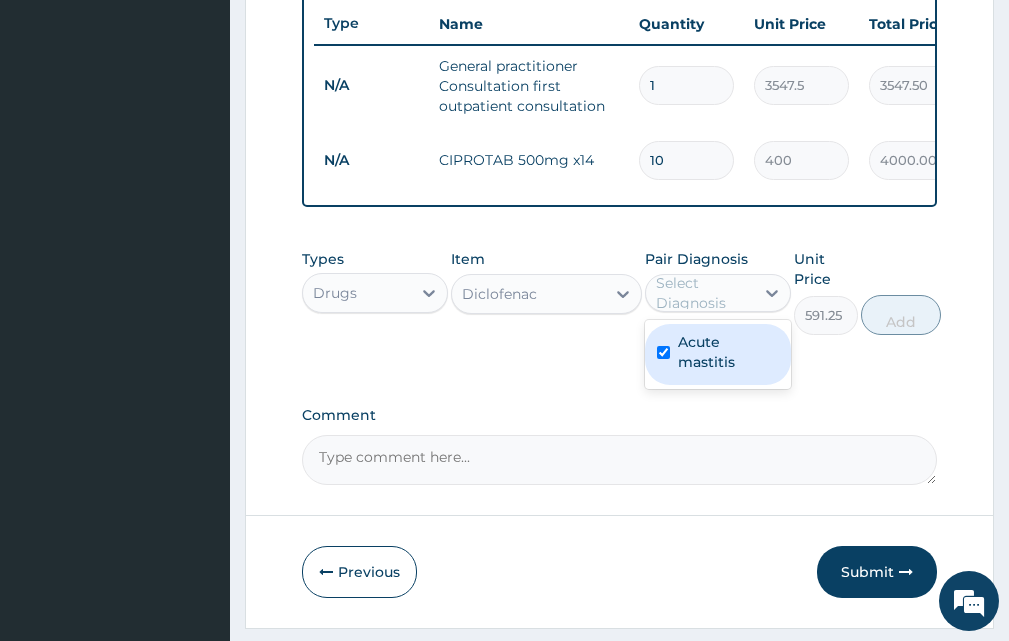 checkbox on "true" 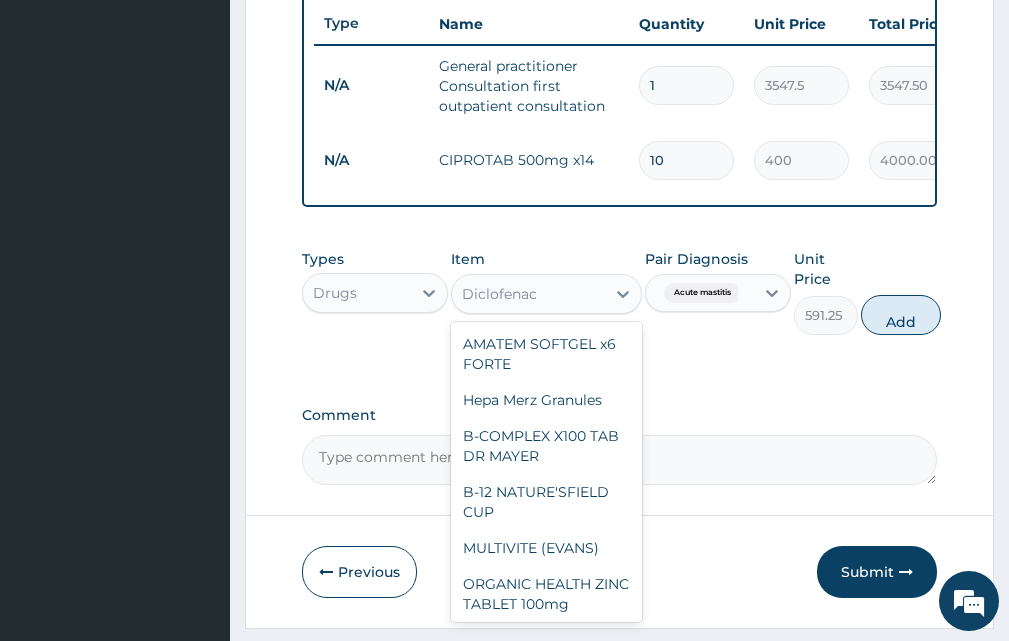 click on "Diclofenac" at bounding box center [528, 294] 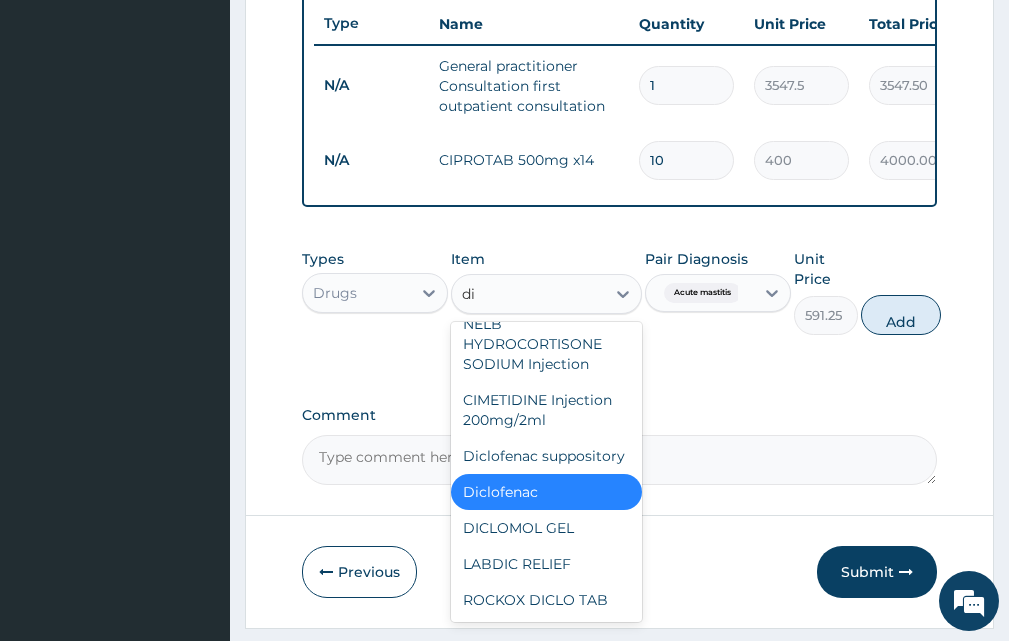 scroll, scrollTop: 2320, scrollLeft: 0, axis: vertical 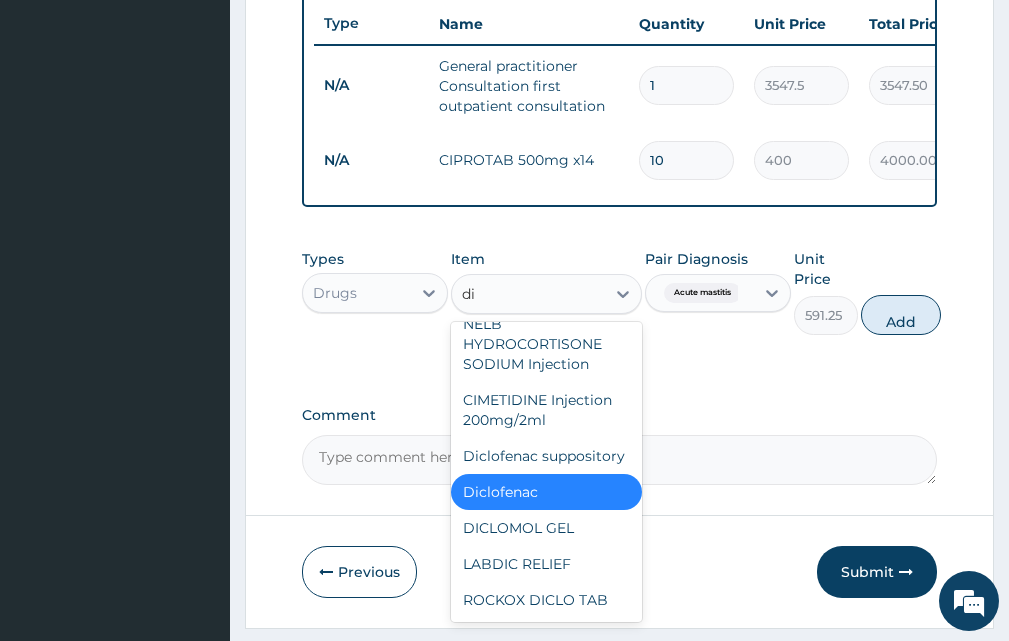 type on "dic" 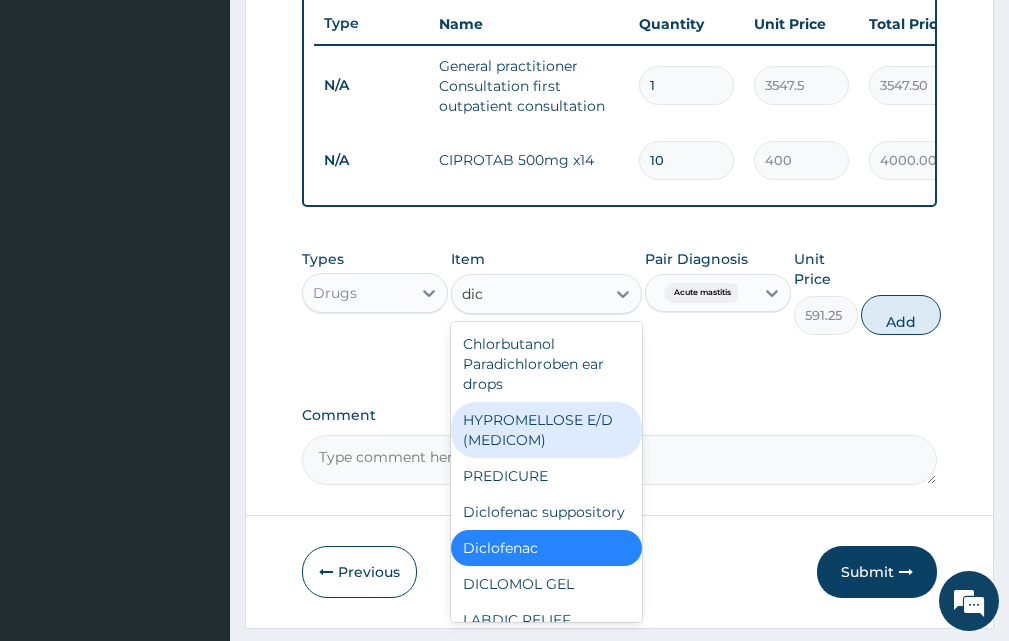 scroll, scrollTop: 76, scrollLeft: 0, axis: vertical 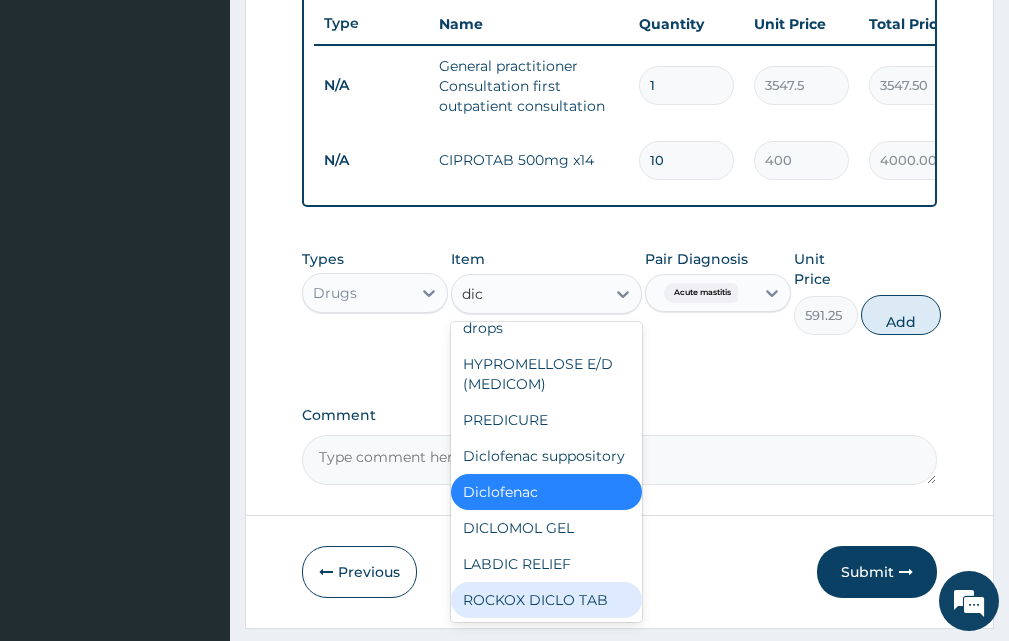 click on "ROCKOX DICLO TAB" at bounding box center [546, 600] 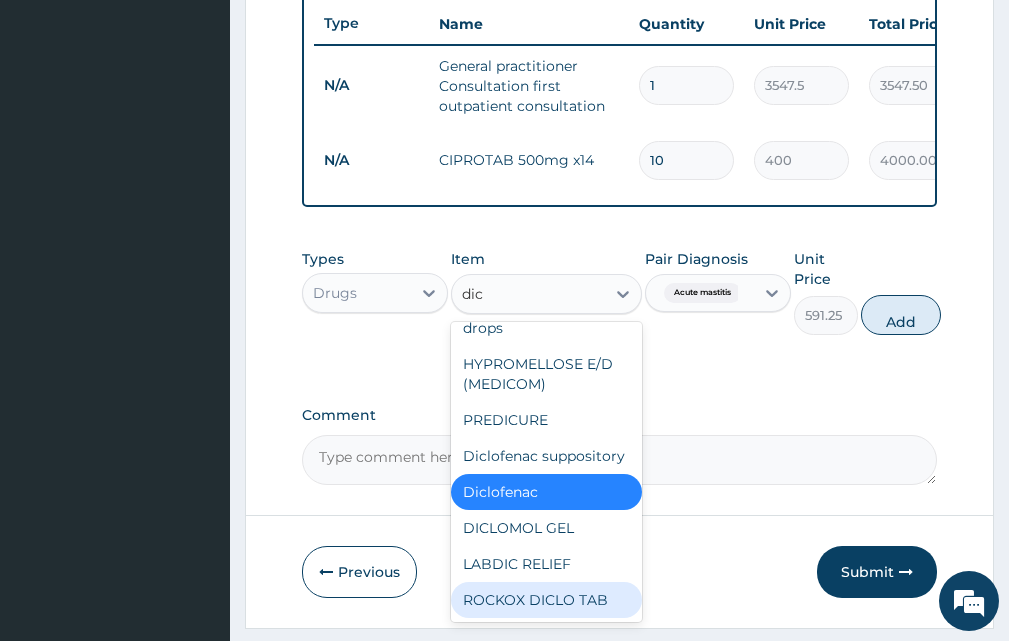 type 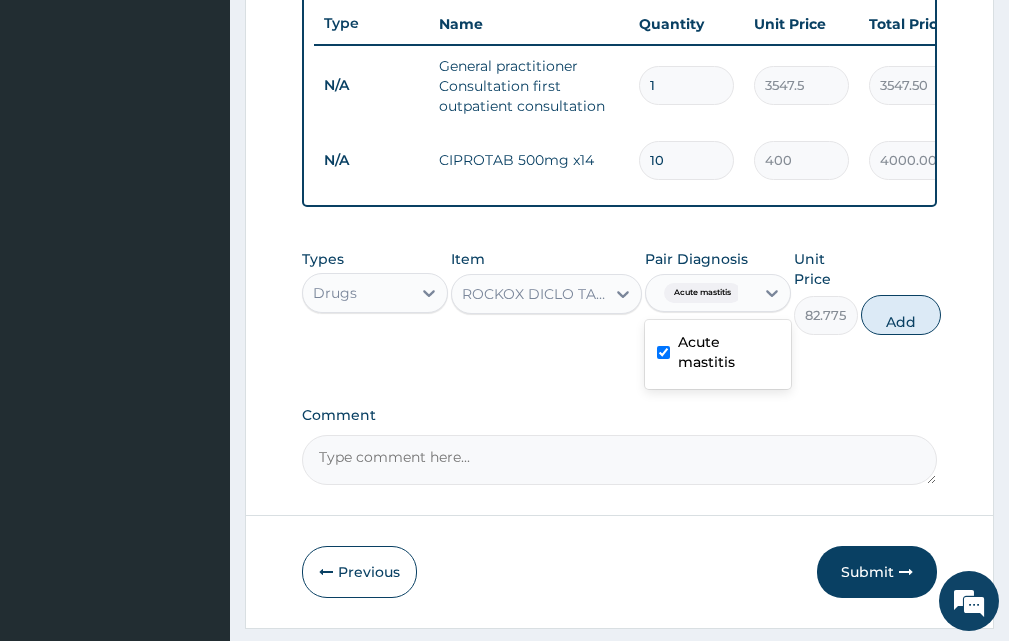 click on "Acute mastitis" at bounding box center [702, 293] 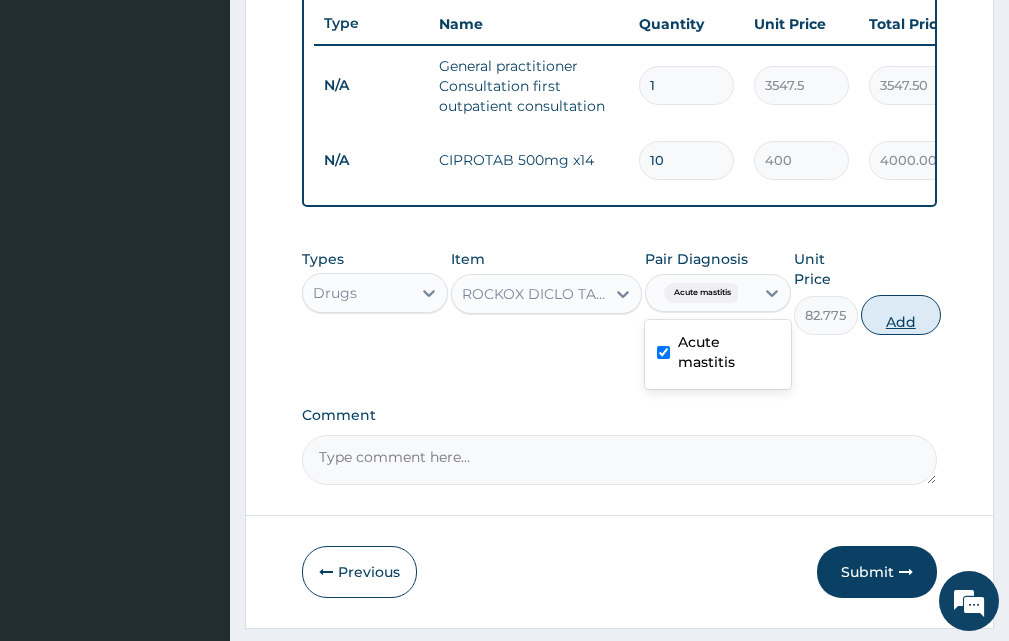 click on "Add" at bounding box center (901, 315) 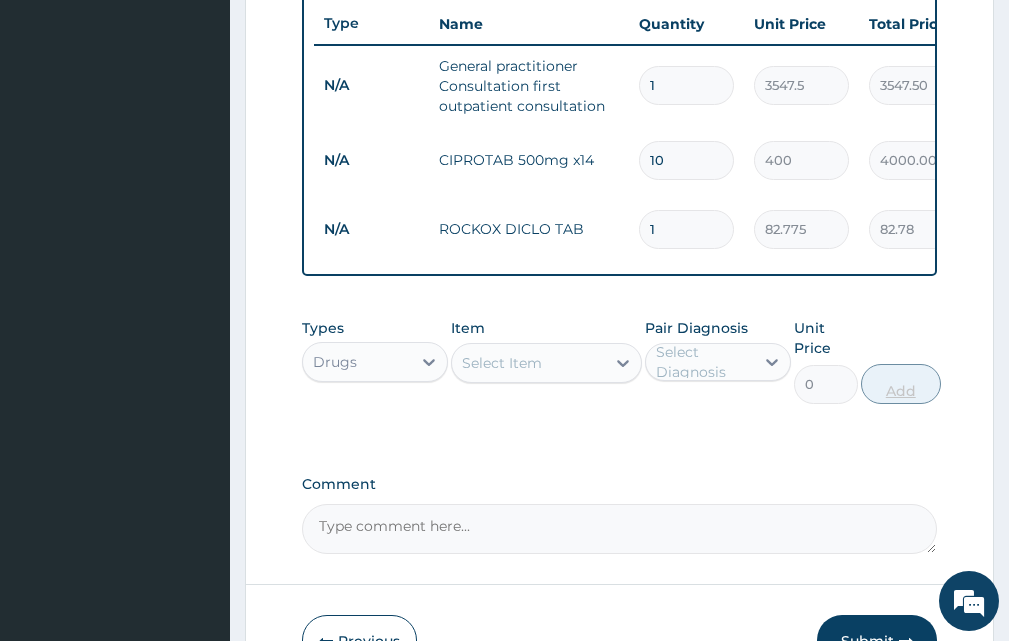 type on "15" 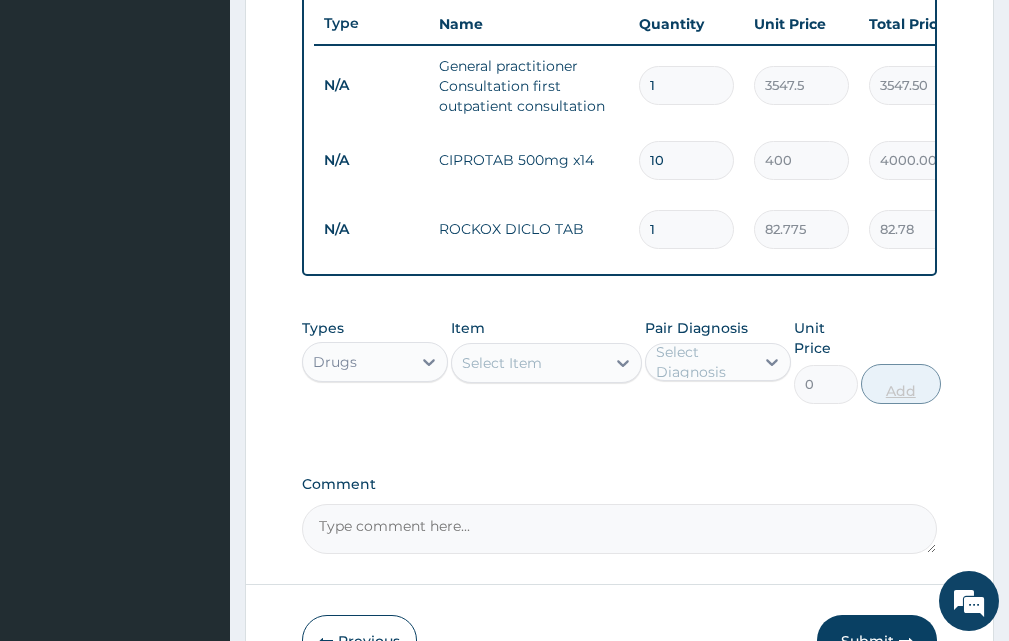 type on "1241.63" 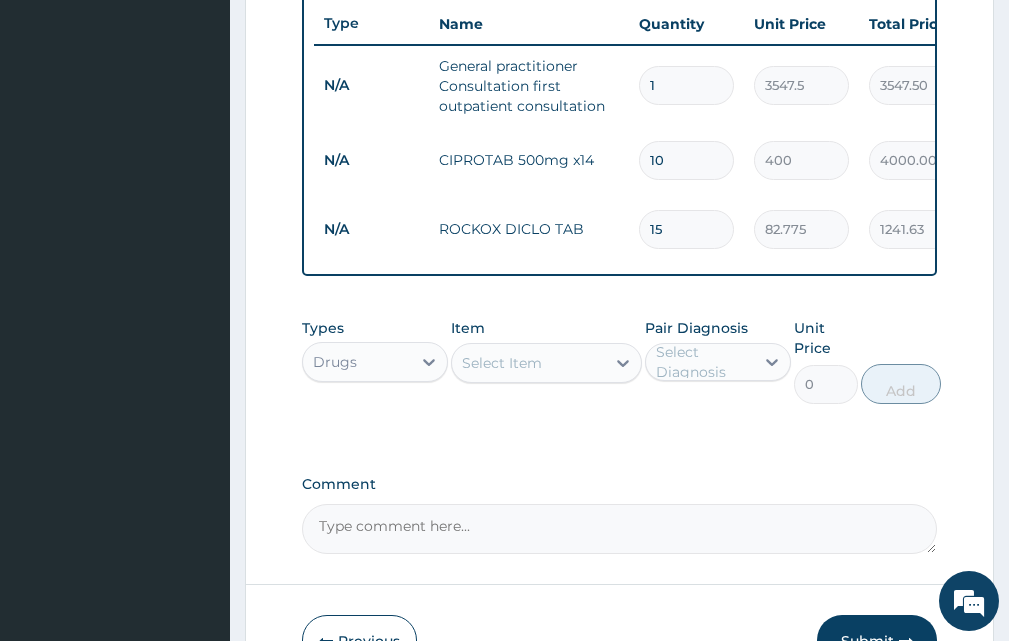 type on "15" 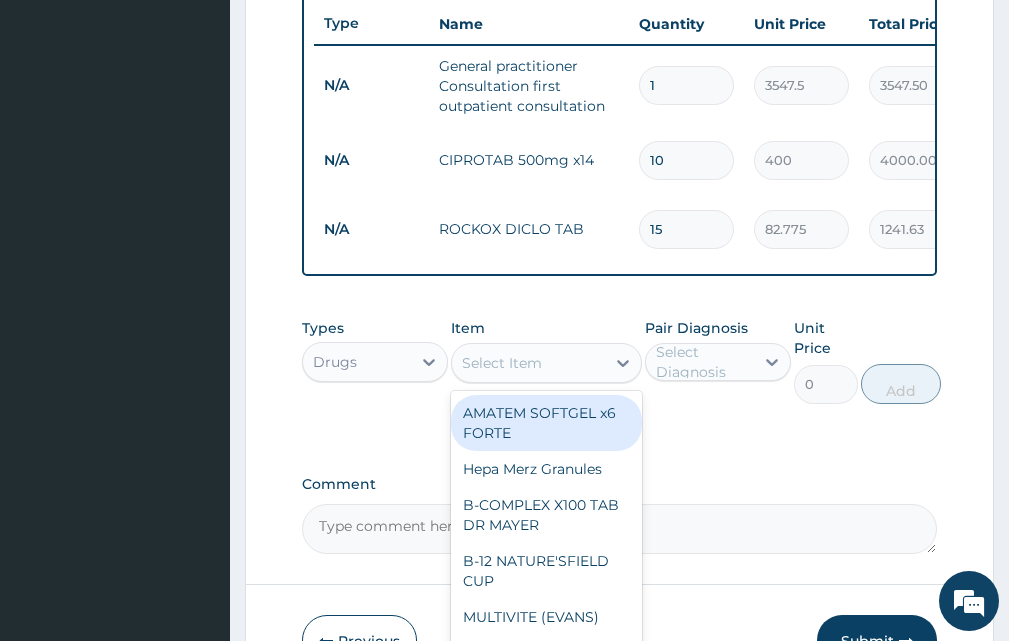 click on "Select Item" at bounding box center (502, 363) 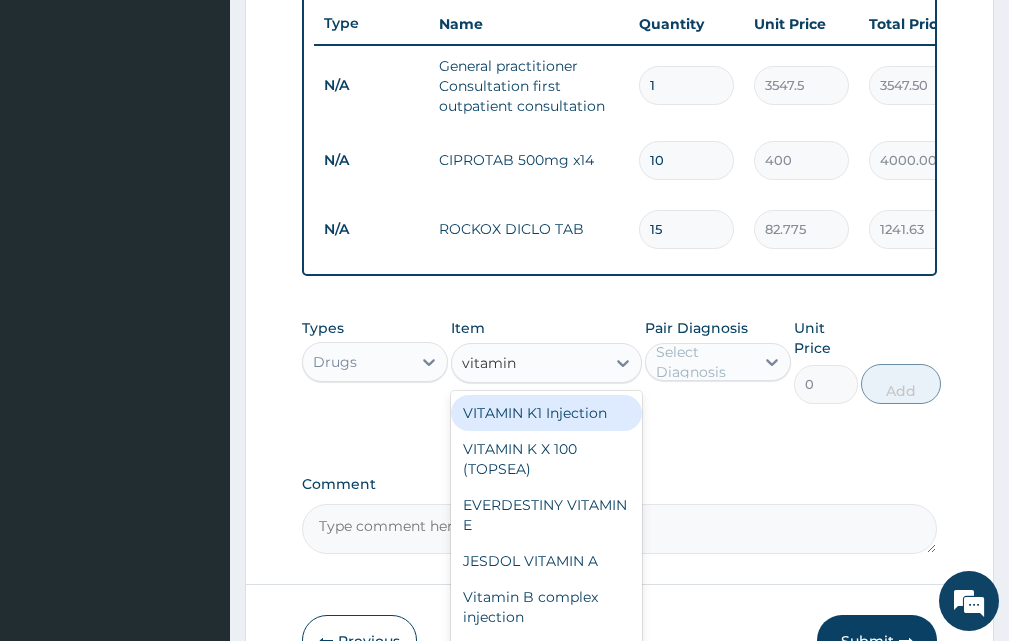type on "vitamin c" 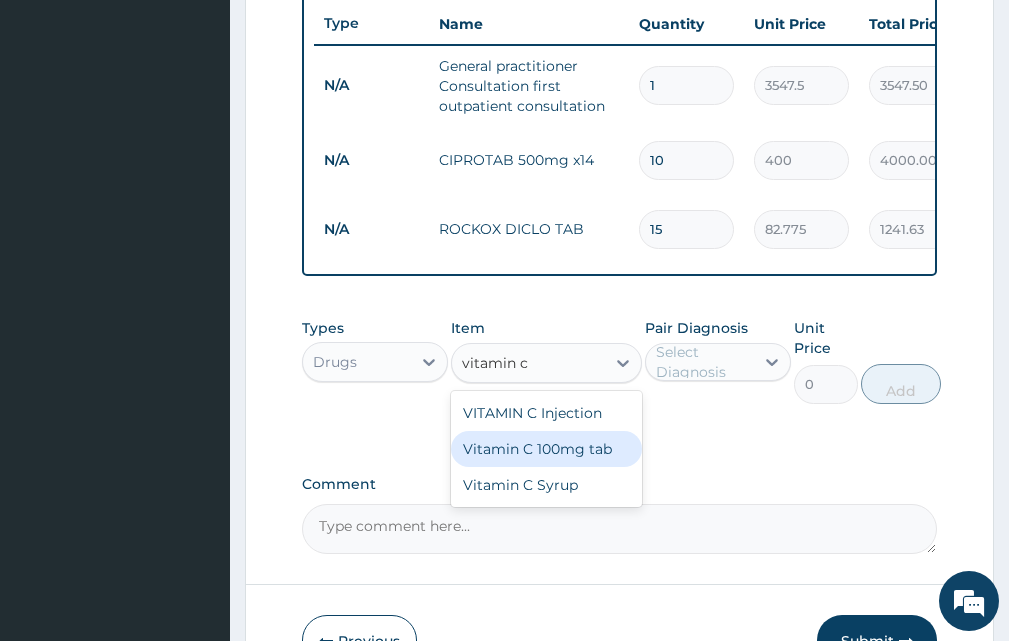 click on "Vitamin C 100mg tab" at bounding box center [546, 449] 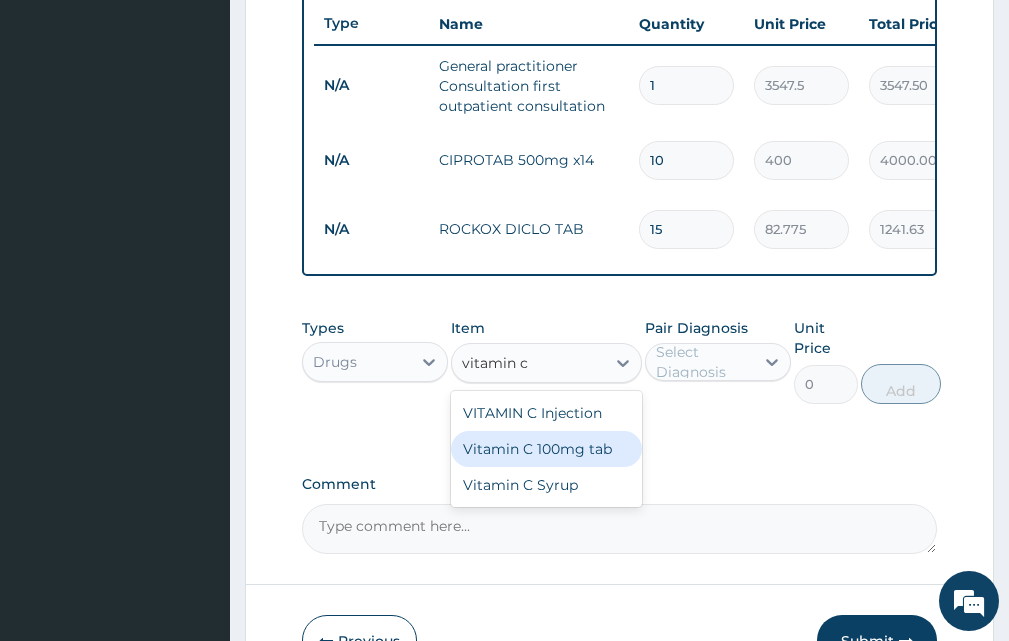 type 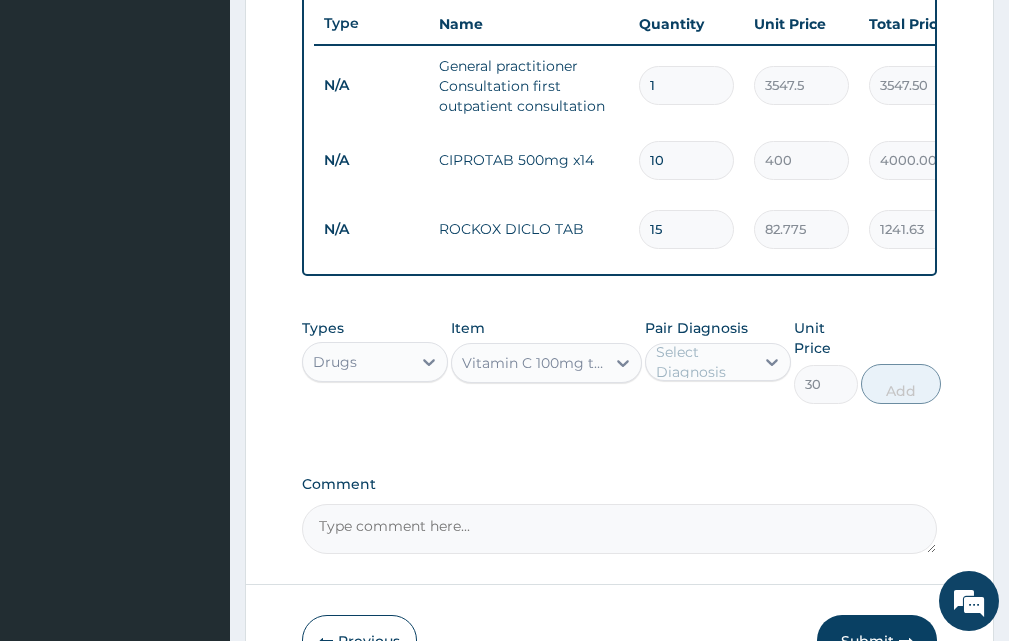 click on "Select Diagnosis" at bounding box center (704, 362) 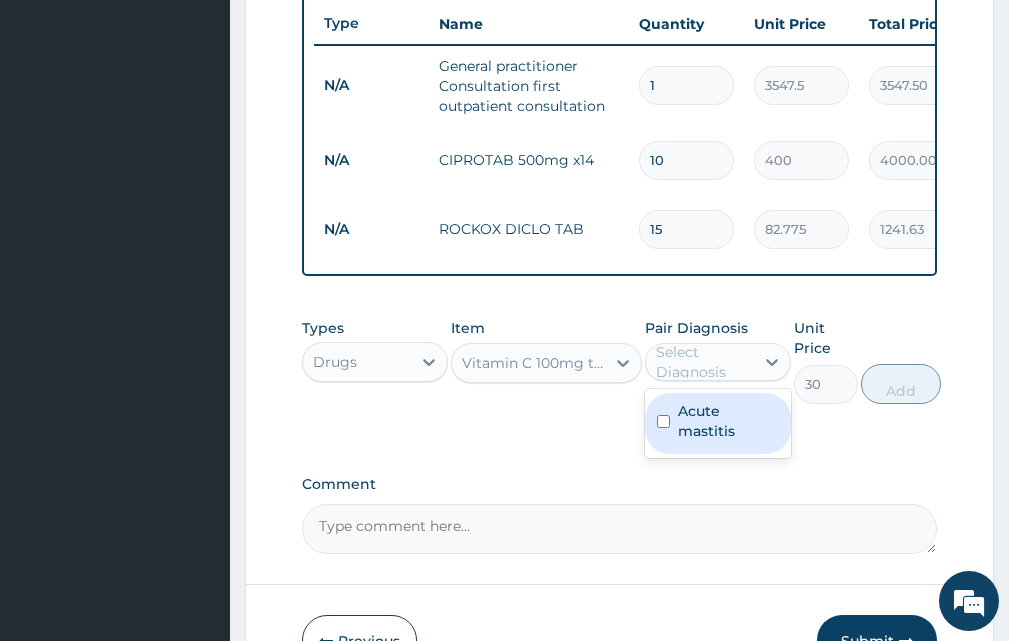 click on "Acute mastitis" at bounding box center (728, 421) 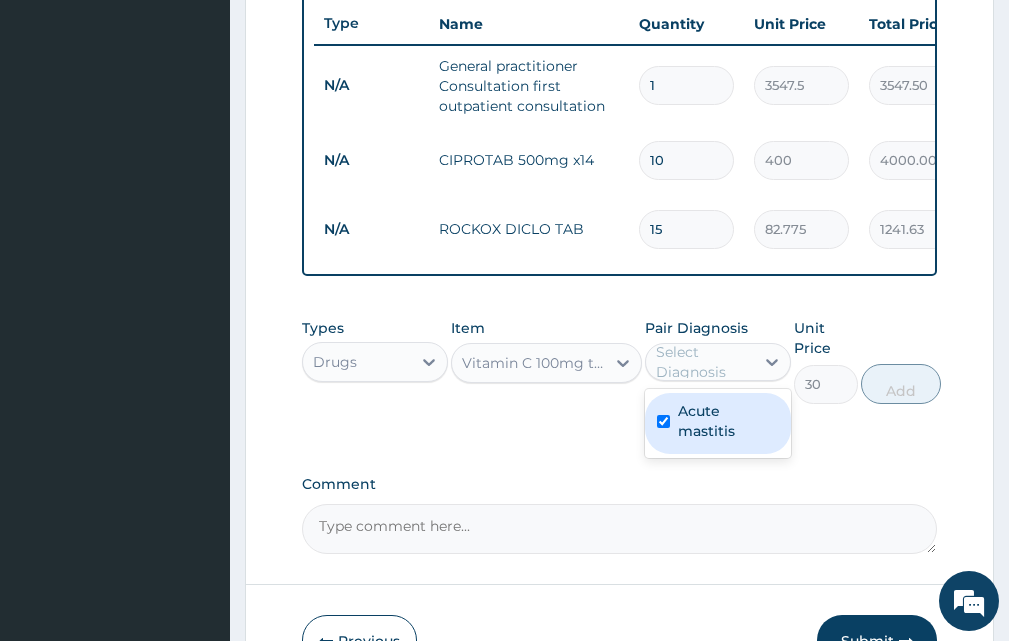 checkbox on "true" 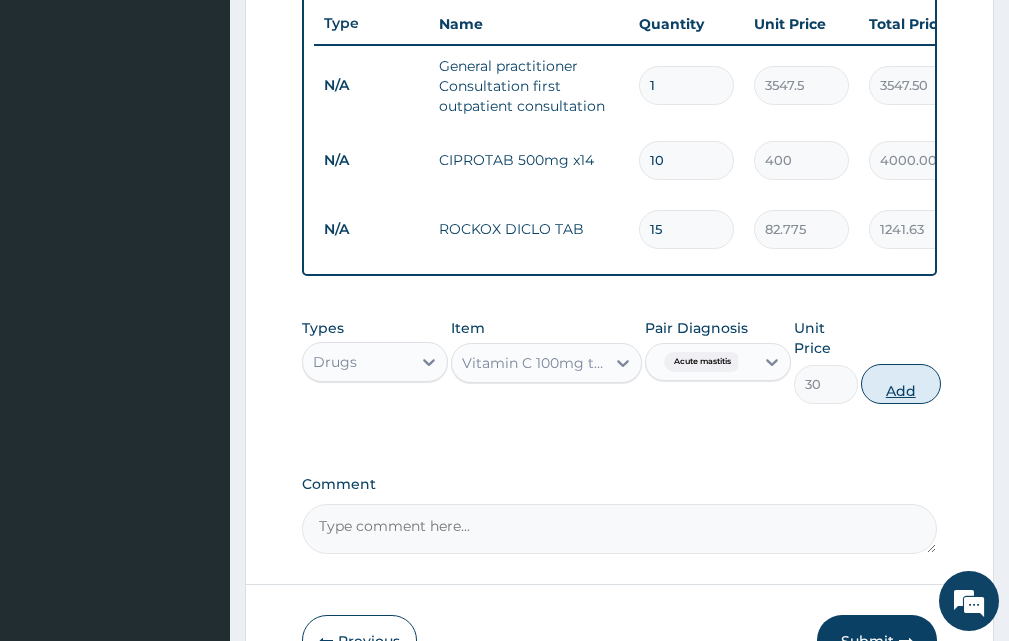click on "Add" at bounding box center [901, 384] 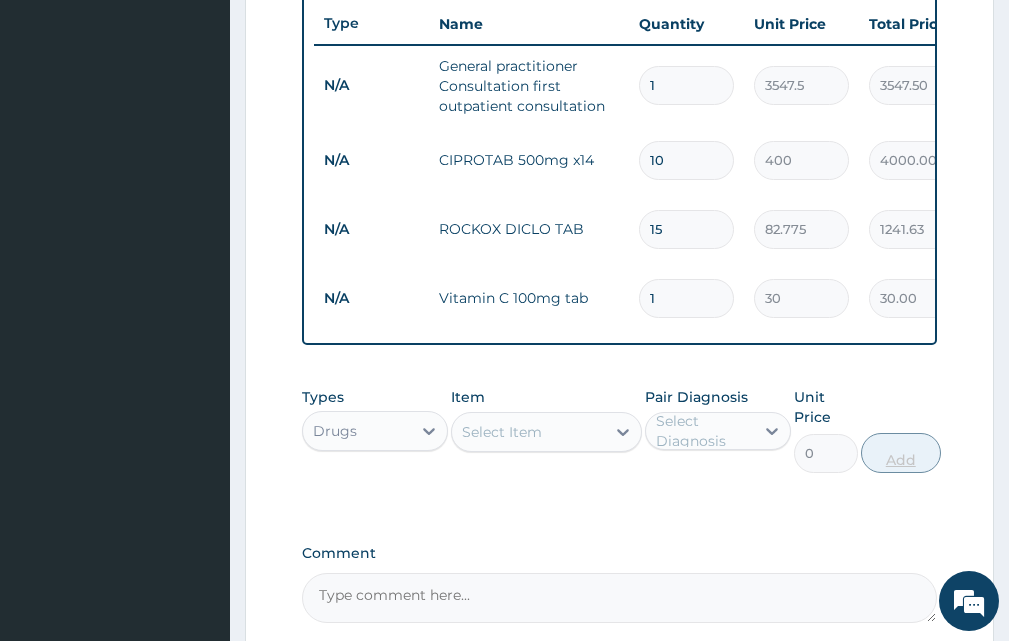 type 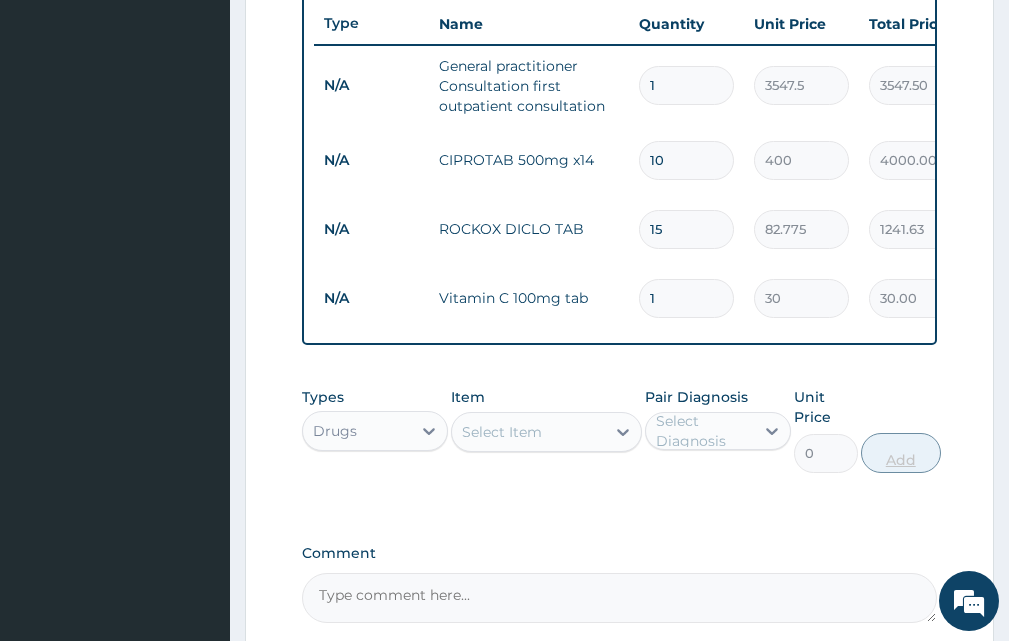 type on "0.00" 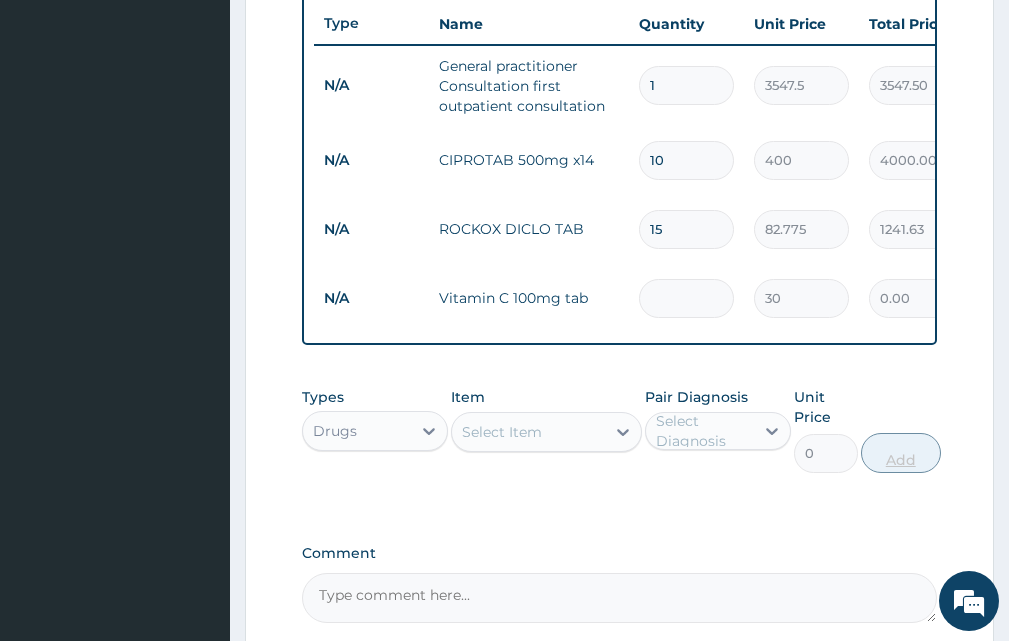 type on "3" 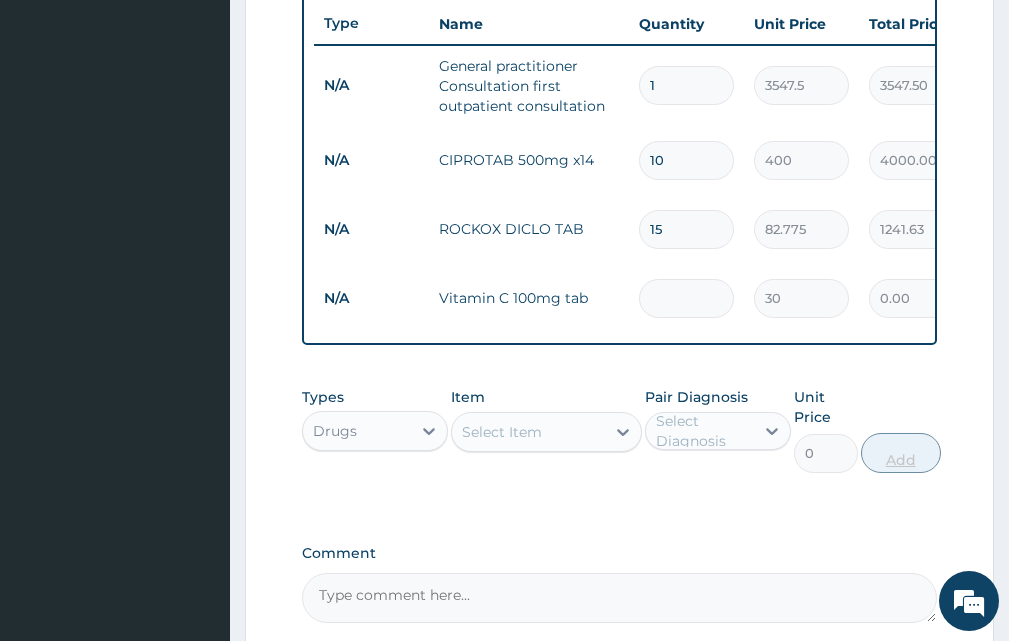 type on "90.00" 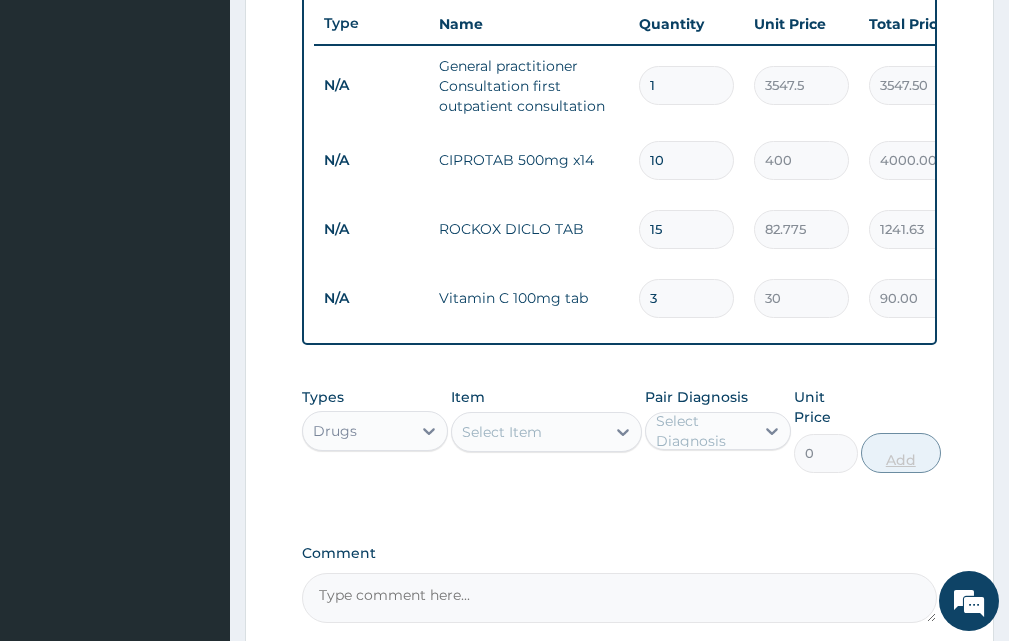 type on "30" 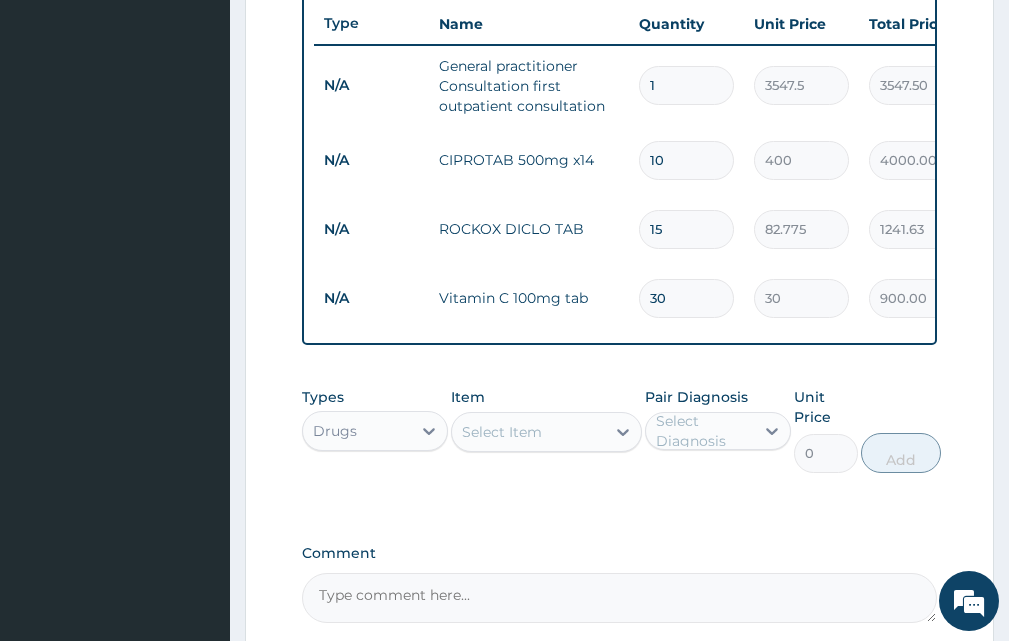 scroll, scrollTop: 979, scrollLeft: 0, axis: vertical 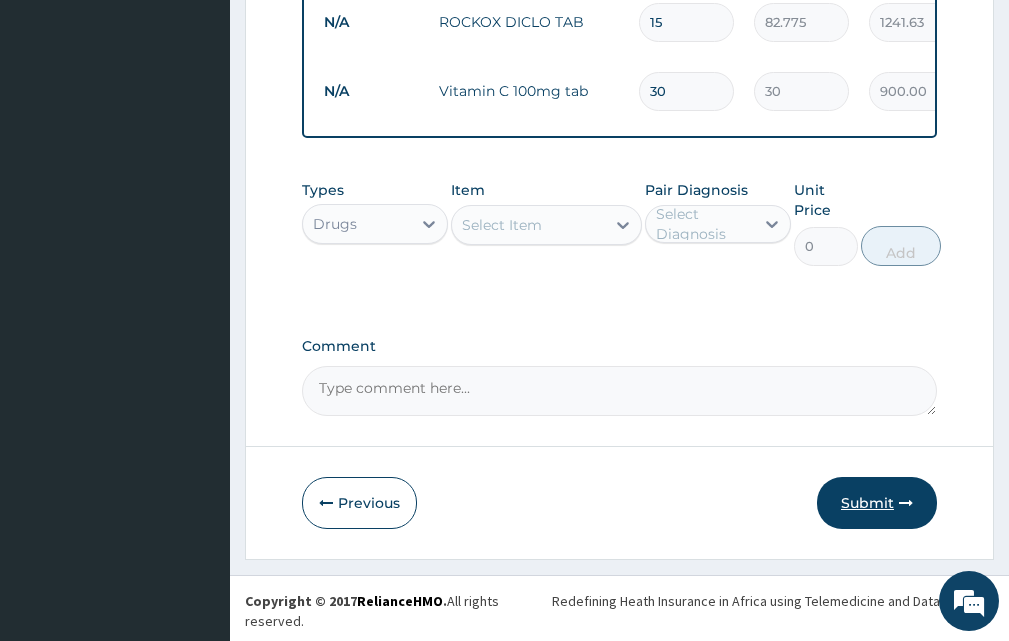 type on "30" 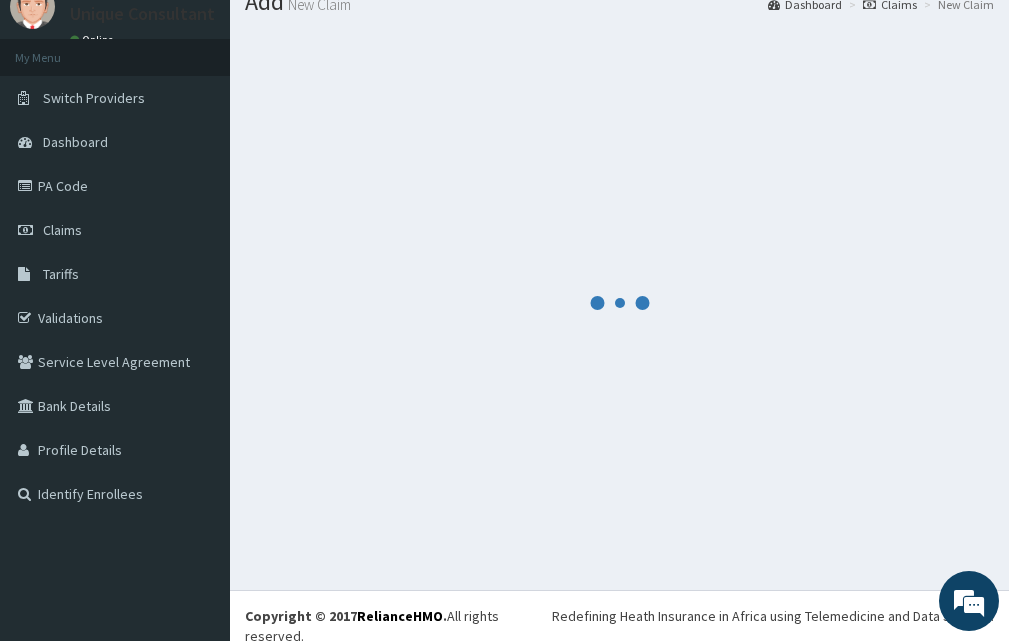 scroll, scrollTop: 979, scrollLeft: 0, axis: vertical 